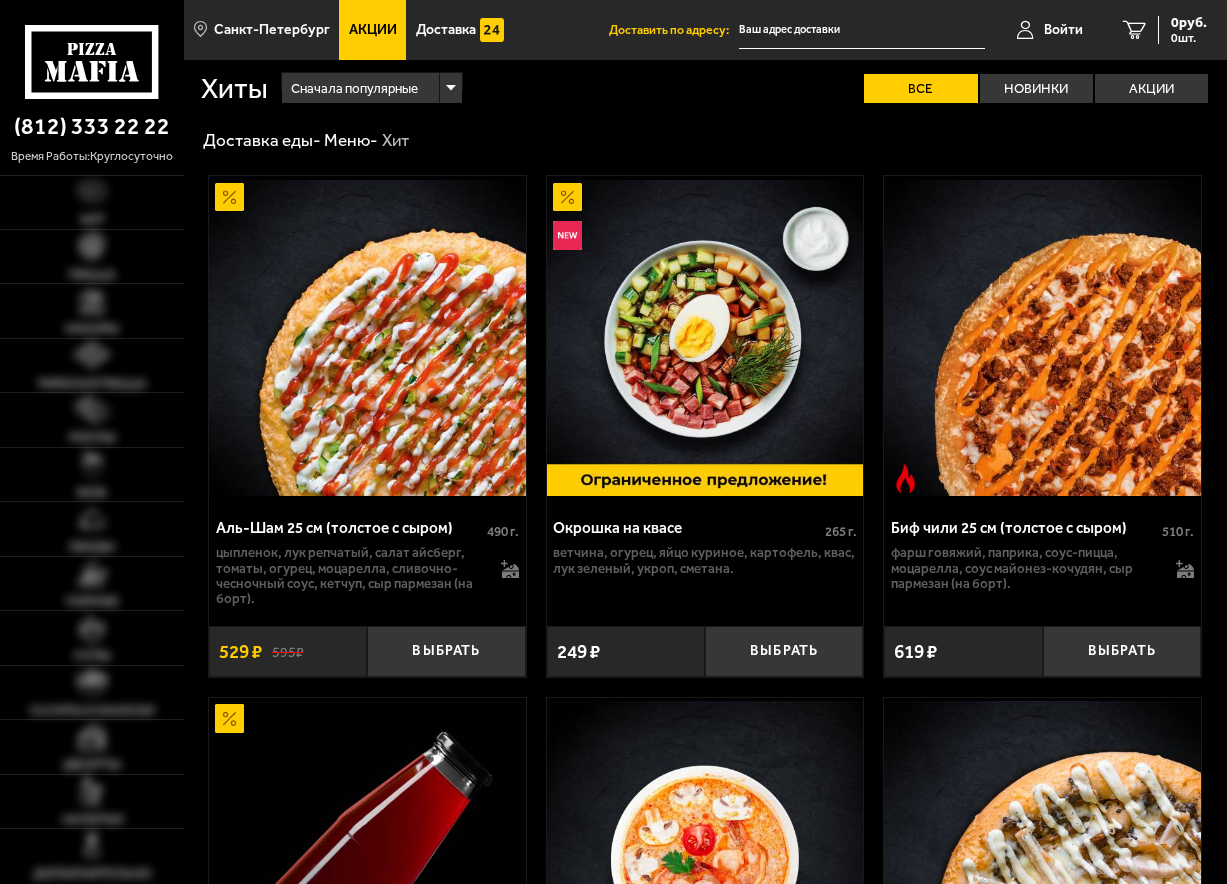 scroll, scrollTop: 0, scrollLeft: 0, axis: both 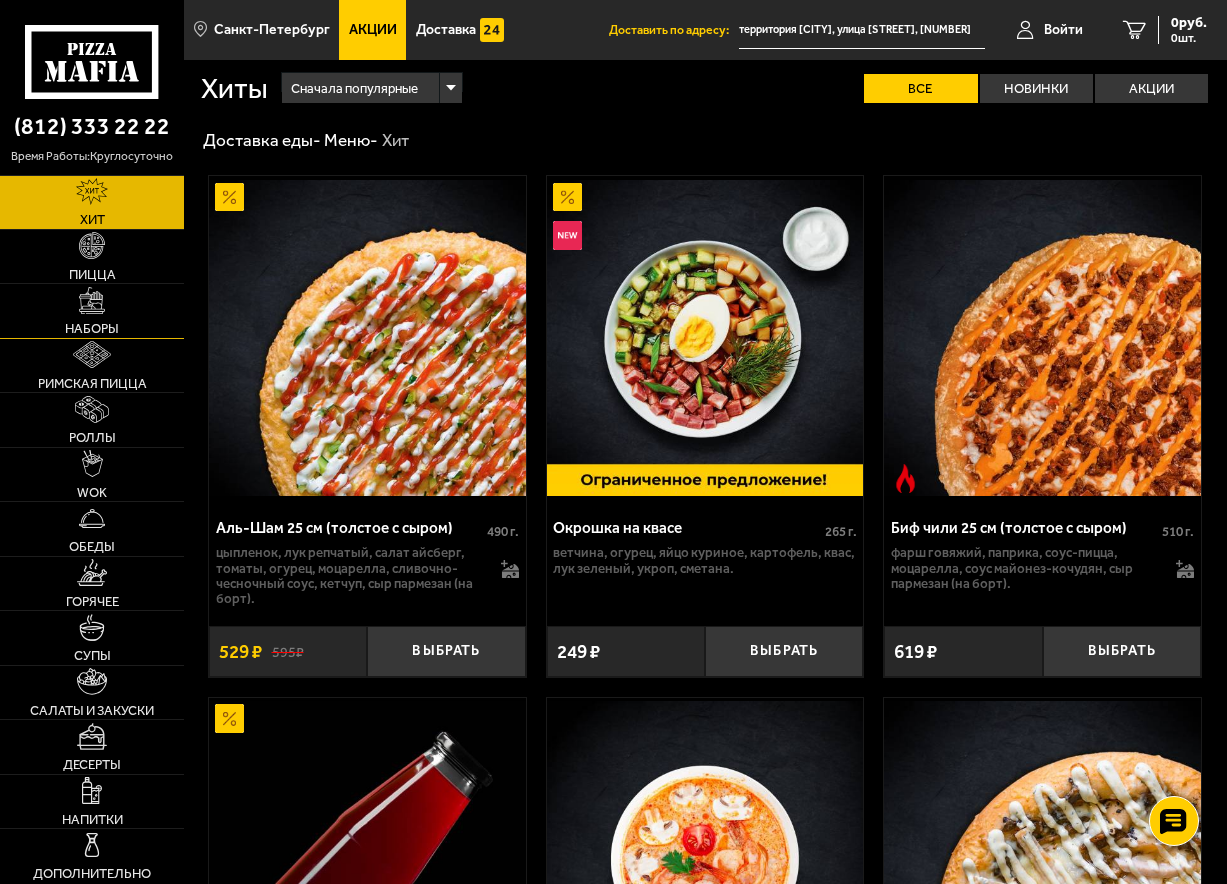 click at bounding box center (92, 300) 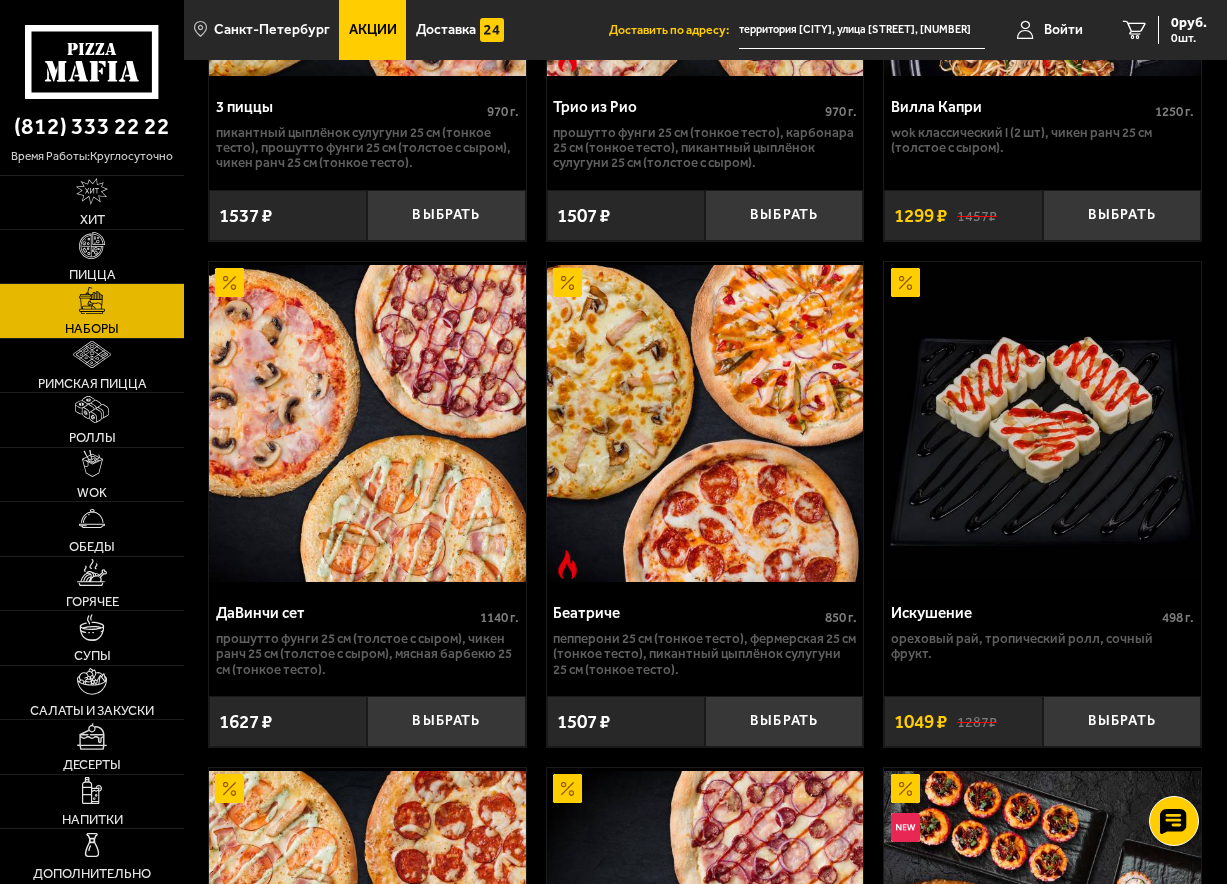 scroll, scrollTop: 1289, scrollLeft: 0, axis: vertical 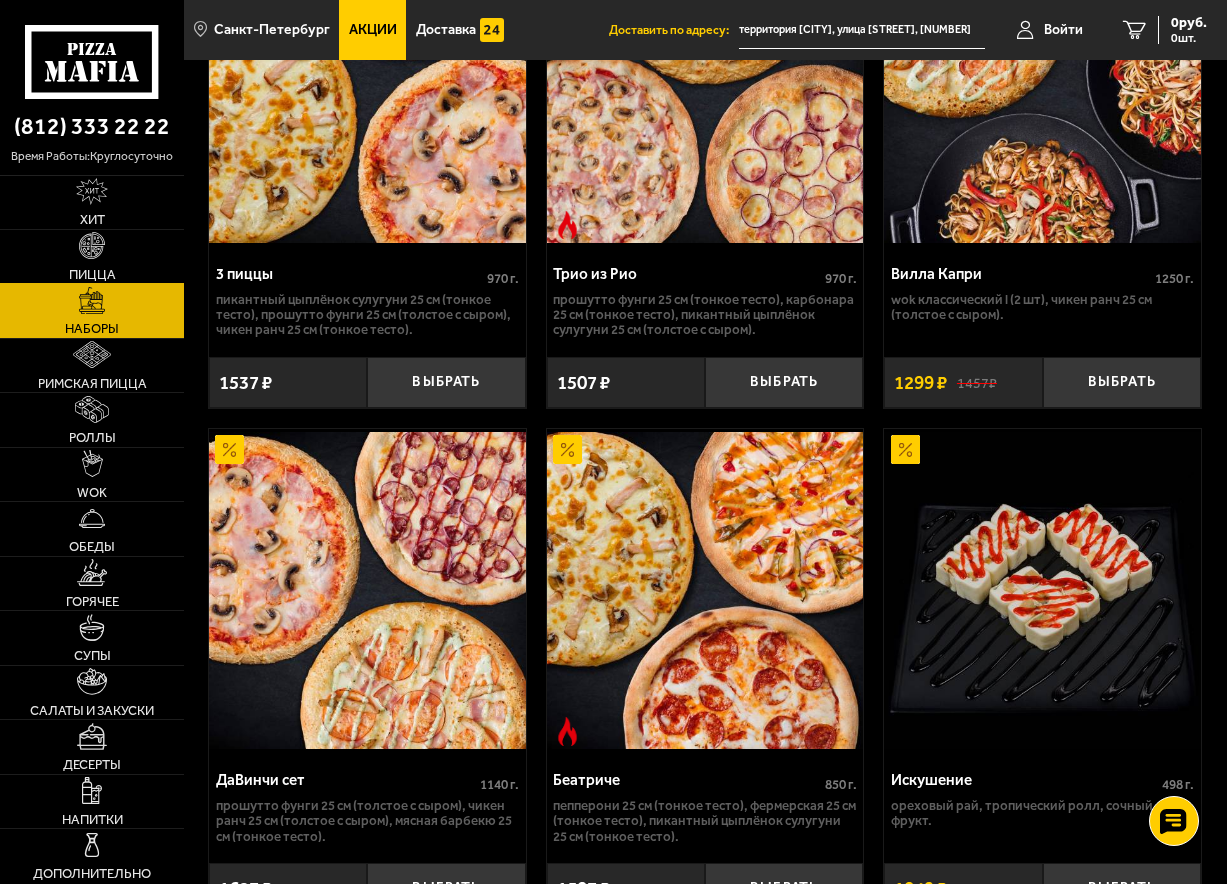 click on "Пицца" at bounding box center (92, 256) 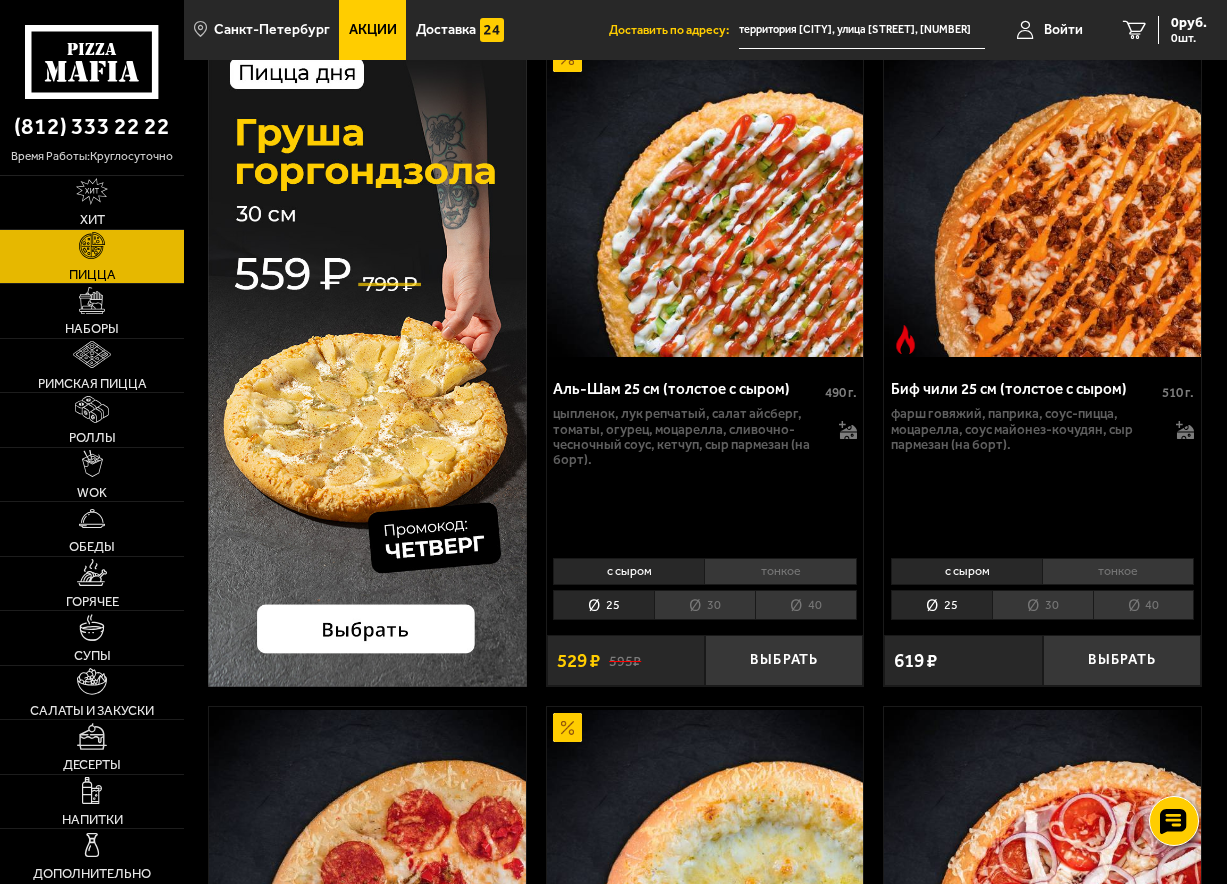 scroll, scrollTop: 100, scrollLeft: 0, axis: vertical 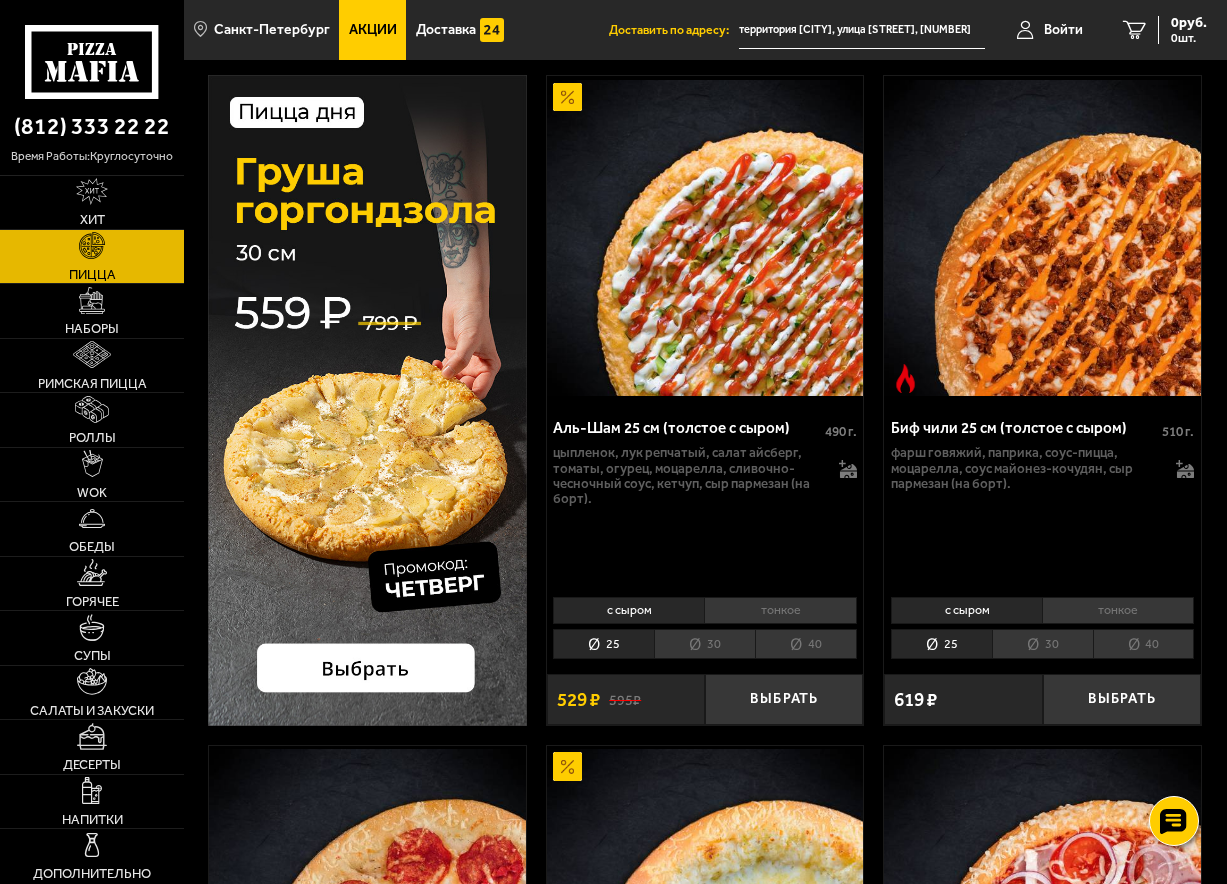 click on "тонкое" at bounding box center [780, 610] 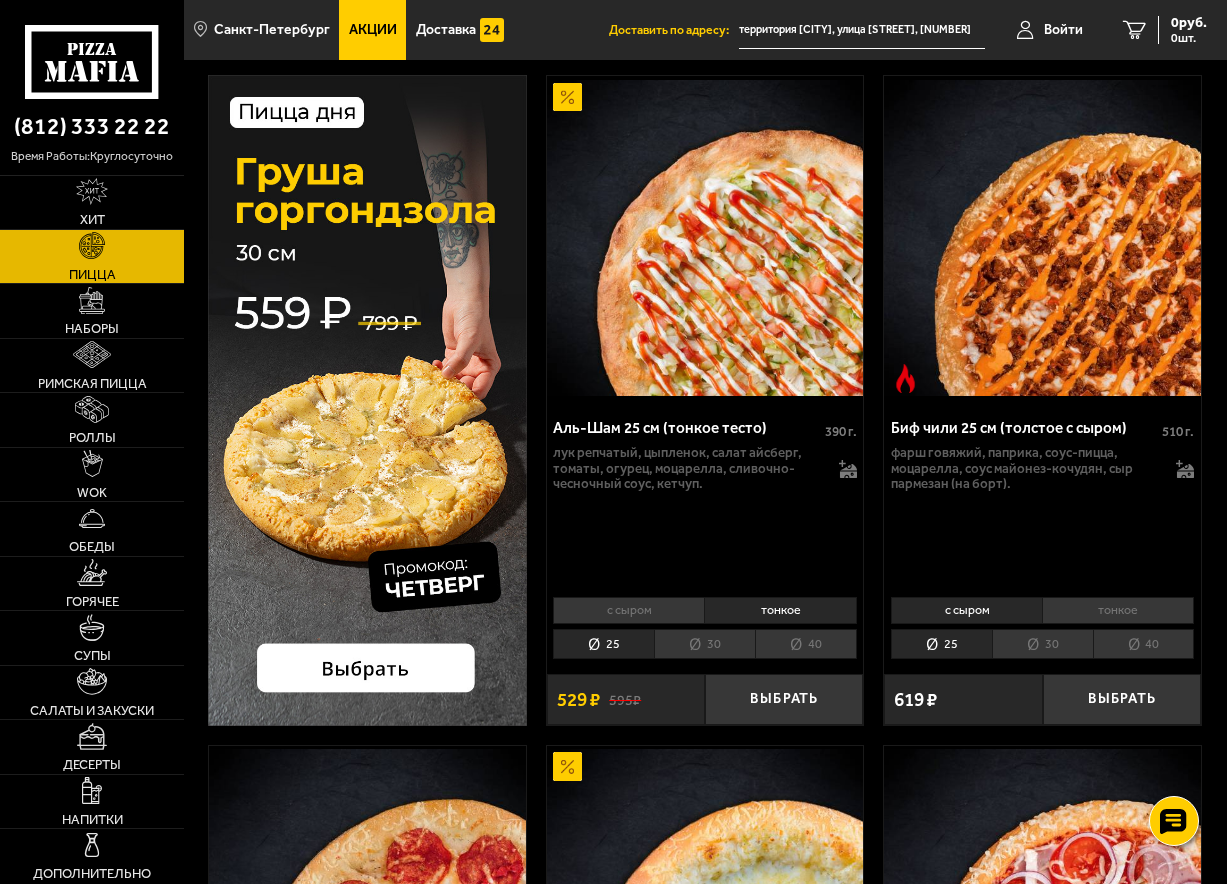 click on "с сыром" at bounding box center [628, 610] 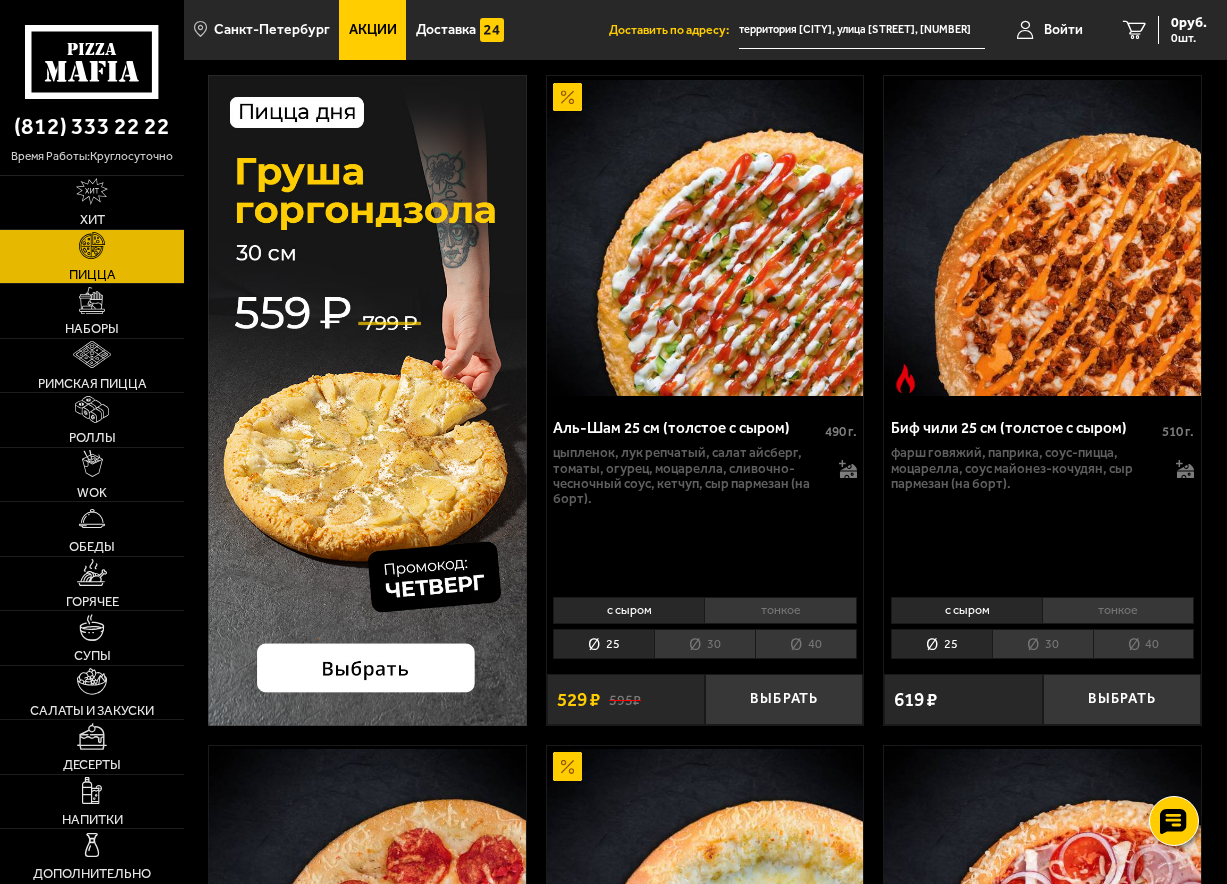 click on "тонкое" at bounding box center (780, 610) 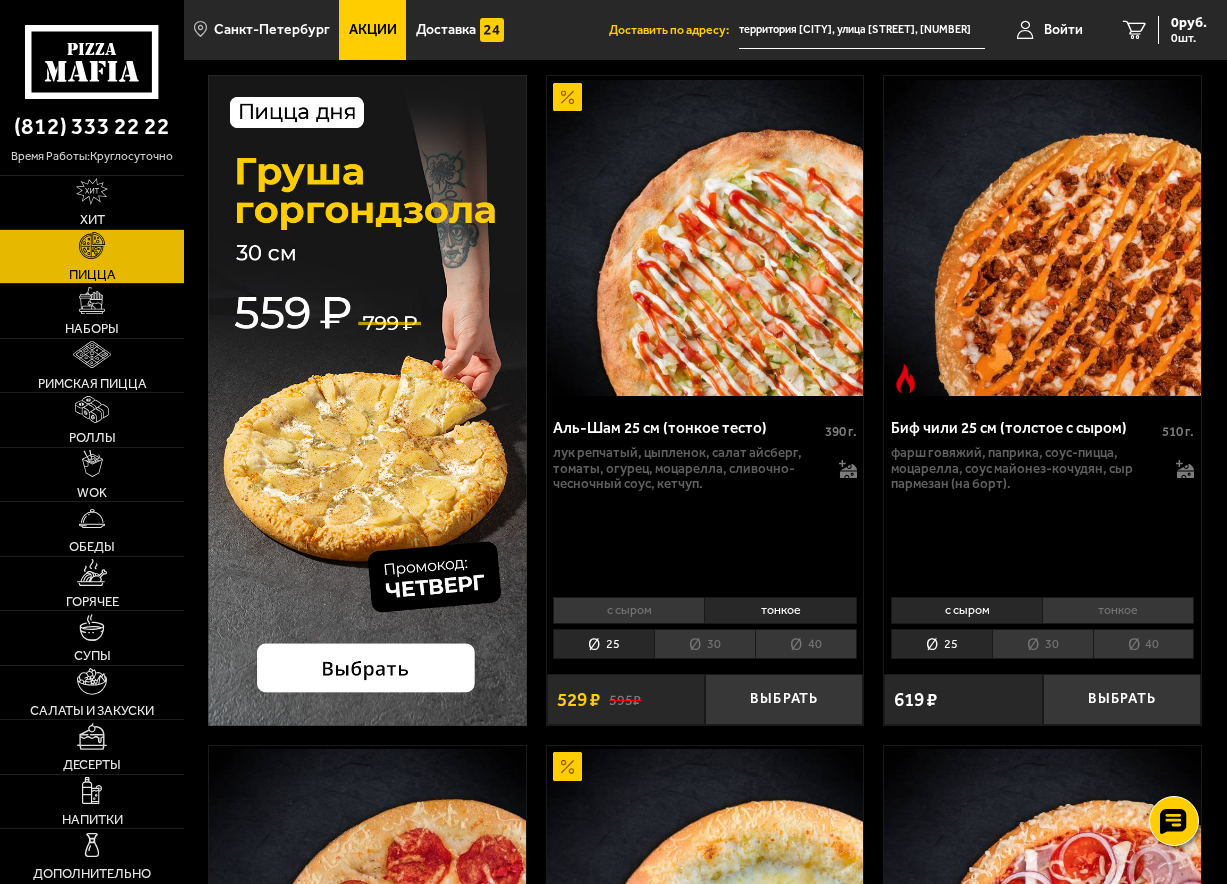 click on "30" at bounding box center [704, 644] 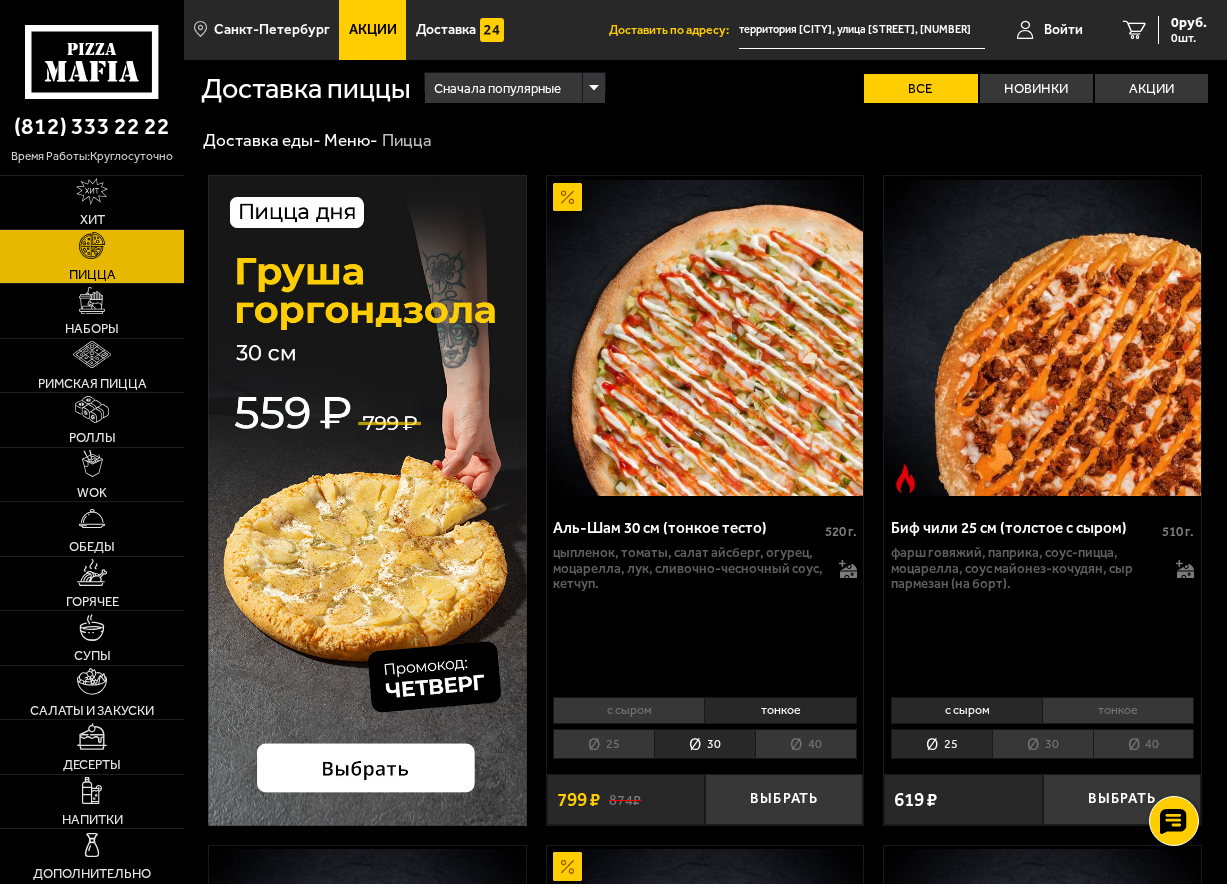 scroll, scrollTop: 100, scrollLeft: 0, axis: vertical 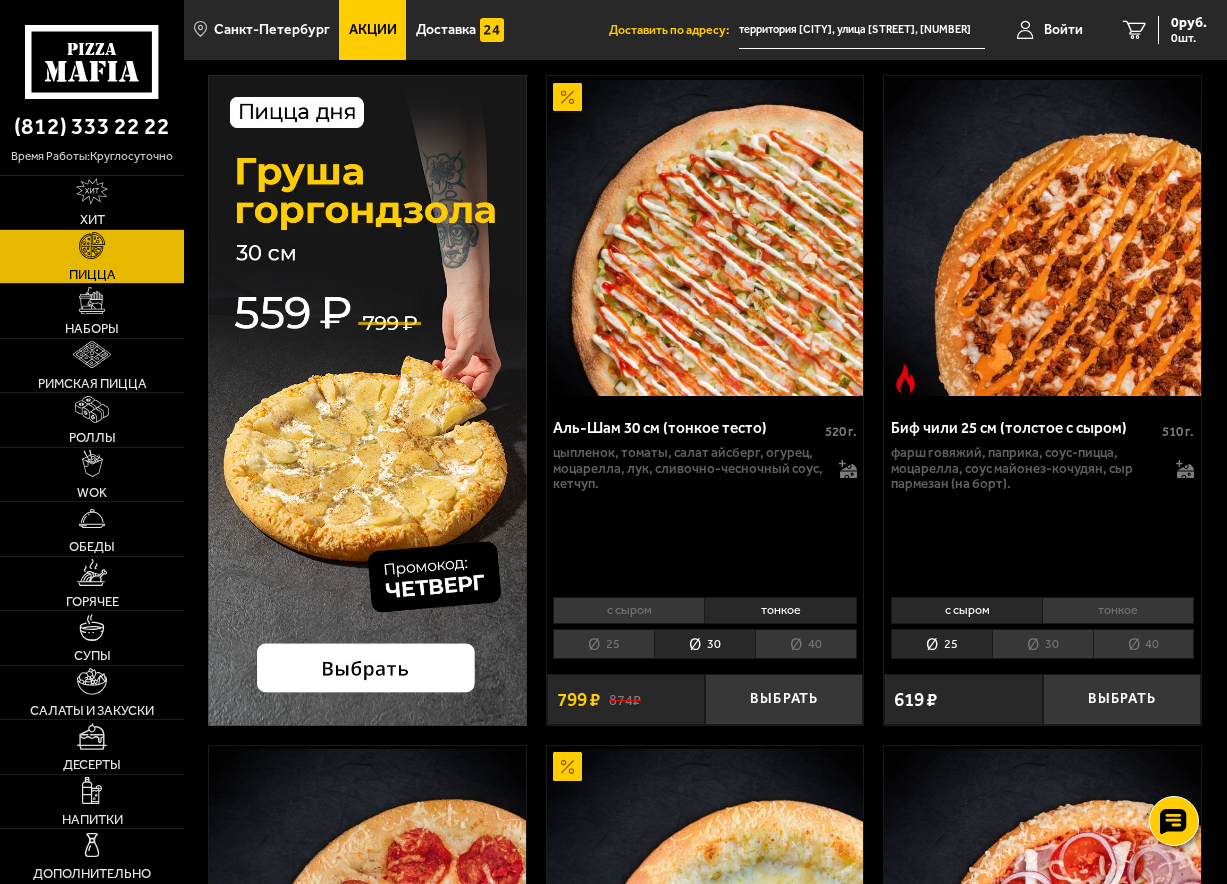 click on "40" at bounding box center (806, 644) 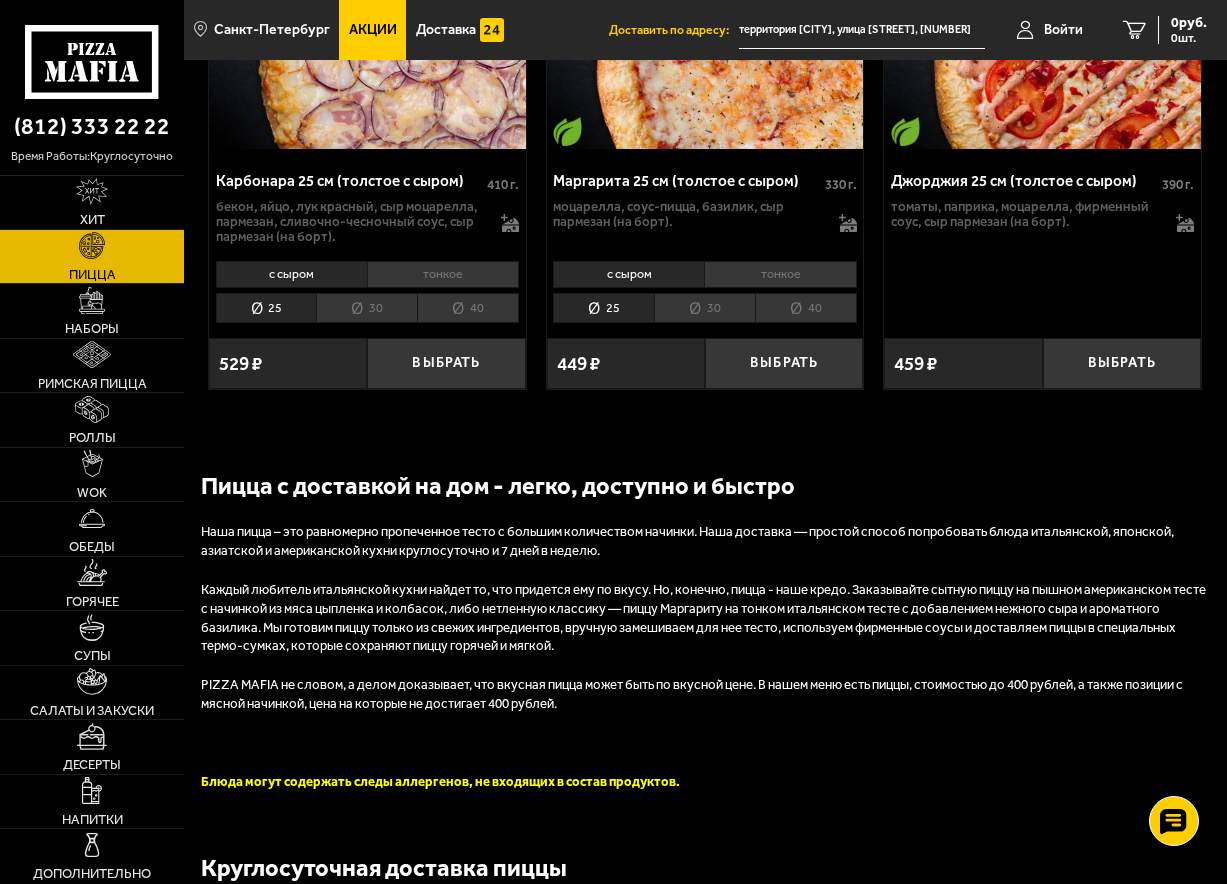 scroll, scrollTop: 5500, scrollLeft: 0, axis: vertical 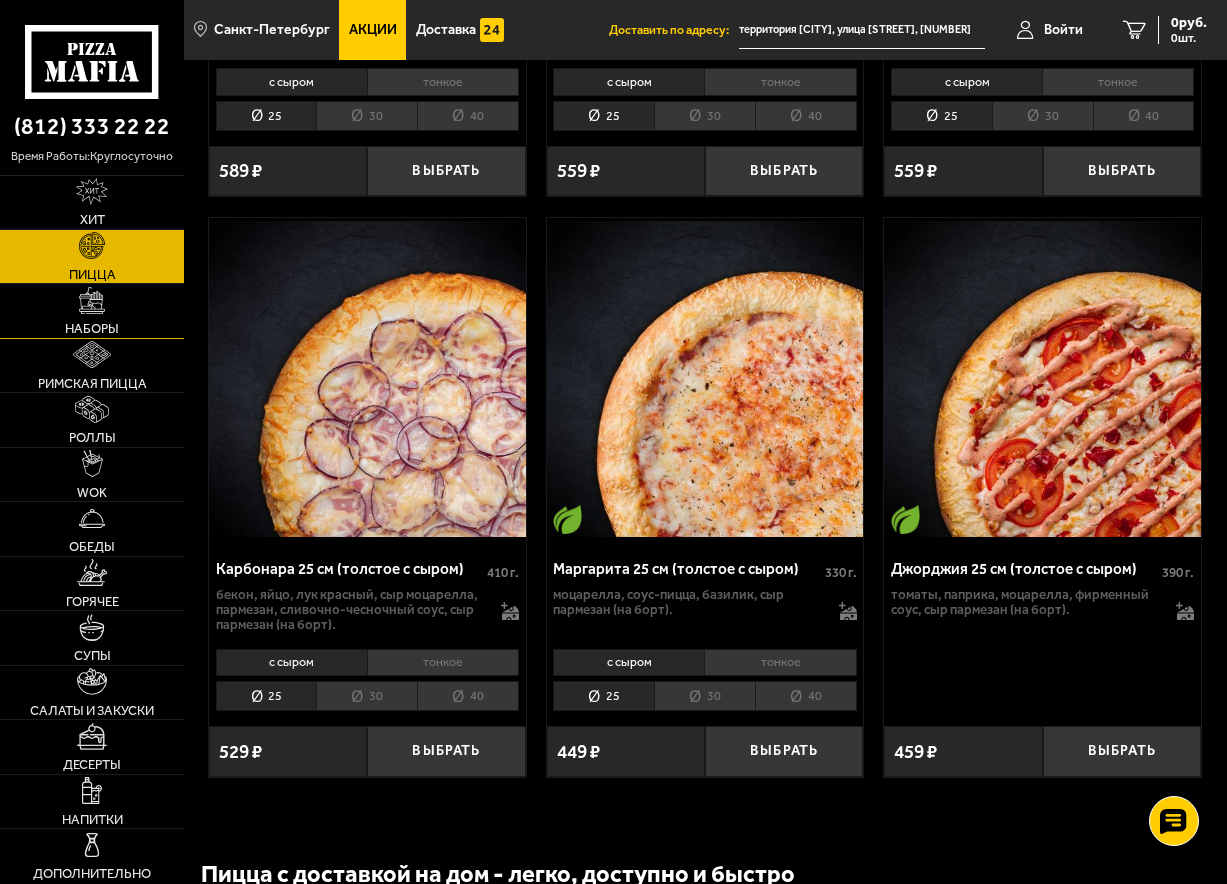 click on "Наборы" at bounding box center [92, 310] 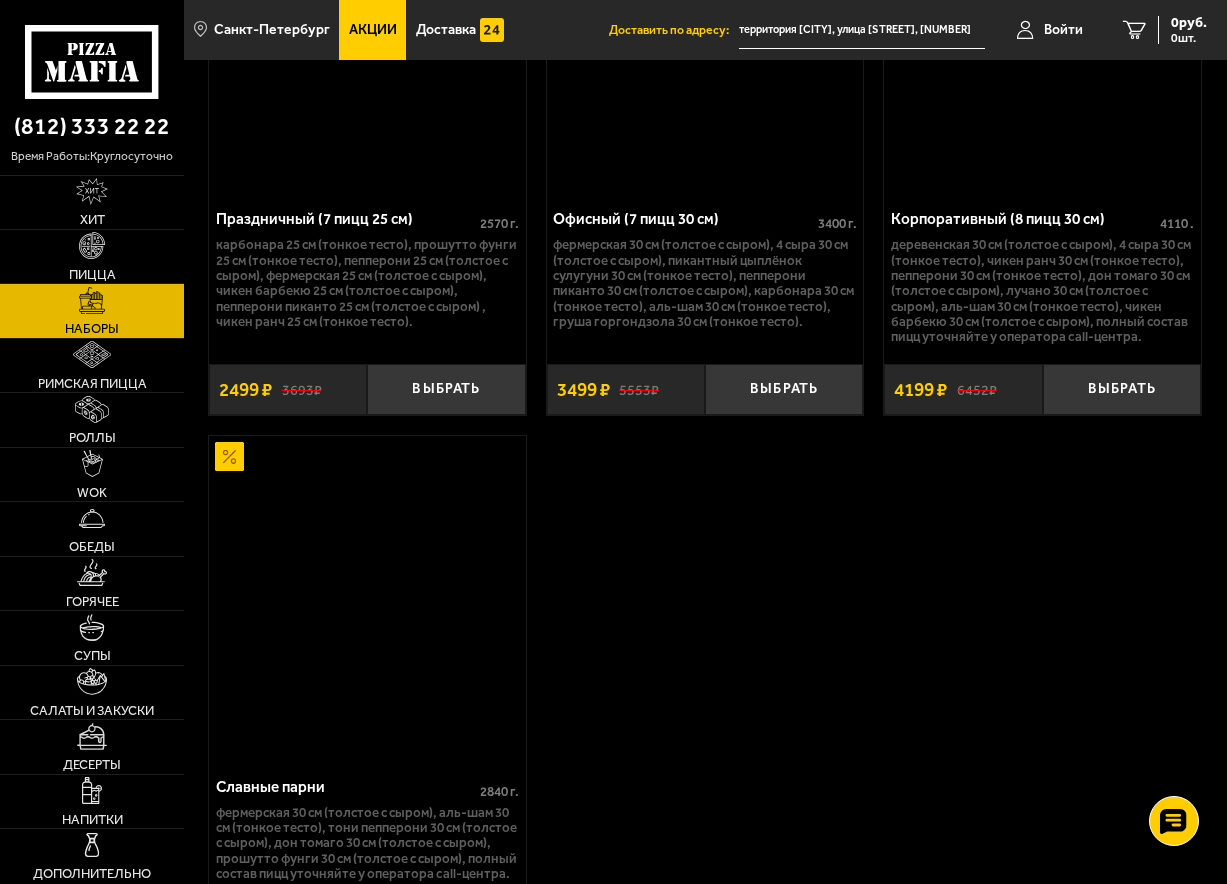 scroll, scrollTop: 0, scrollLeft: 0, axis: both 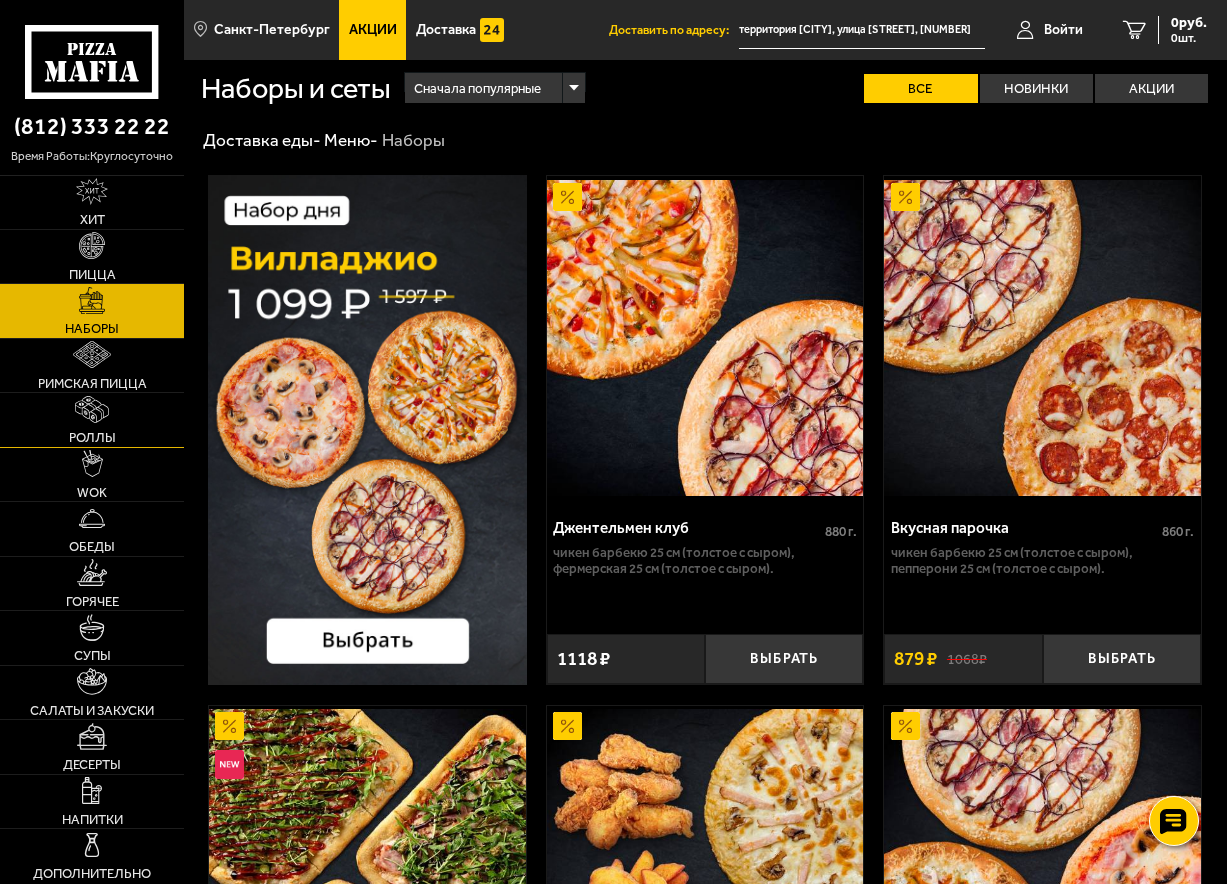 click on "Роллы" at bounding box center (92, 437) 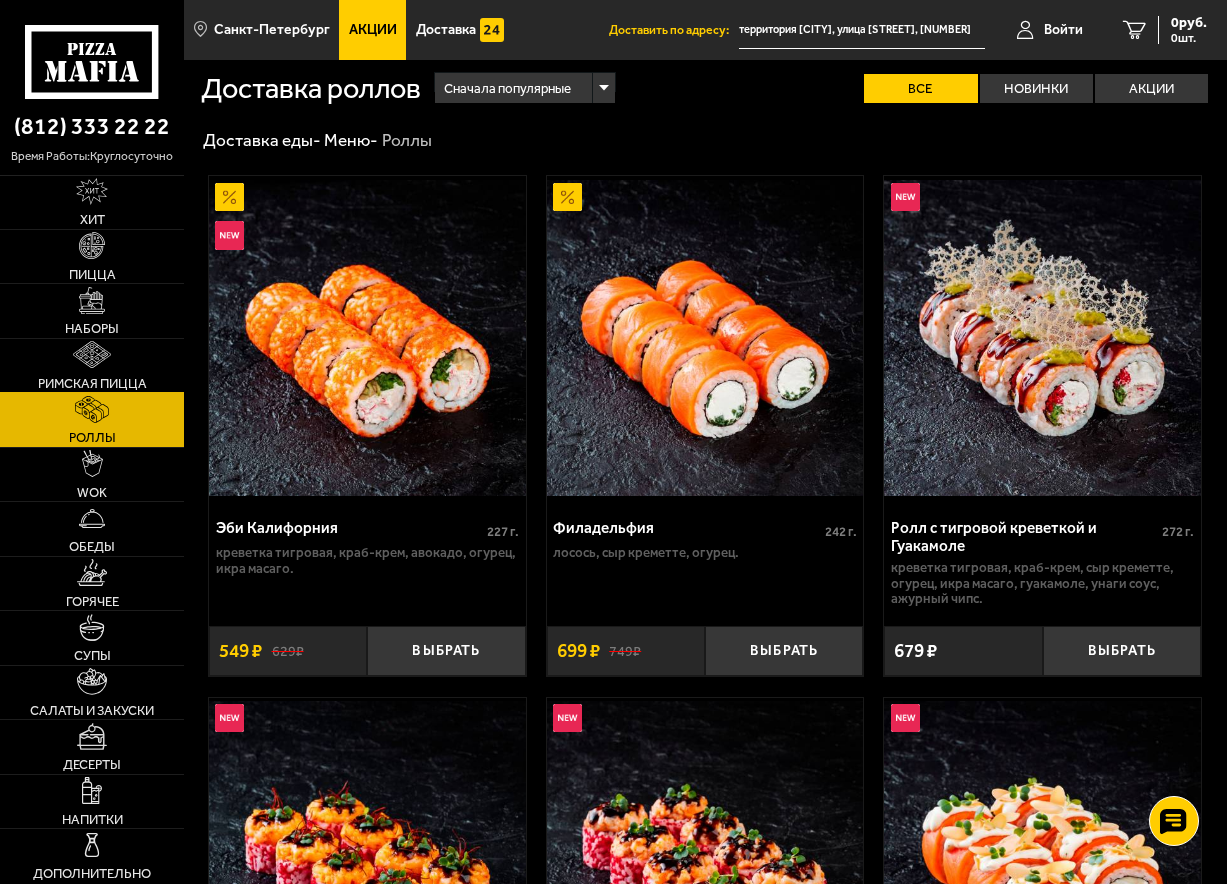 click on "Римская пицца" at bounding box center (92, 383) 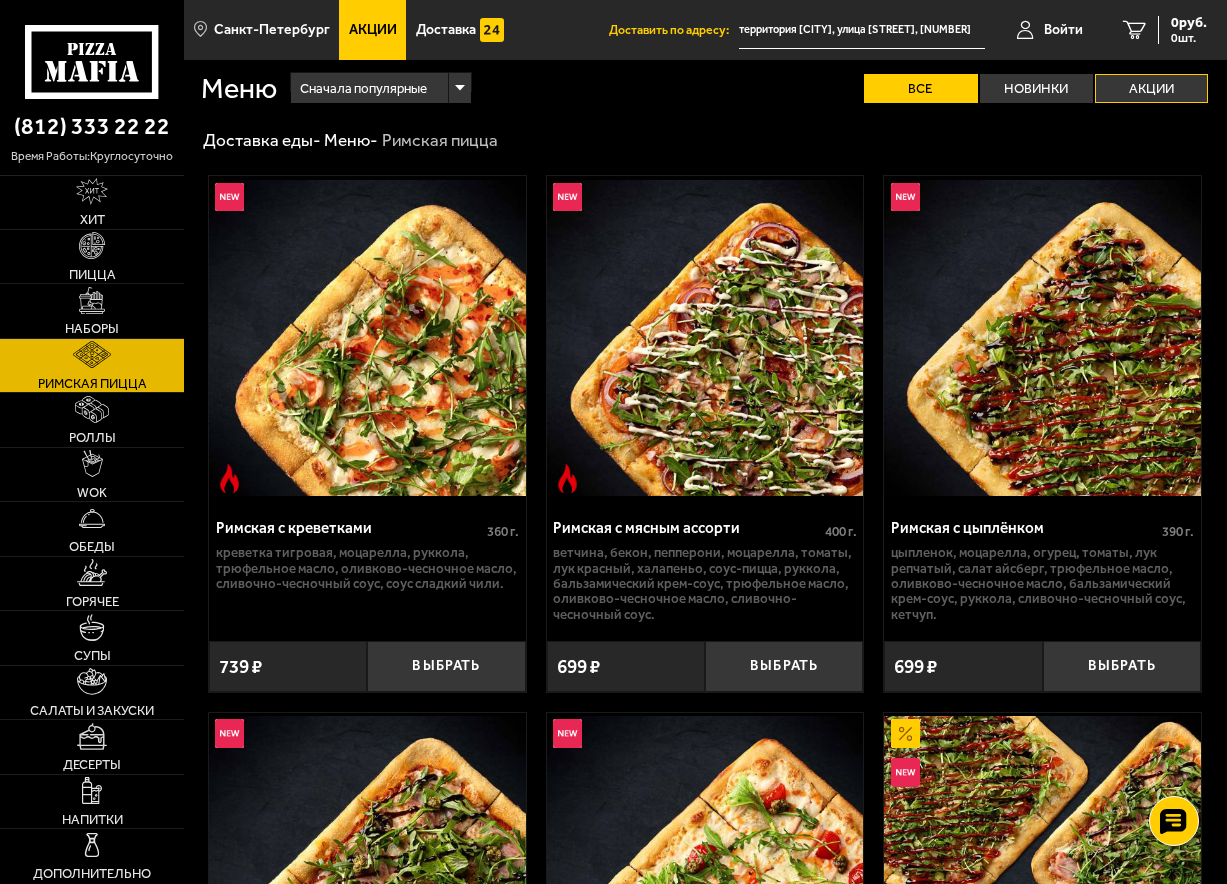 click on "Акции" at bounding box center (1151, 88) 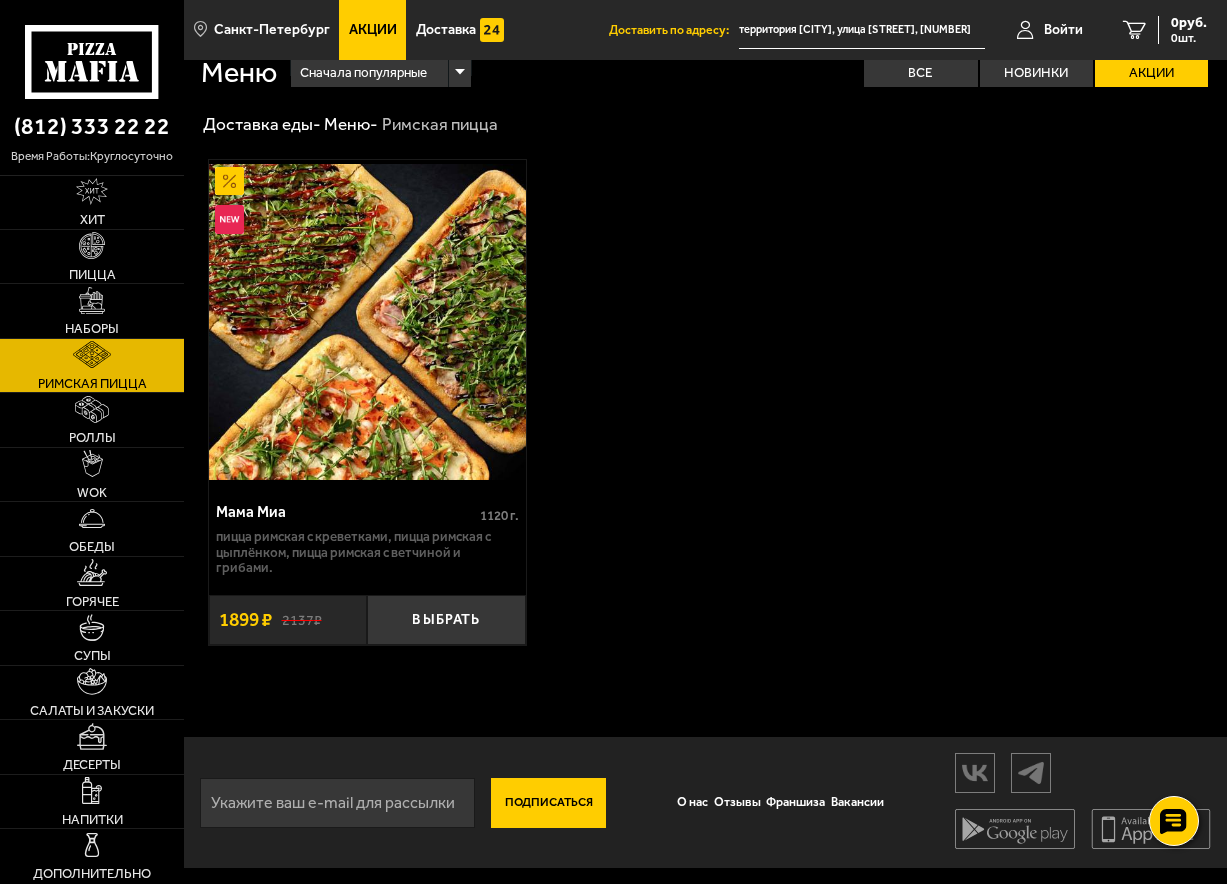 scroll, scrollTop: 0, scrollLeft: 0, axis: both 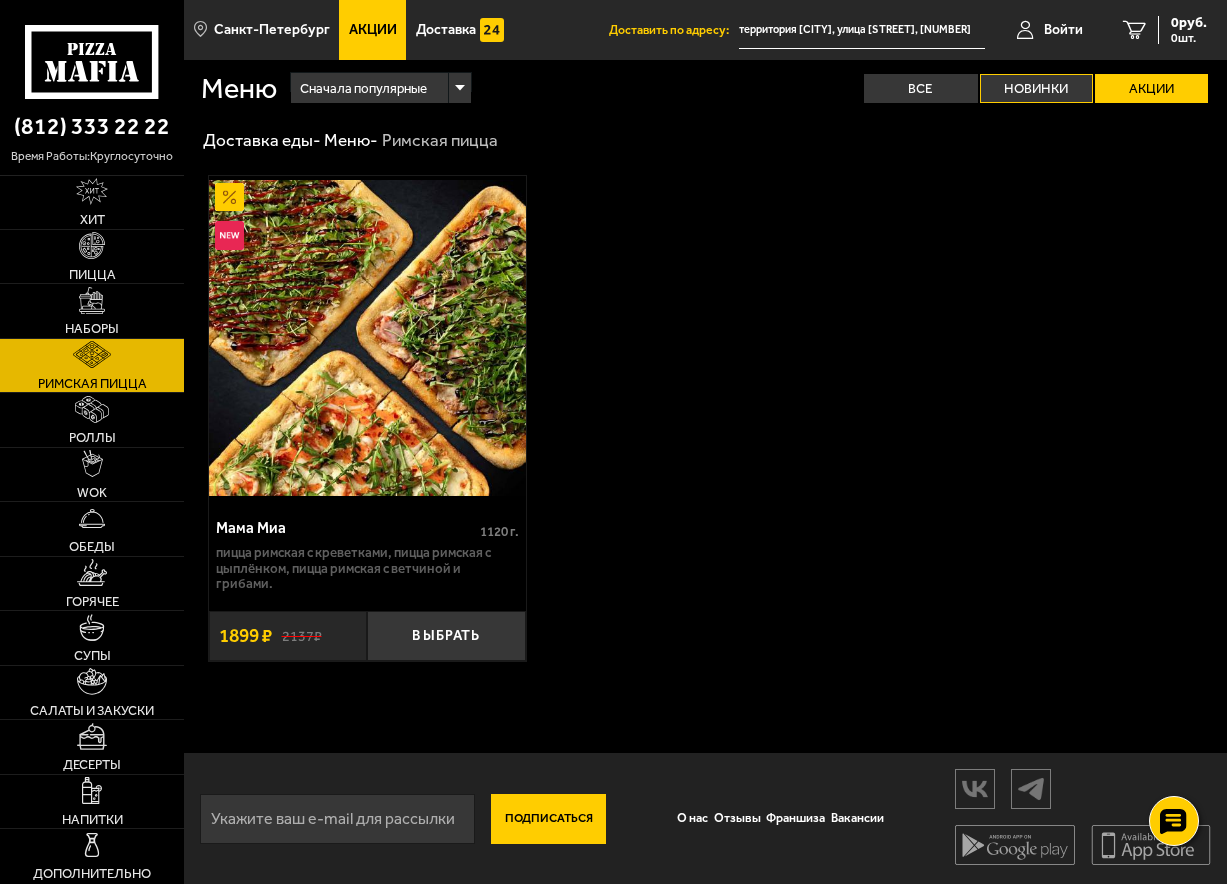 click on "Новинки" at bounding box center (1036, 88) 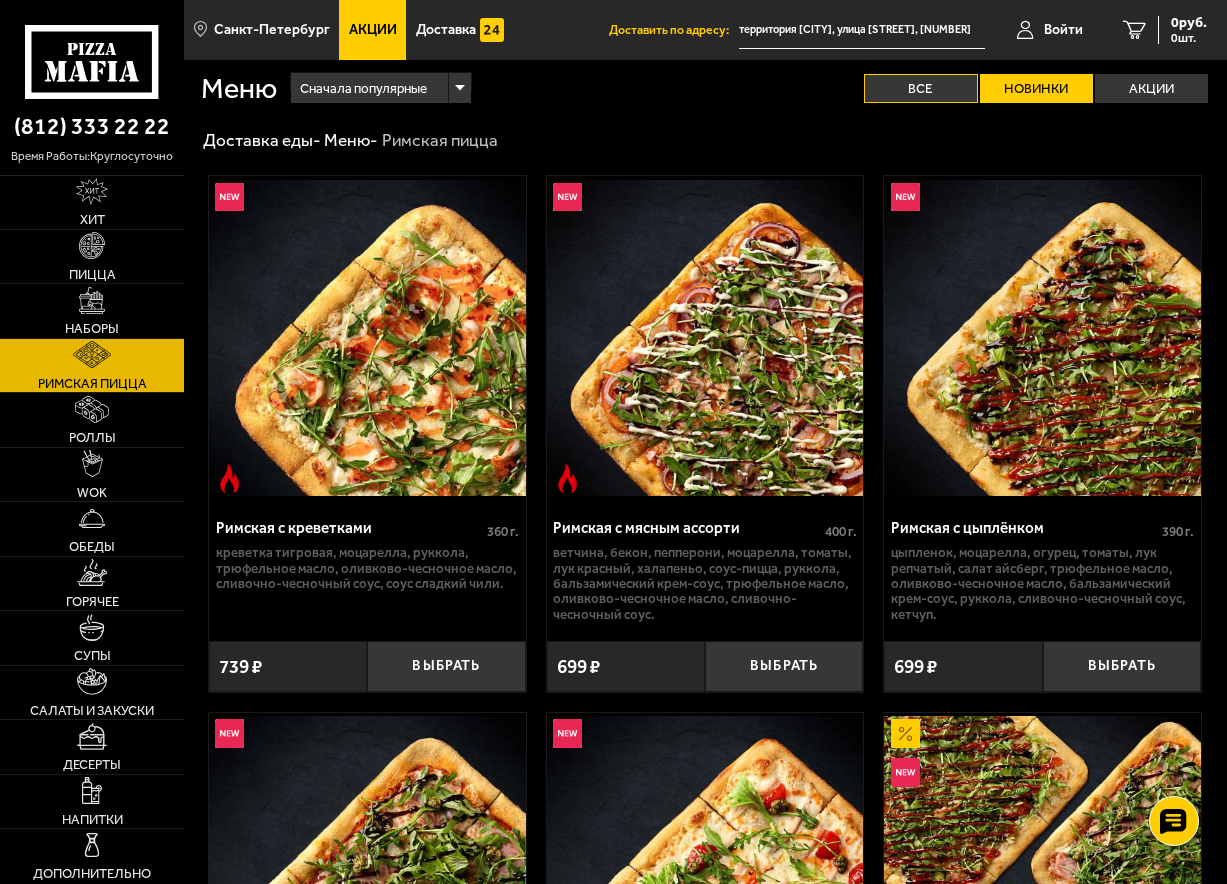 click on "Все" at bounding box center (920, 88) 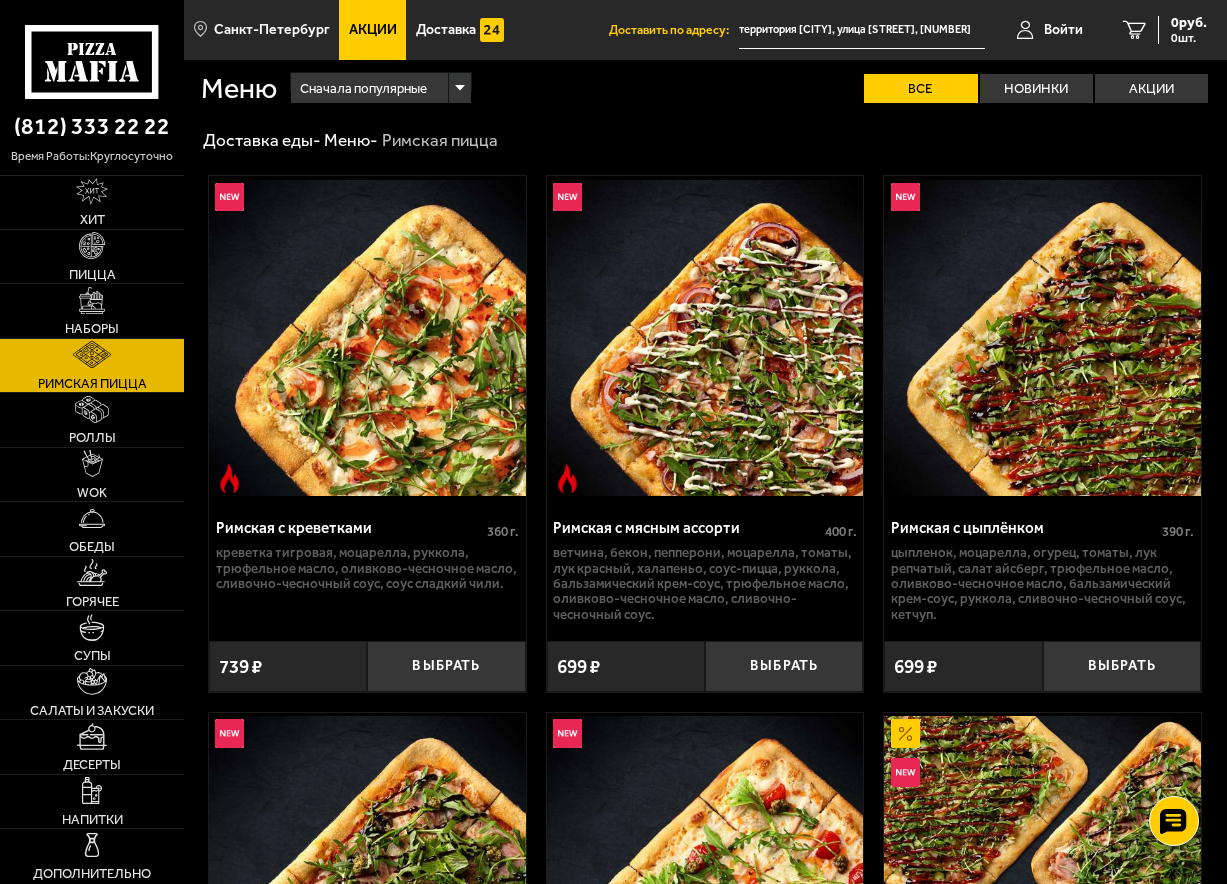 click on "Сначала популярные" at bounding box center (363, 88) 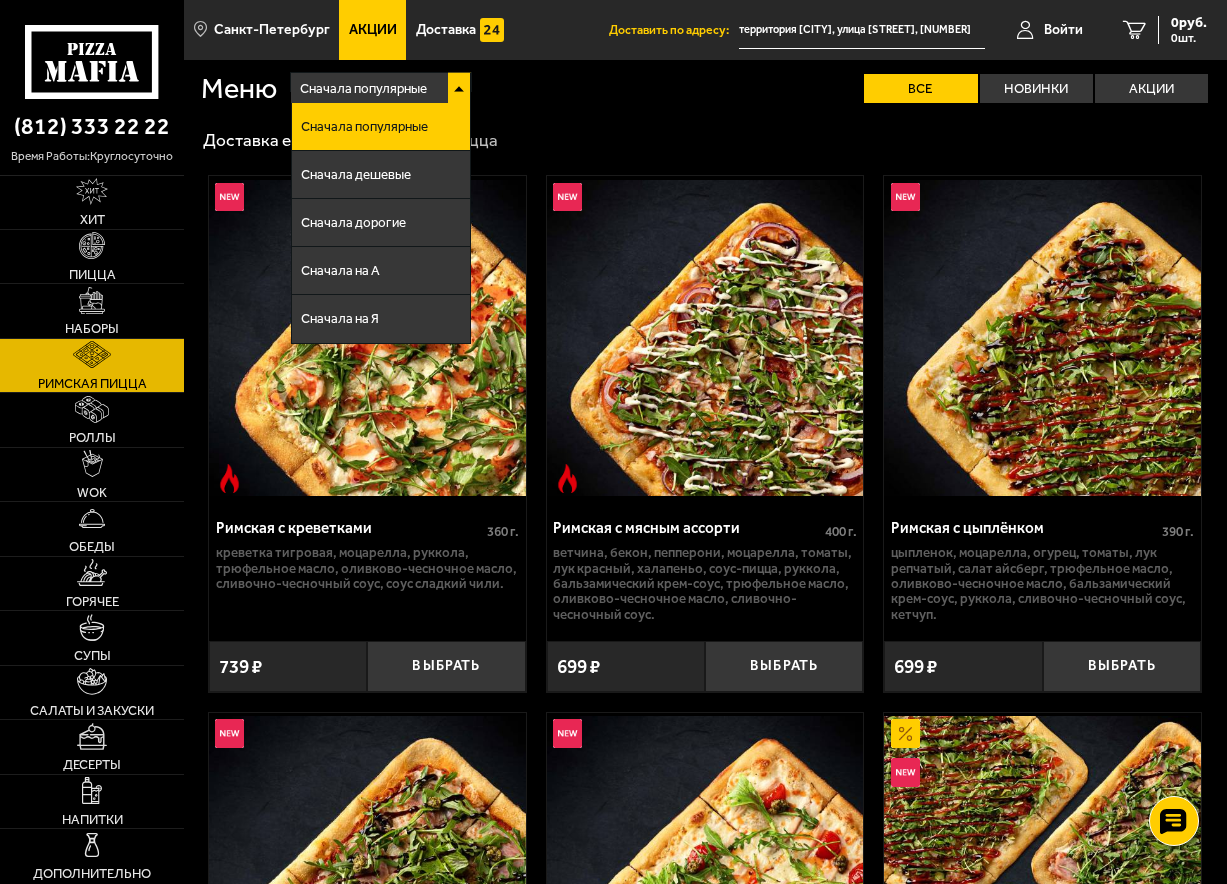 click on "Доставка еды  -  Меню  -  Римская пицца" at bounding box center (705, 140) 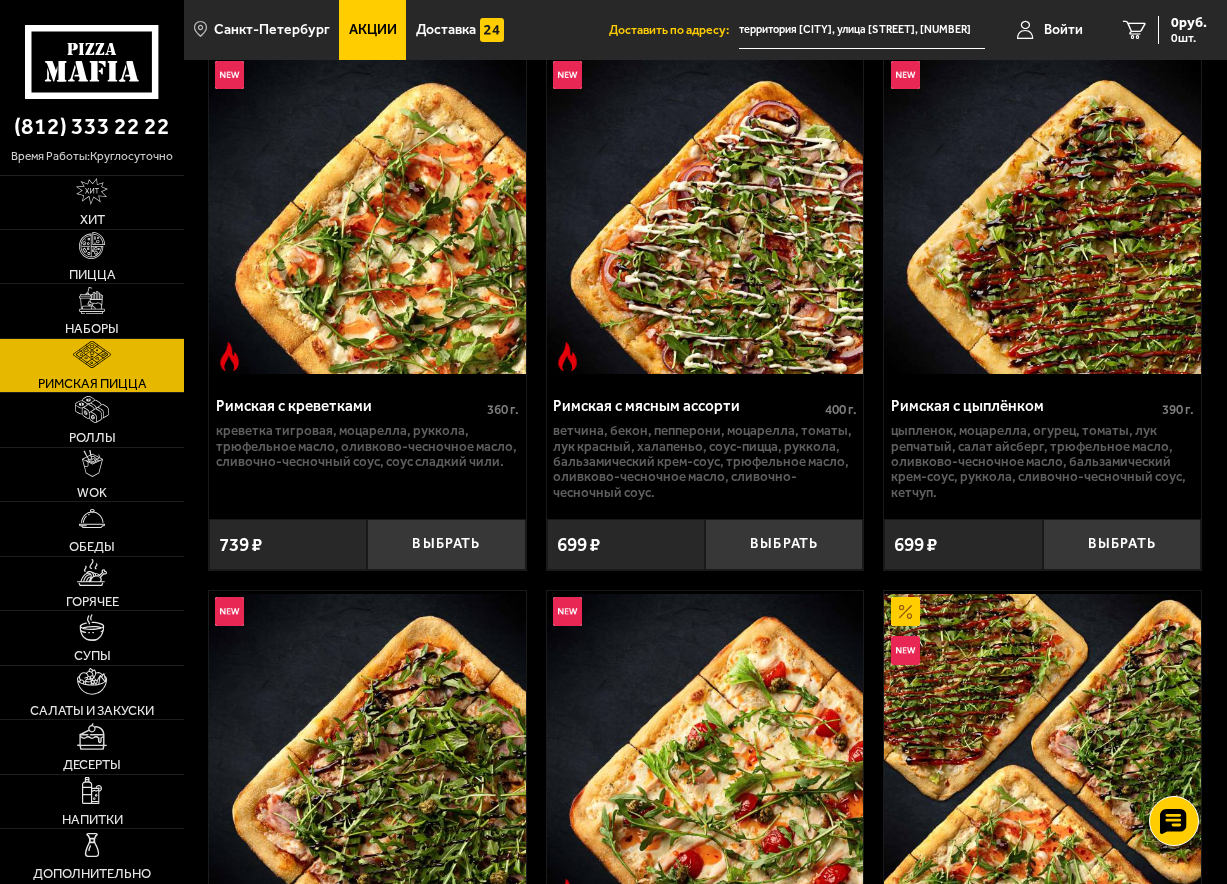 scroll, scrollTop: 0, scrollLeft: 0, axis: both 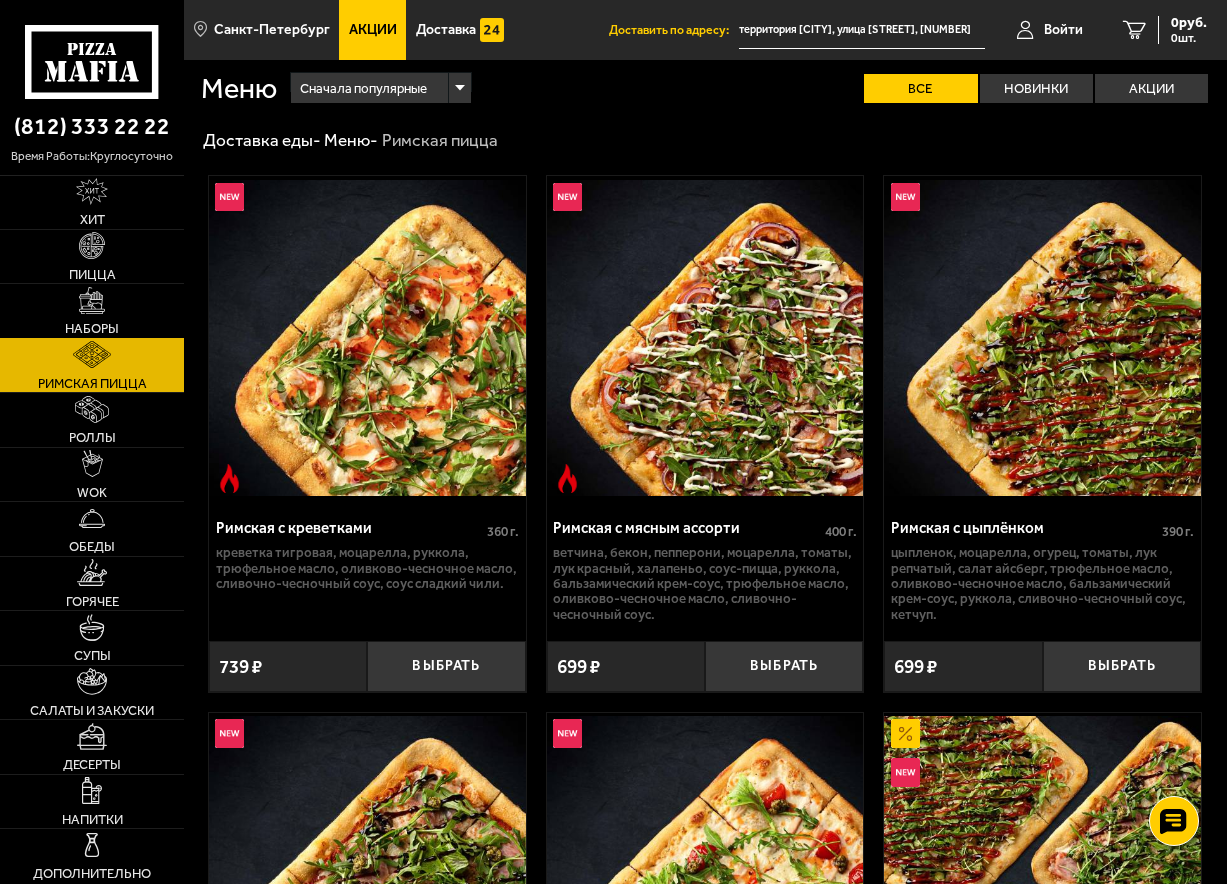 click on "Наборы" at bounding box center (92, 328) 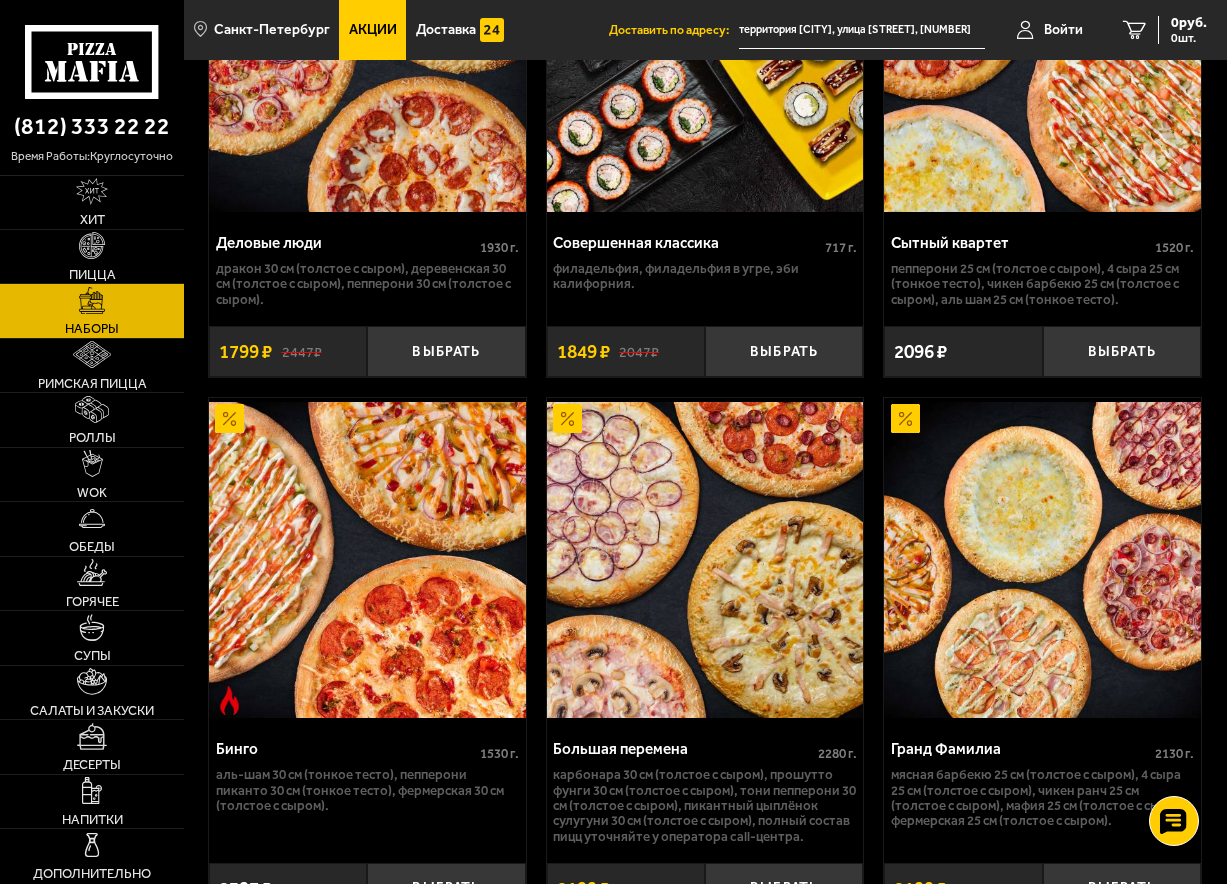 scroll, scrollTop: 4000, scrollLeft: 0, axis: vertical 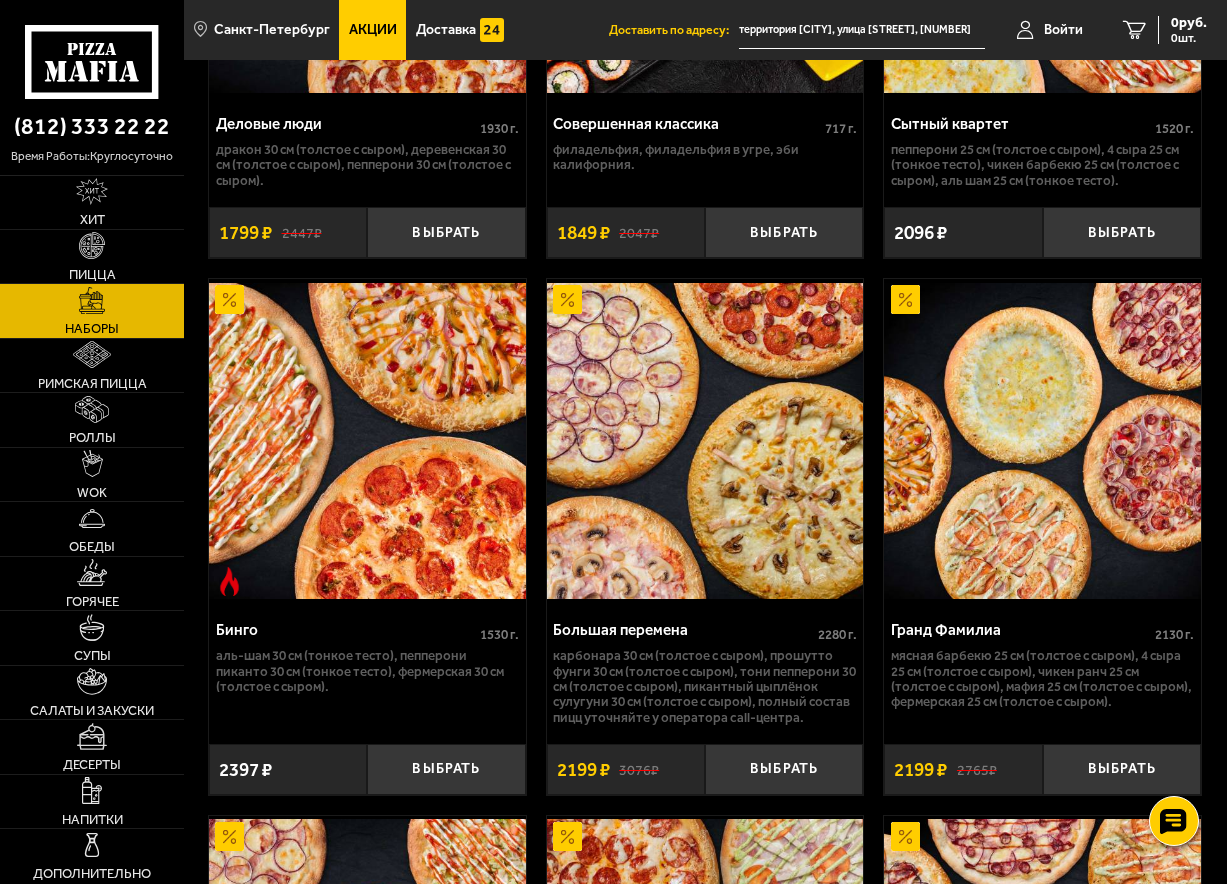 click at bounding box center (367, 440) 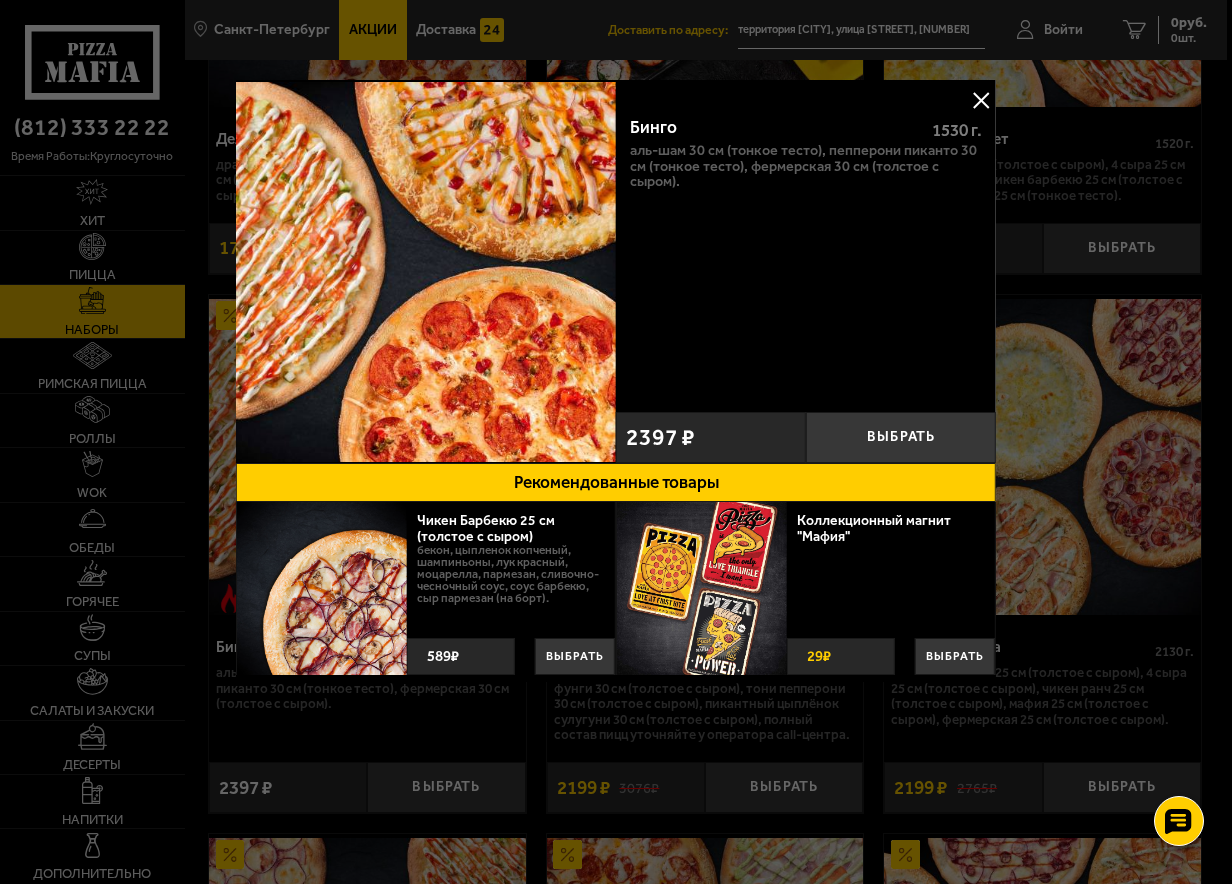 click at bounding box center (981, 100) 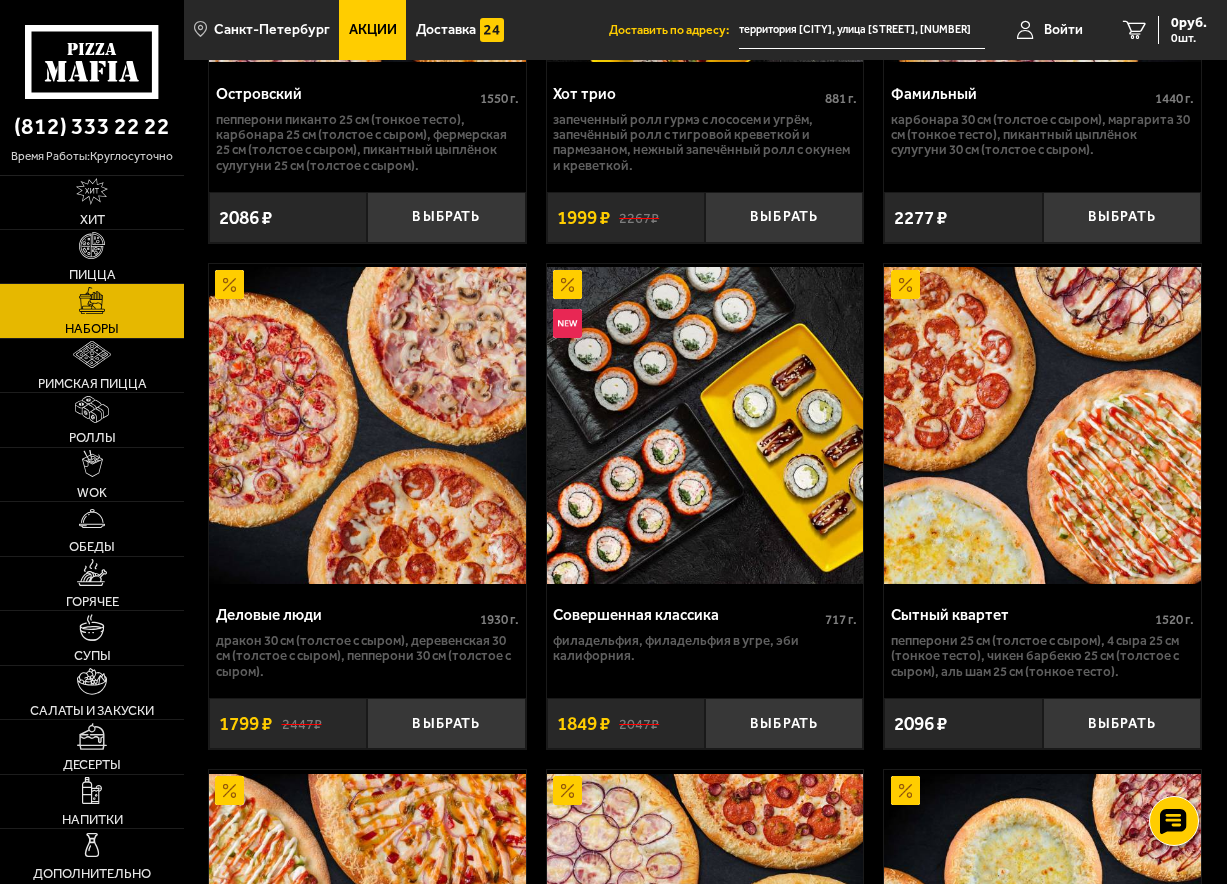 scroll, scrollTop: 3500, scrollLeft: 0, axis: vertical 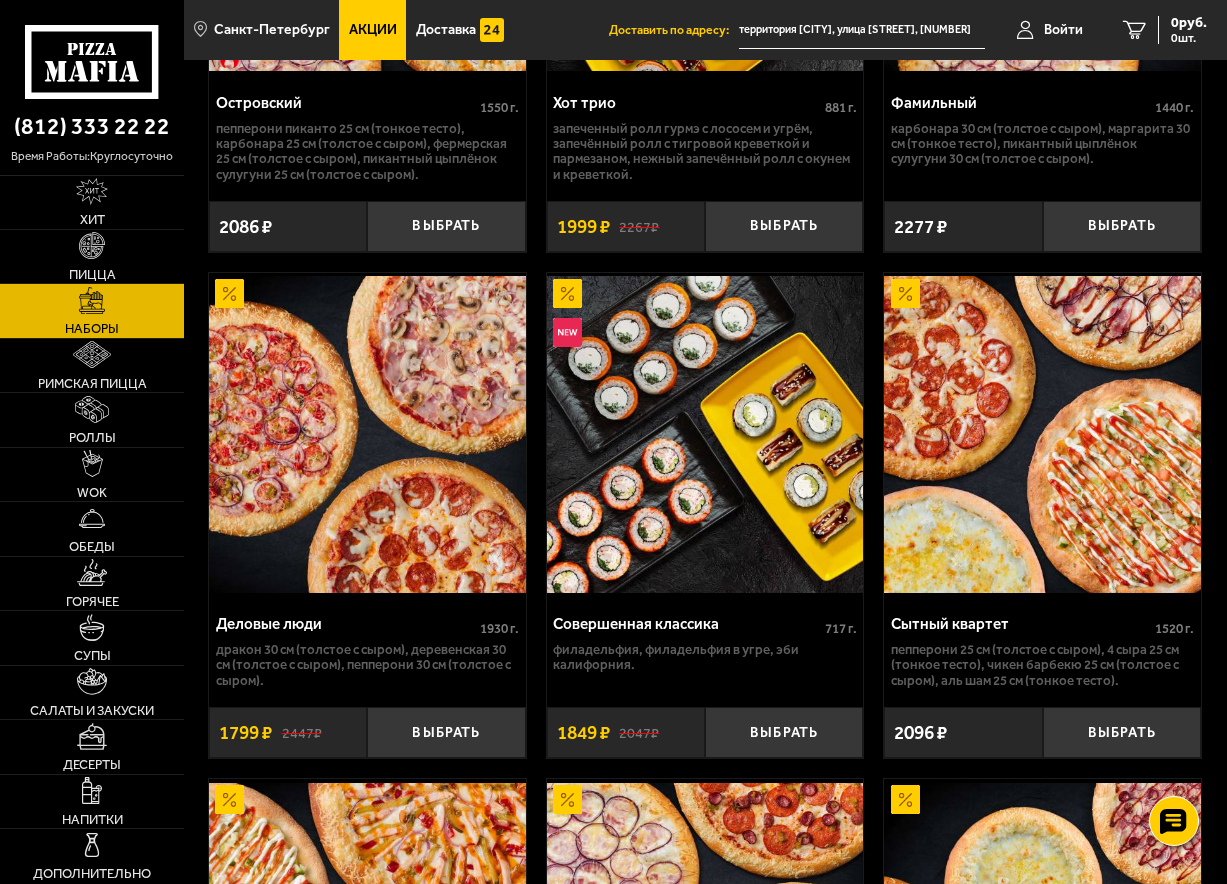 click at bounding box center [1042, 434] 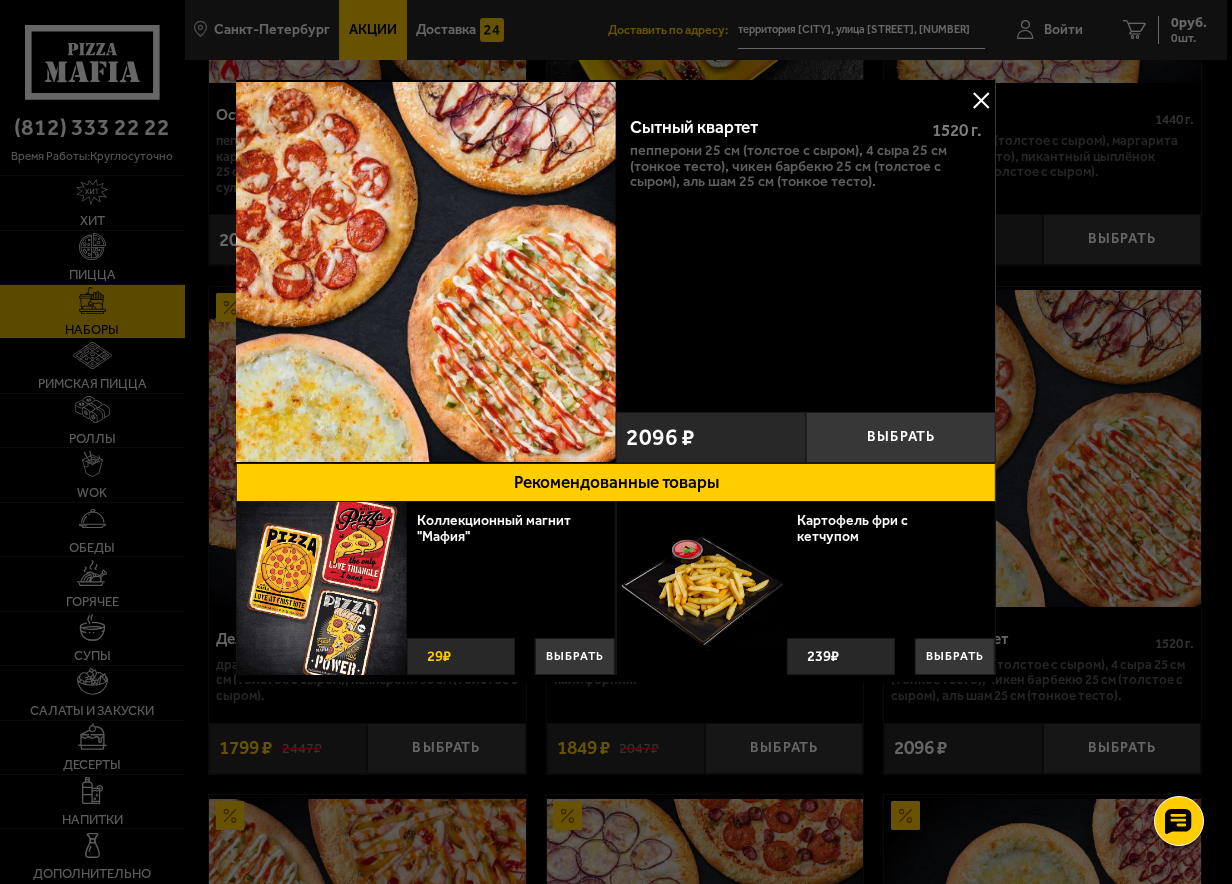 click at bounding box center [981, 100] 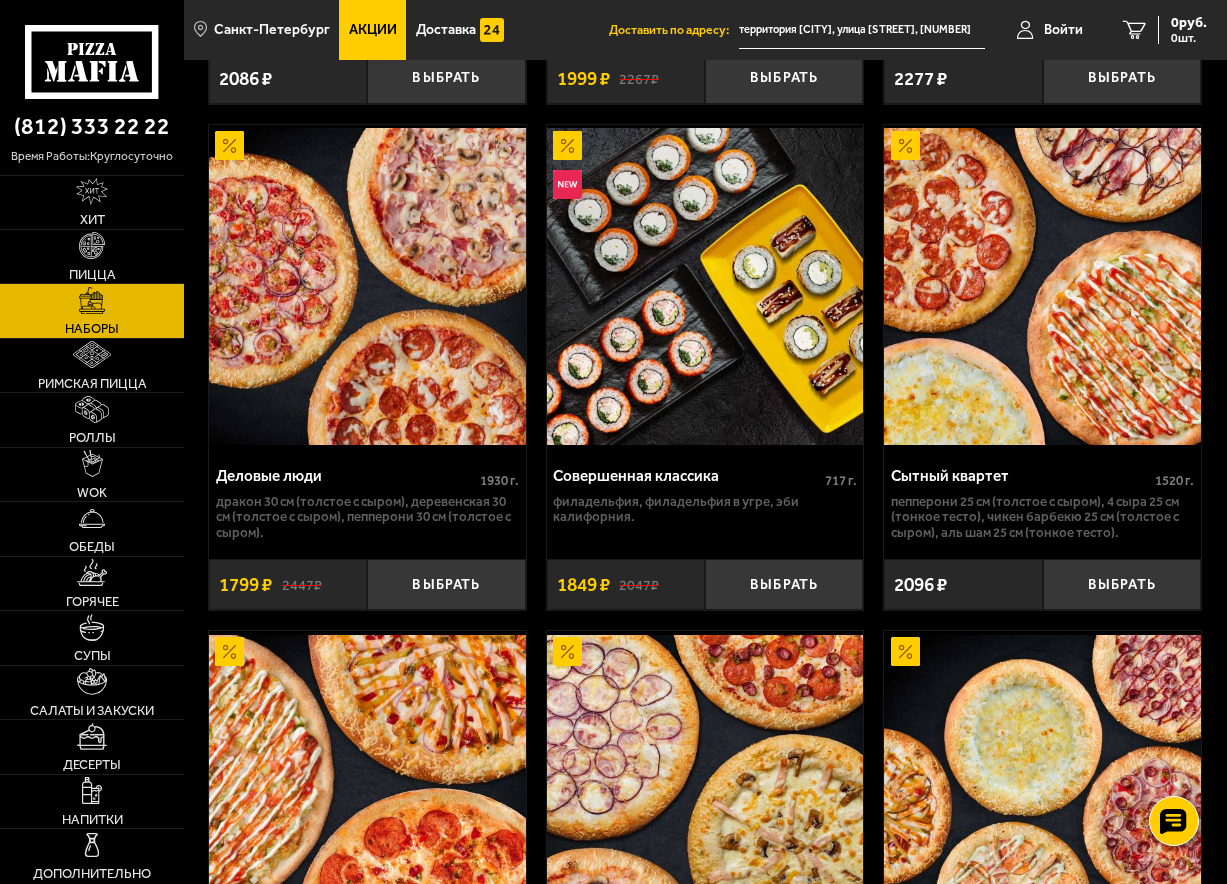 scroll, scrollTop: 3600, scrollLeft: 0, axis: vertical 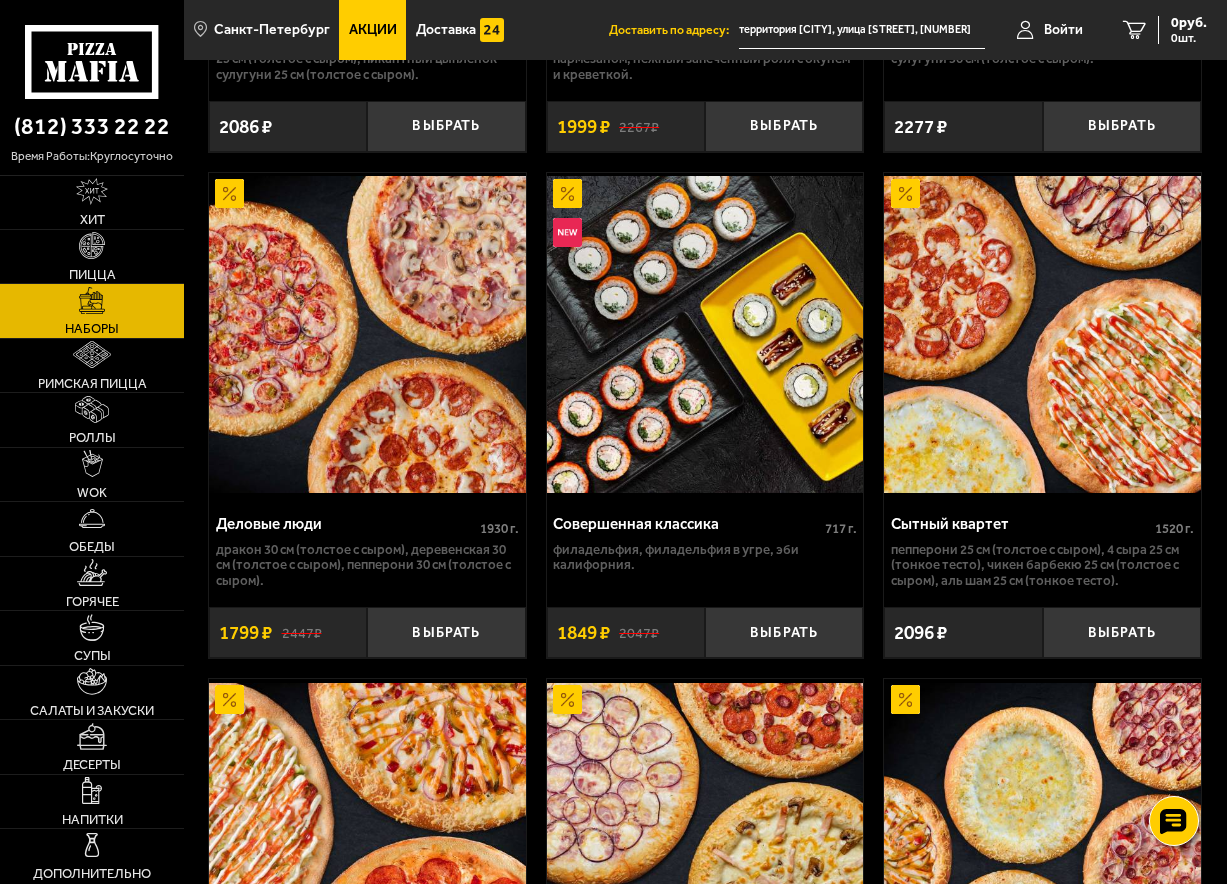 click at bounding box center (1042, 334) 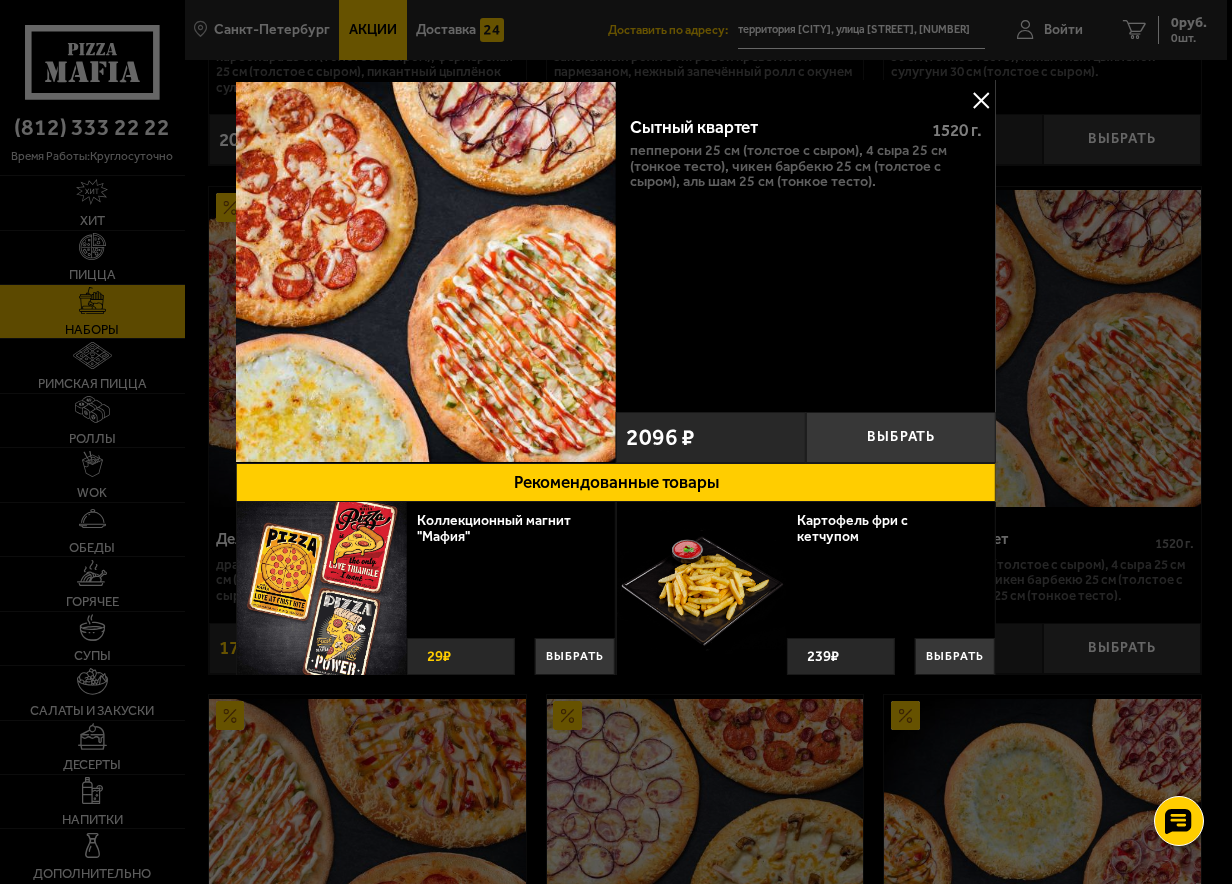 click at bounding box center (981, 100) 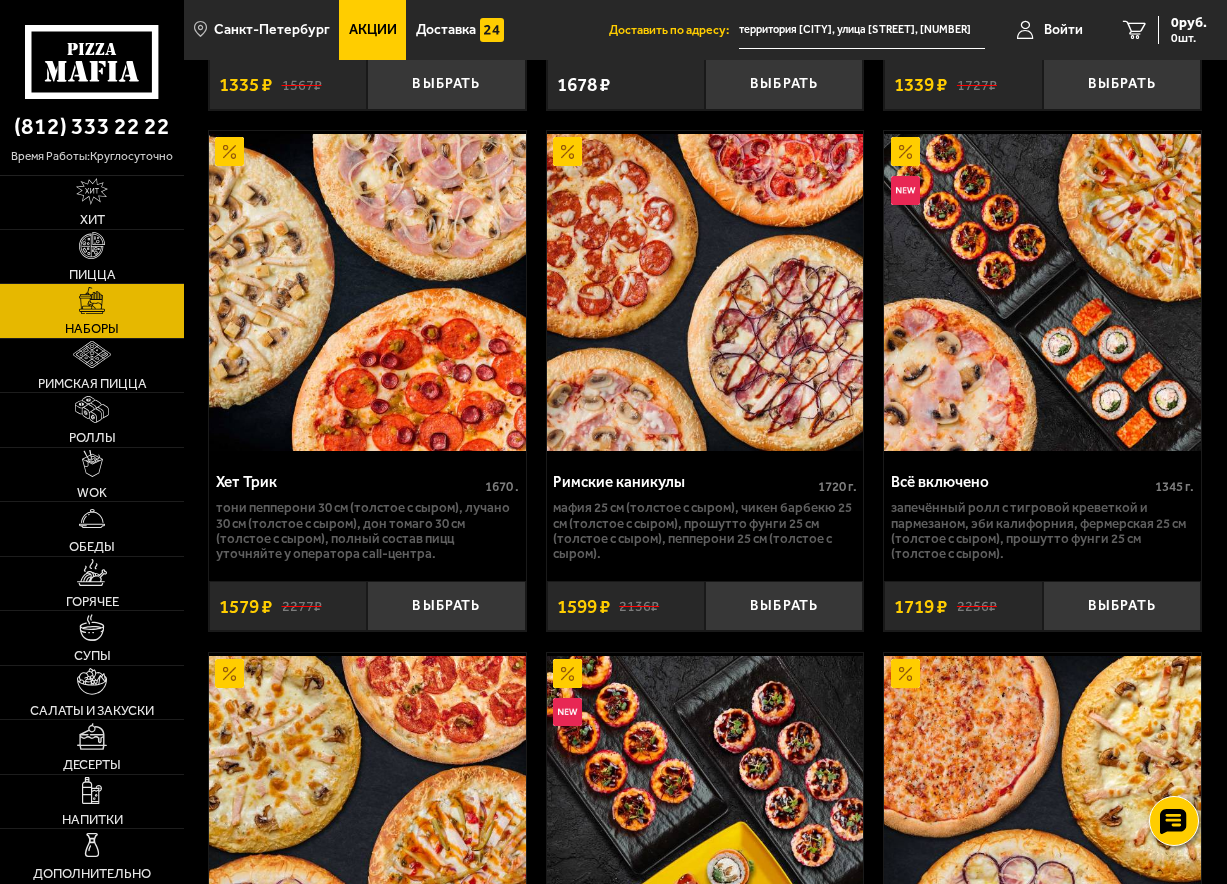 scroll, scrollTop: 2300, scrollLeft: 0, axis: vertical 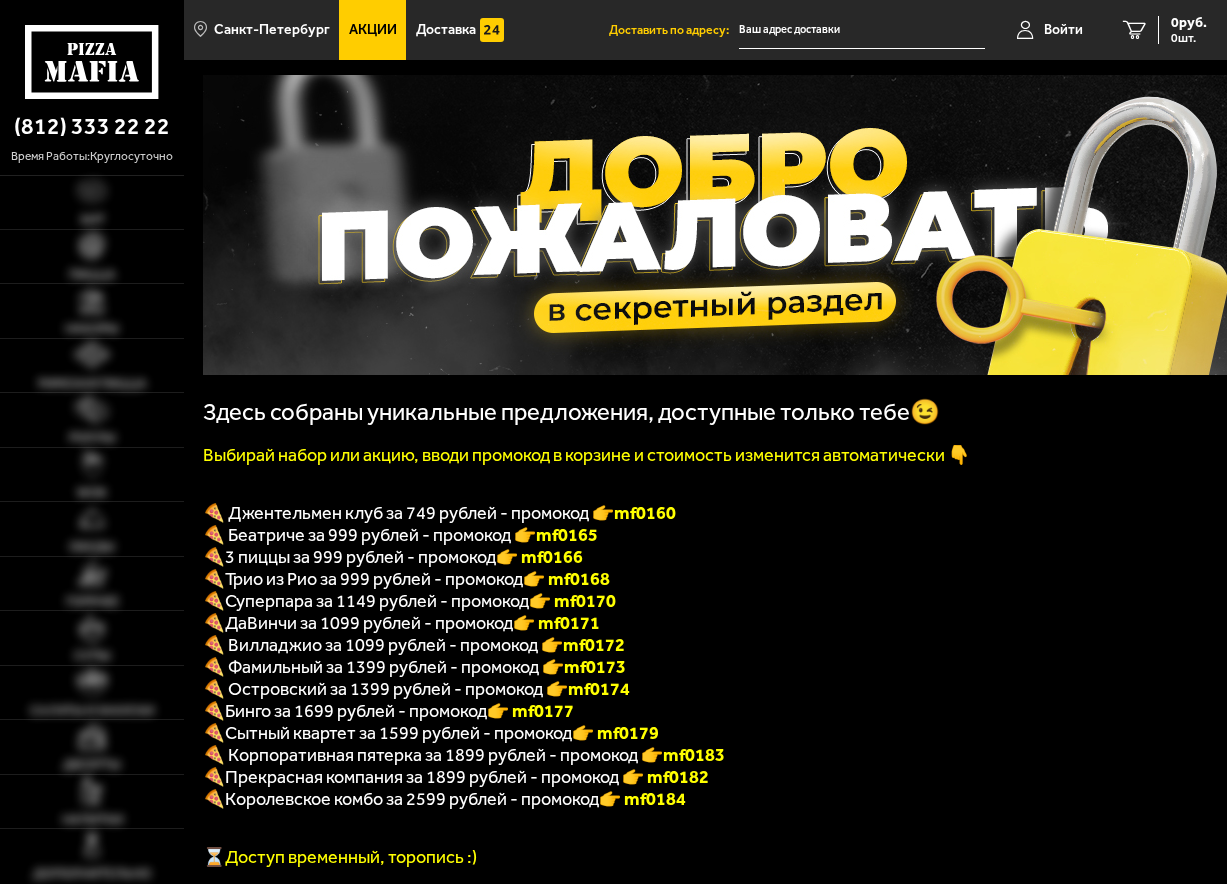 type on "территория [CITY], улица [STREET], [NUMBER]" 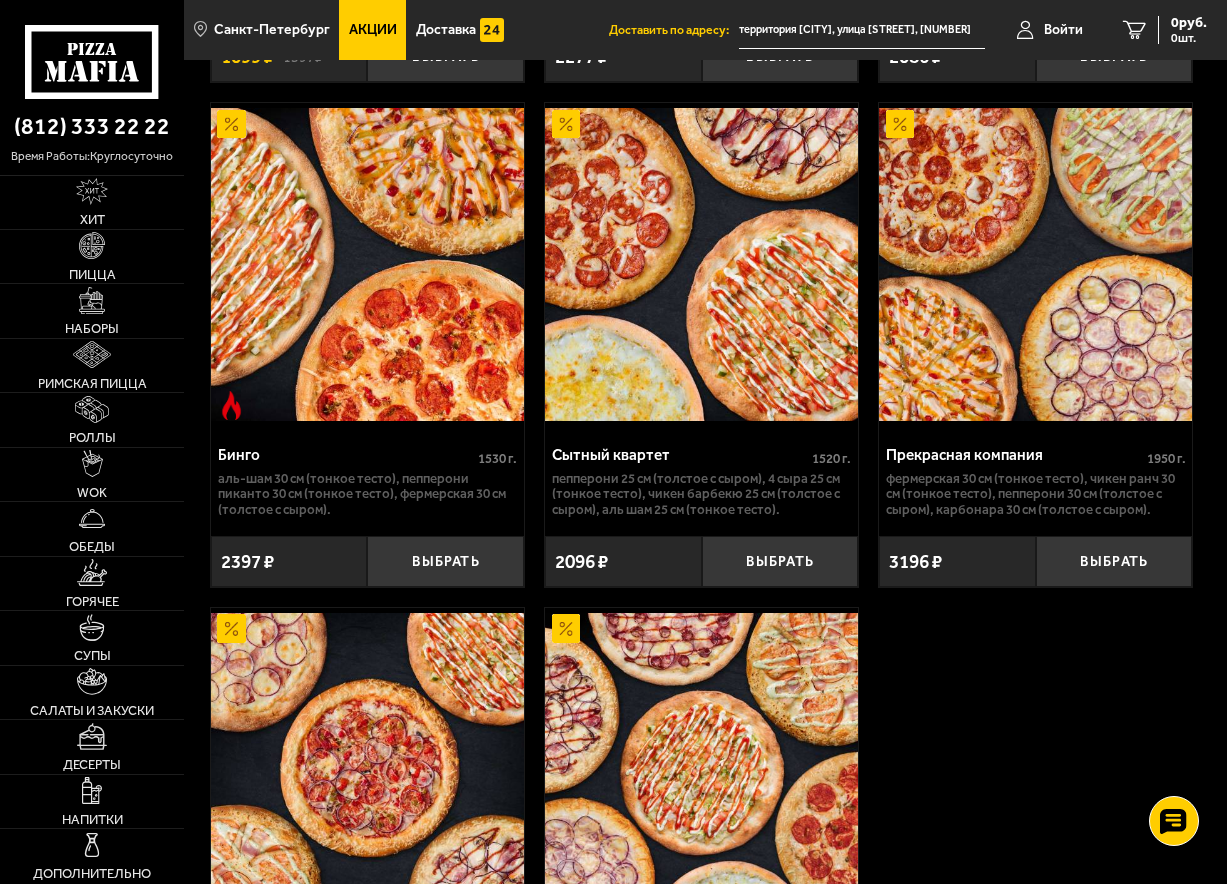 scroll, scrollTop: 2490, scrollLeft: 0, axis: vertical 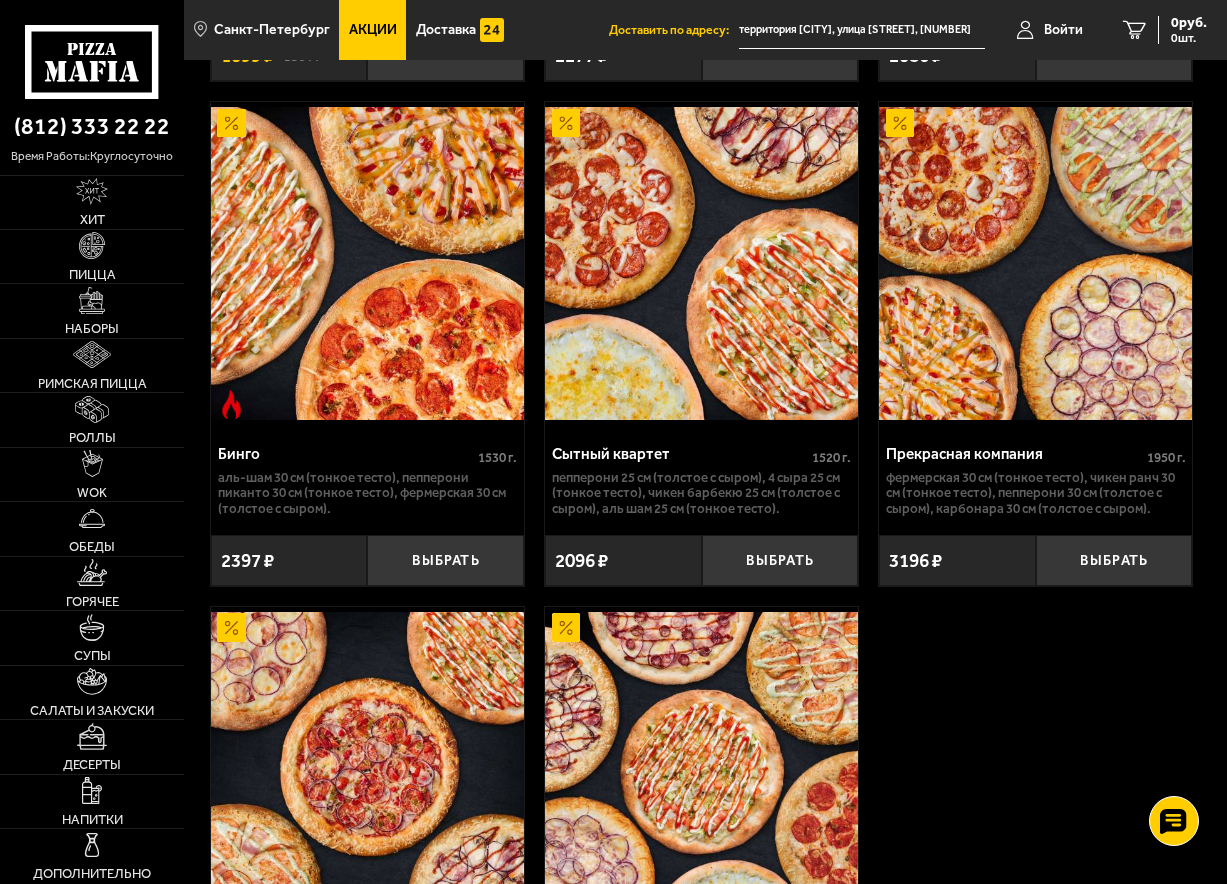 click at bounding box center [231, 404] 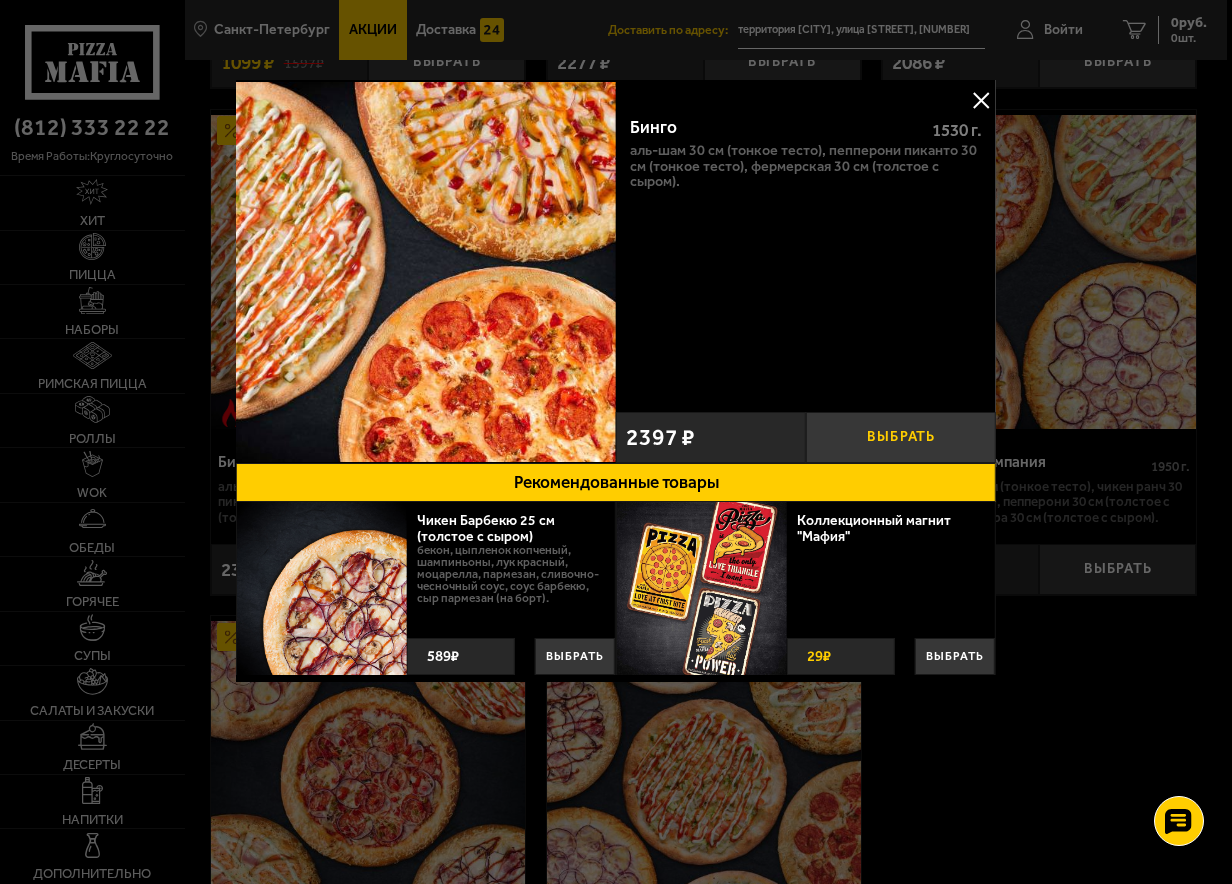 click on "Выбрать" at bounding box center [901, 437] 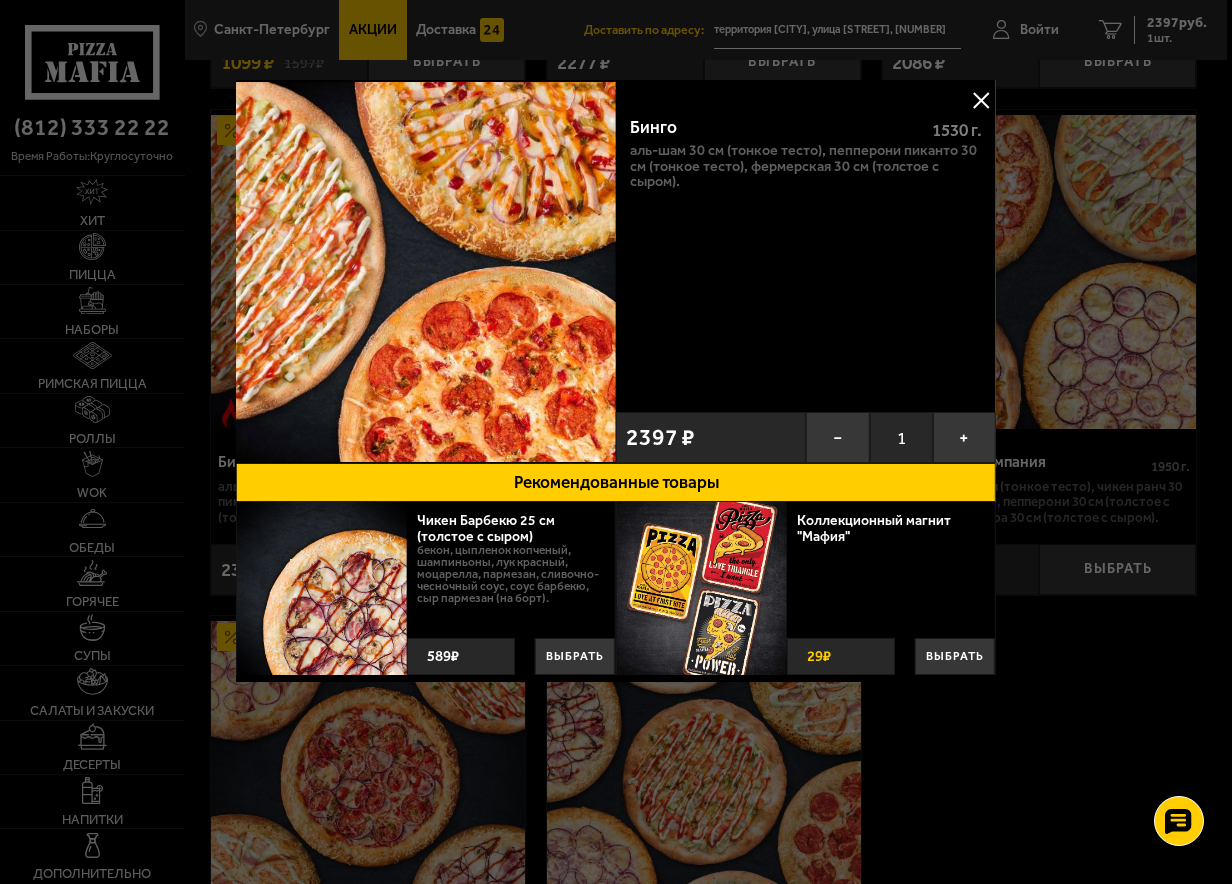 click at bounding box center [981, 100] 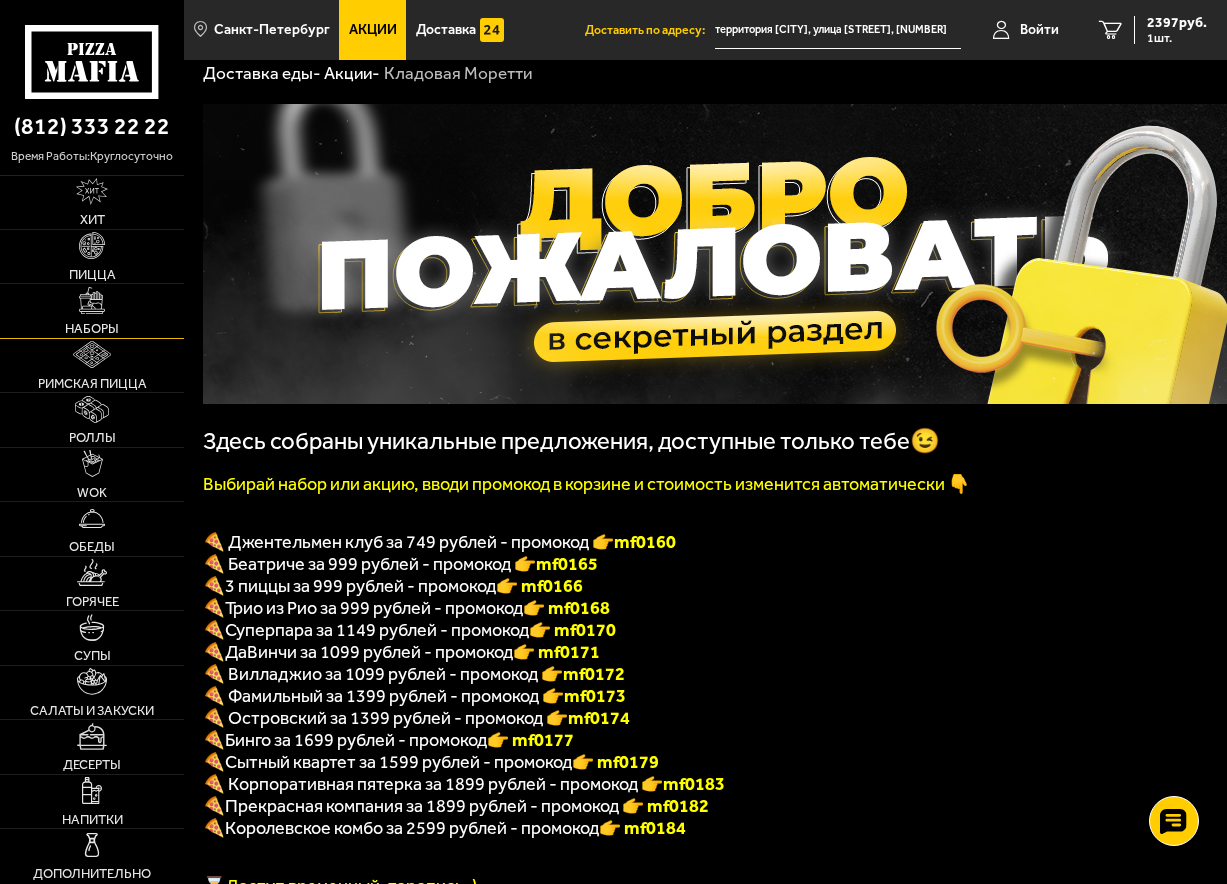 scroll, scrollTop: 0, scrollLeft: 0, axis: both 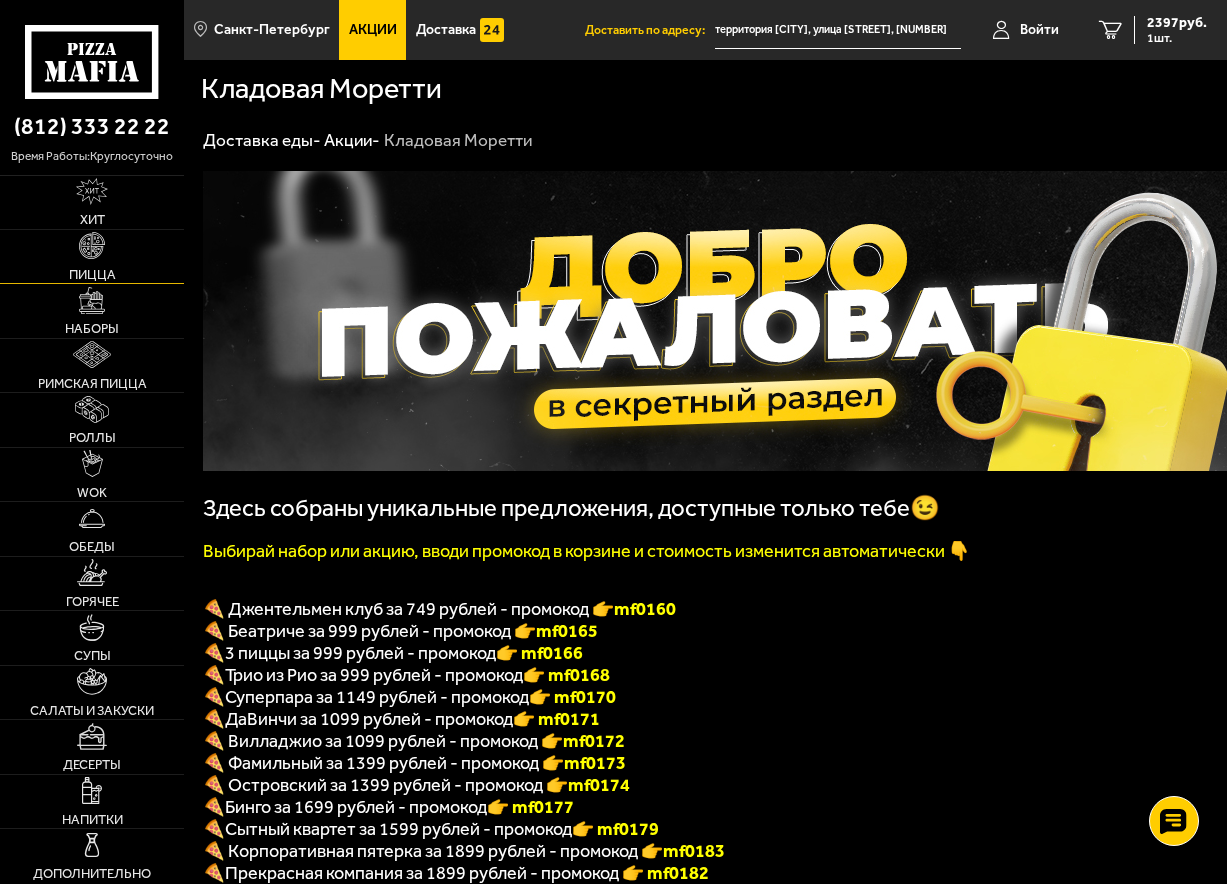 click on "Пицца" at bounding box center [92, 256] 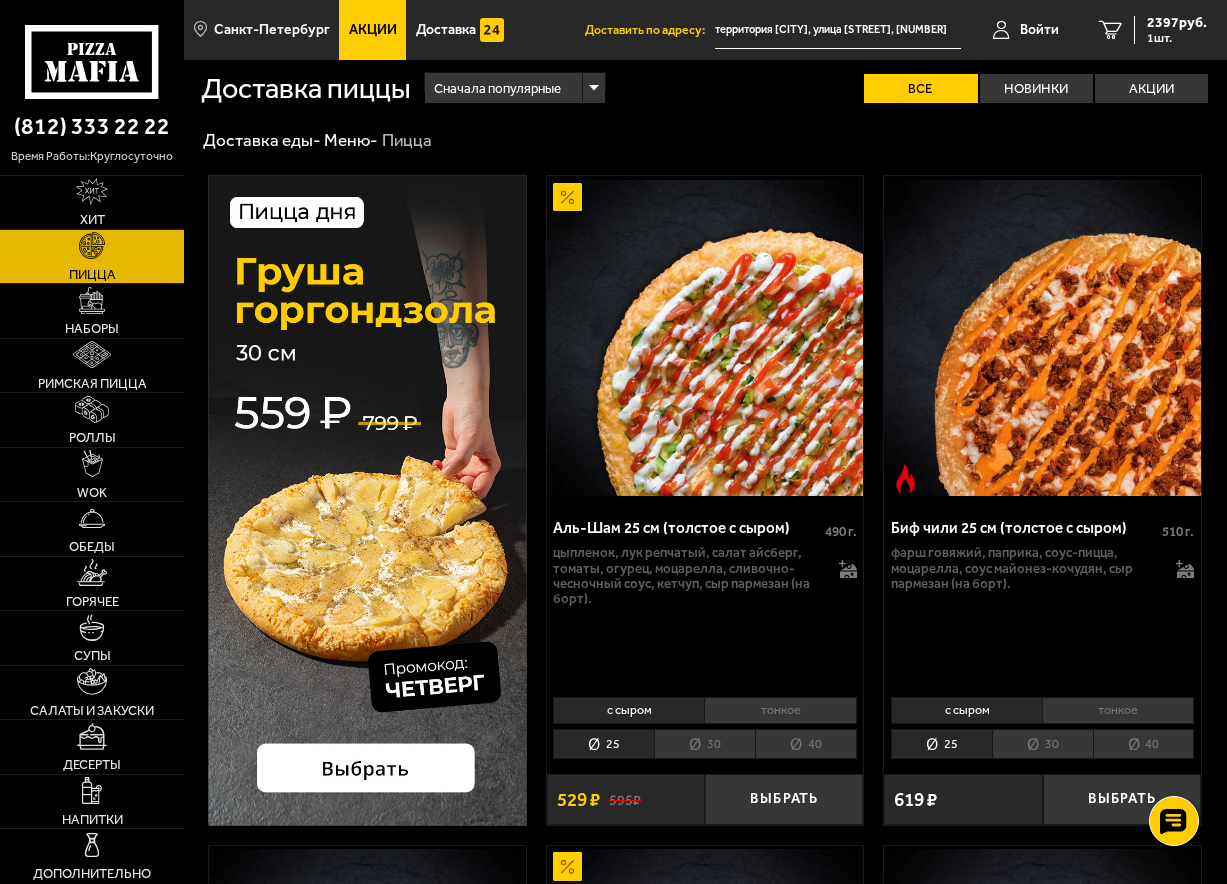 click on "тонкое" at bounding box center [780, 710] 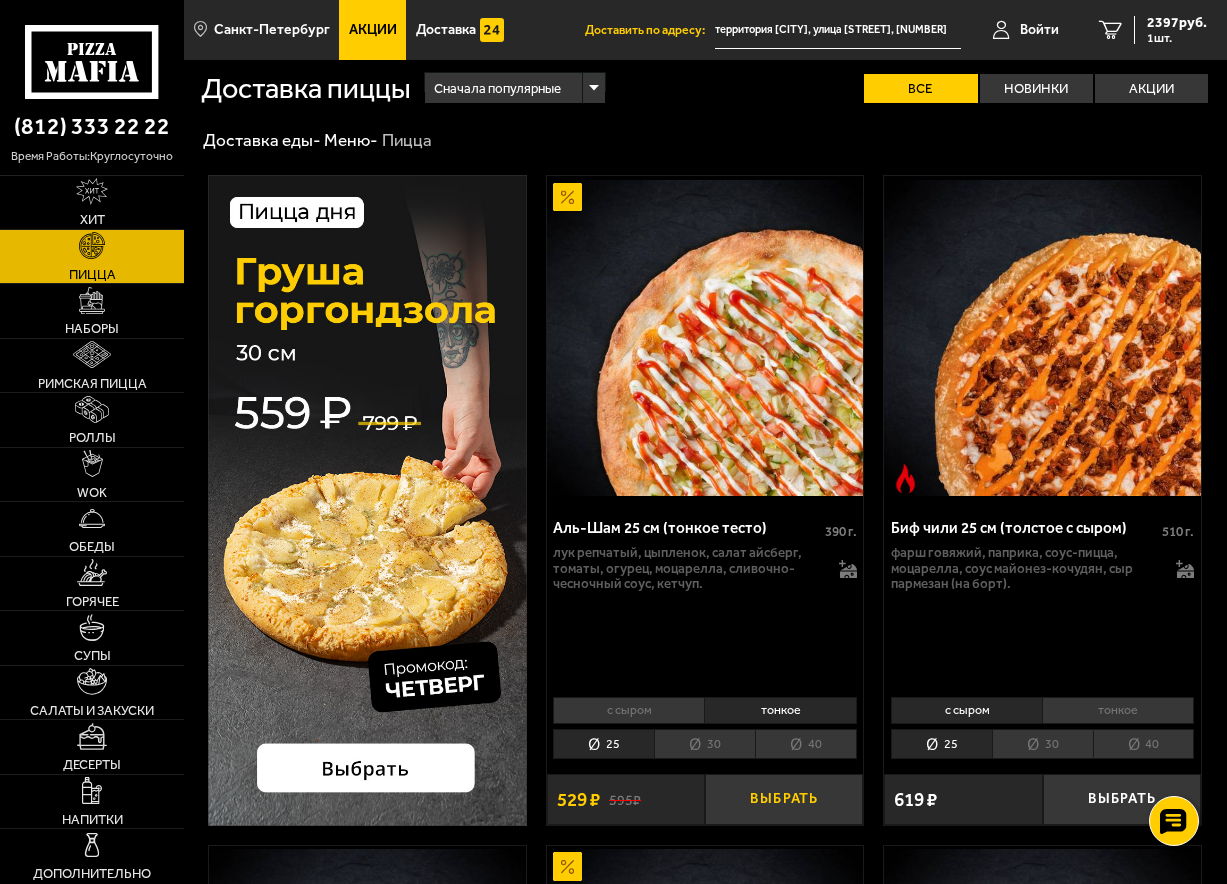 click on "Выбрать" at bounding box center [784, 799] 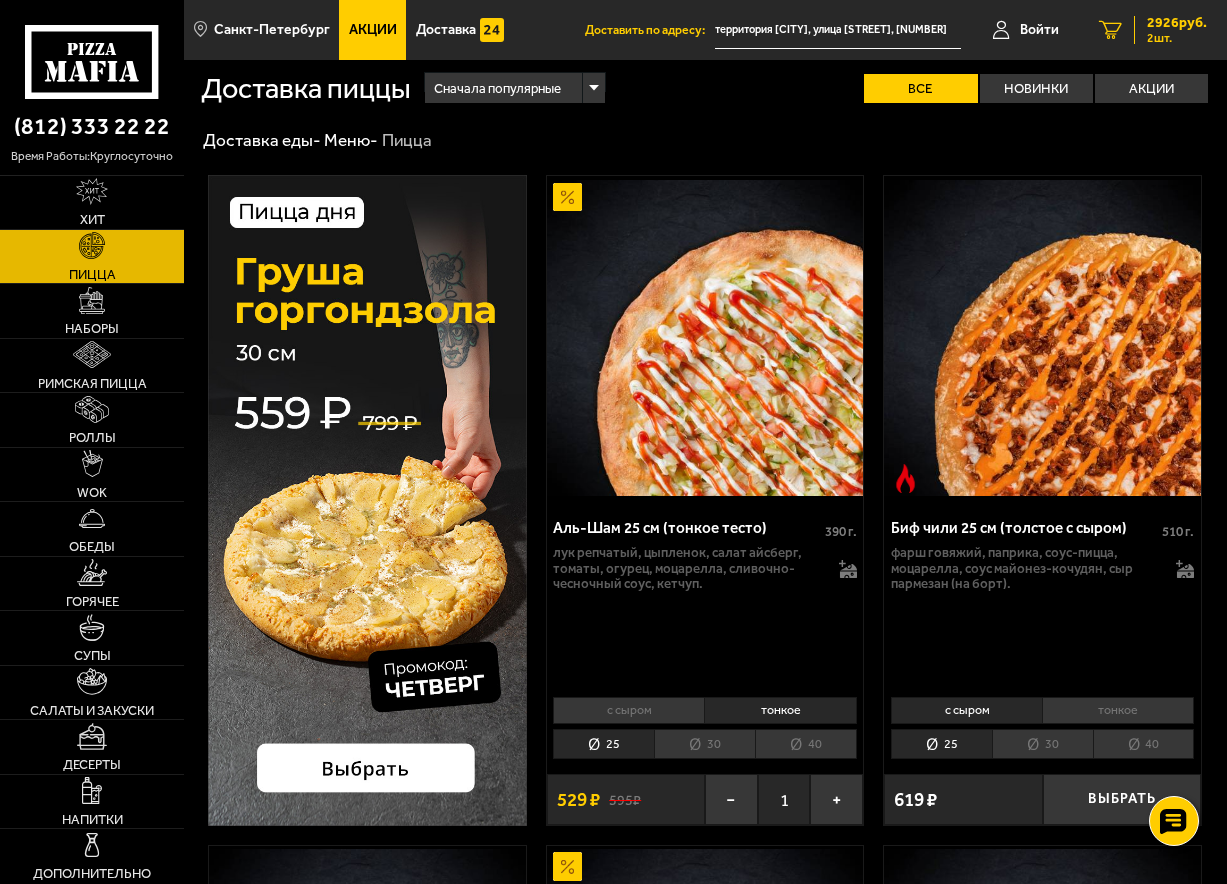 click on "2  шт." at bounding box center [1177, 38] 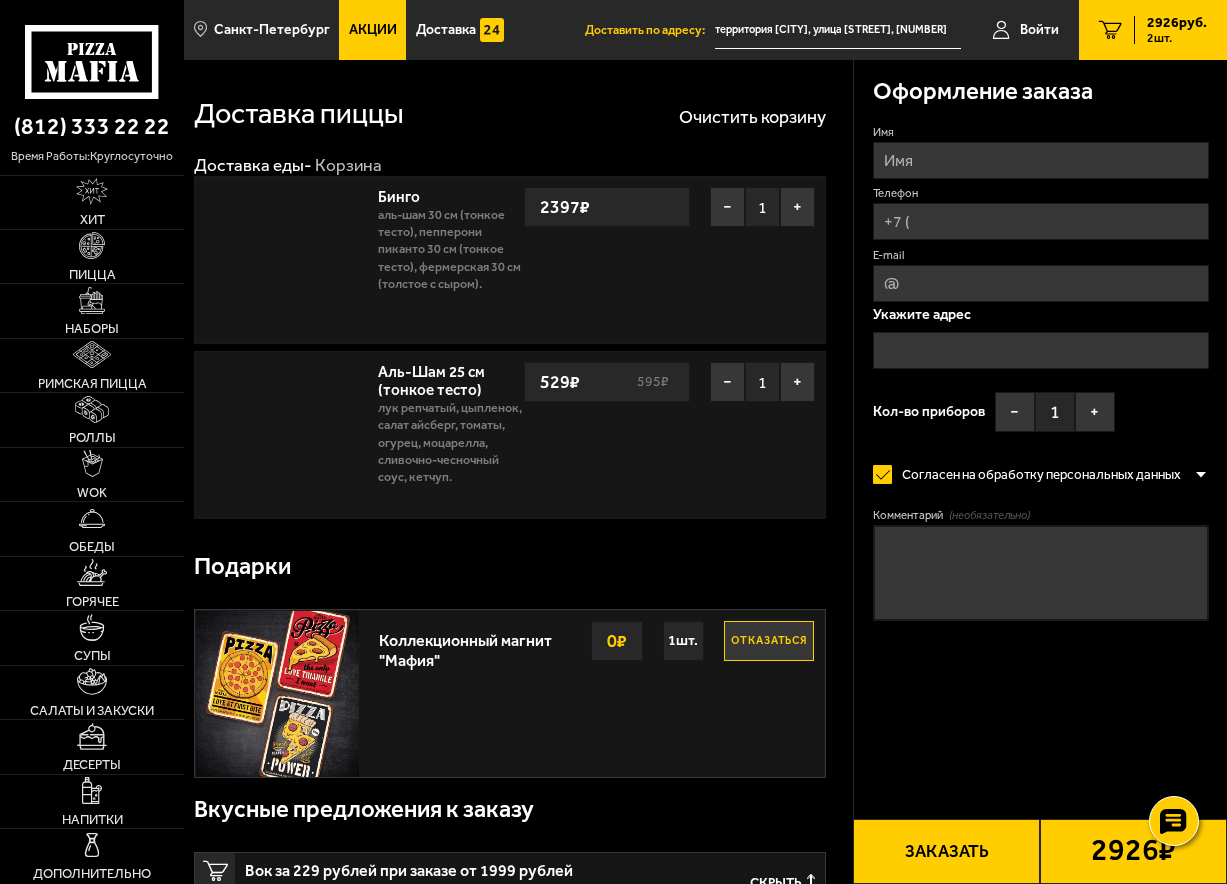 type on "территория [CITY], улица [STREET], [NUMBER]" 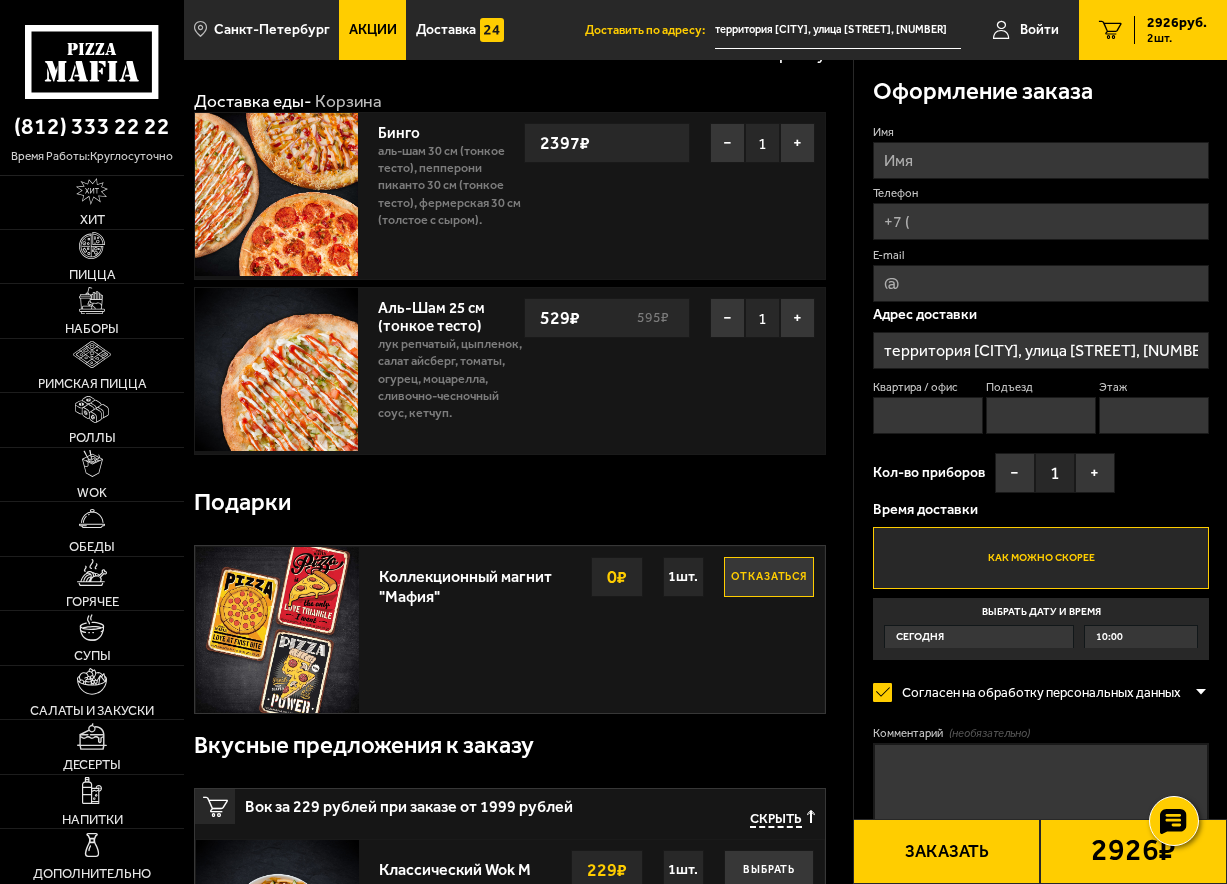 scroll, scrollTop: 100, scrollLeft: 0, axis: vertical 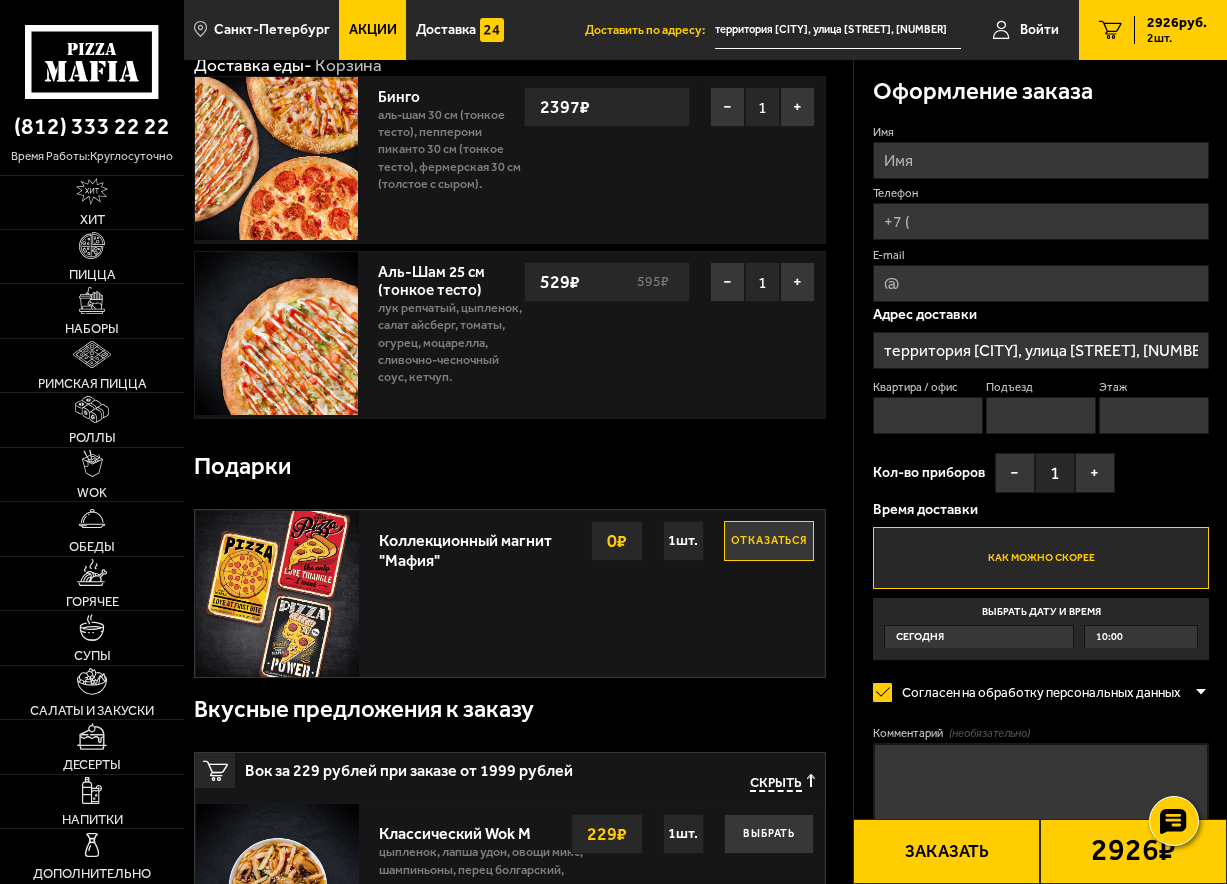 click on "Комментарий   (необязательно)" at bounding box center (1041, 791) 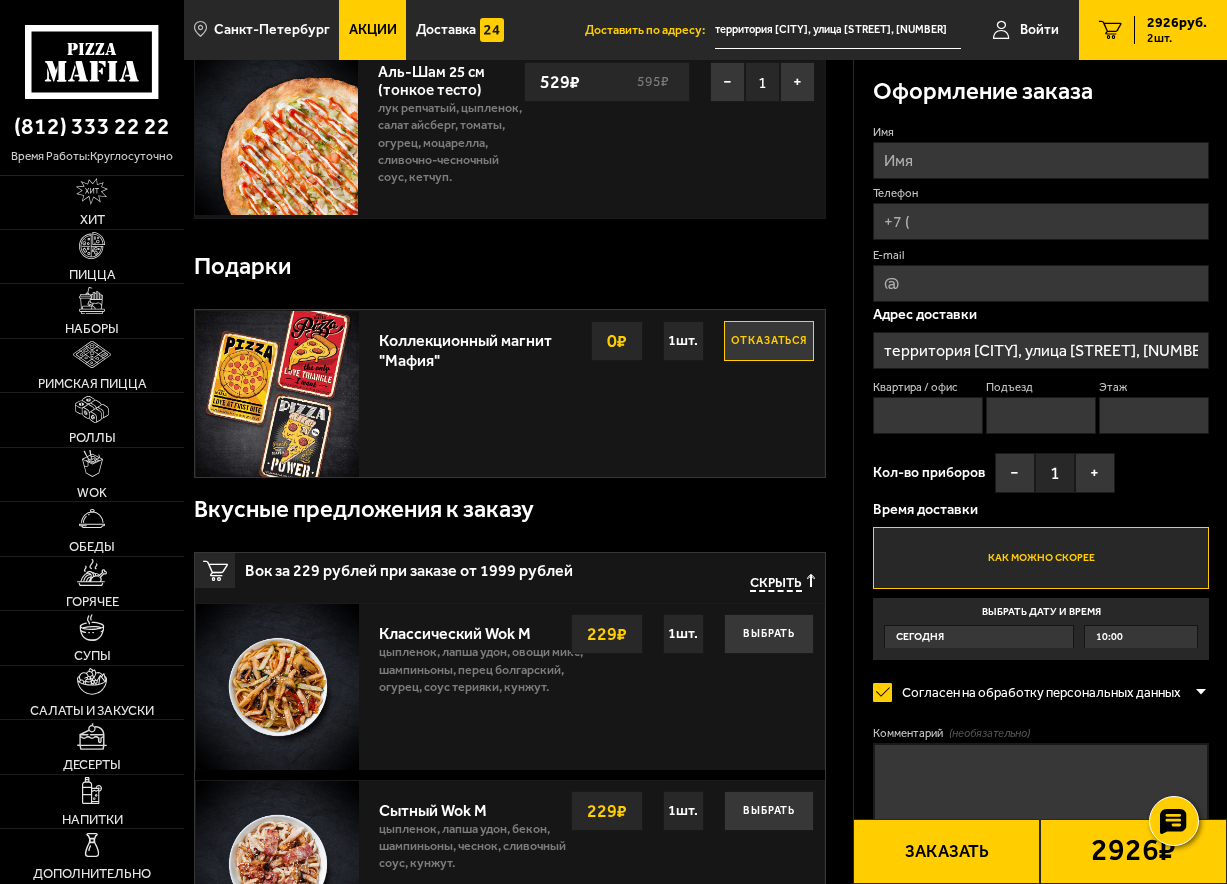 scroll, scrollTop: 400, scrollLeft: 0, axis: vertical 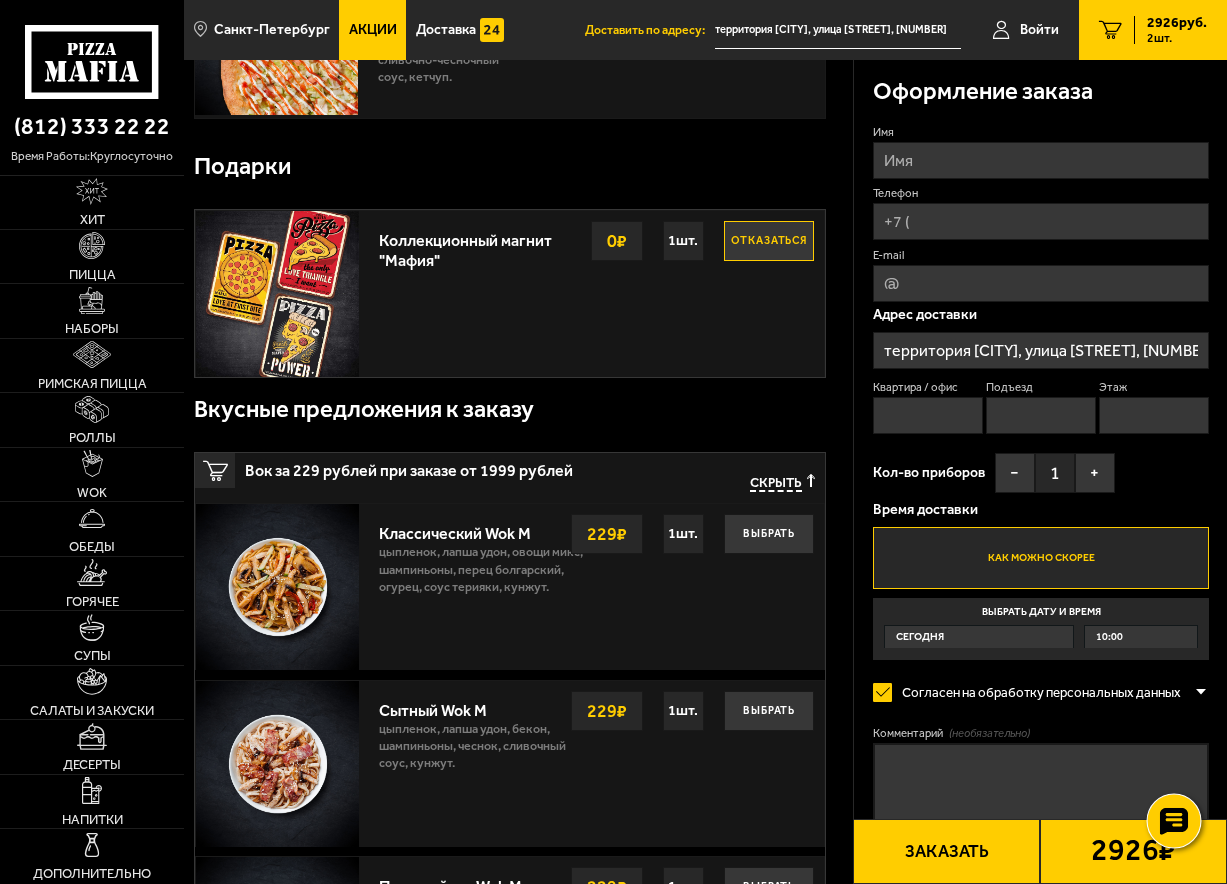click 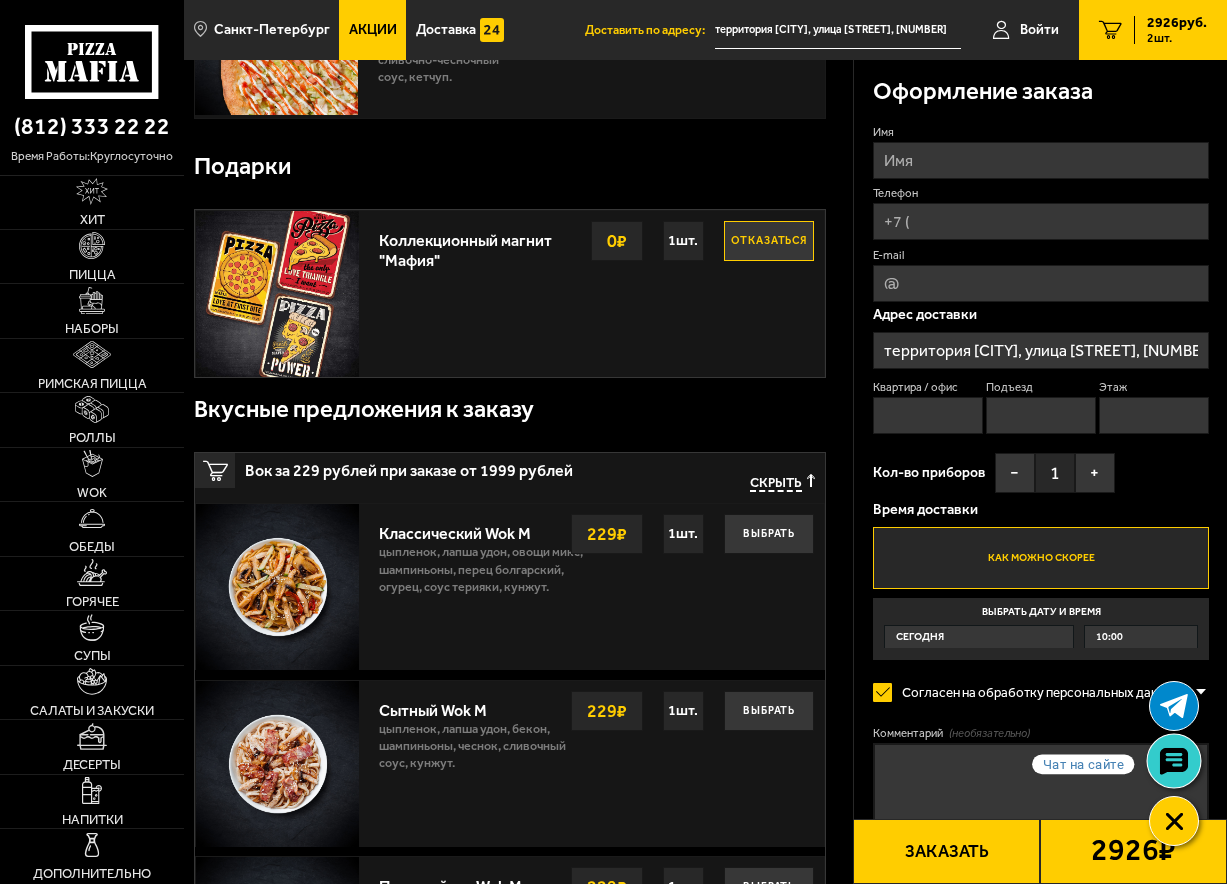 click 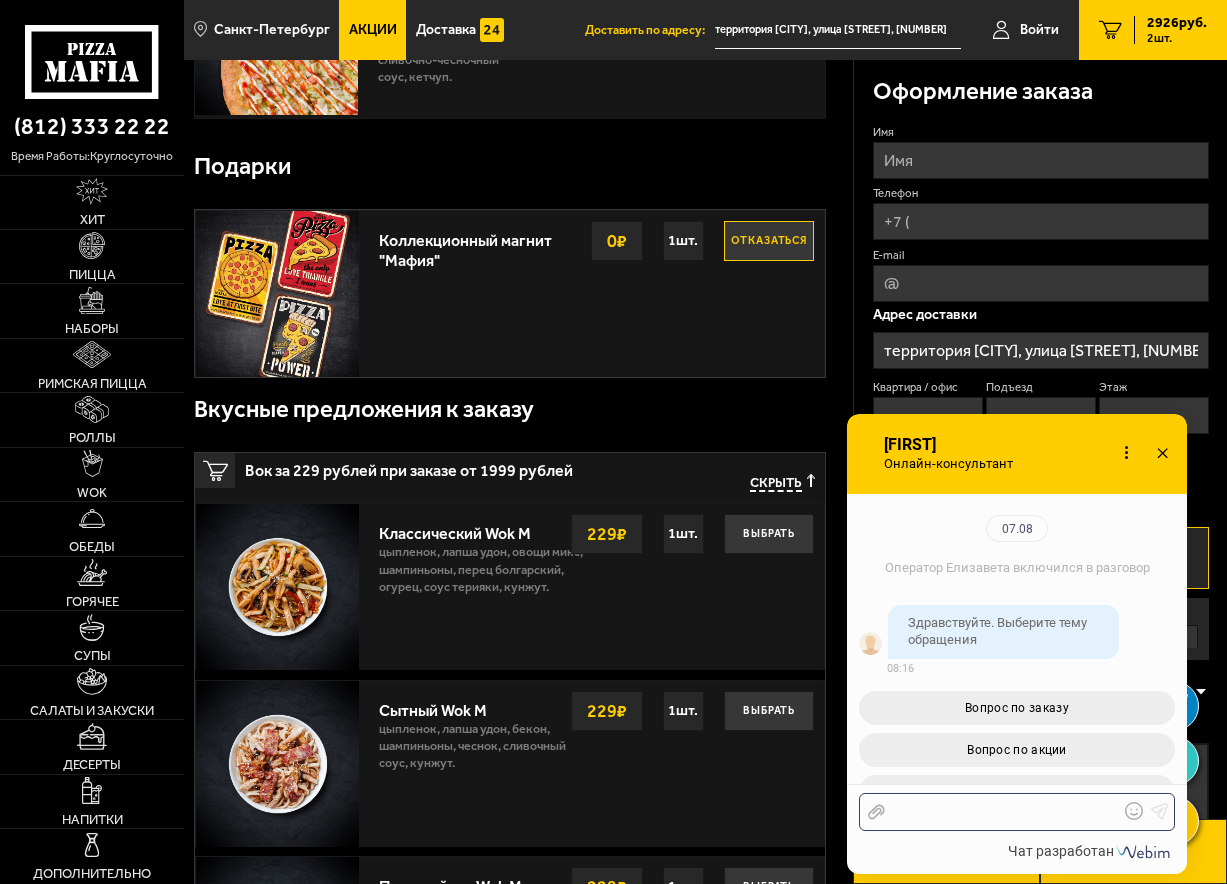 scroll, scrollTop: 218, scrollLeft: 0, axis: vertical 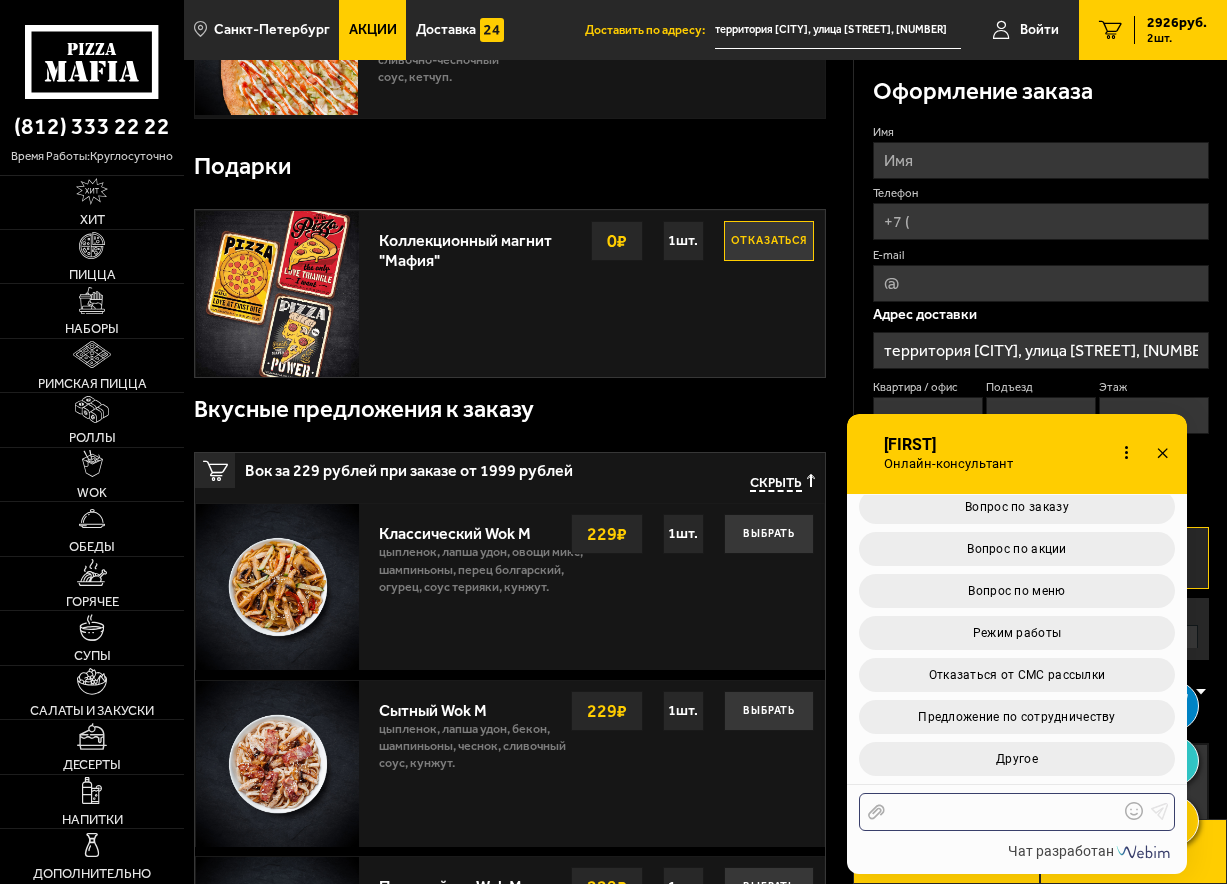 click at bounding box center (1002, 812) 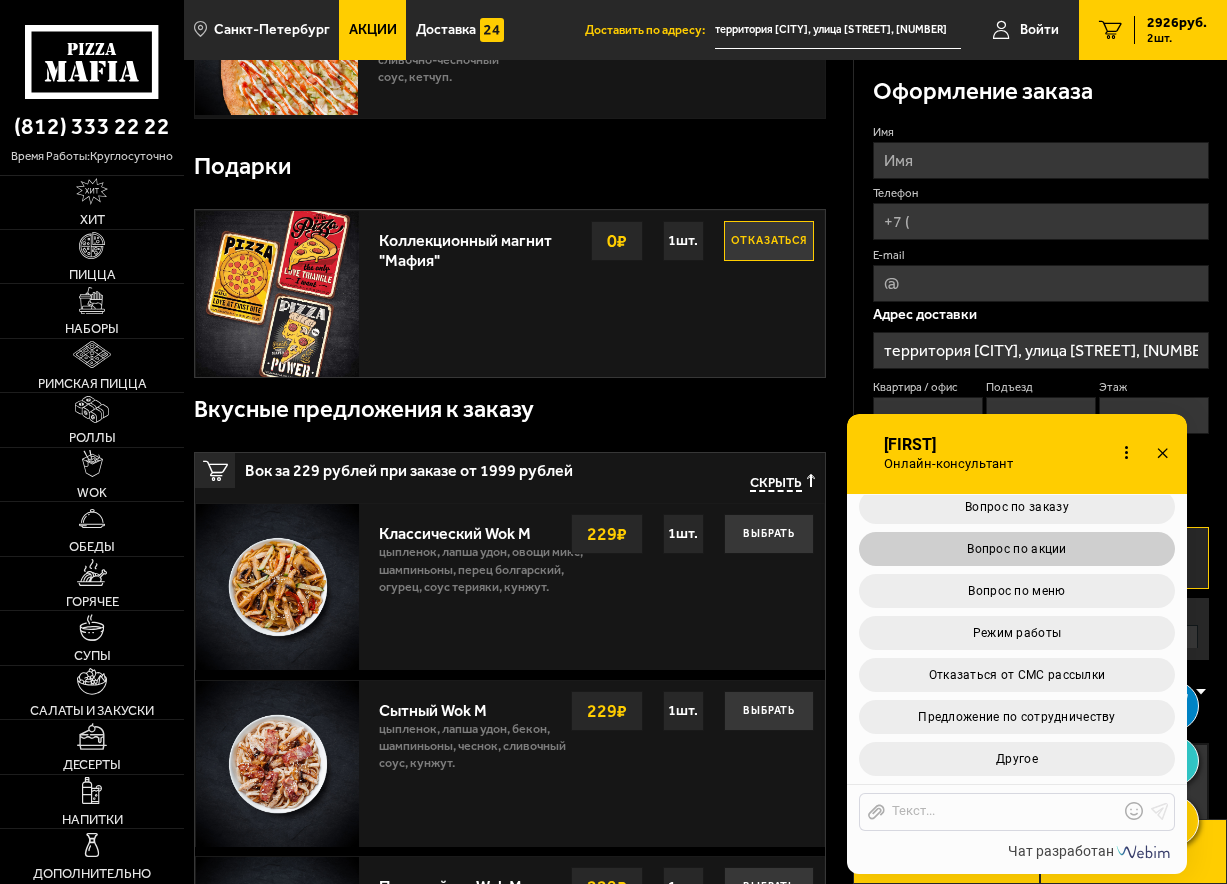 click on "Вопрос по акции" at bounding box center (1016, 549) 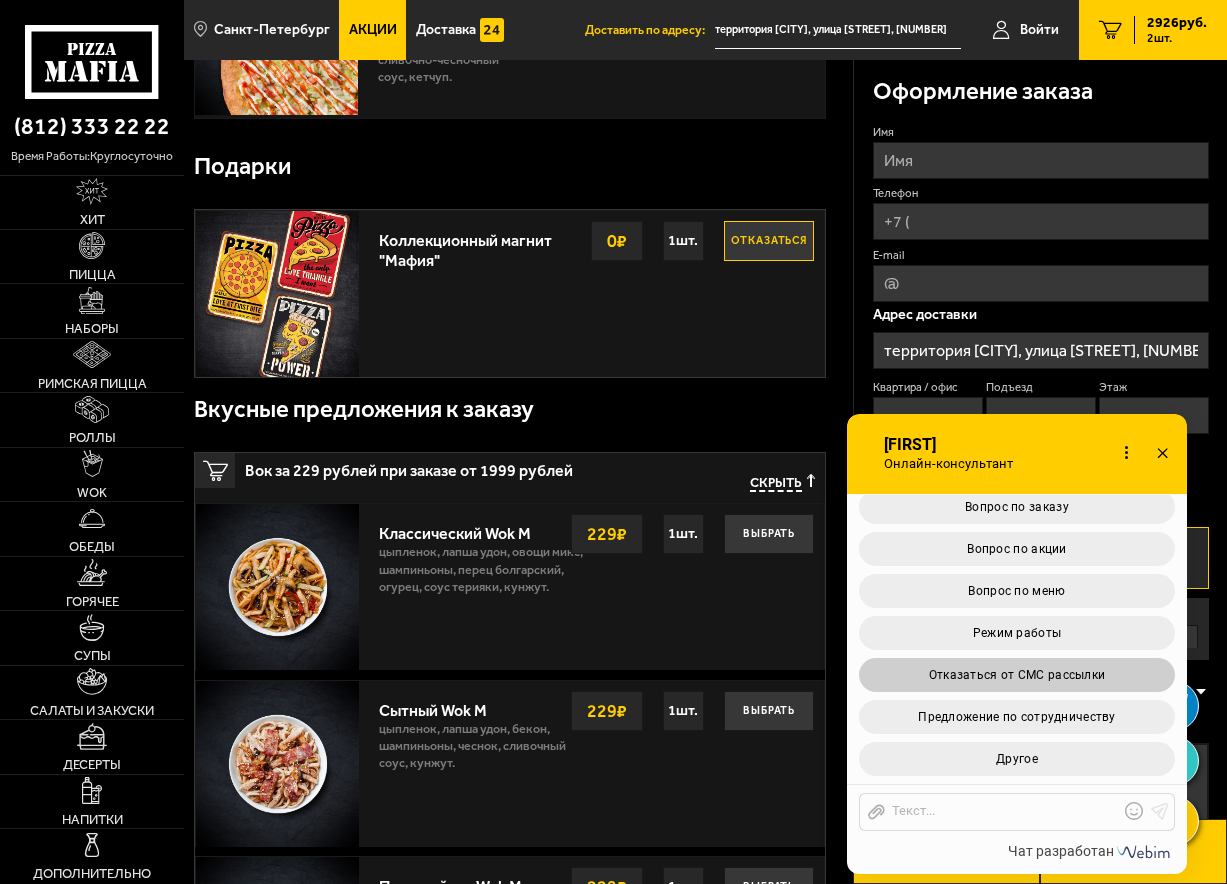scroll, scrollTop: 297, scrollLeft: 0, axis: vertical 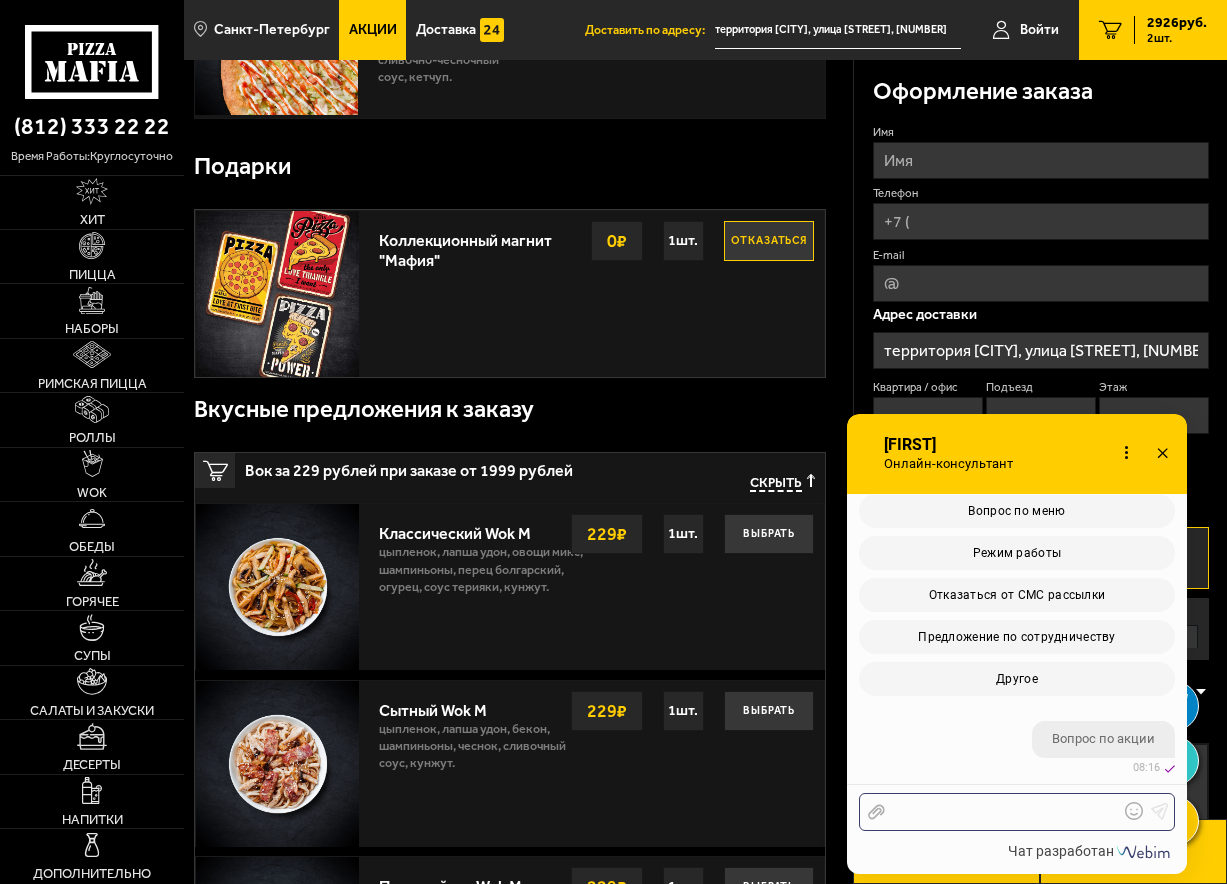 click at bounding box center [1002, 812] 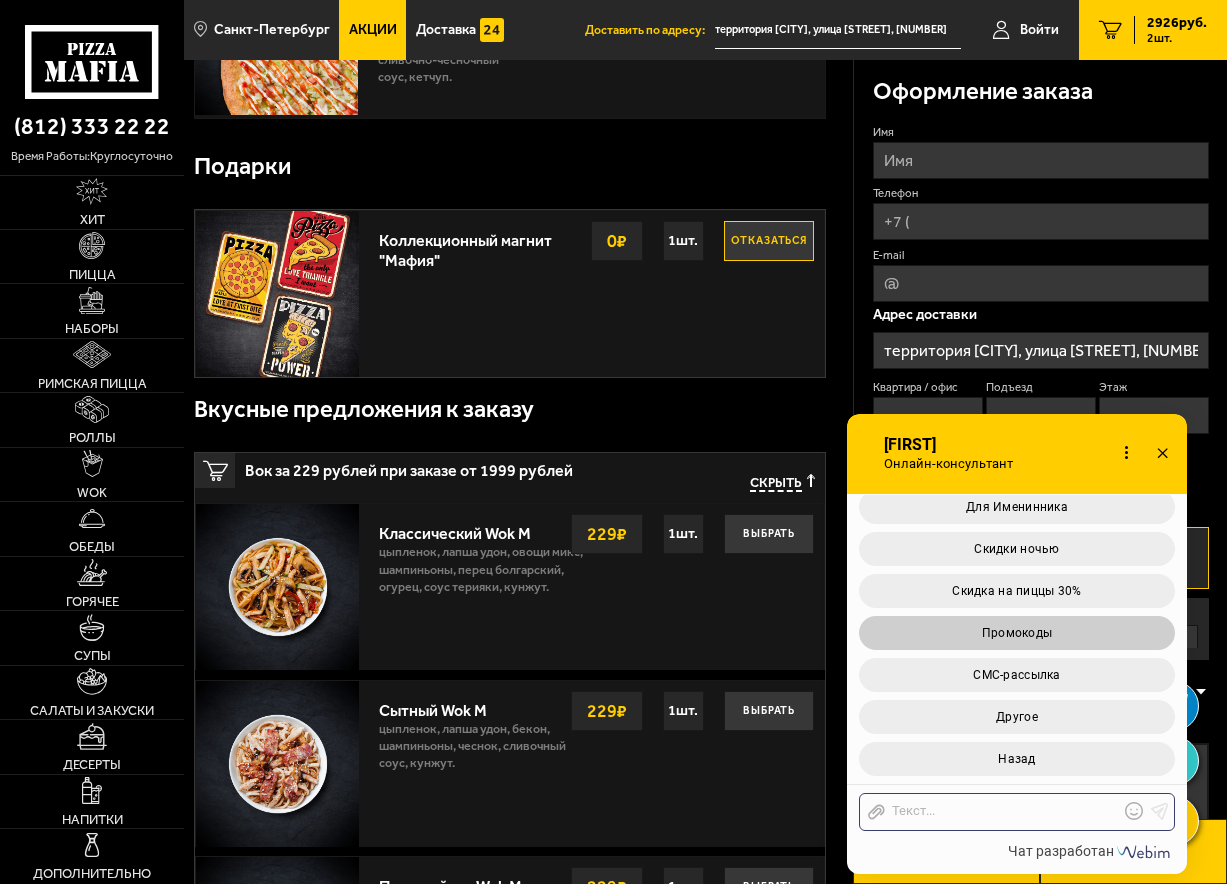 click on "Промокоды" at bounding box center (1017, 633) 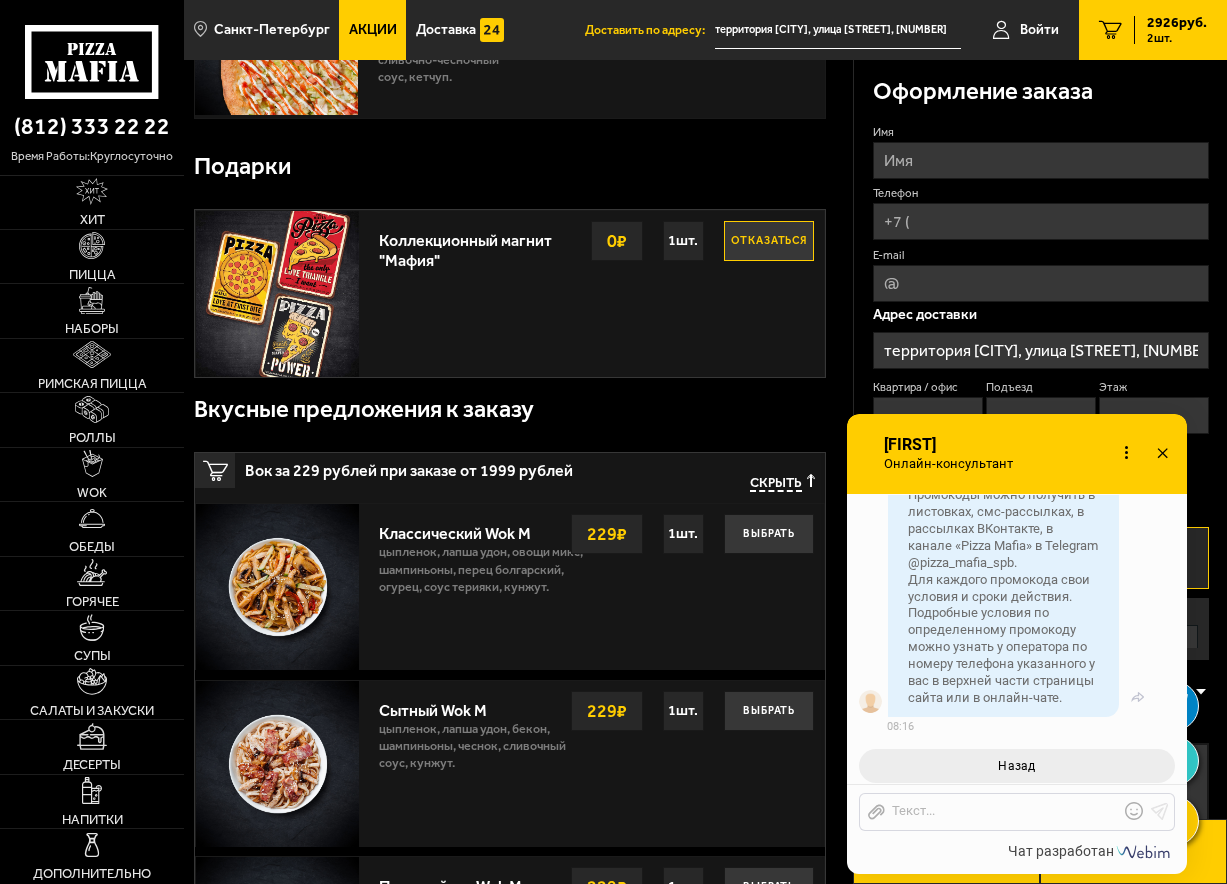 scroll, scrollTop: 1281, scrollLeft: 0, axis: vertical 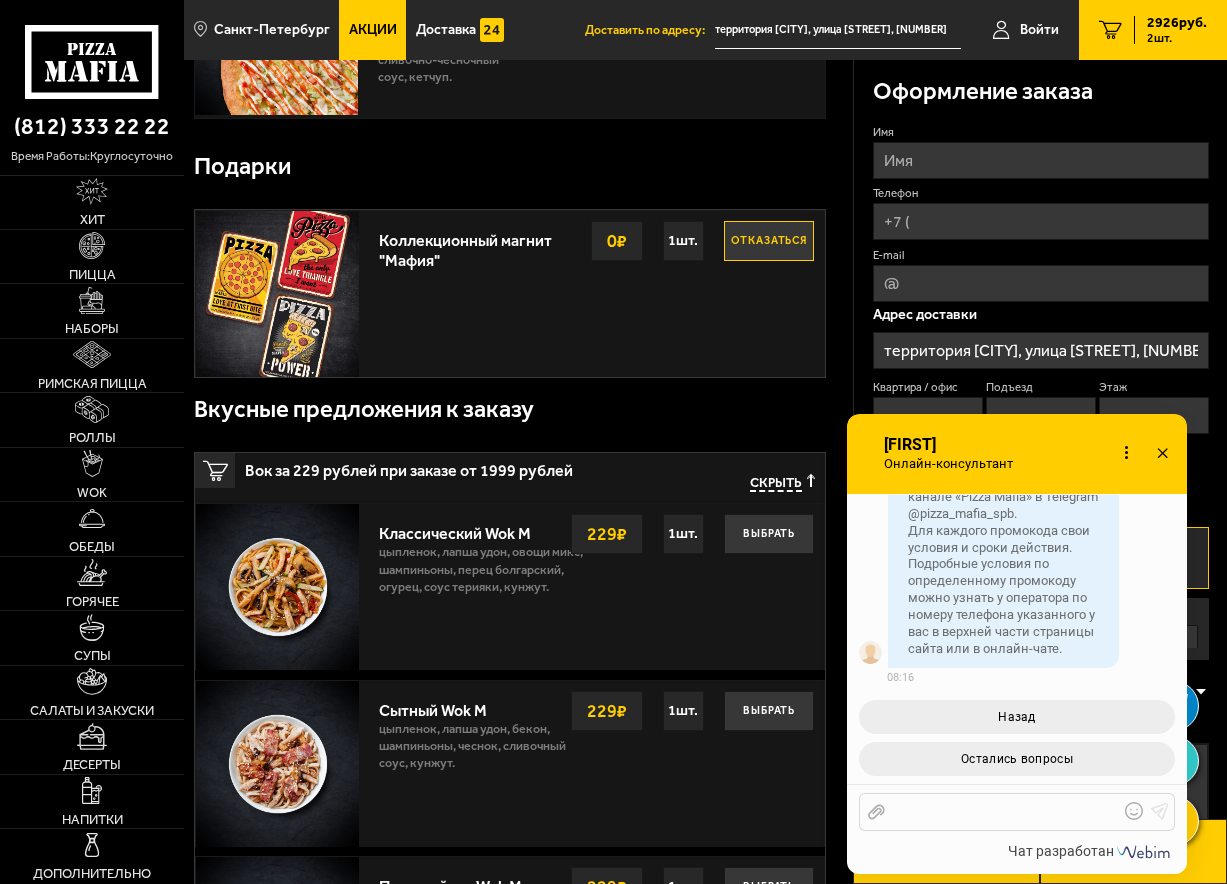 click at bounding box center [1002, 812] 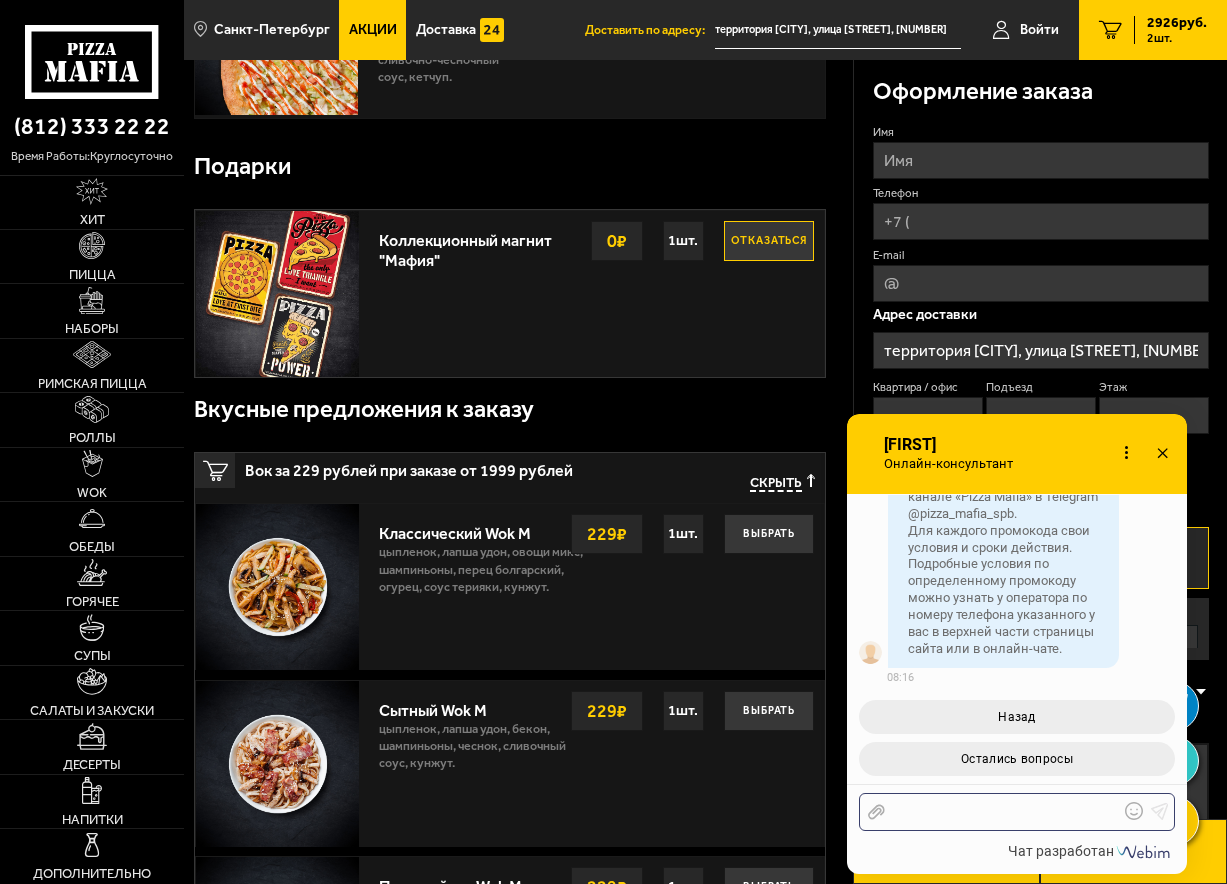 type 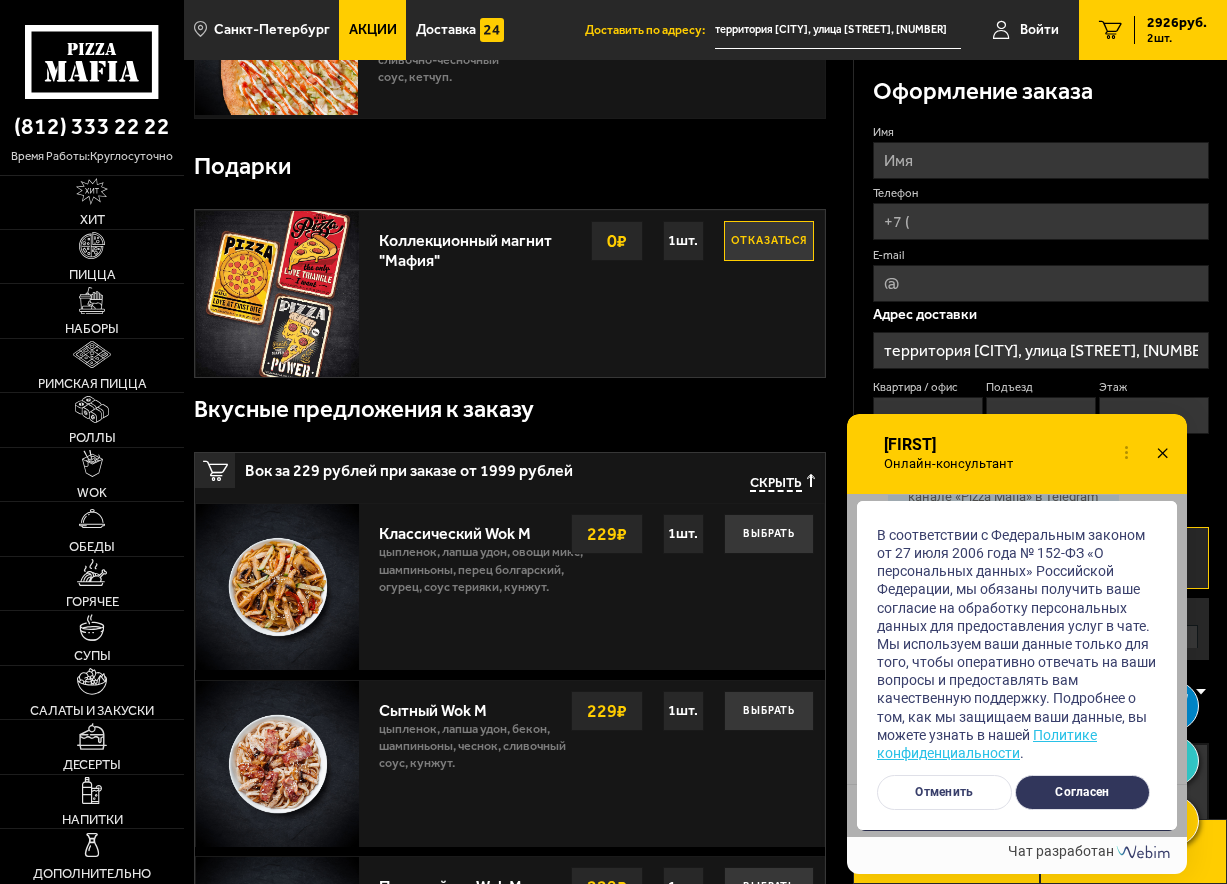 click on "Согласен" at bounding box center (1082, 792) 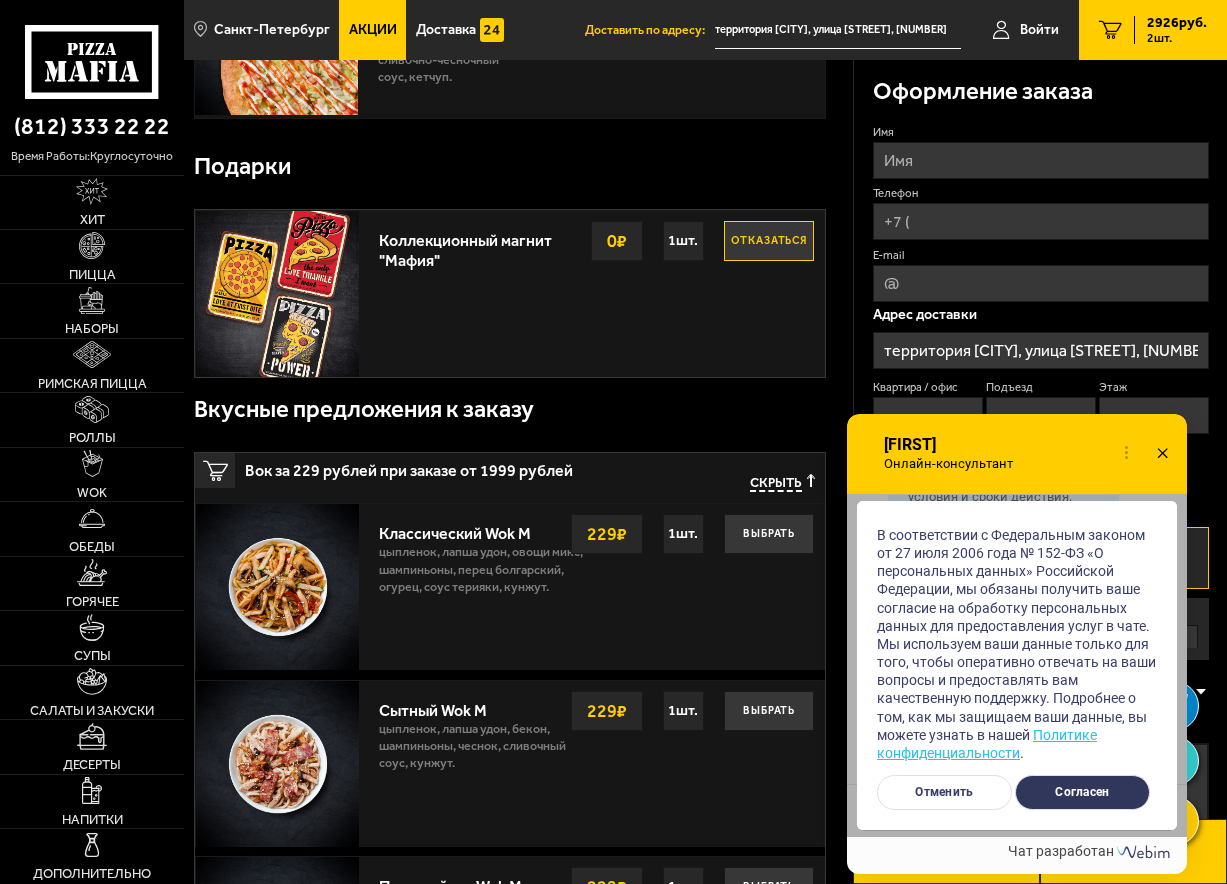 scroll, scrollTop: 1779, scrollLeft: 0, axis: vertical 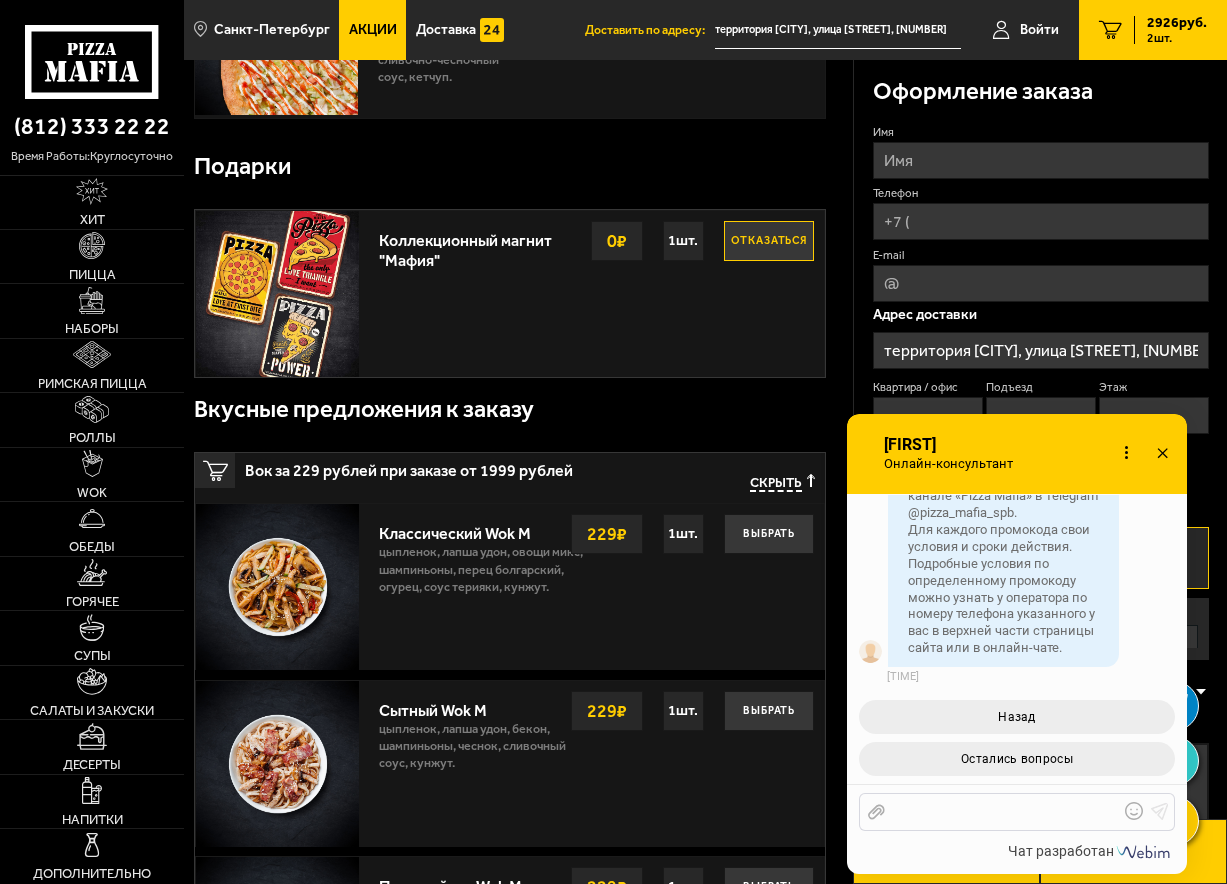 click at bounding box center [1002, 812] 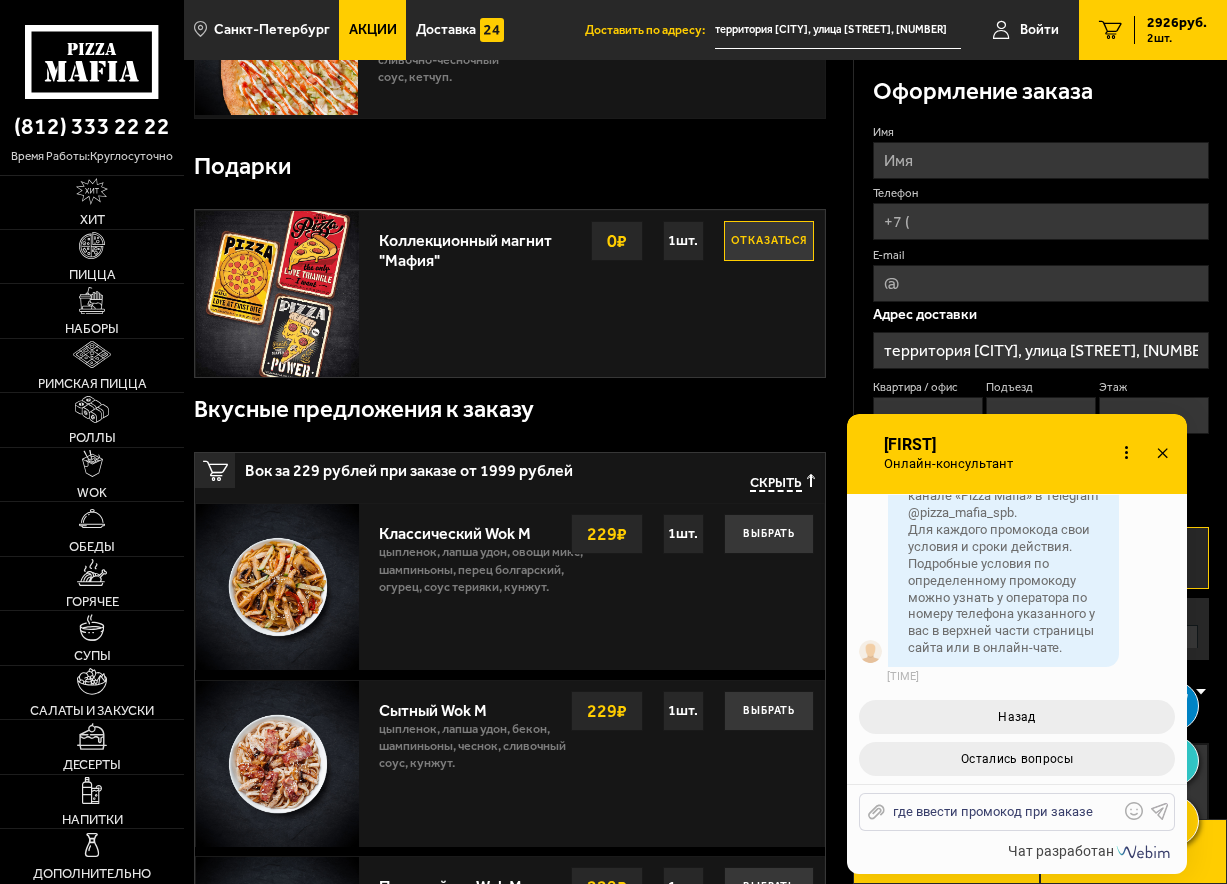 click 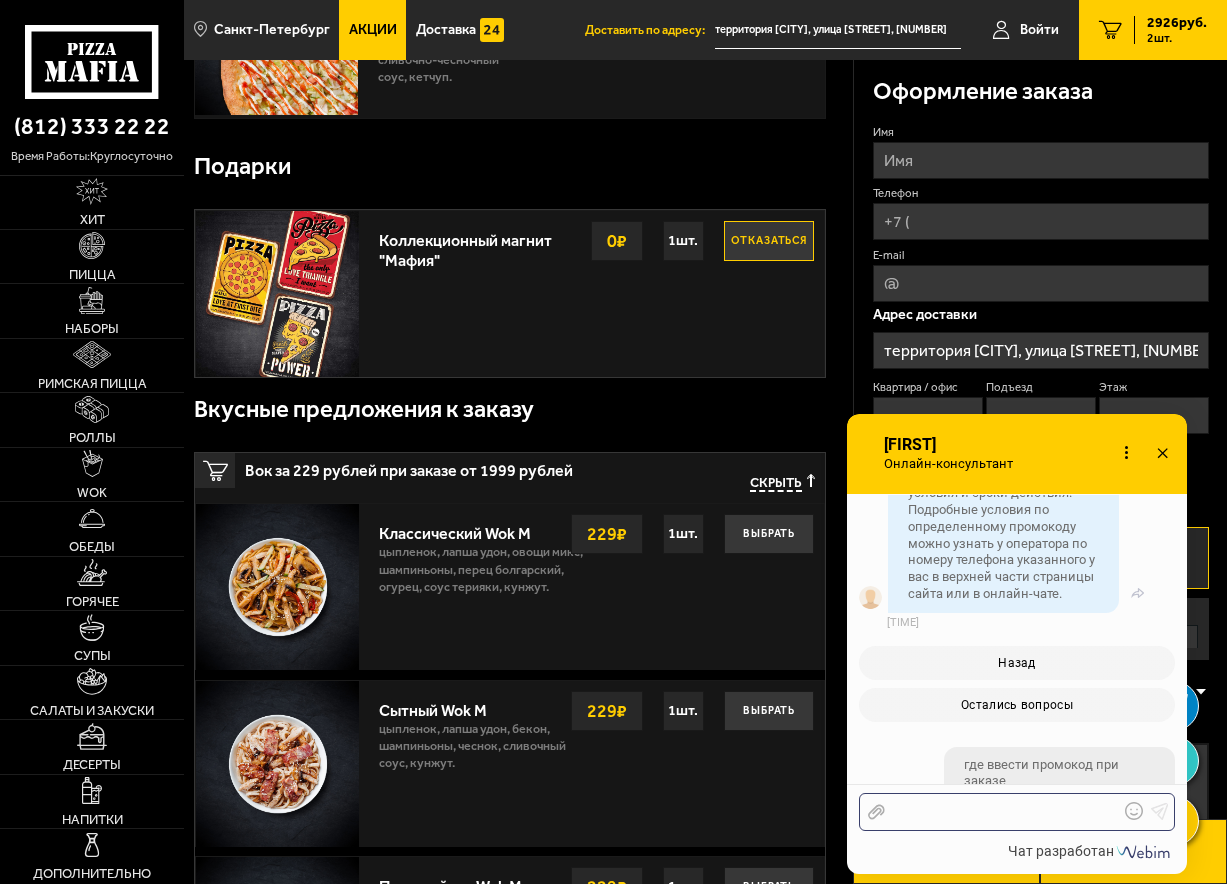 scroll, scrollTop: 1777, scrollLeft: 0, axis: vertical 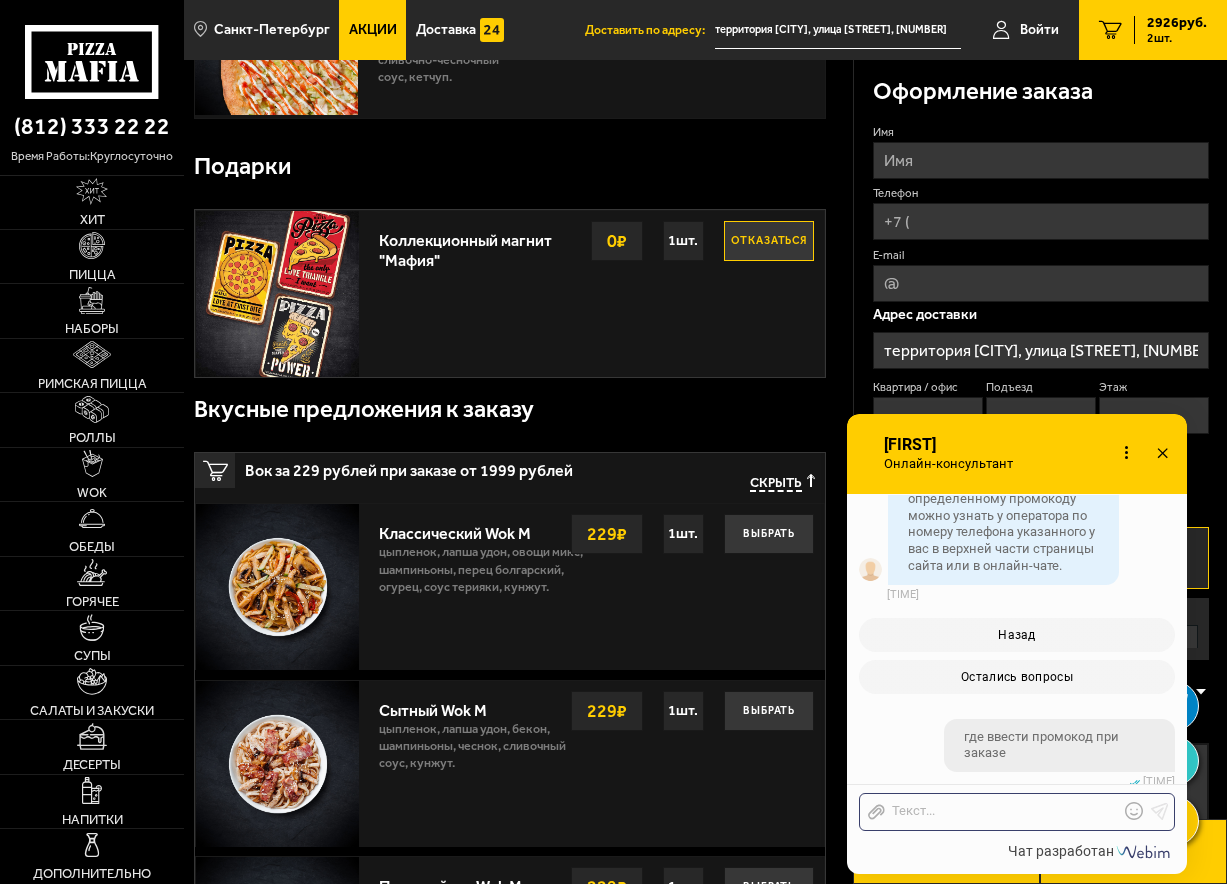 click 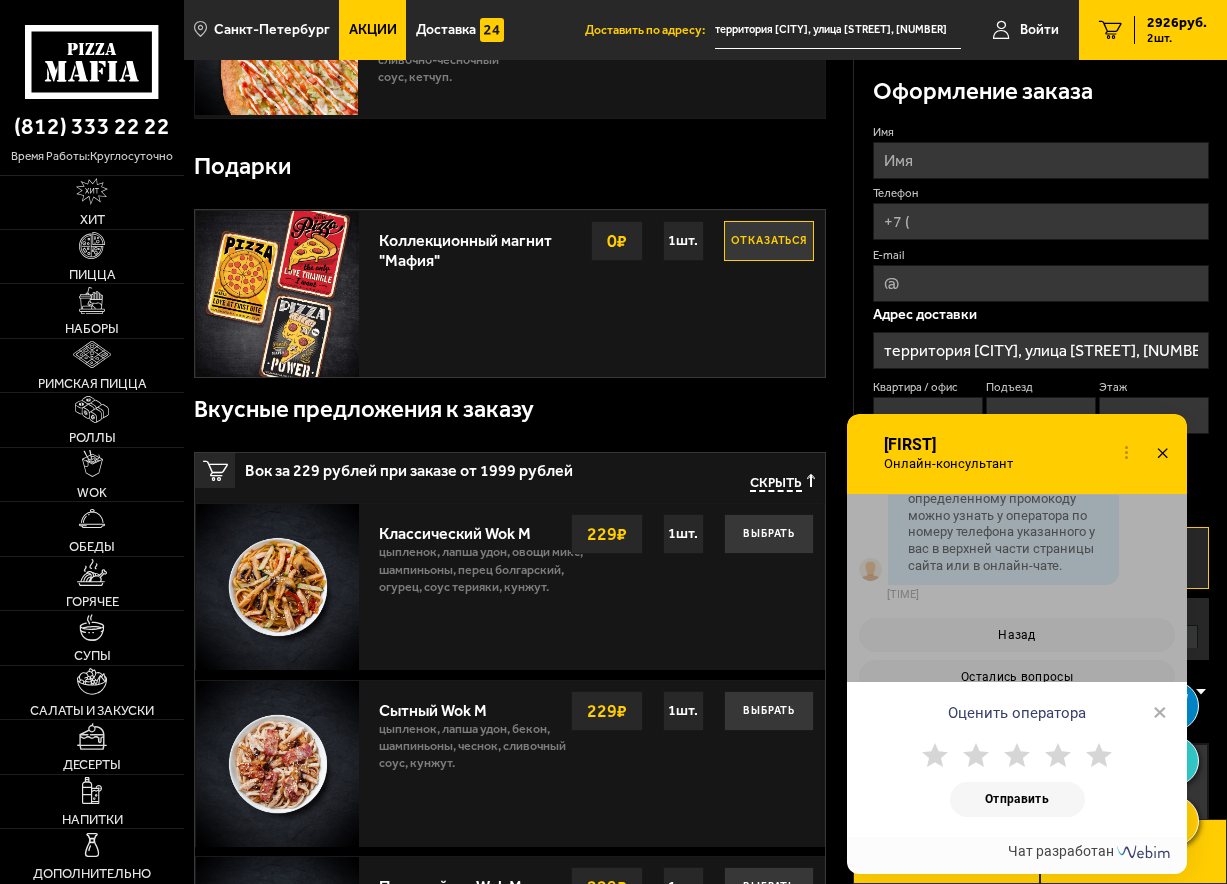click 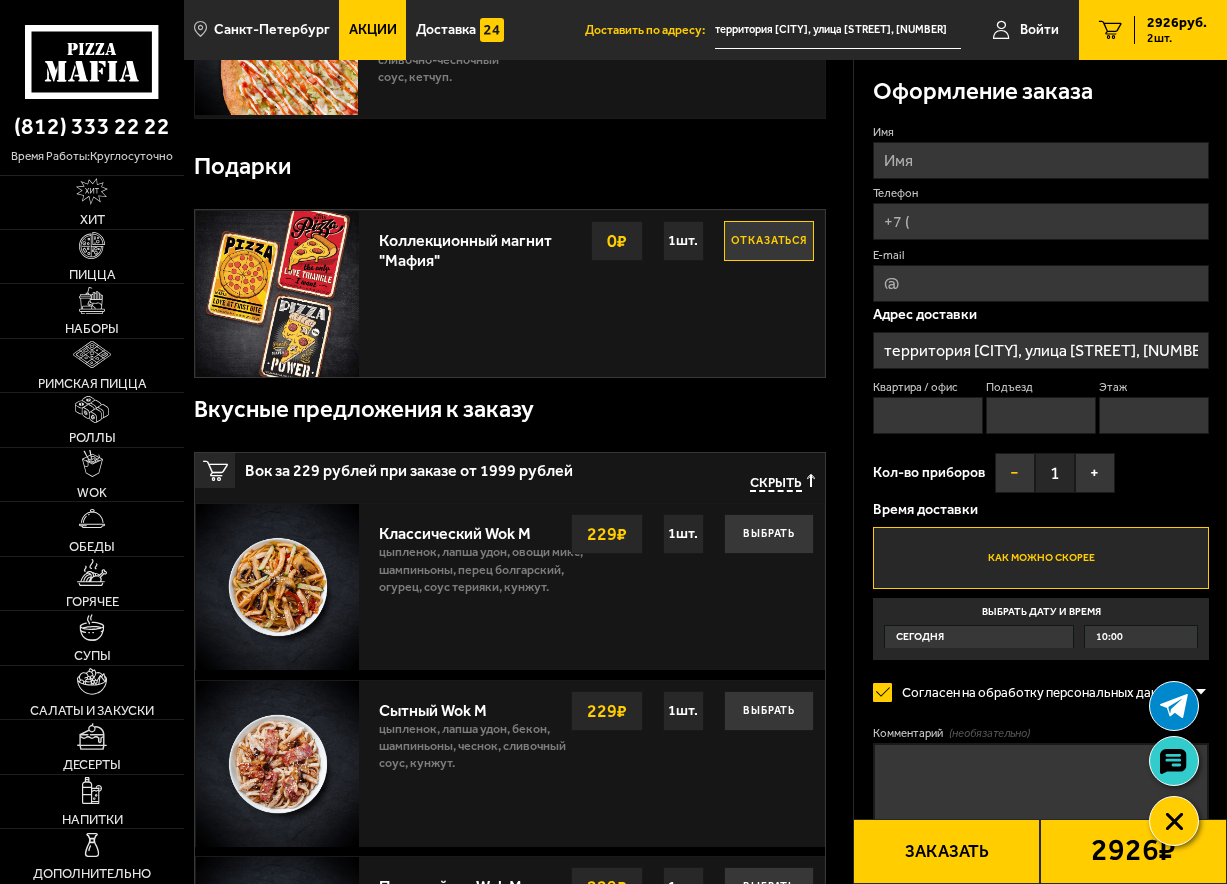 click on "−" at bounding box center [1015, 473] 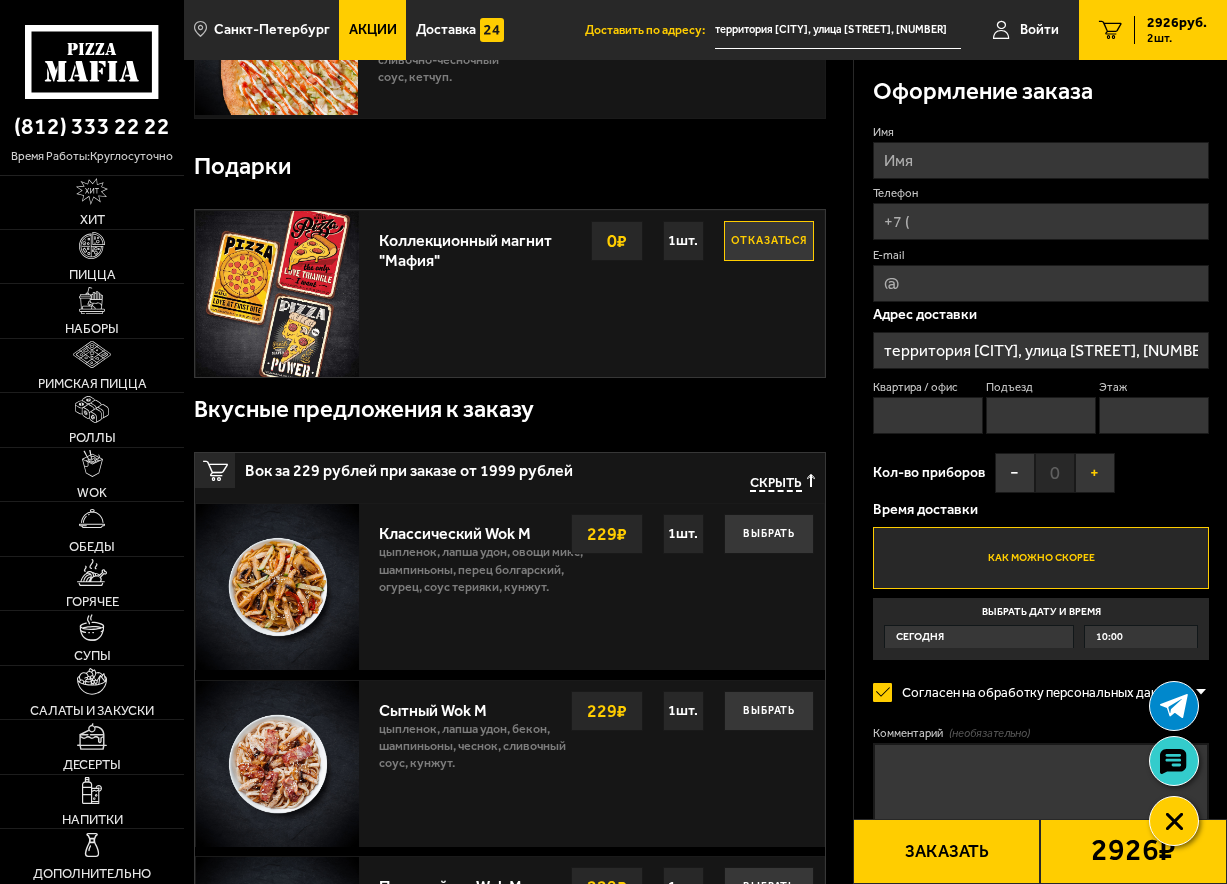 click on "+" at bounding box center [1095, 473] 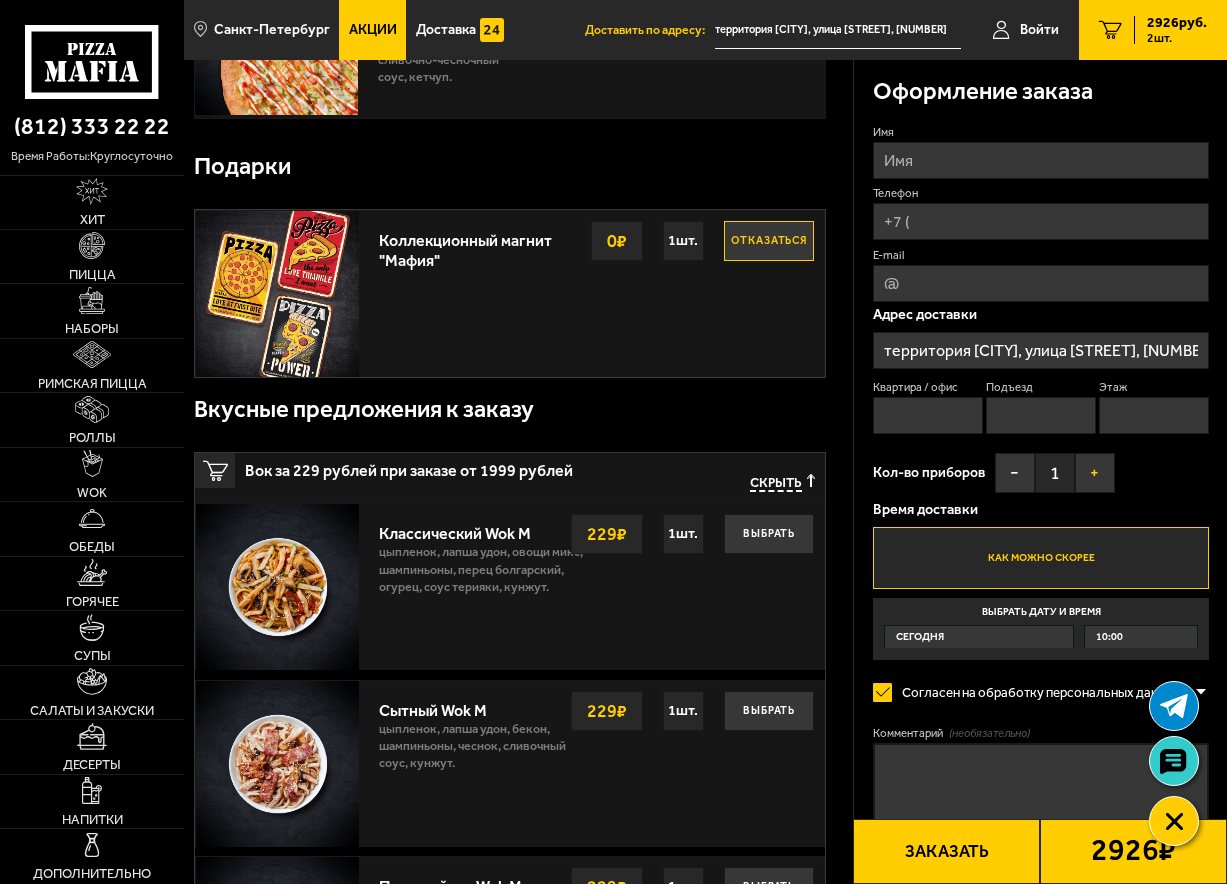 click on "+" at bounding box center (1095, 473) 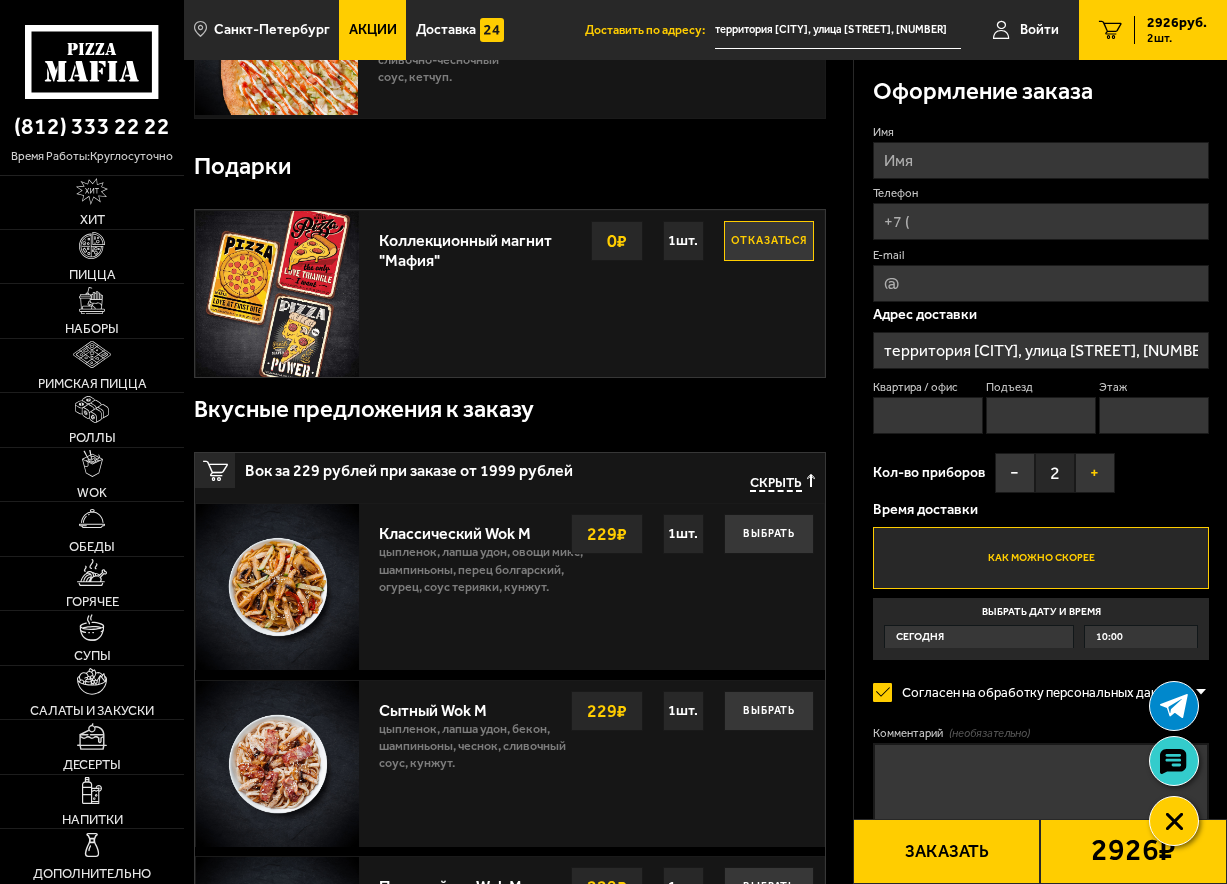 click on "+" at bounding box center (1095, 473) 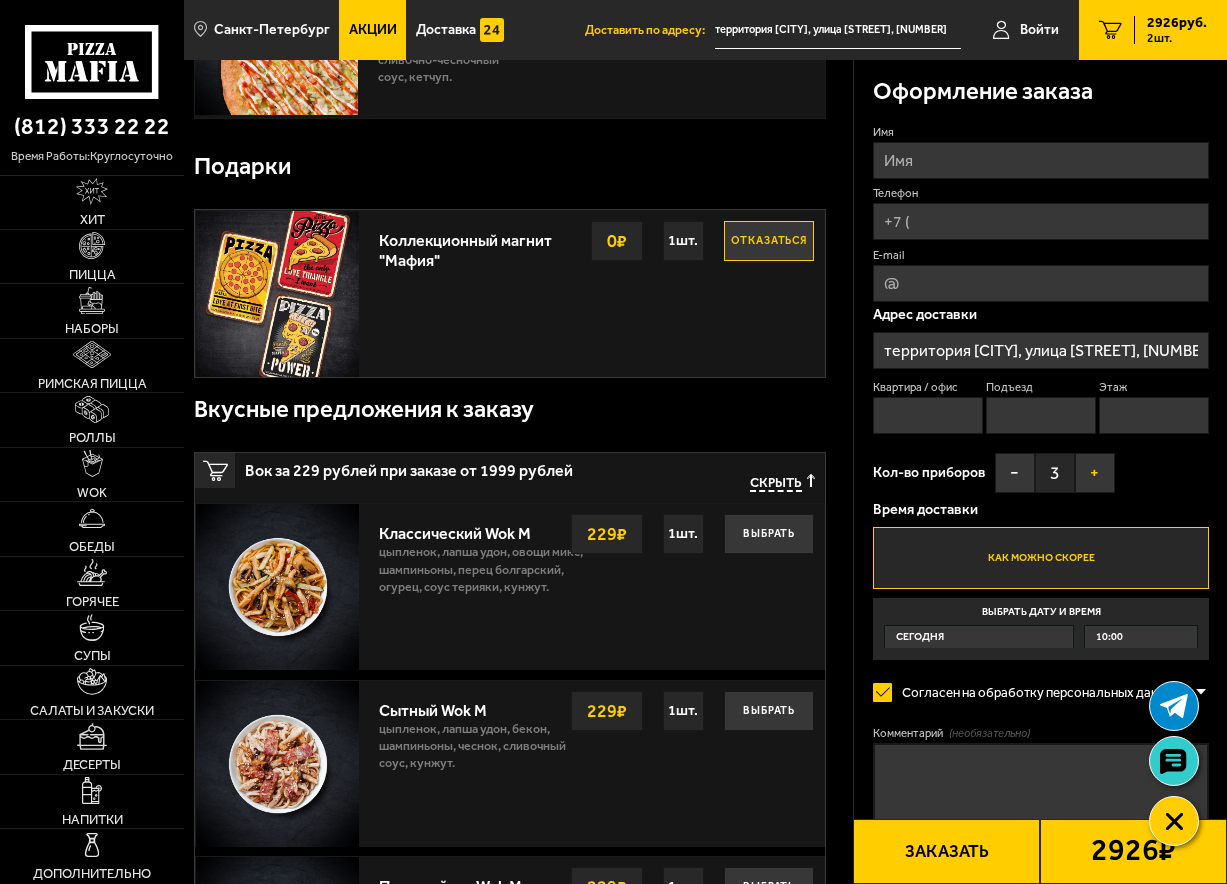 click on "+" at bounding box center [1095, 473] 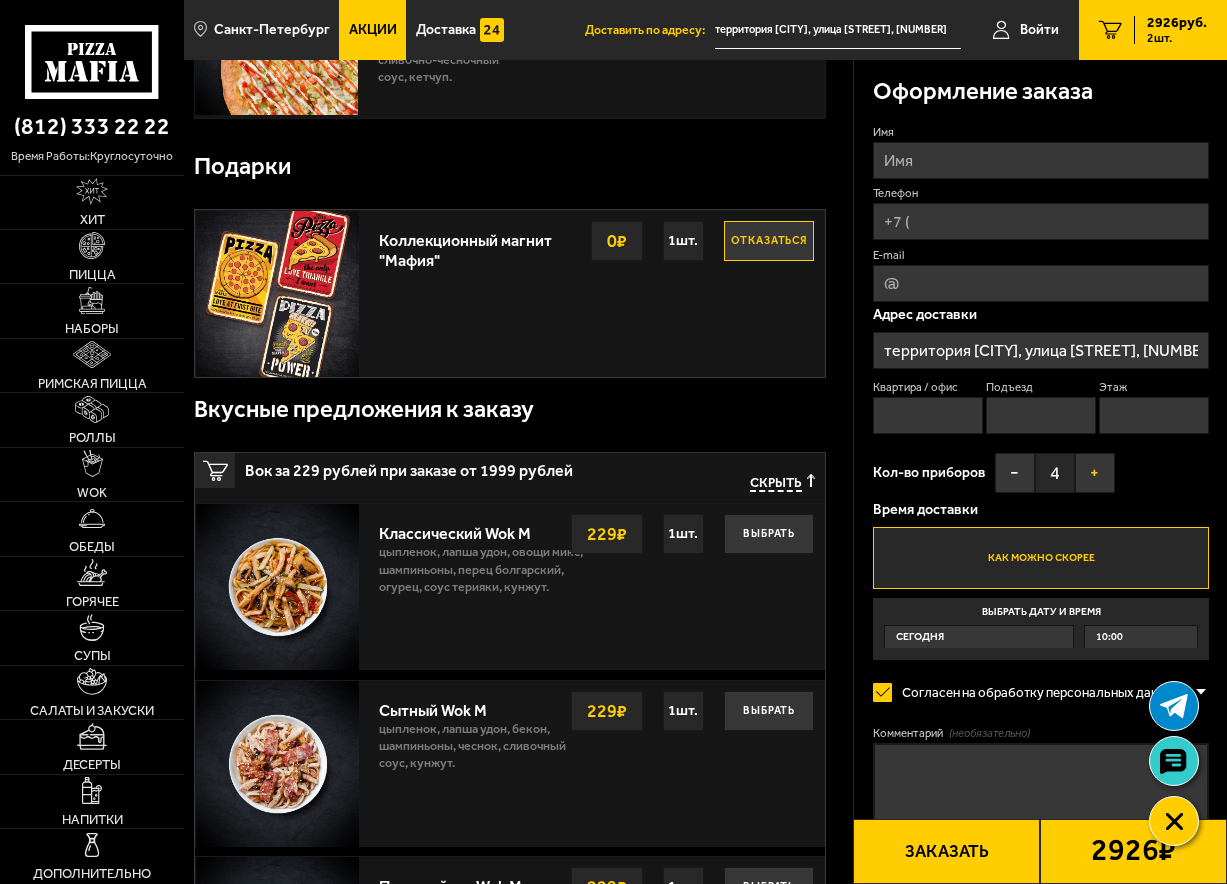 click on "+" at bounding box center (1095, 473) 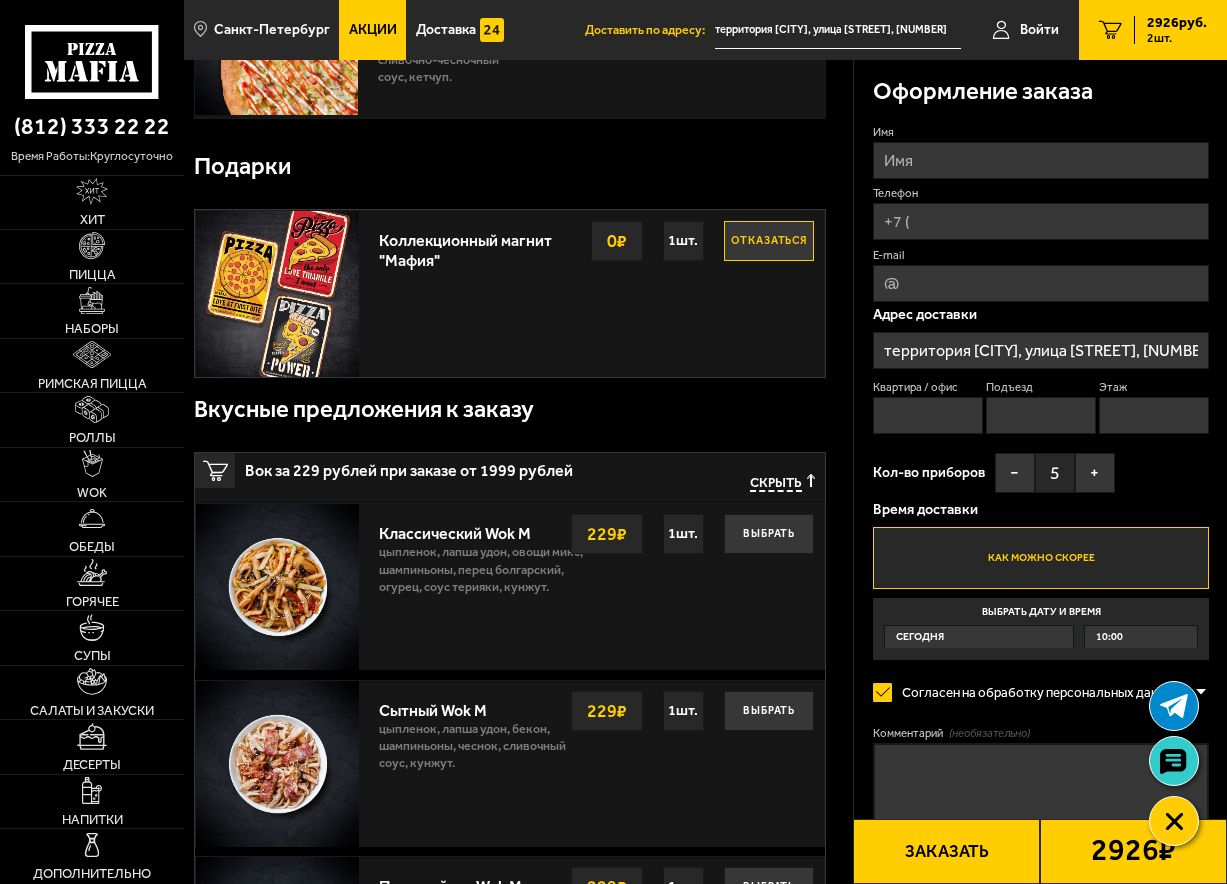 click on "Имя" at bounding box center [1041, 160] 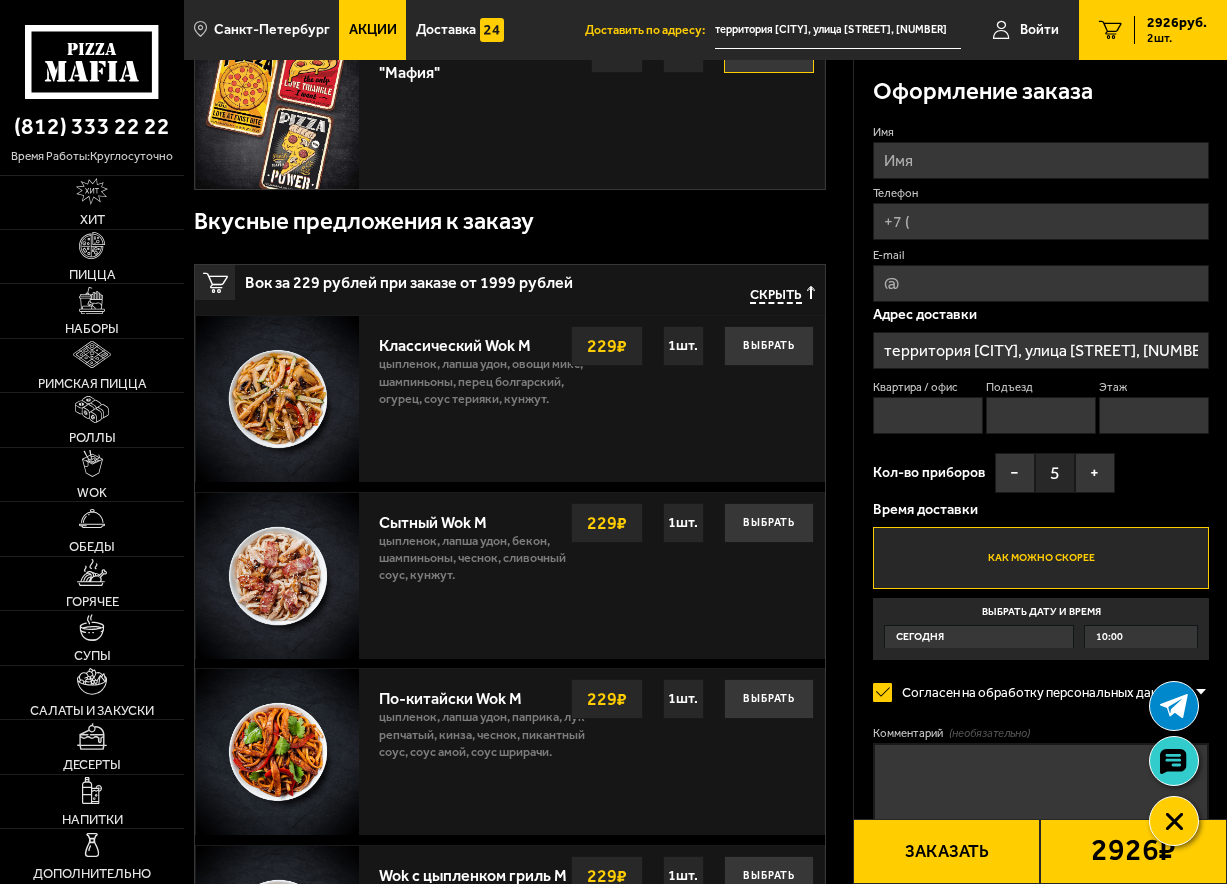 scroll, scrollTop: 600, scrollLeft: 0, axis: vertical 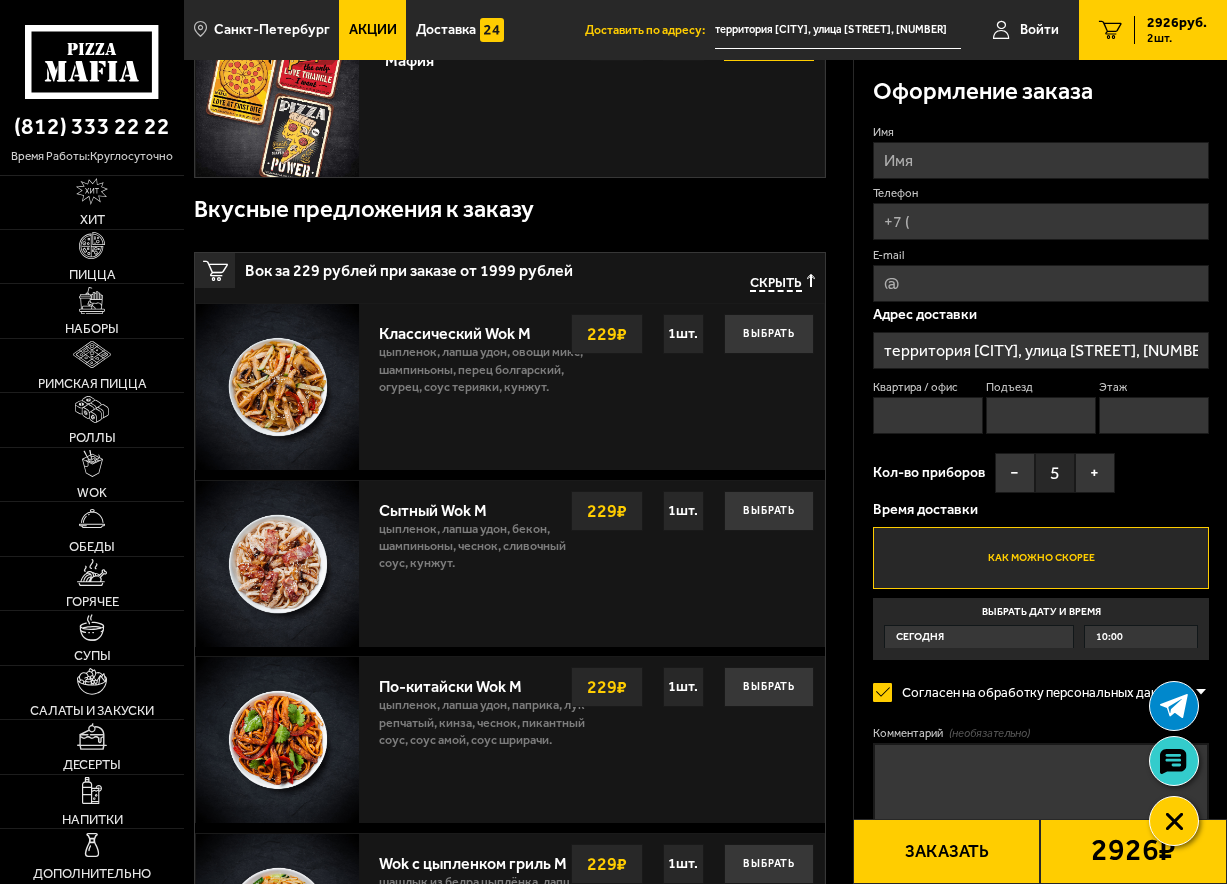 click on "Комментарий   (необязательно)" at bounding box center (1041, 791) 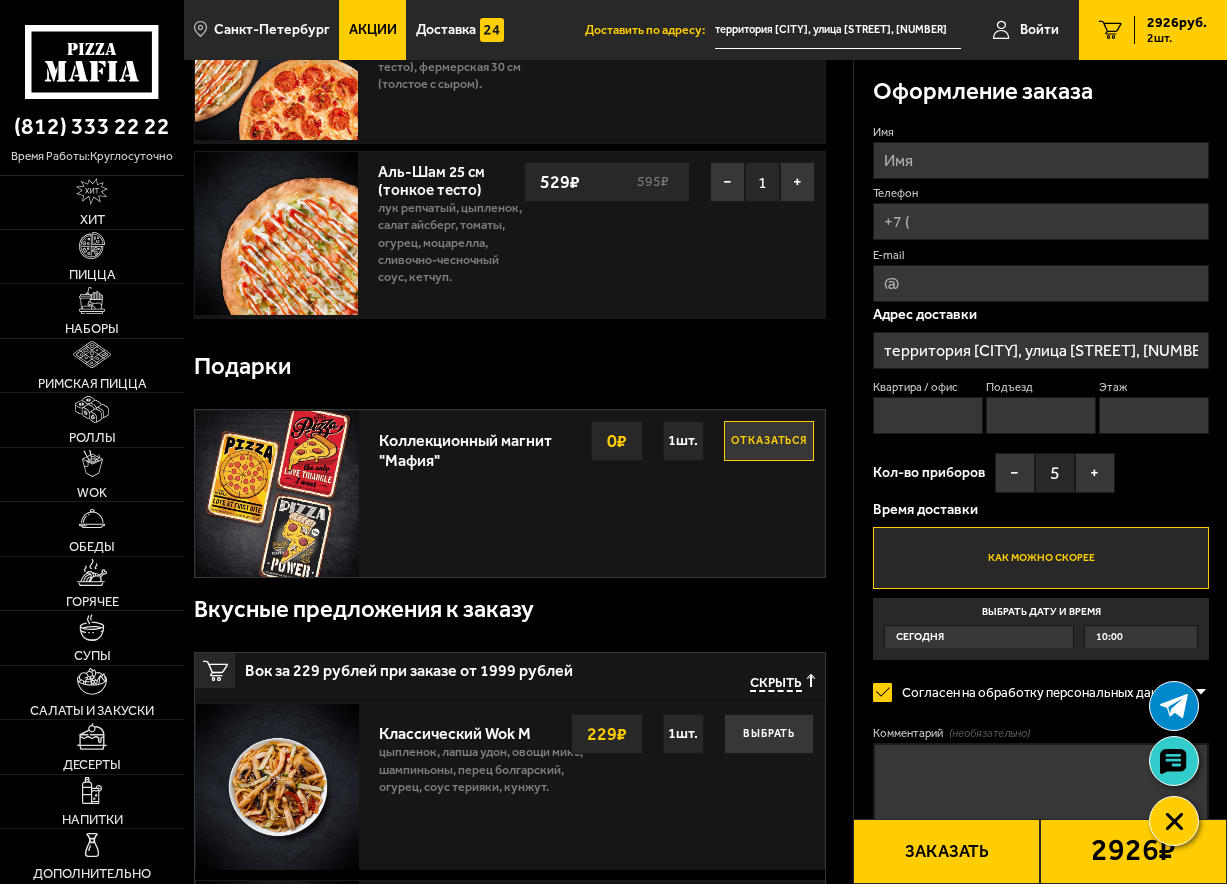 scroll, scrollTop: 0, scrollLeft: 0, axis: both 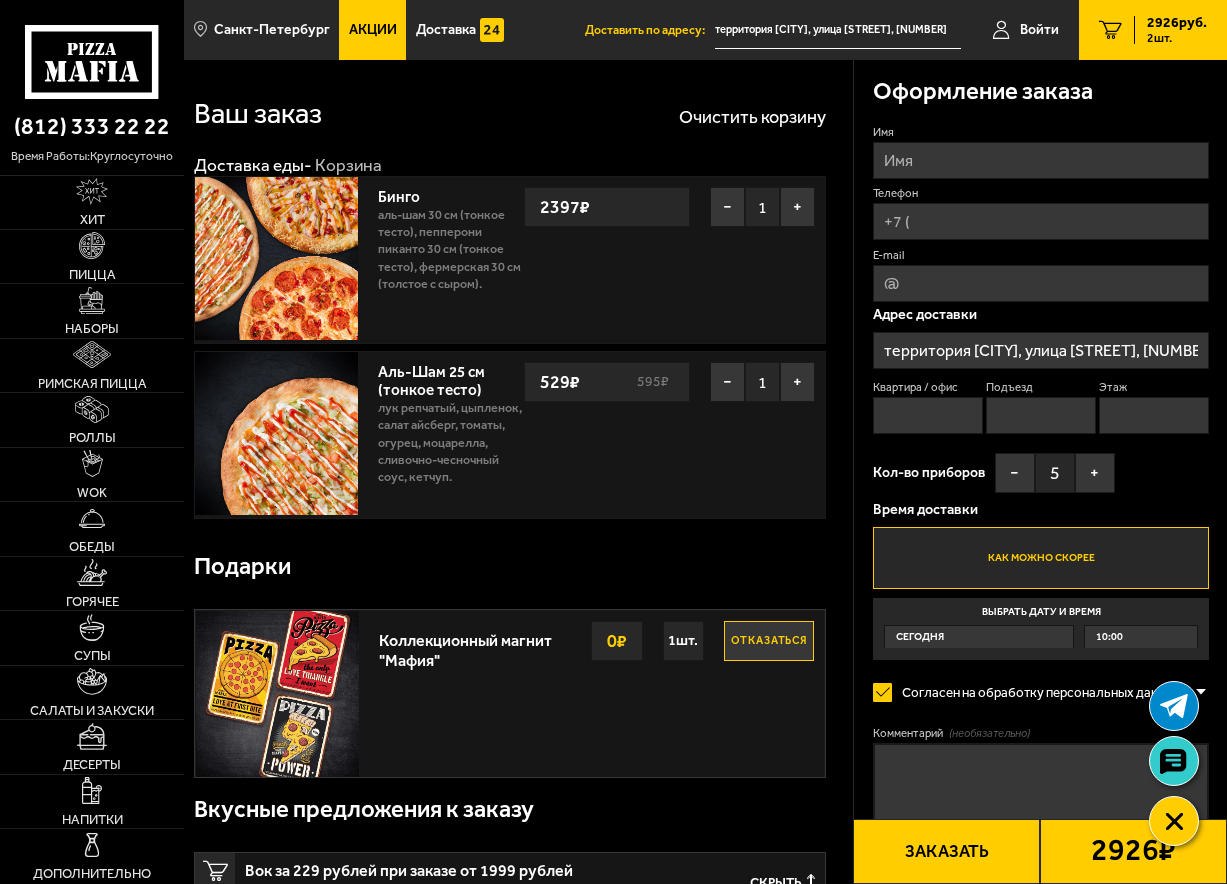 click at bounding box center [276, 258] 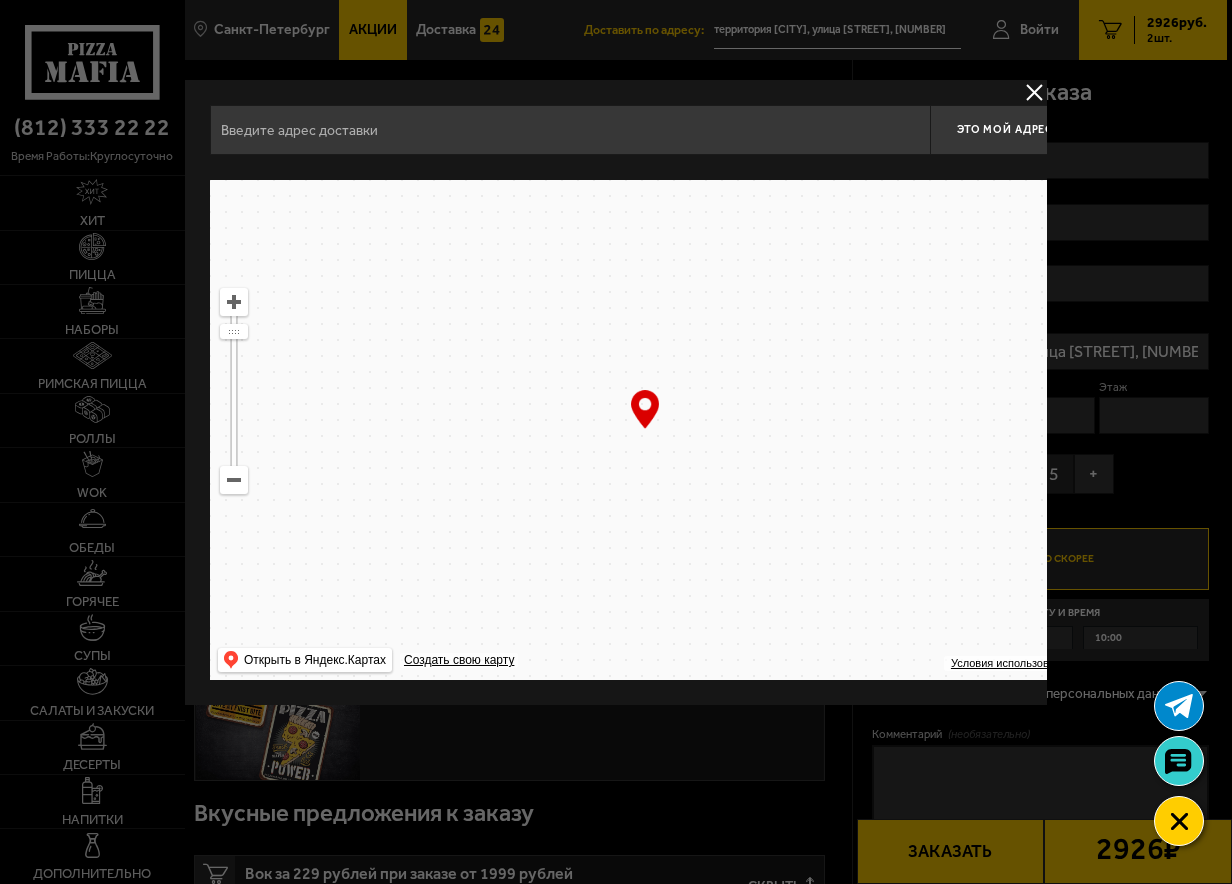type on "территория [CITY], улица [STREET], [NUMBER]" 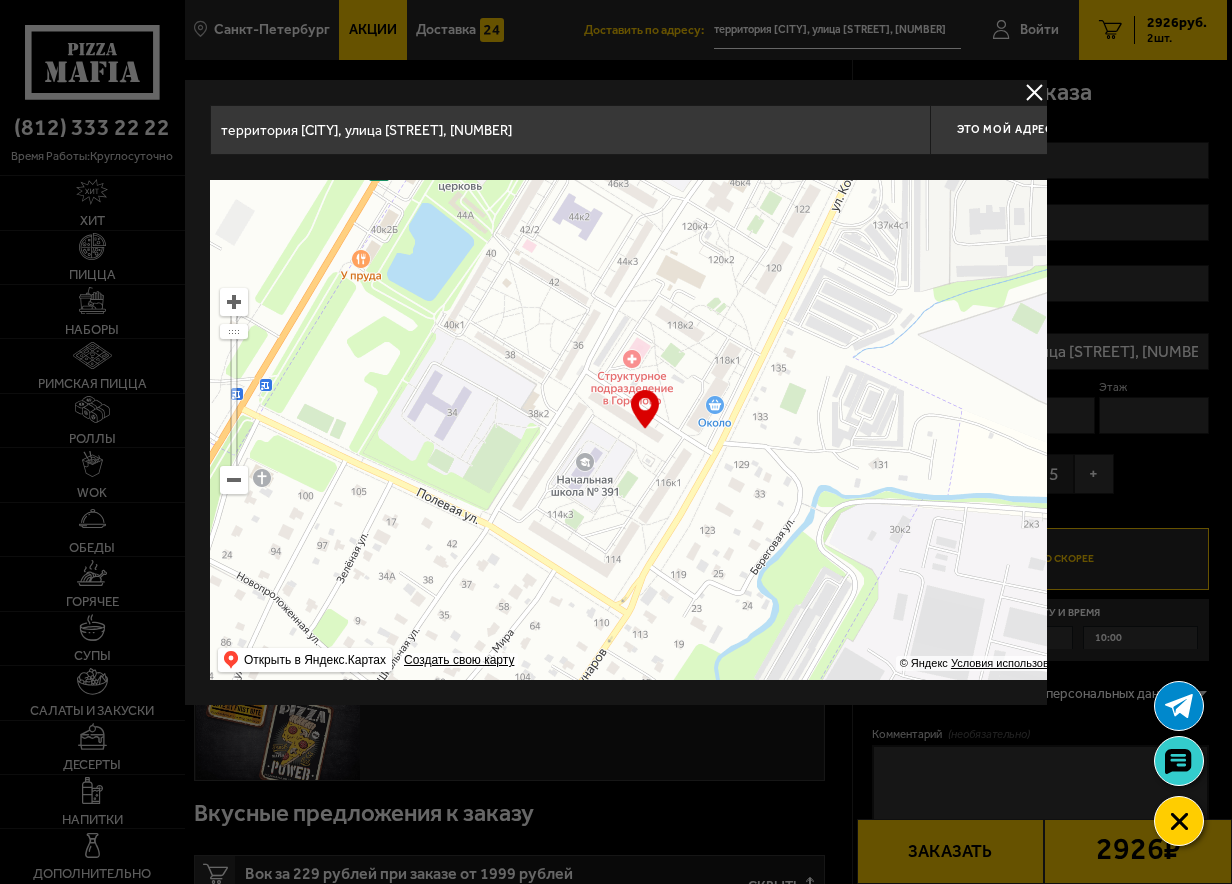 click at bounding box center [1034, 92] 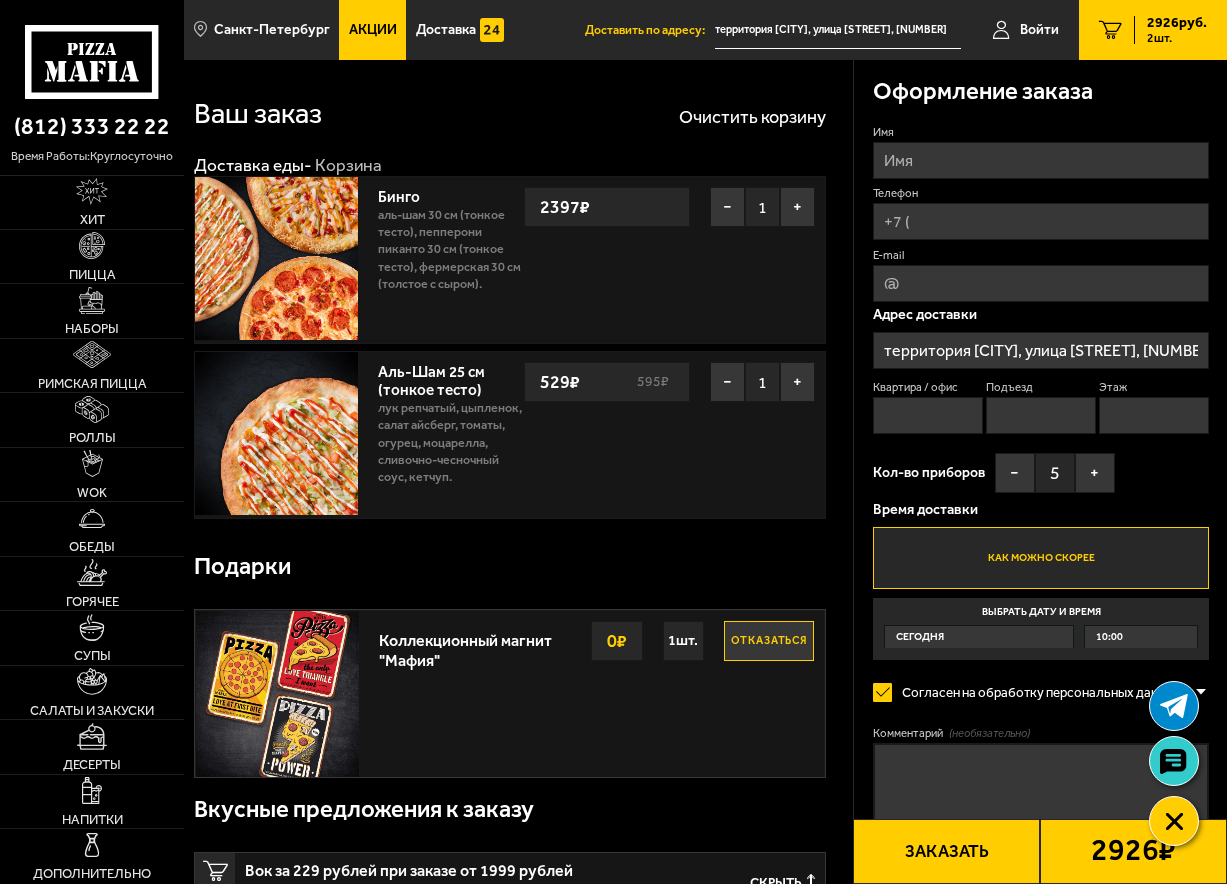 click on "территория [CITY], улица [STREET], [NUMBER]" at bounding box center (1041, 350) 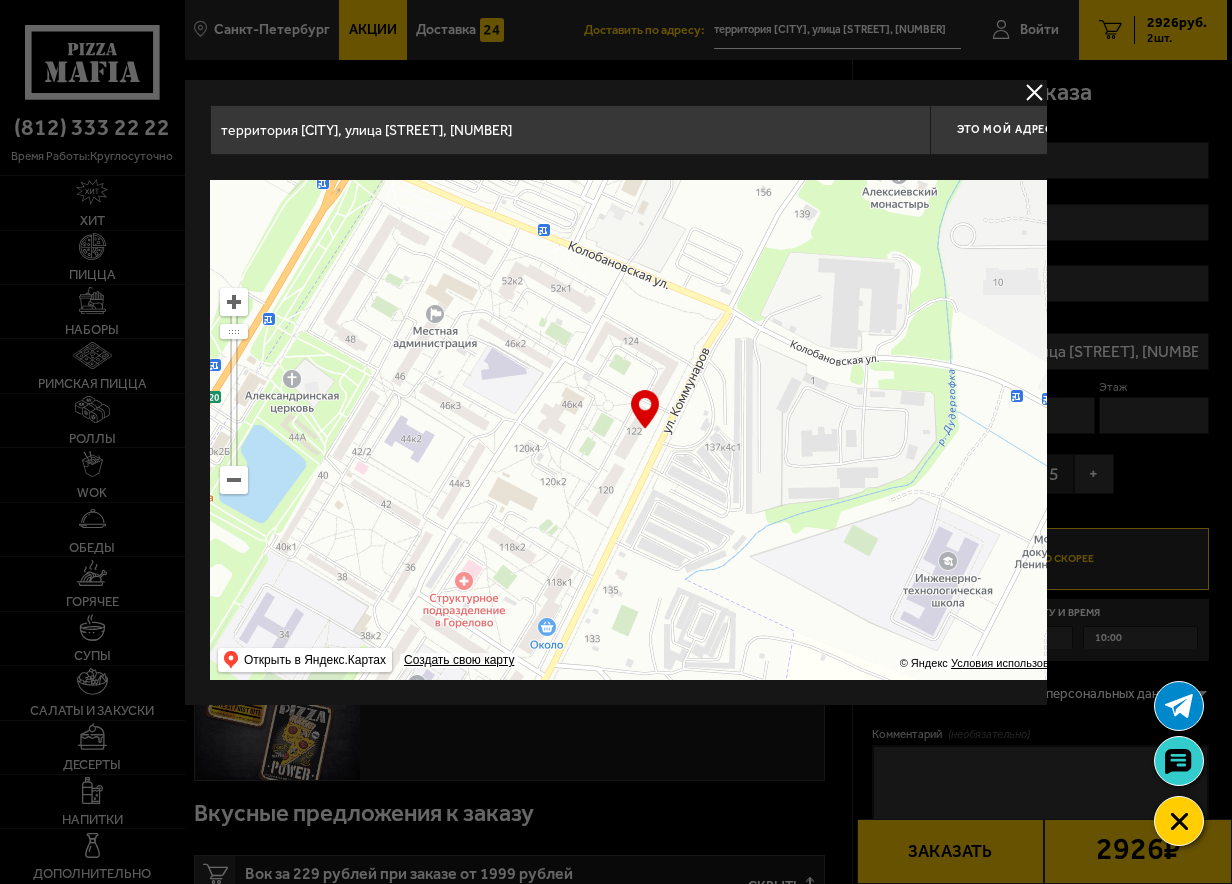 drag, startPoint x: 731, startPoint y: 401, endPoint x: 607, endPoint y: 587, distance: 223.54417 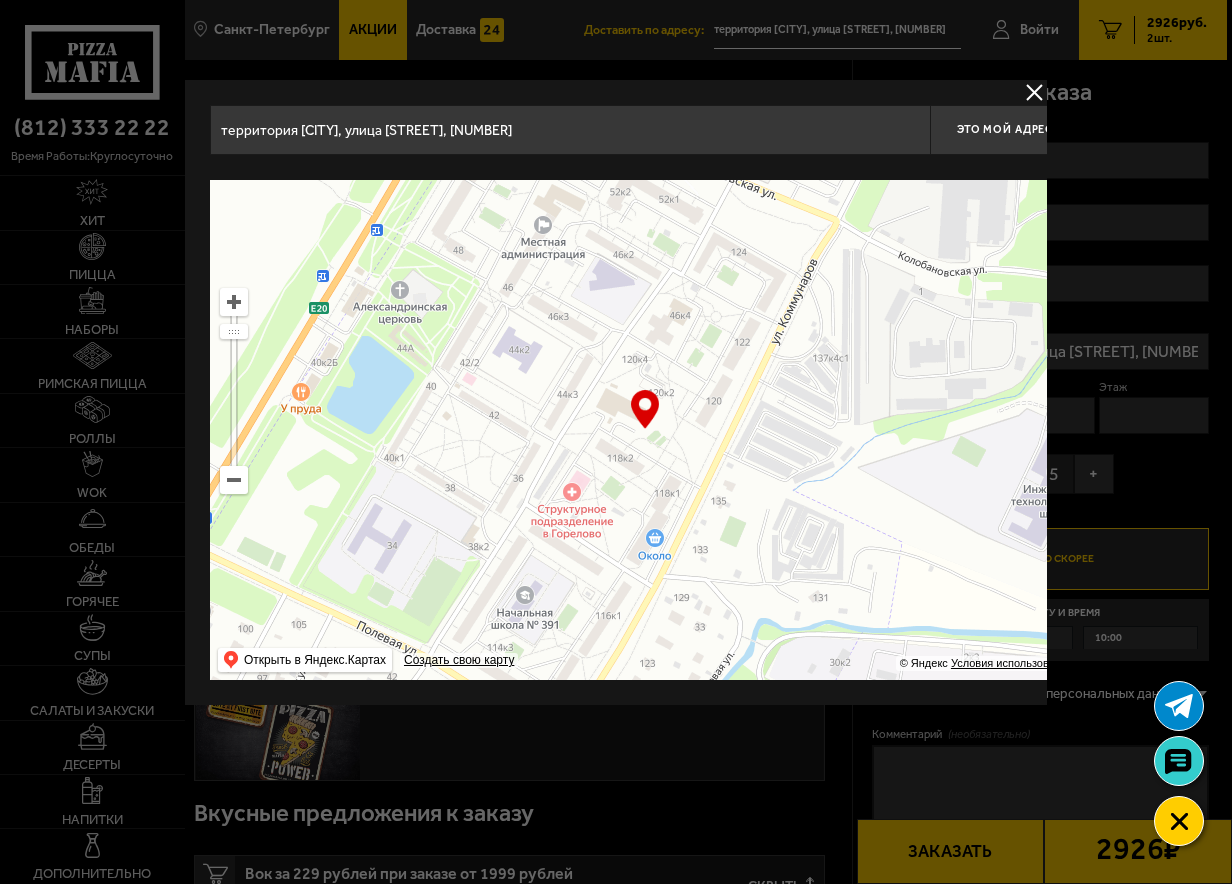click at bounding box center (234, 480) 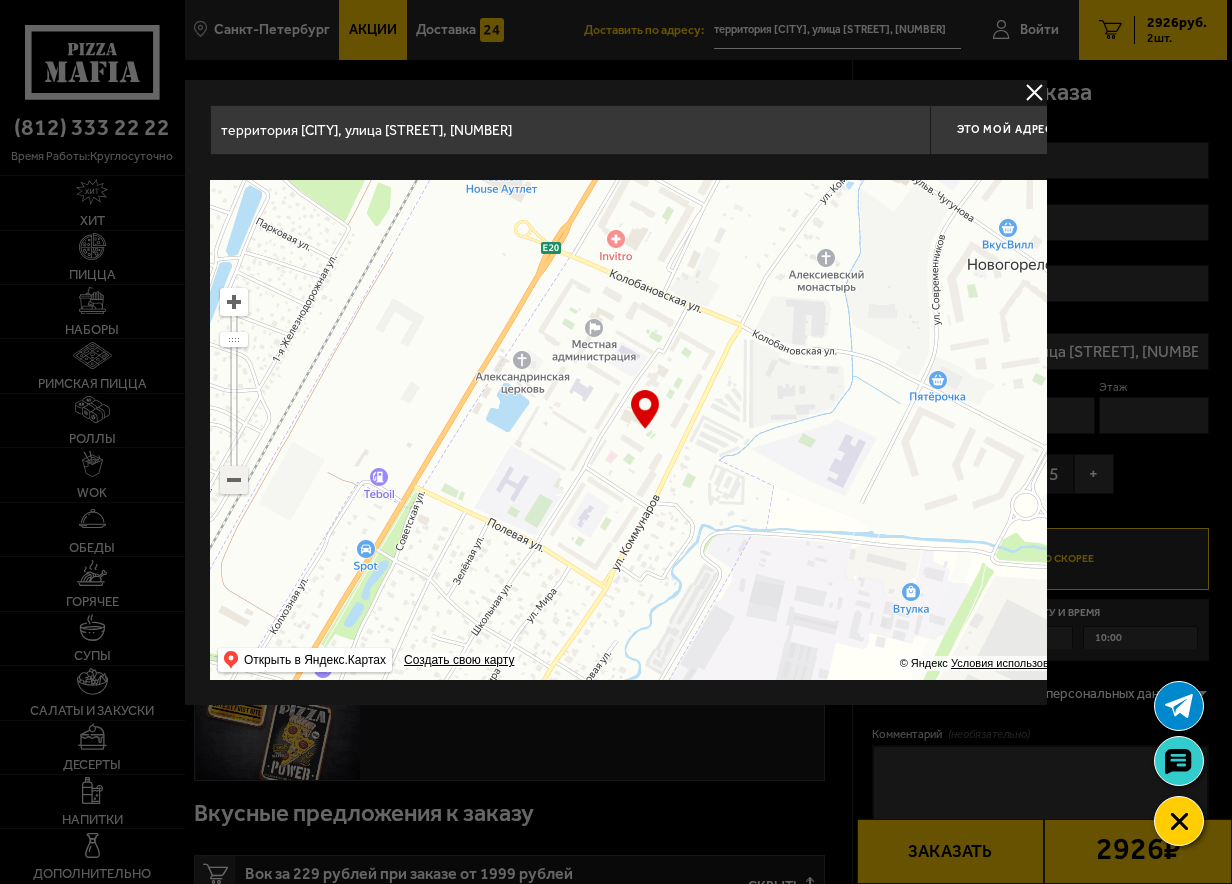 click at bounding box center (234, 480) 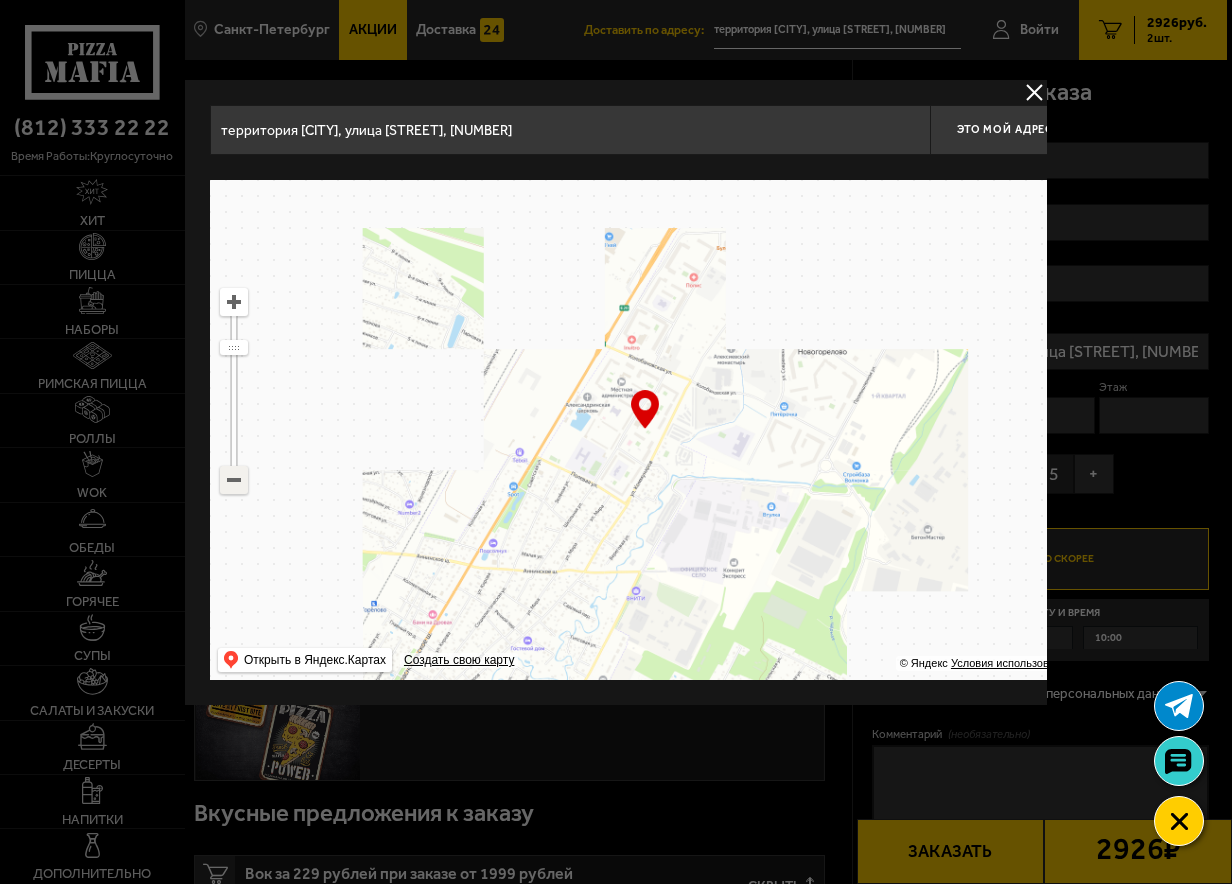 click at bounding box center [234, 480] 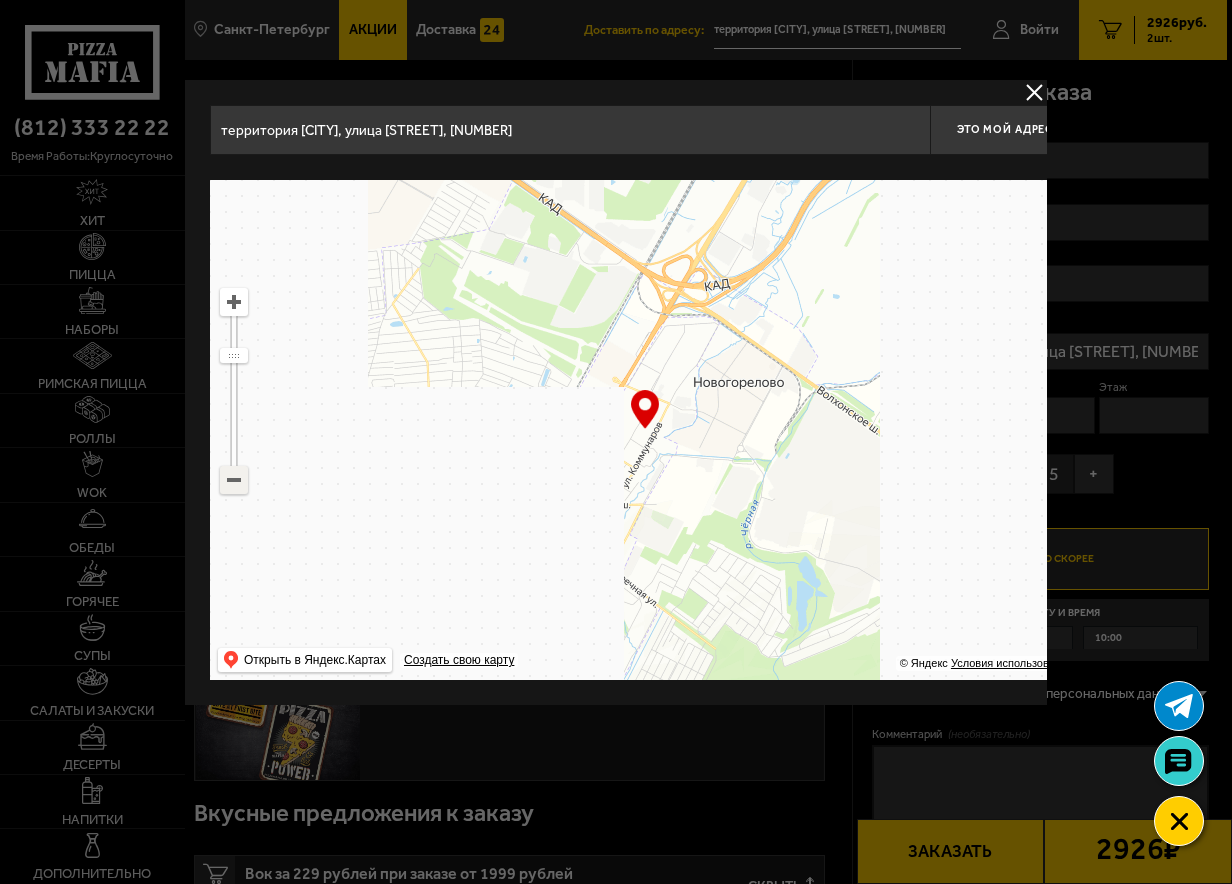 click at bounding box center (234, 480) 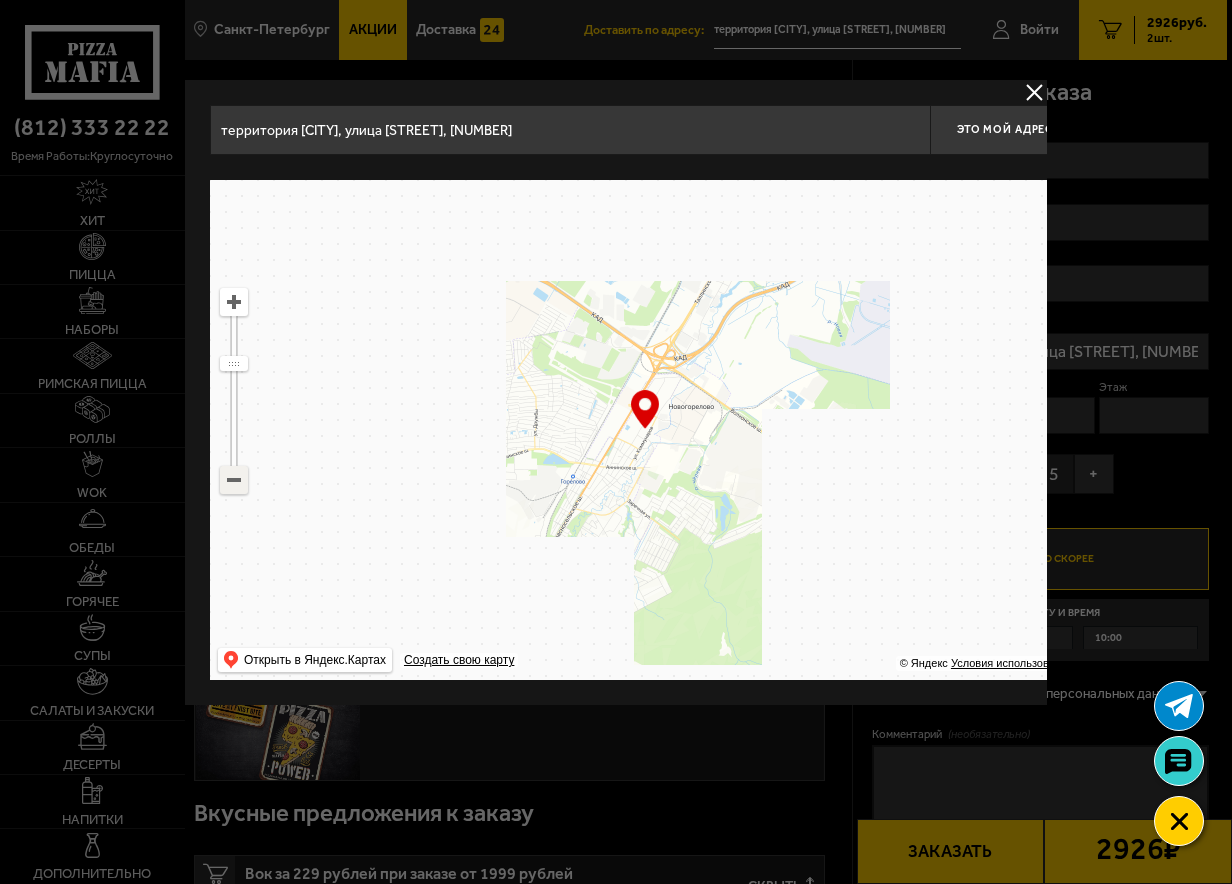click at bounding box center [234, 480] 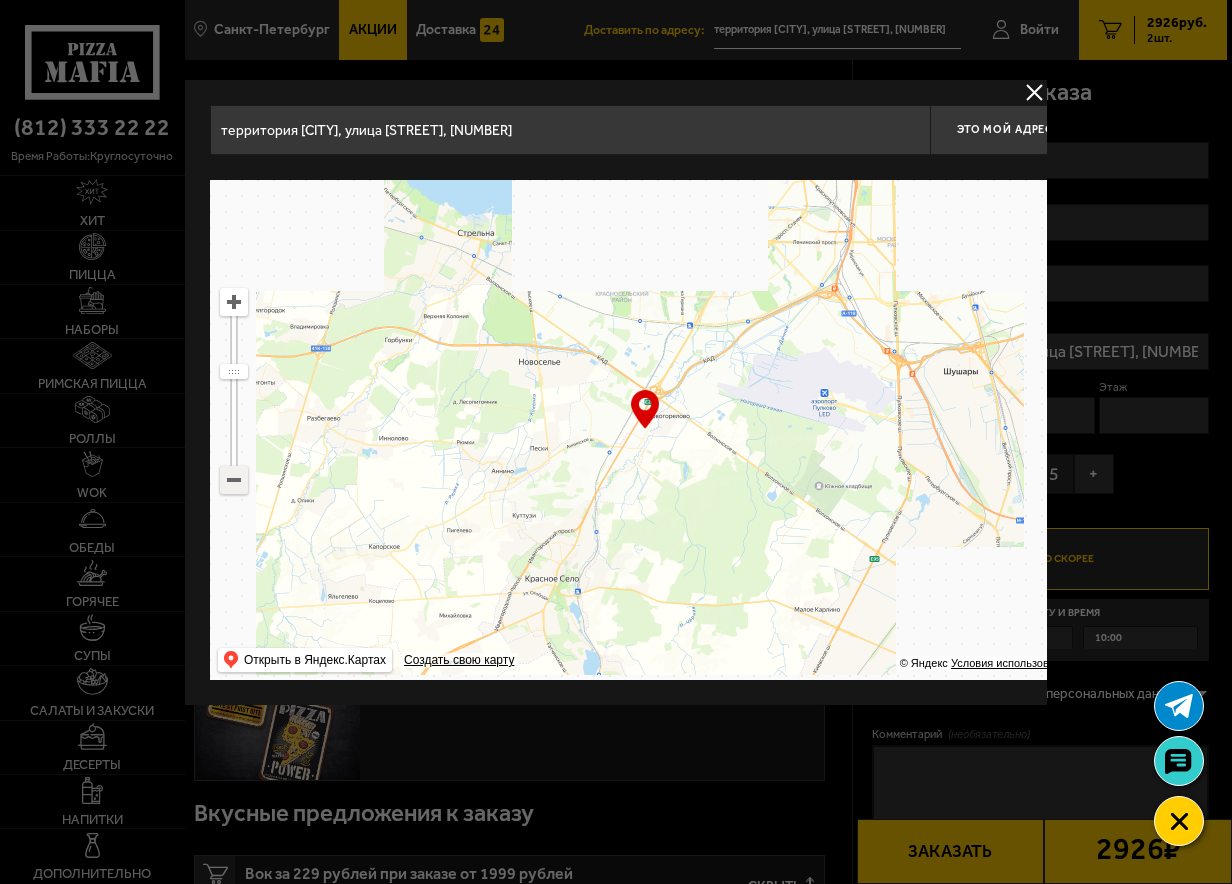 click at bounding box center (234, 480) 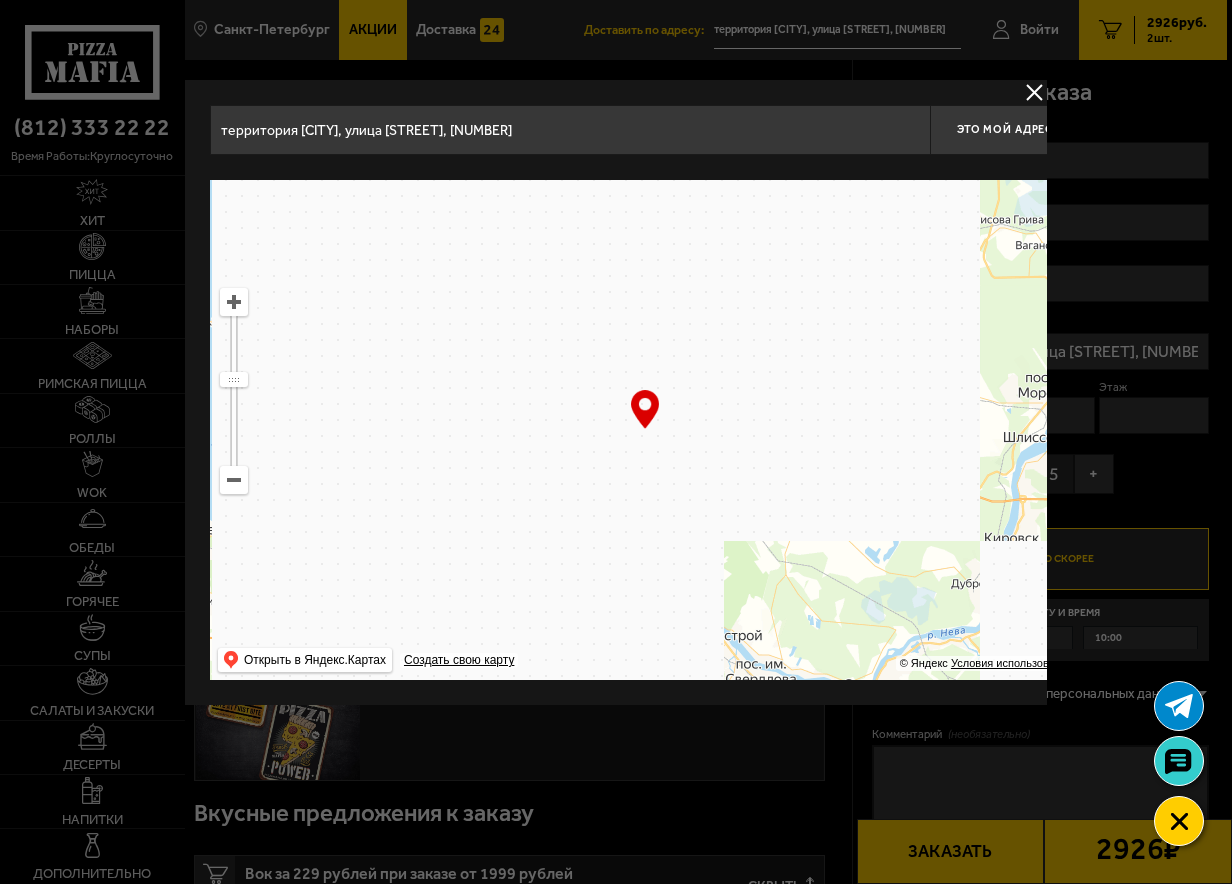 drag, startPoint x: 1044, startPoint y: 364, endPoint x: 806, endPoint y: 608, distance: 340.85187 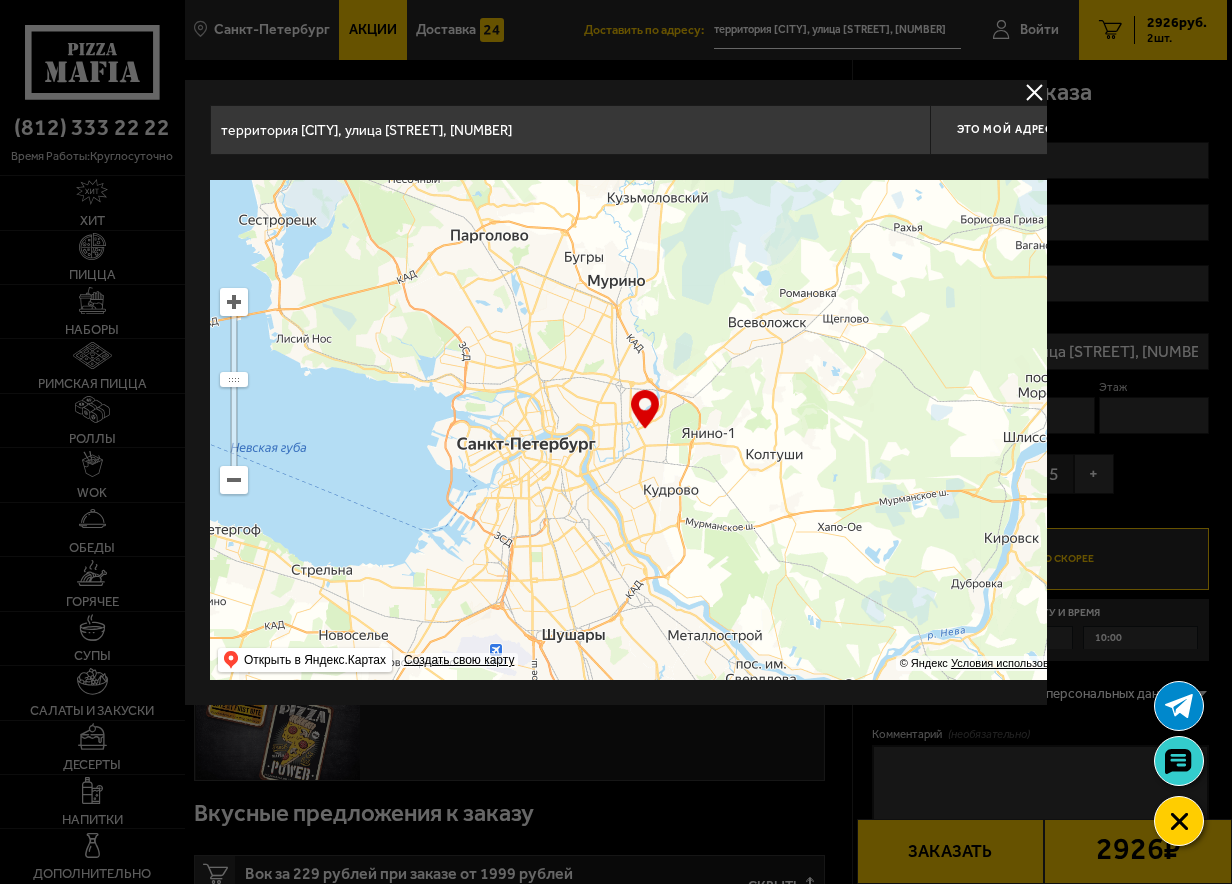 click at bounding box center (645, 430) 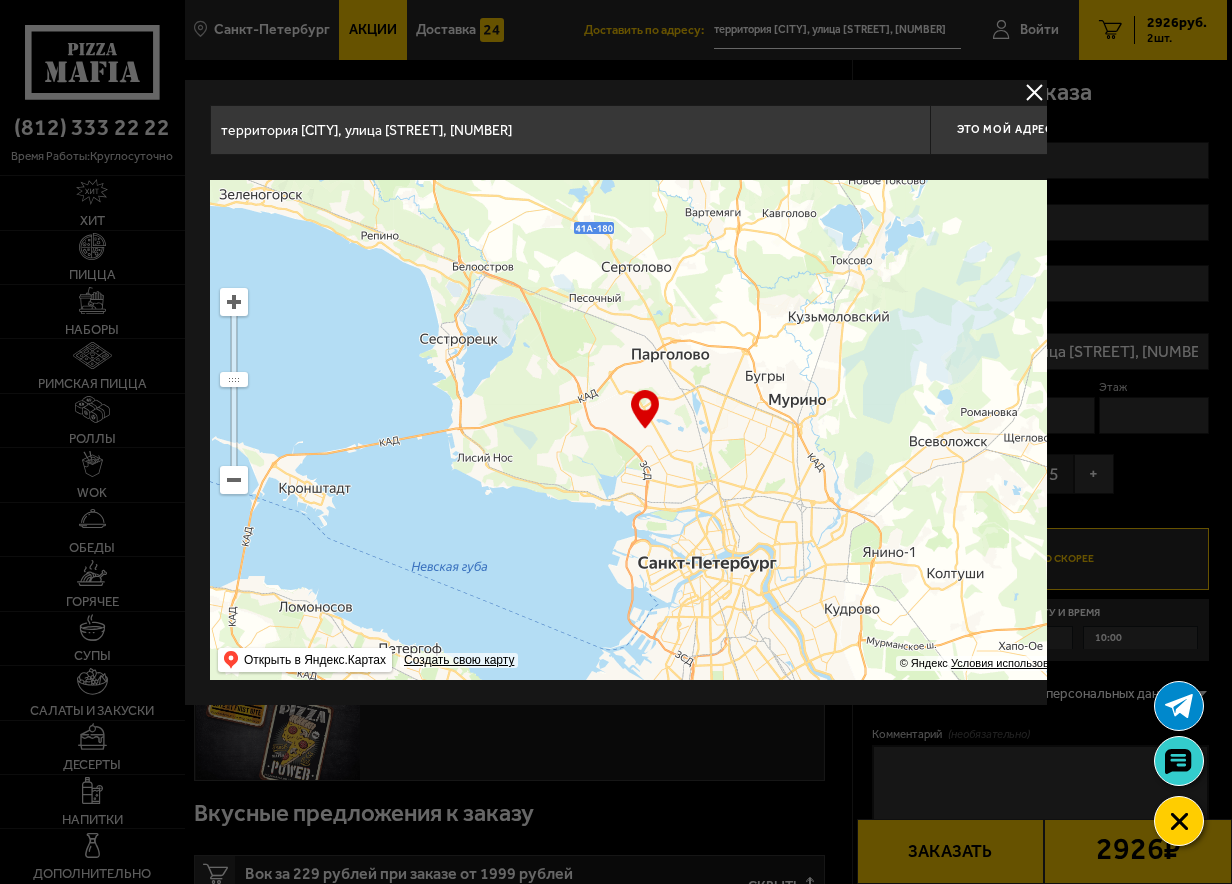 drag, startPoint x: 570, startPoint y: 383, endPoint x: 794, endPoint y: 430, distance: 228.8777 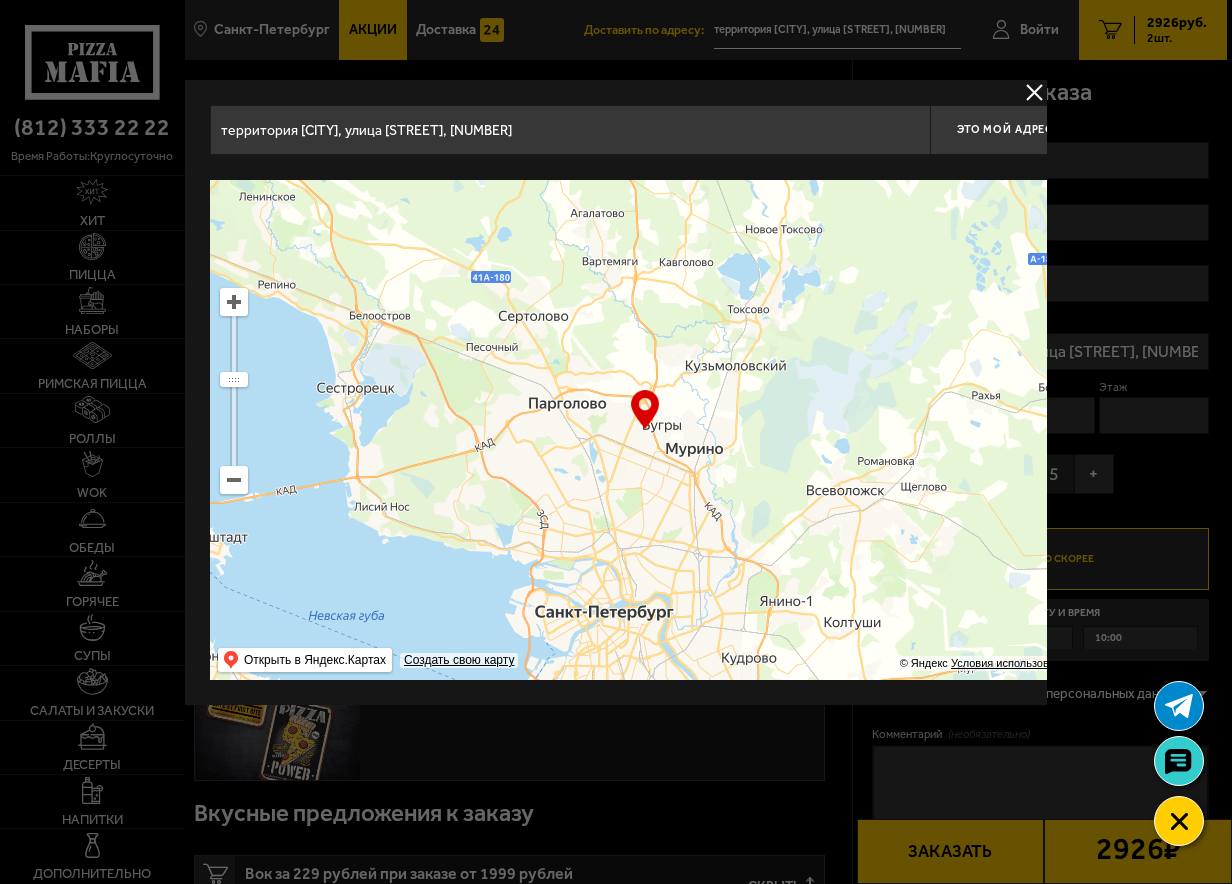 drag, startPoint x: 852, startPoint y: 387, endPoint x: 678, endPoint y: 451, distance: 185.39687 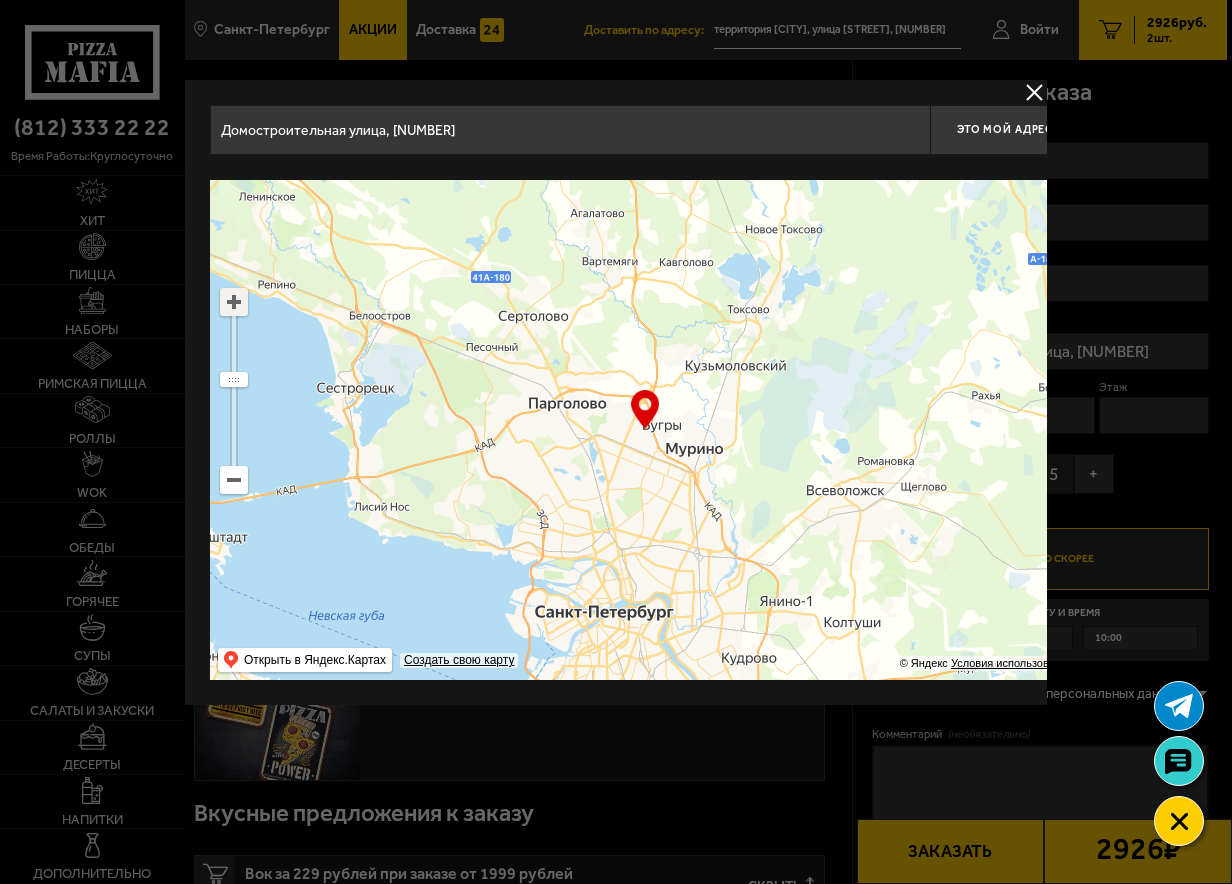 click at bounding box center [234, 302] 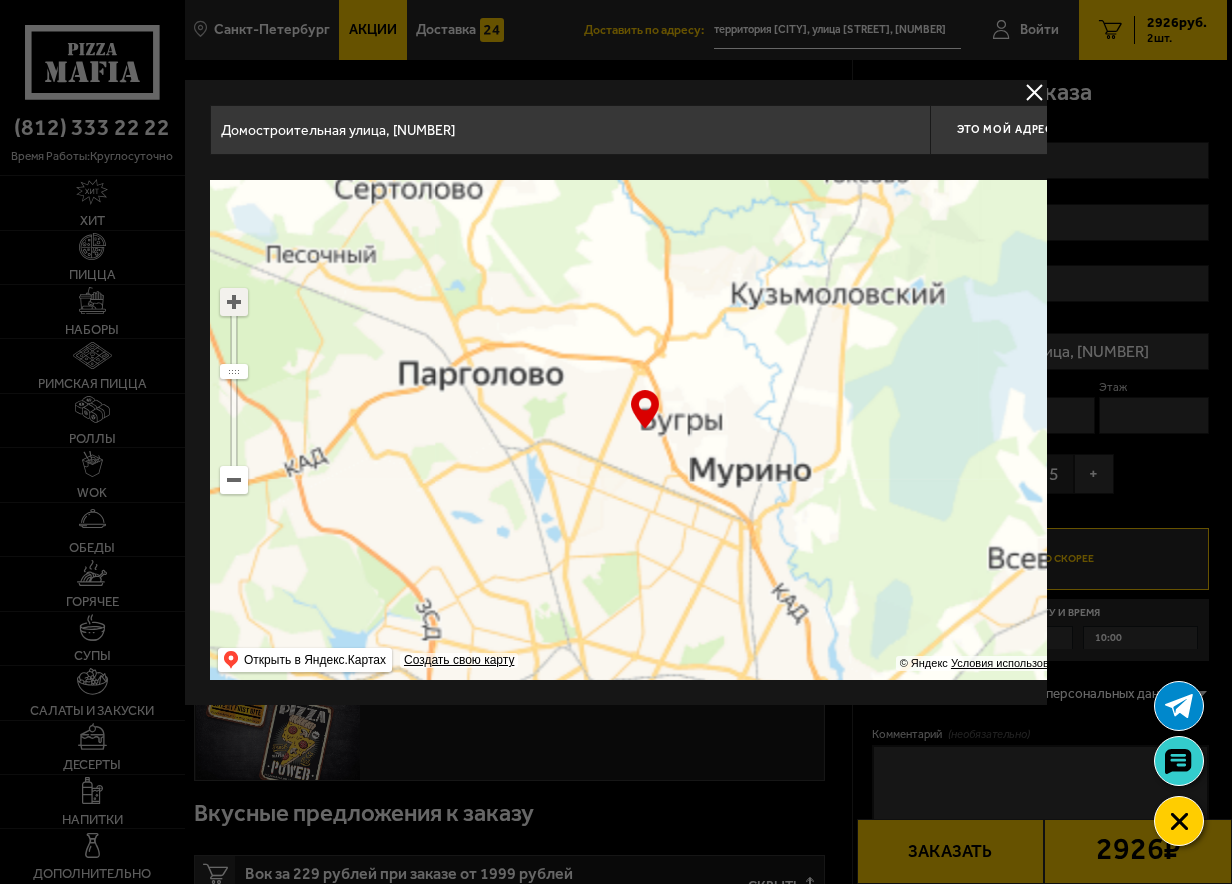 click at bounding box center (234, 302) 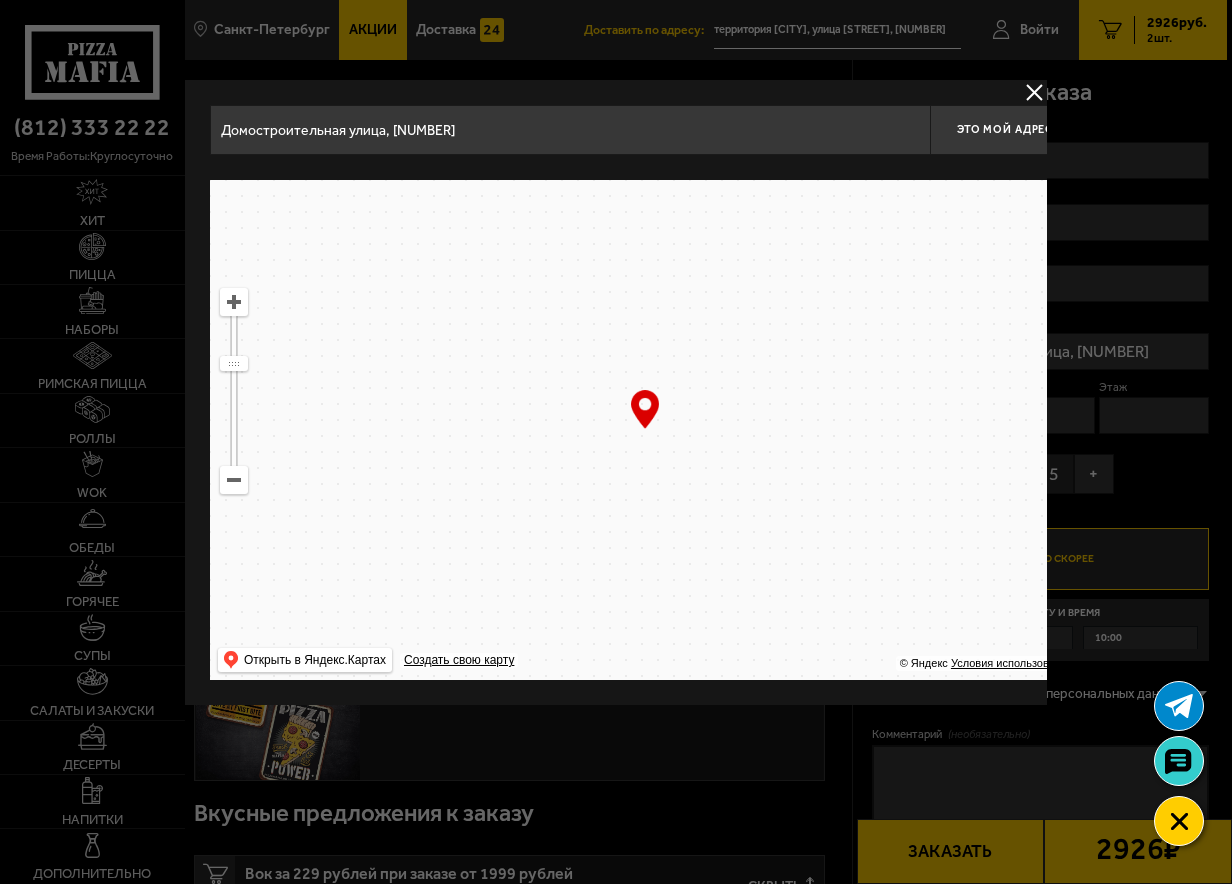 click at bounding box center [234, 302] 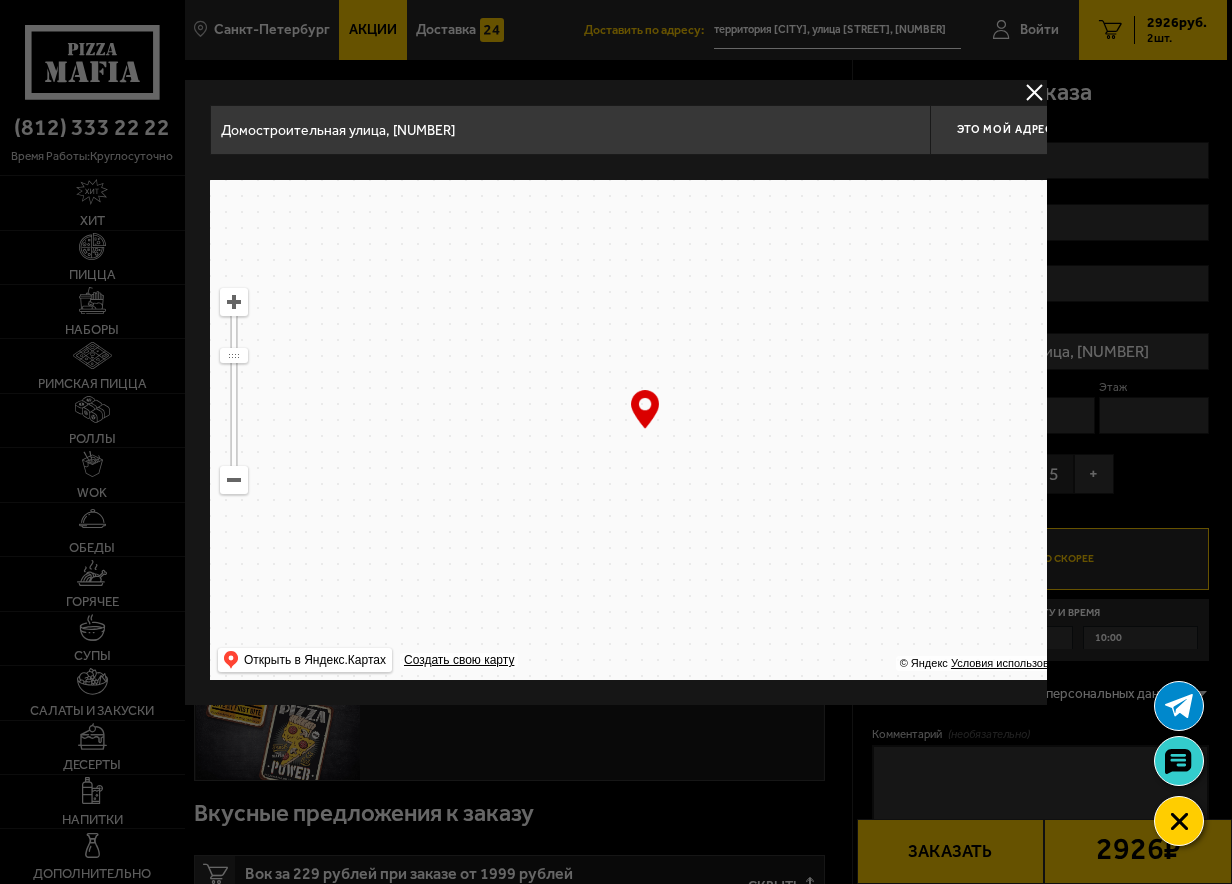drag, startPoint x: 792, startPoint y: 550, endPoint x: 826, endPoint y: 398, distance: 155.75623 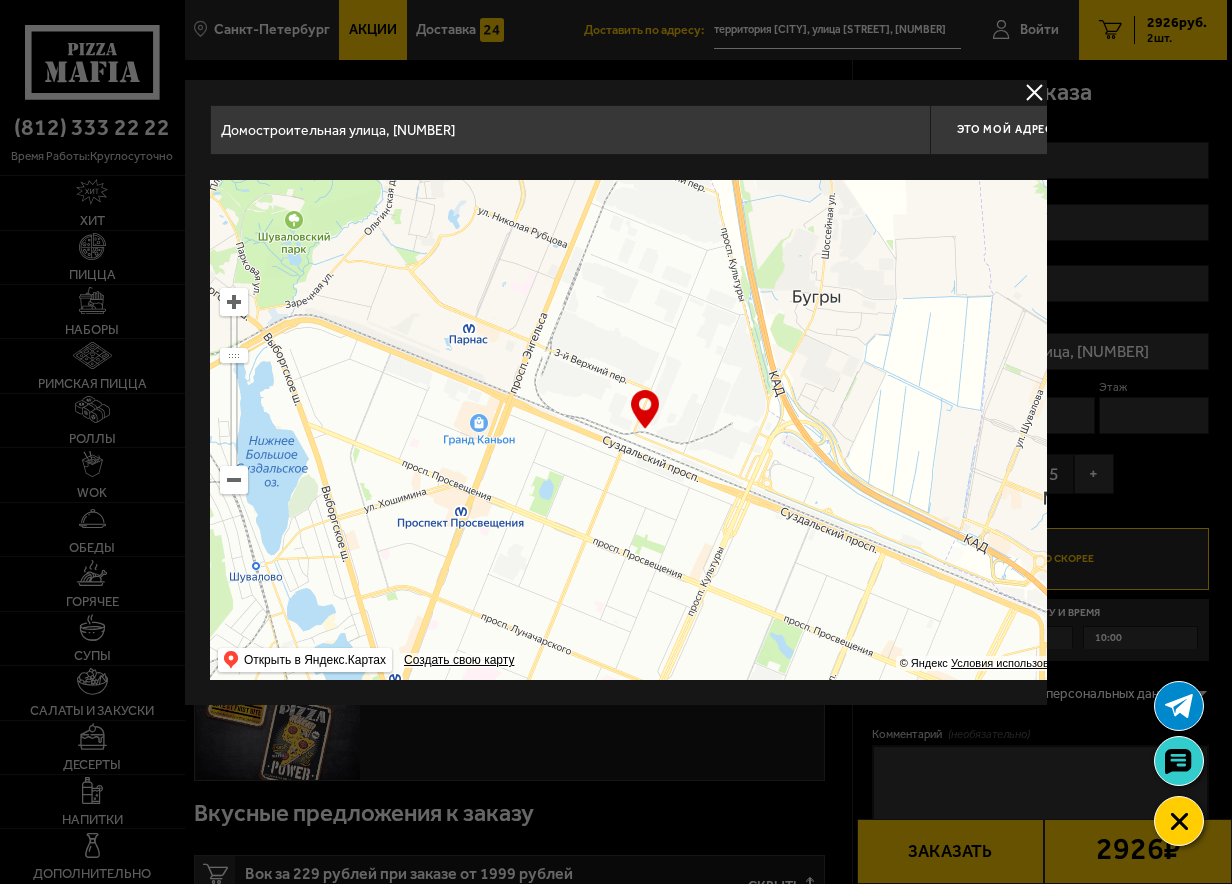 click at bounding box center [645, 430] 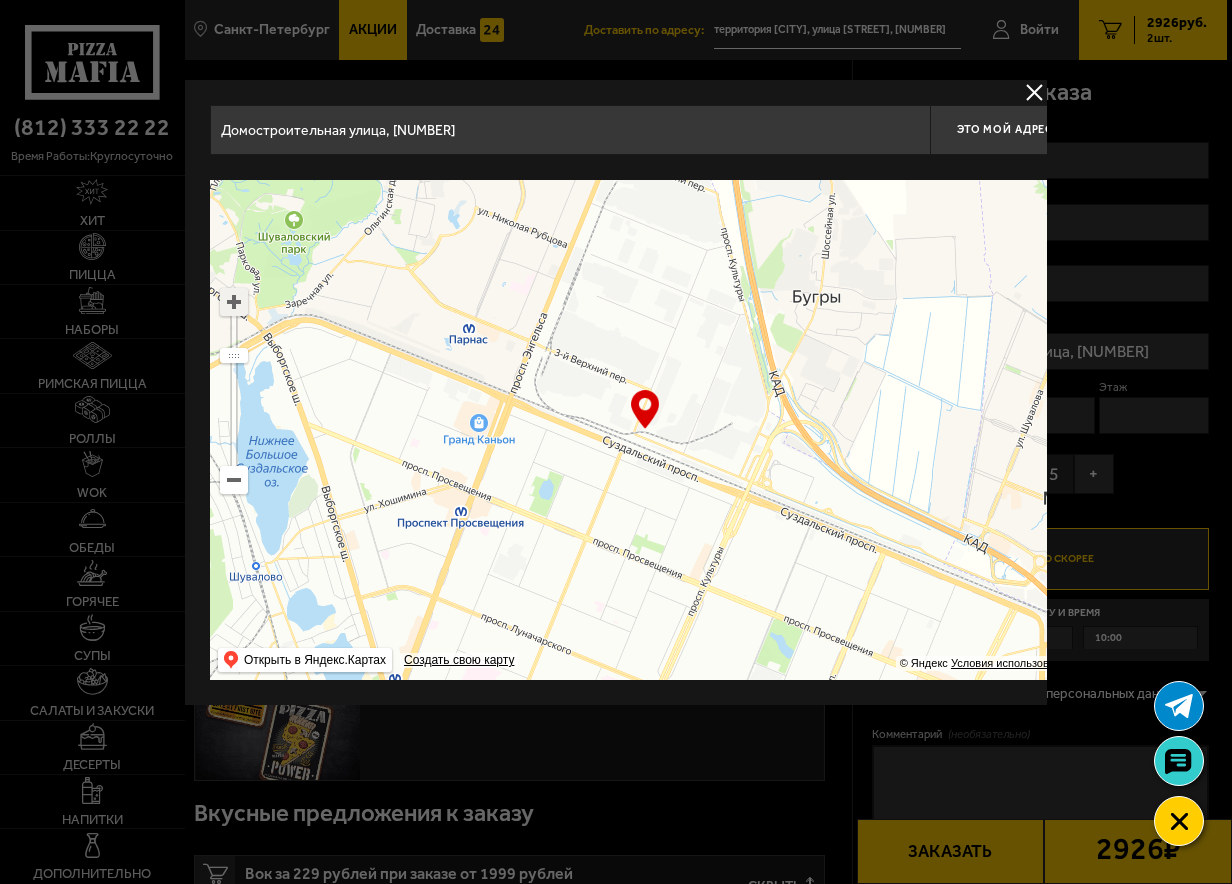 click at bounding box center (234, 302) 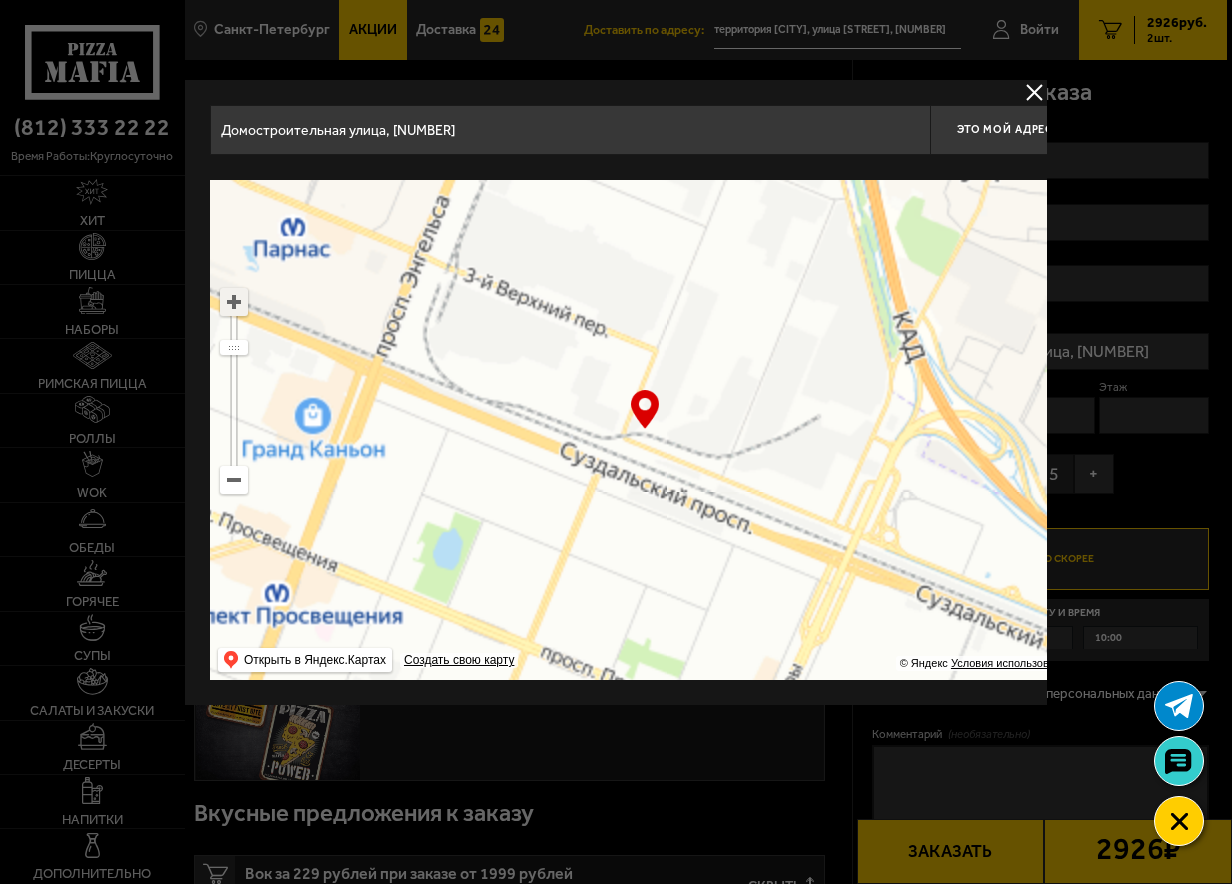 click at bounding box center [234, 302] 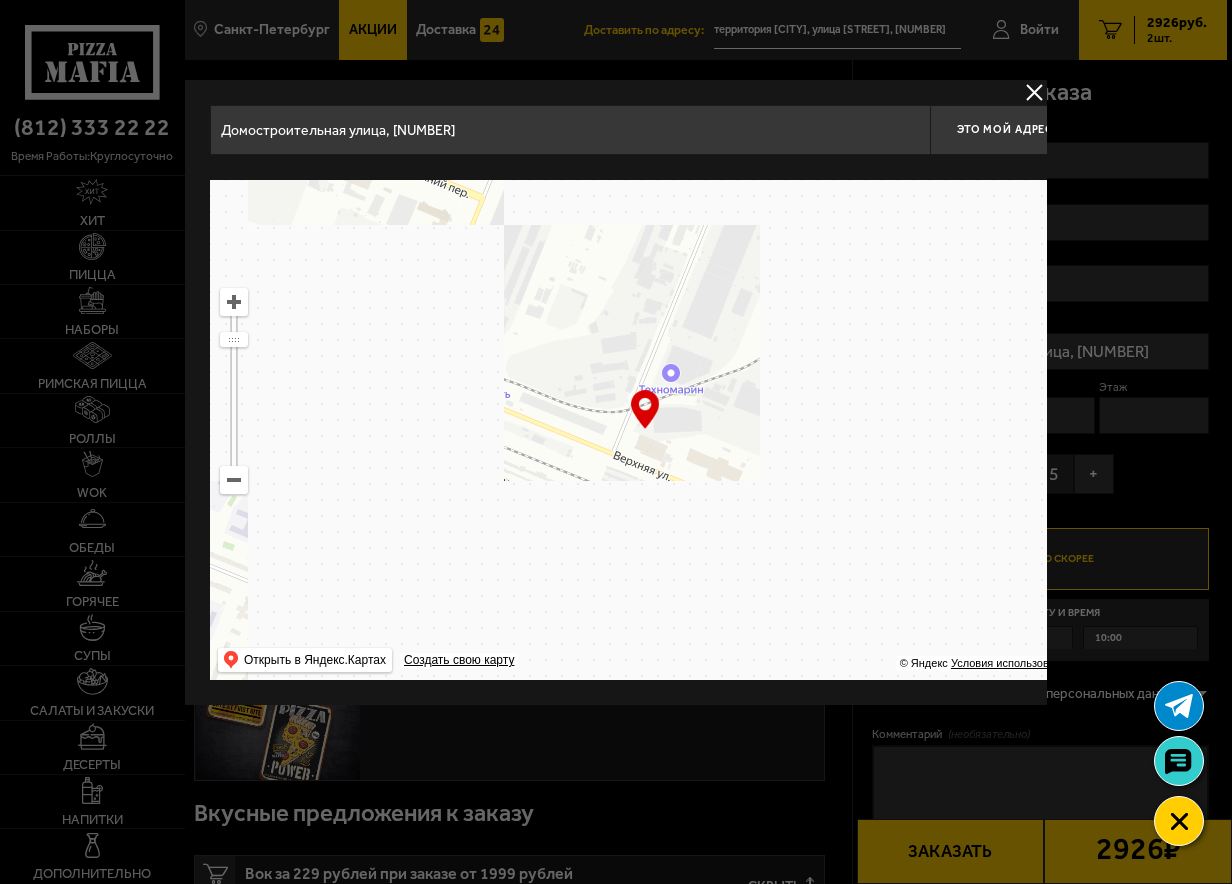 drag, startPoint x: 849, startPoint y: 485, endPoint x: 657, endPoint y: 406, distance: 207.61743 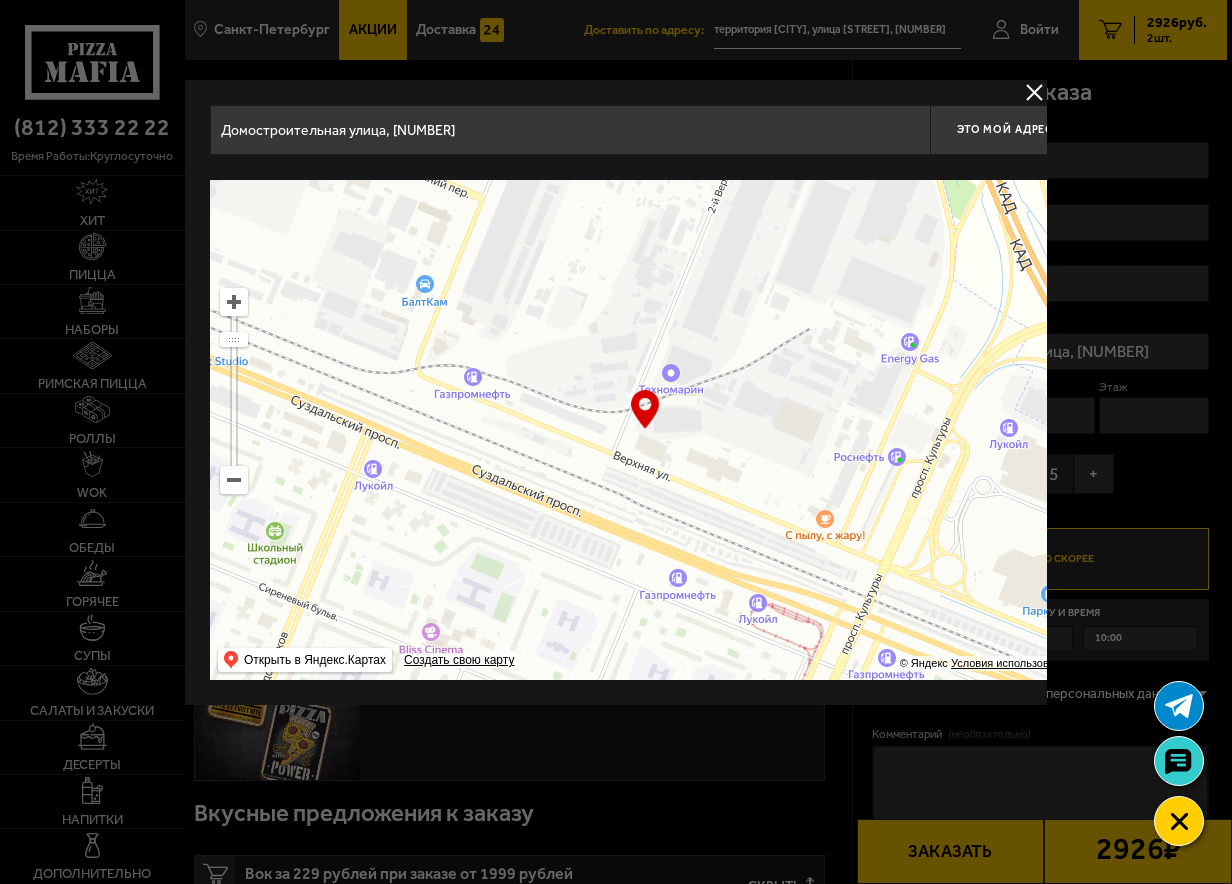 click on "… © Яндекс   Условия использования Открыть в Яндекс.Картах Создать свою карту" at bounding box center (645, 430) 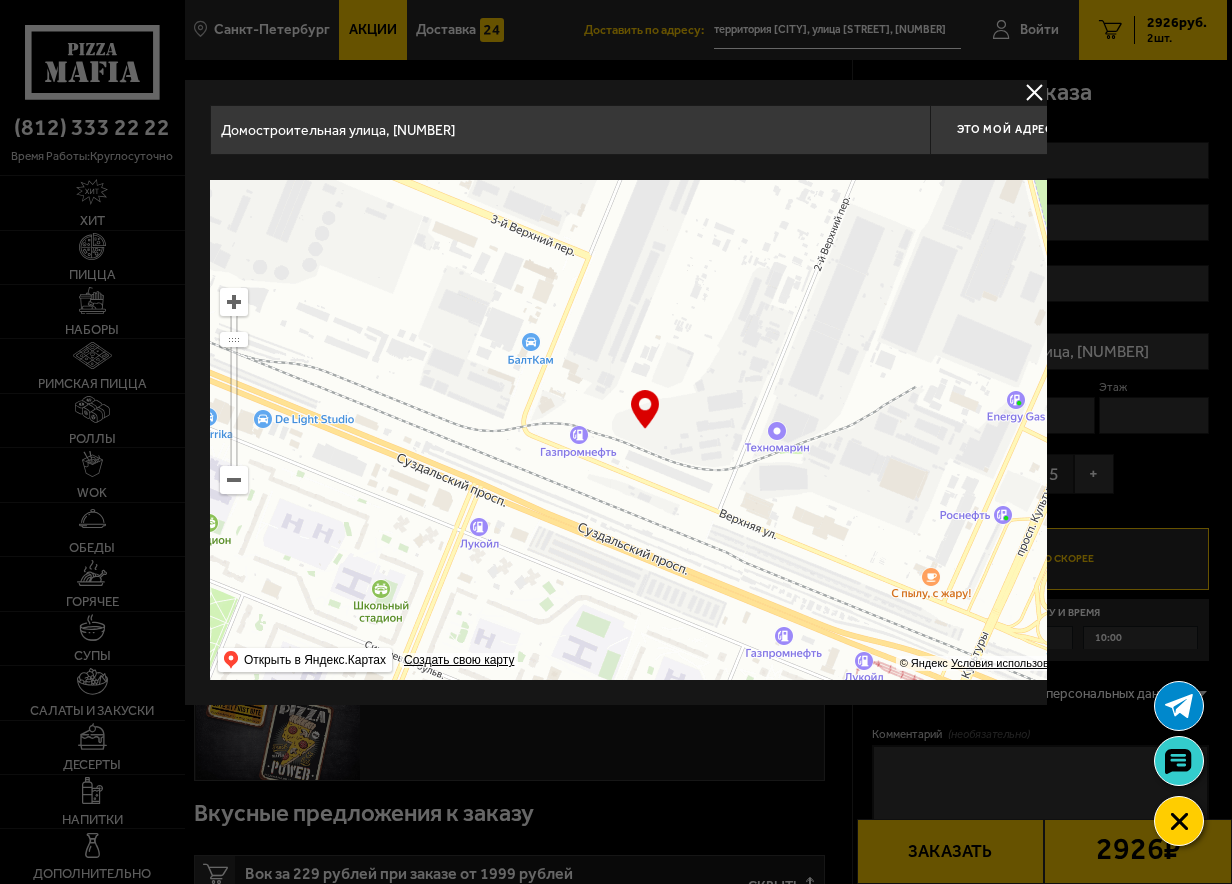 drag, startPoint x: 845, startPoint y: 447, endPoint x: 951, endPoint y: 505, distance: 120.83046 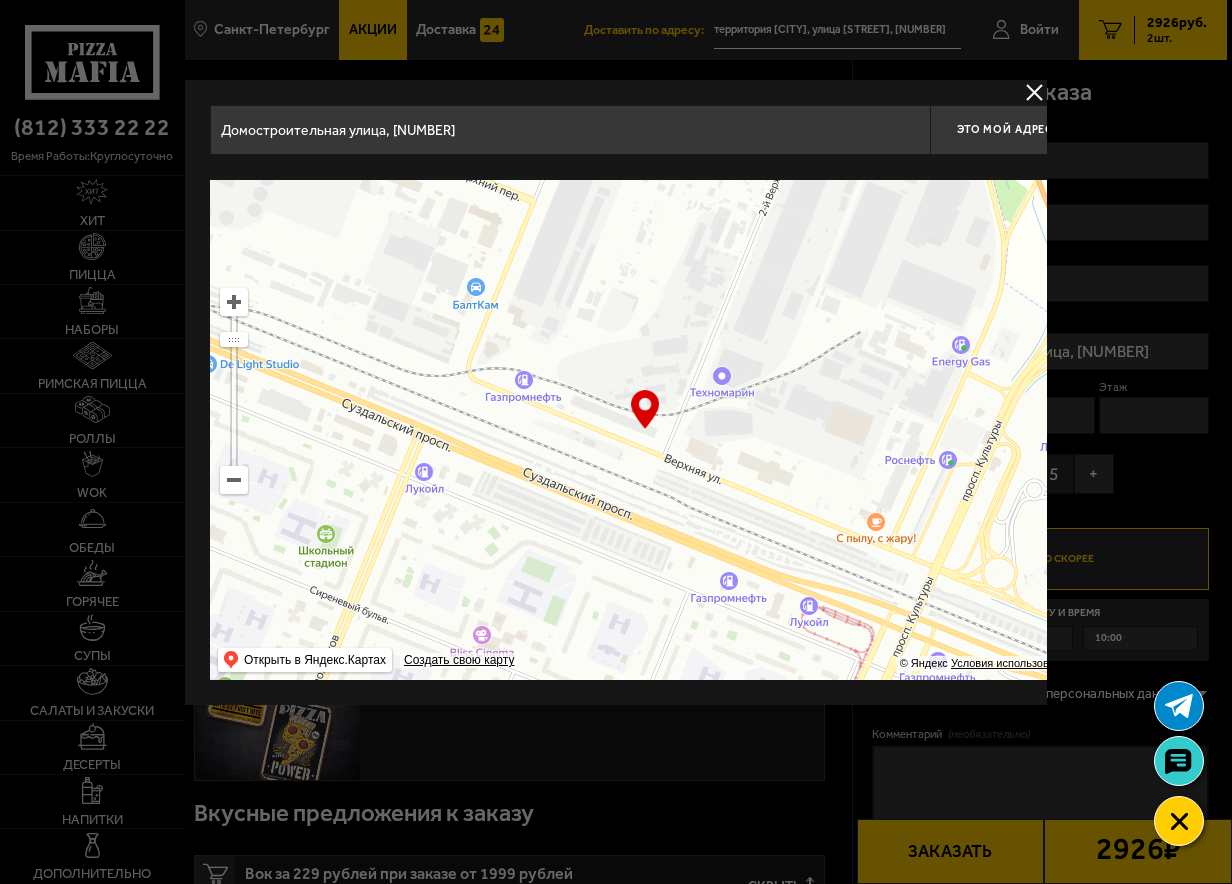 drag, startPoint x: 740, startPoint y: 424, endPoint x: 685, endPoint y: 369, distance: 77.781746 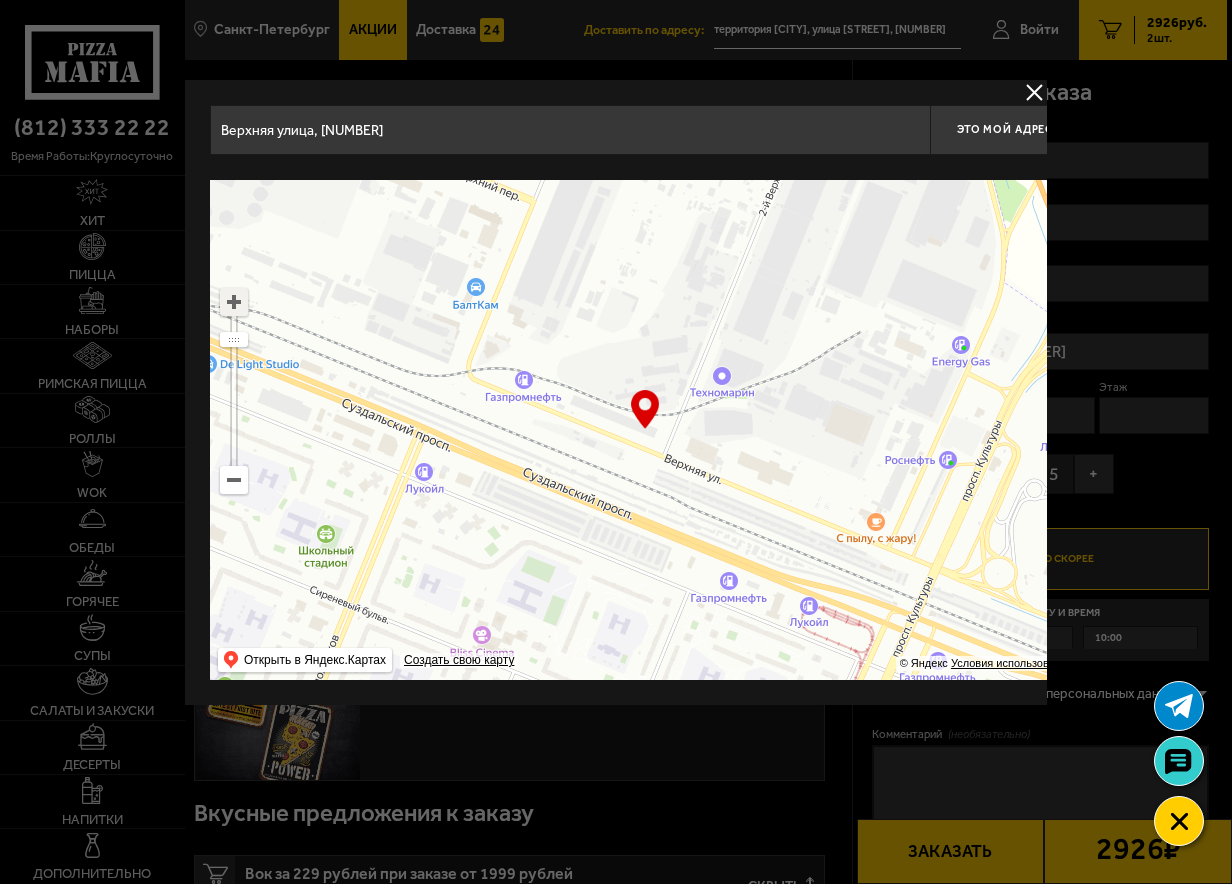 click at bounding box center [234, 302] 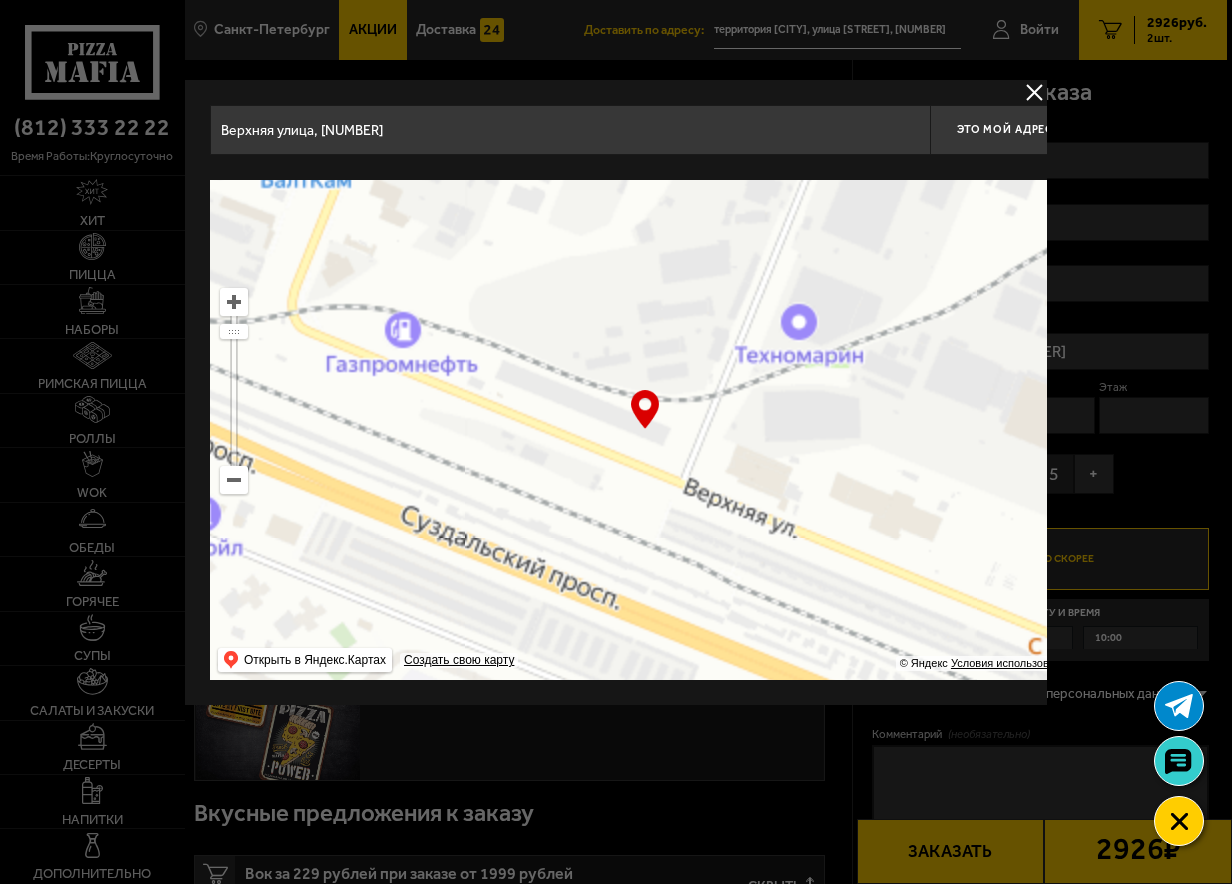 click at bounding box center [234, 302] 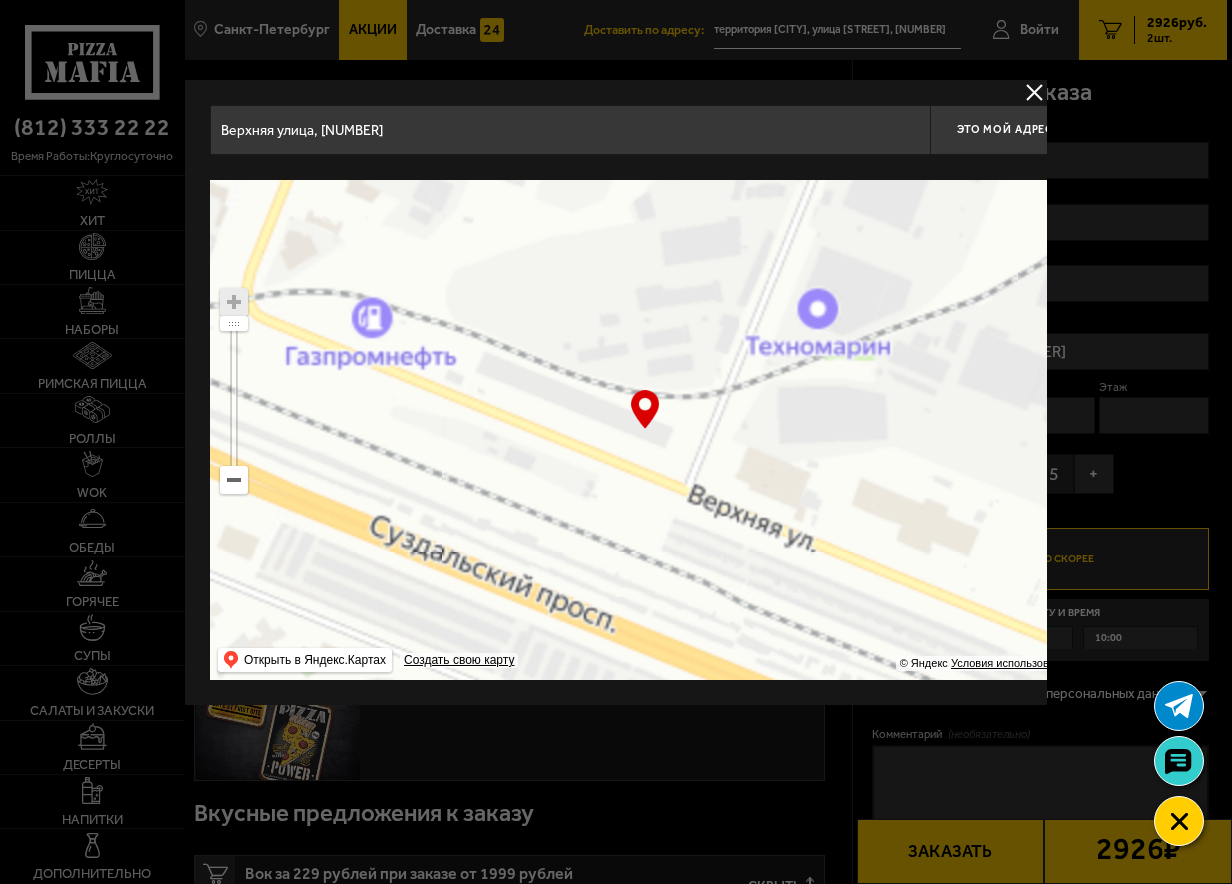 click at bounding box center (234, 302) 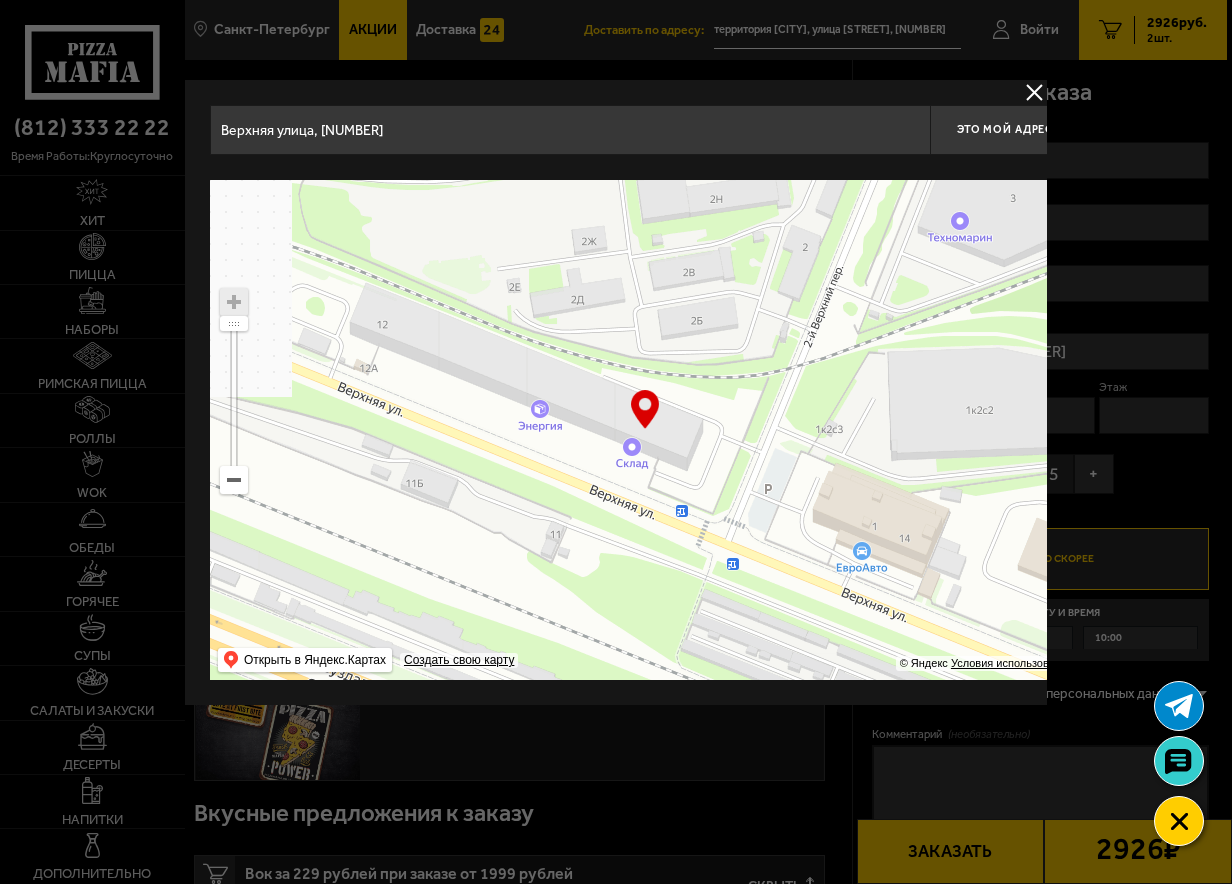 click at bounding box center (645, 430) 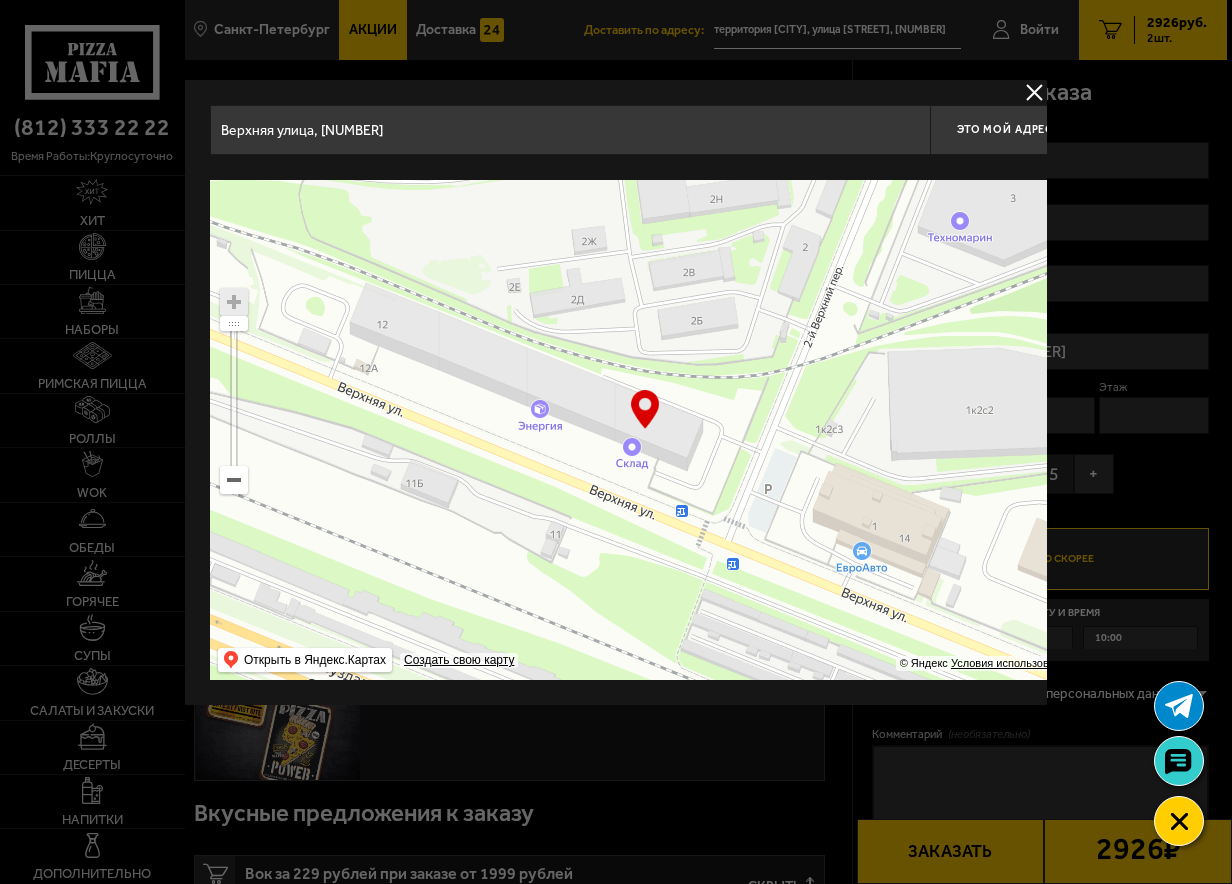 click on "Верхняя улица, [NUMBER]" at bounding box center (570, 130) 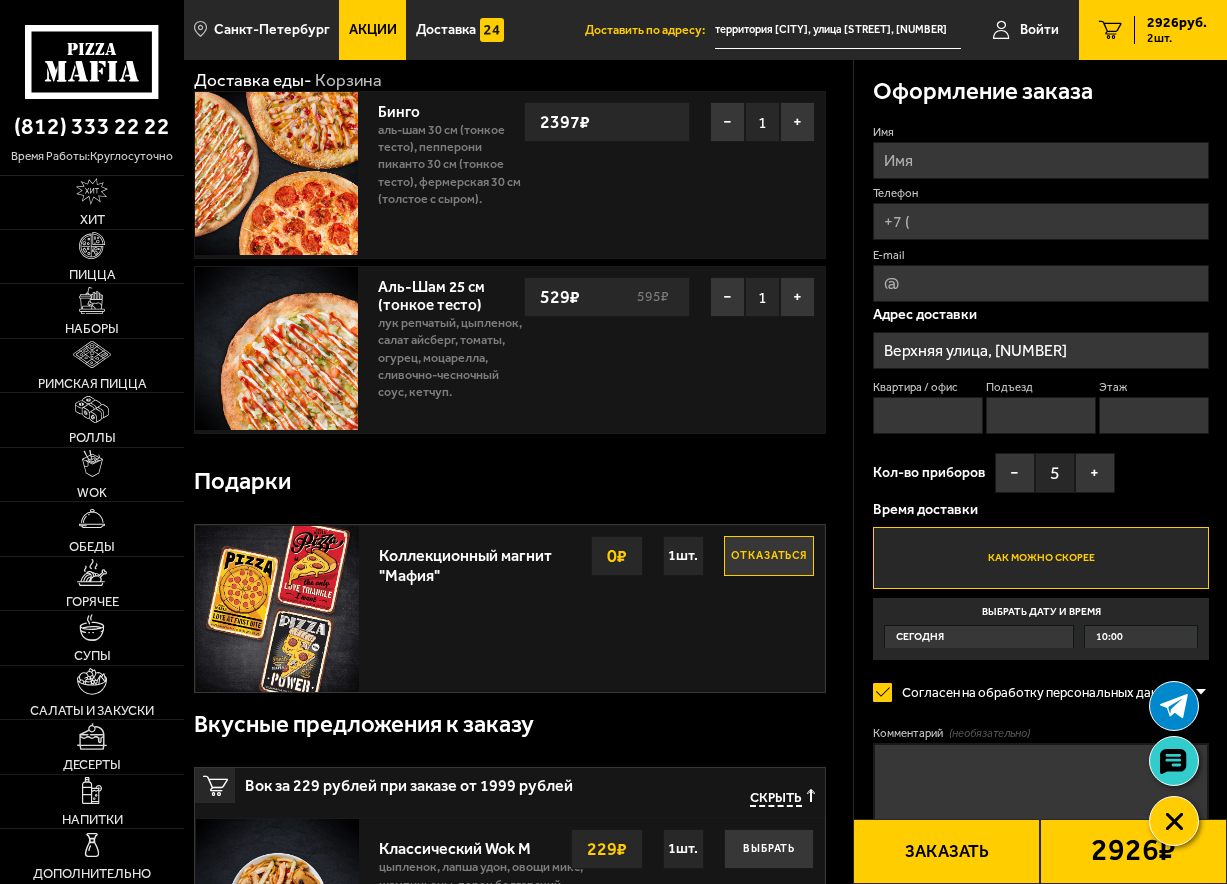 scroll, scrollTop: 0, scrollLeft: 0, axis: both 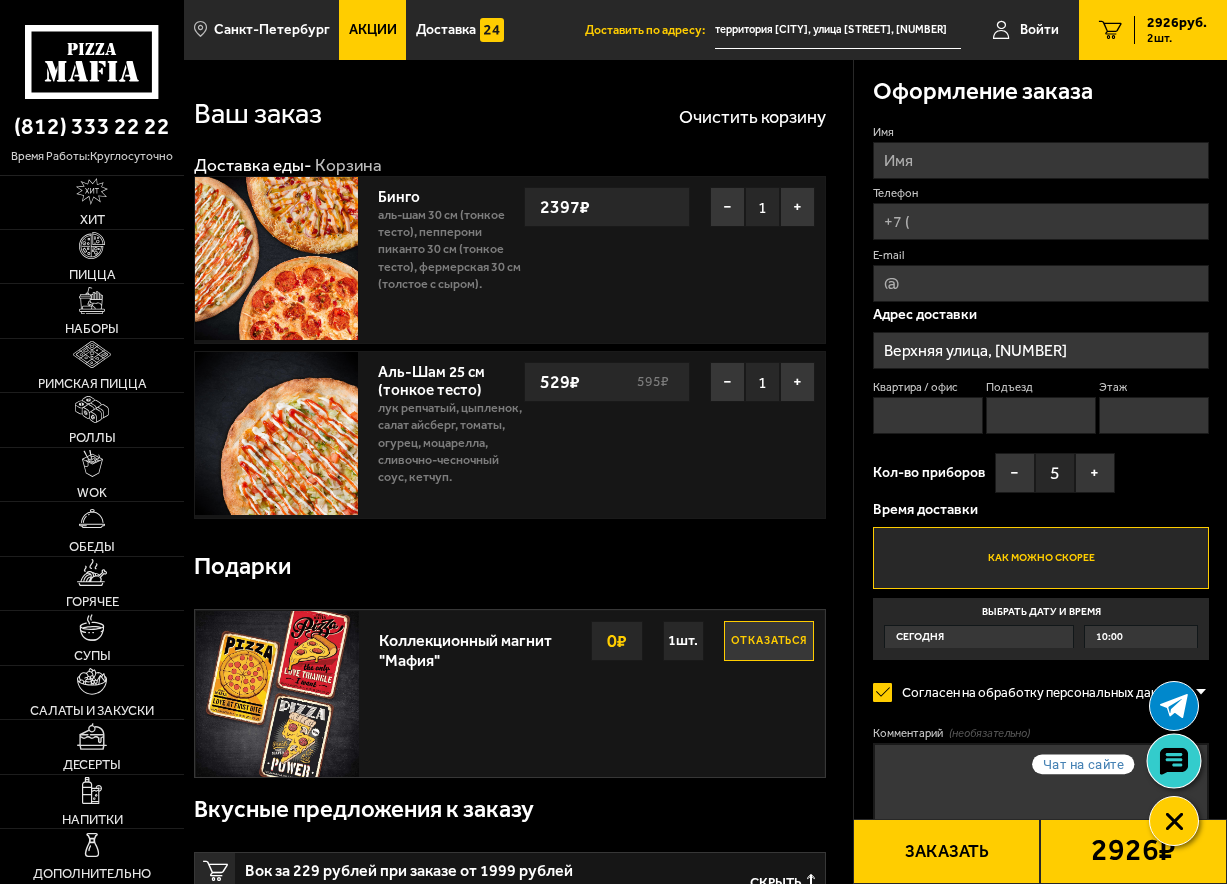 click 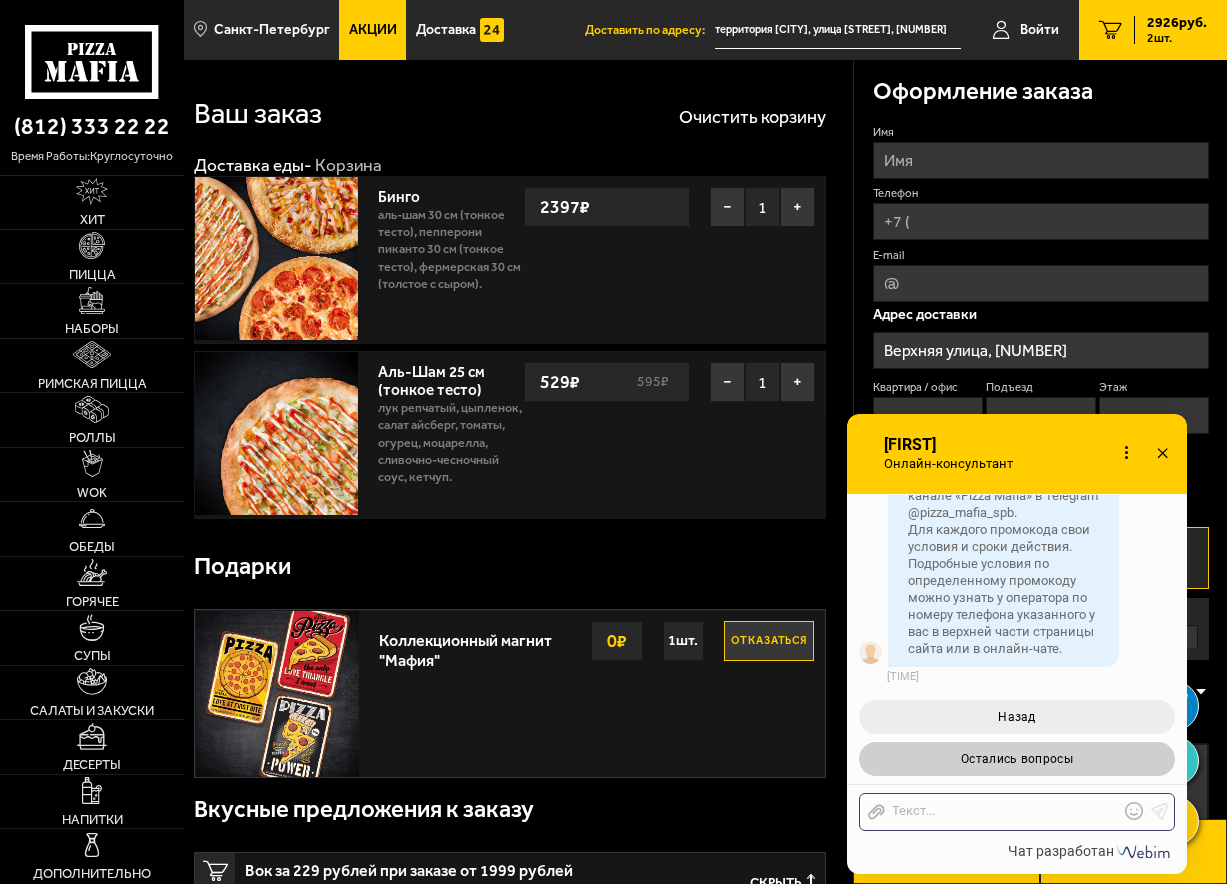 click on "Остались вопросы" at bounding box center (1017, 759) 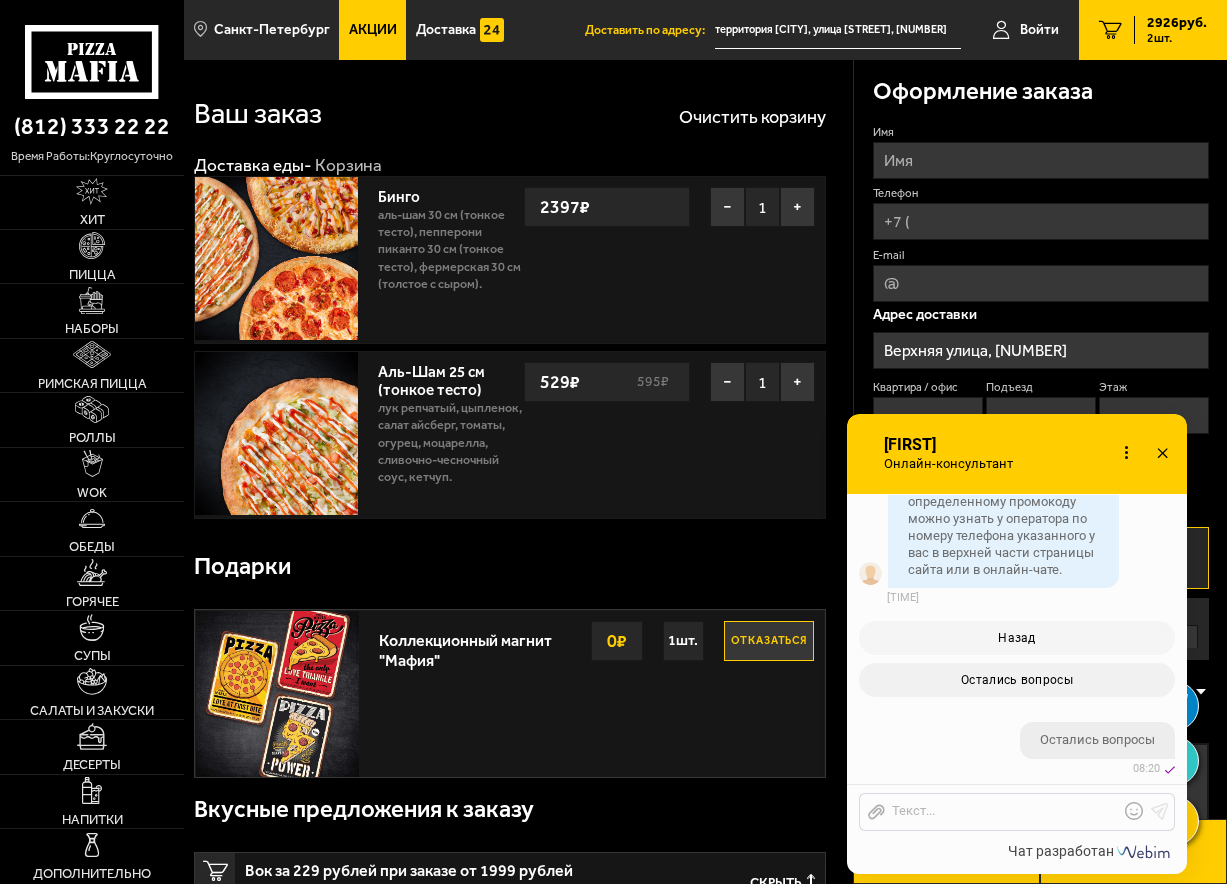 scroll, scrollTop: 2448, scrollLeft: 0, axis: vertical 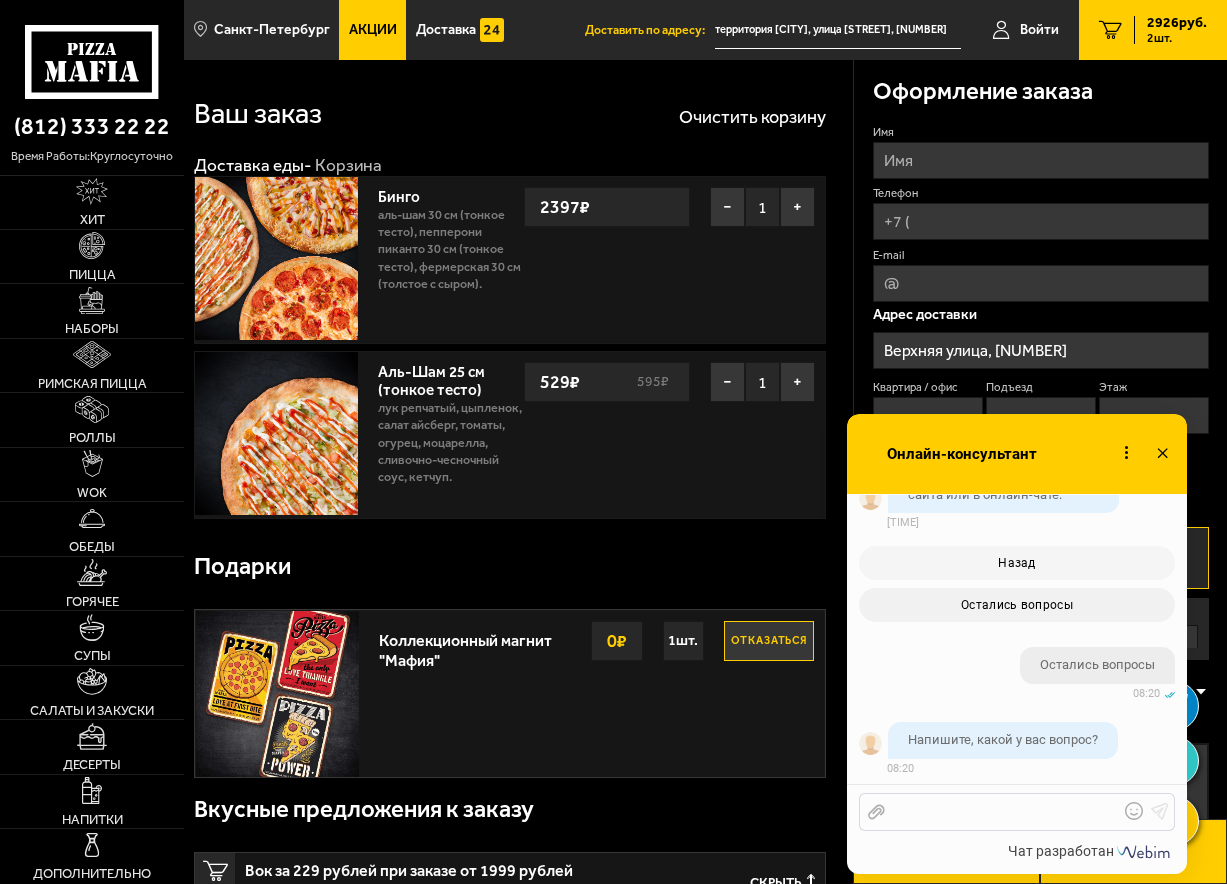 click at bounding box center [1002, 812] 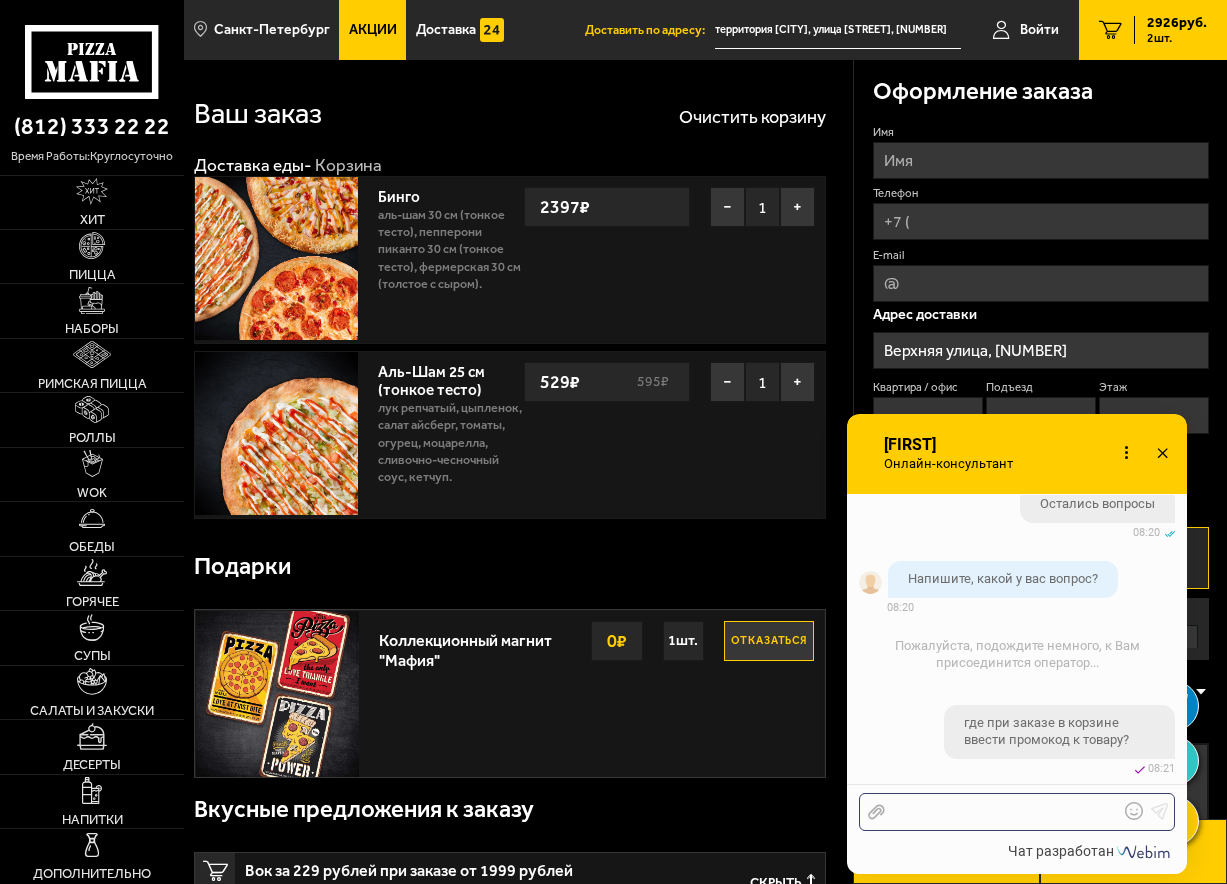 scroll, scrollTop: 2609, scrollLeft: 0, axis: vertical 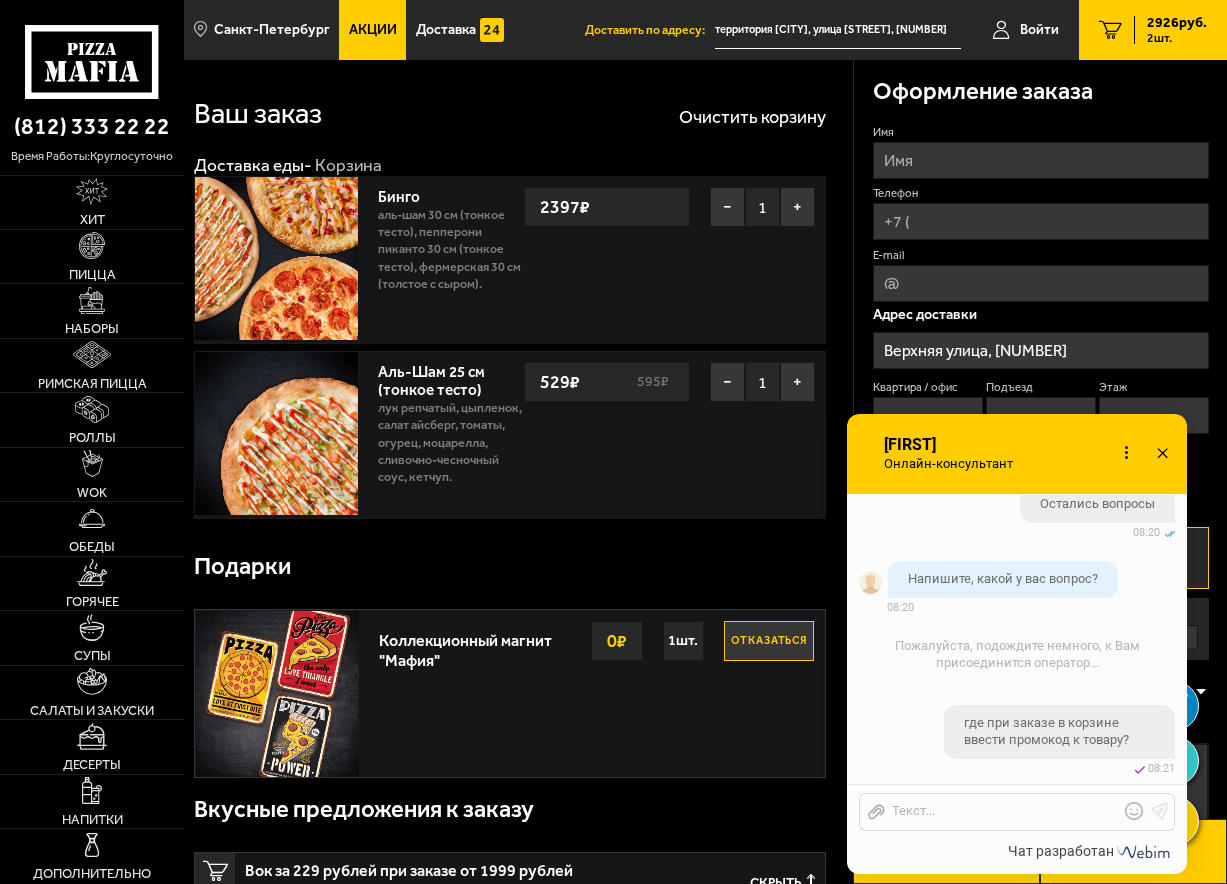 click 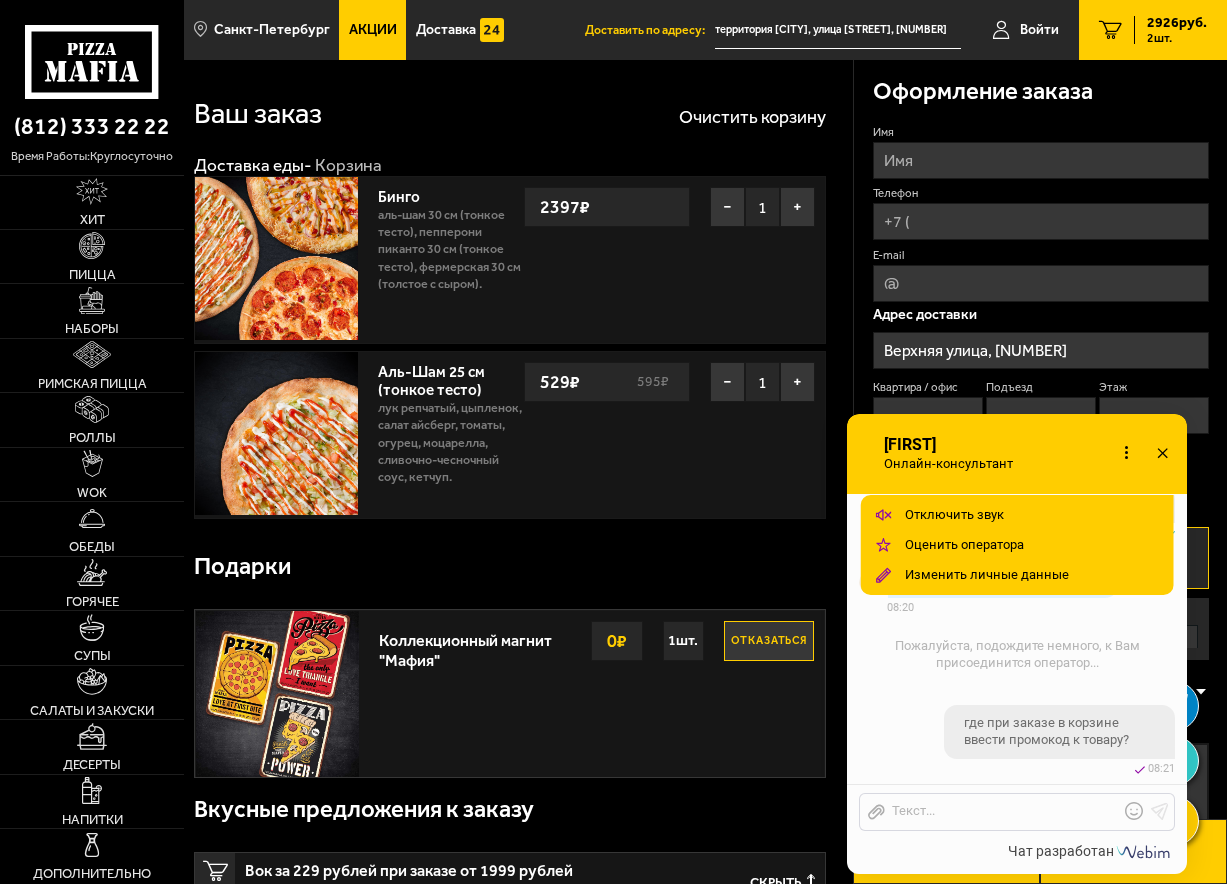 click 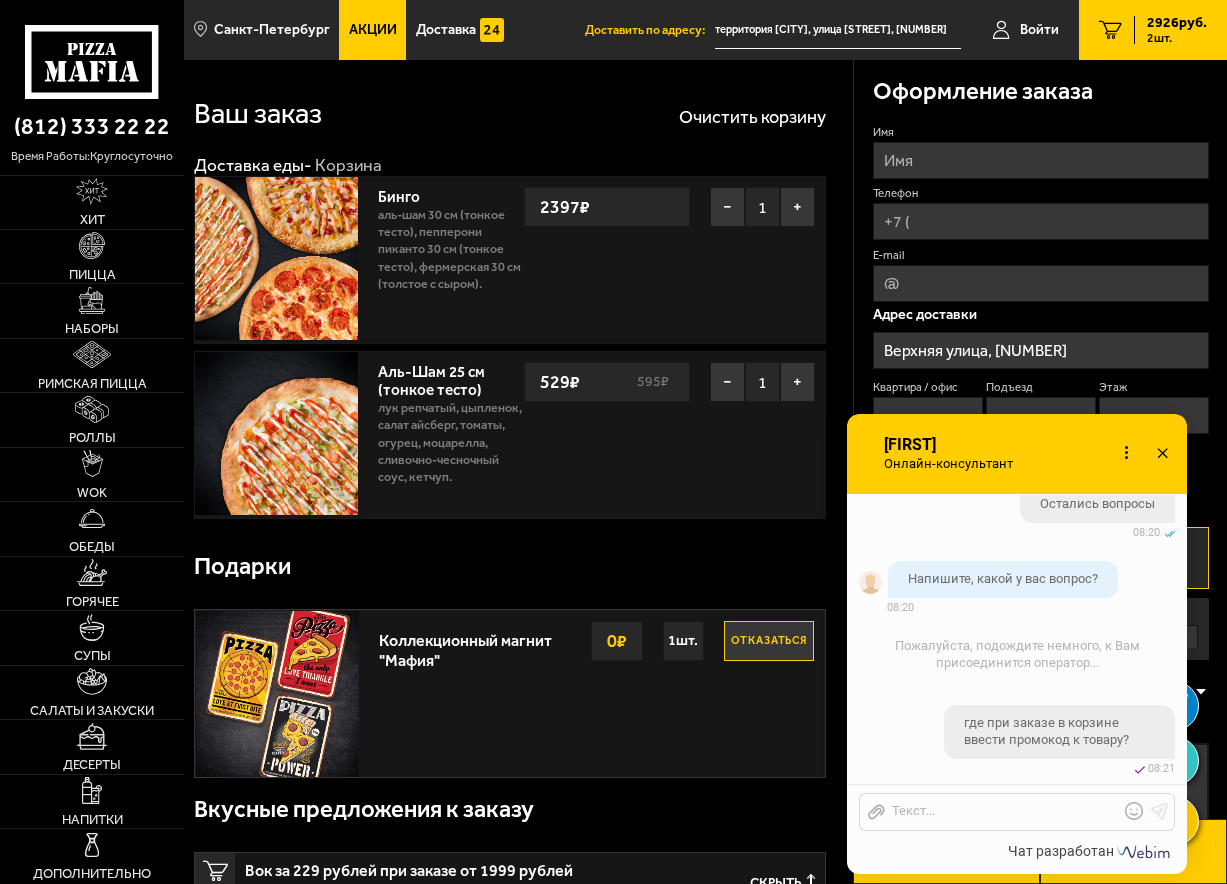 click on "Ваш заказ Очистить корзину Доставка еды  -  Корзина Бинго   1530   г  . Аль-Шам 30 см (тонкое тесто), Пепперони Пиканто 30 см (тонкое тесто), Фермерская 30 см (толстое с сыром). − 1 + 2397  ₽ Аль-Шам 30 см (тонкое тесто), Пепперони Пиканто 30 см (тонкое тесто), Фермерская 30 см (толстое с сыром). − 1 + 2397  ₽ Аль-Шам 25 см (тонкое тесто)   390   г  . лук репчатый, цыпленок, салат айсберг, томаты, огурец, моцарелла, сливочно-чесночный соус, кетчуп. − 1 + 529  ₽ 595 ₽ лук репчатый, цыпленок, салат айсберг, томаты, огурец, моцарелла, сливочно-чесночный соус, кетчуп. − 1 + 529  ₽ 595 ₽ 0 Подарки Отказаться" at bounding box center [518, 1131] 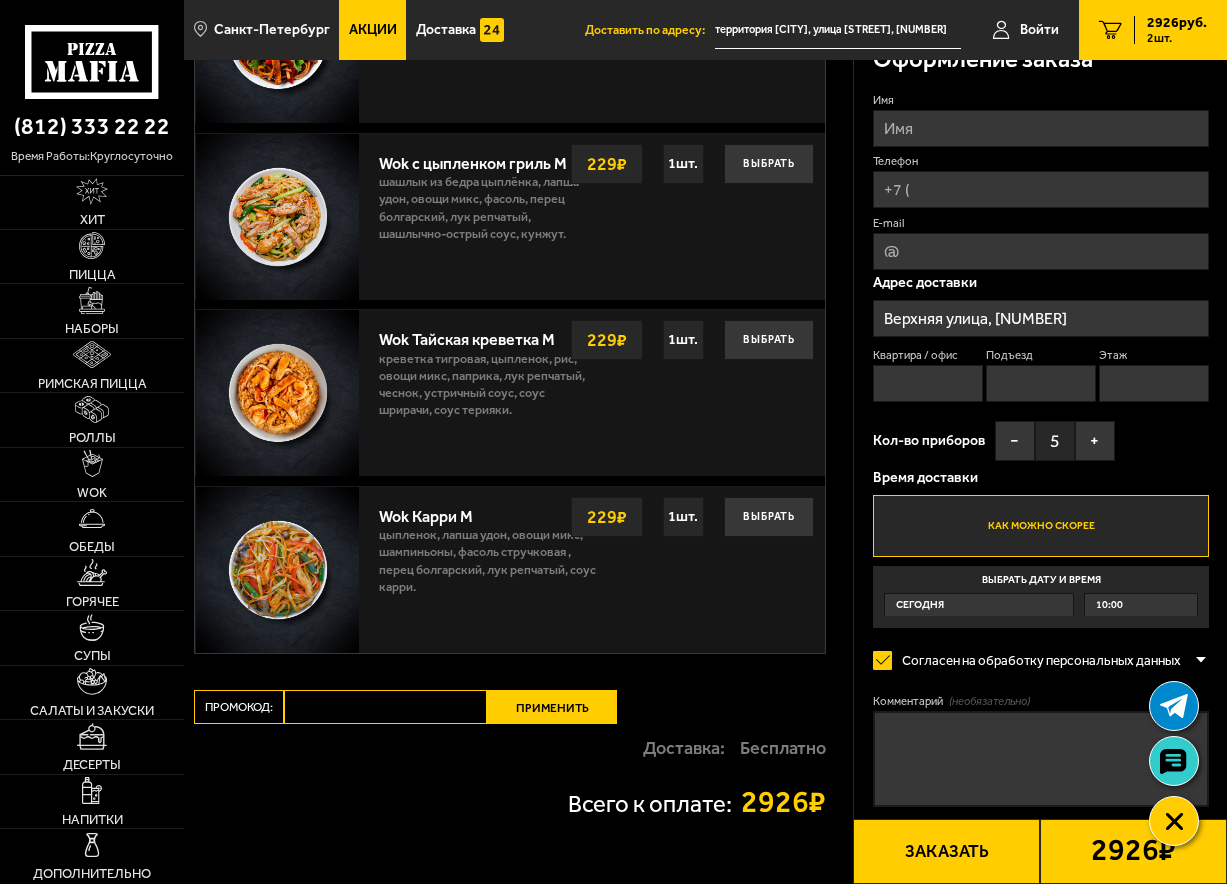scroll, scrollTop: 1472, scrollLeft: 0, axis: vertical 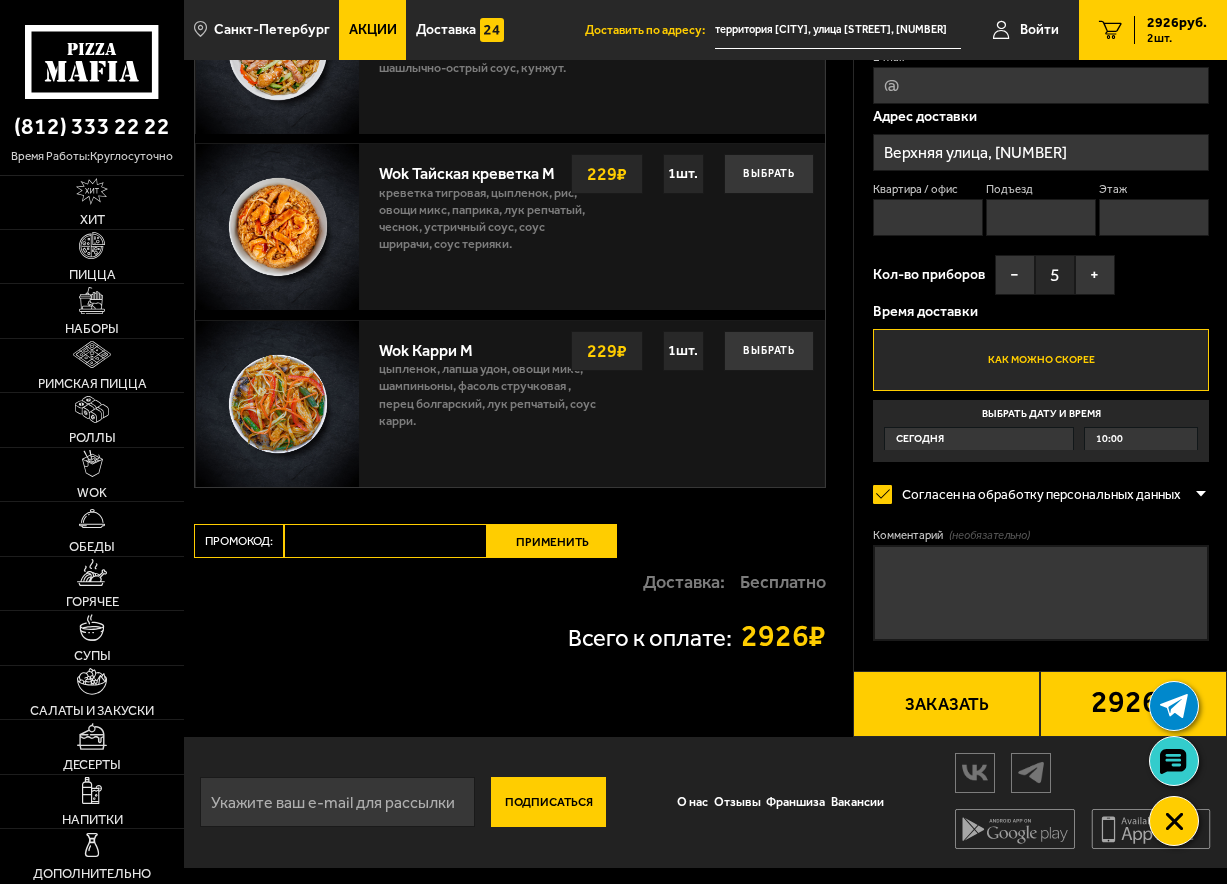 drag, startPoint x: 1007, startPoint y: 431, endPoint x: 927, endPoint y: 765, distance: 343.44724 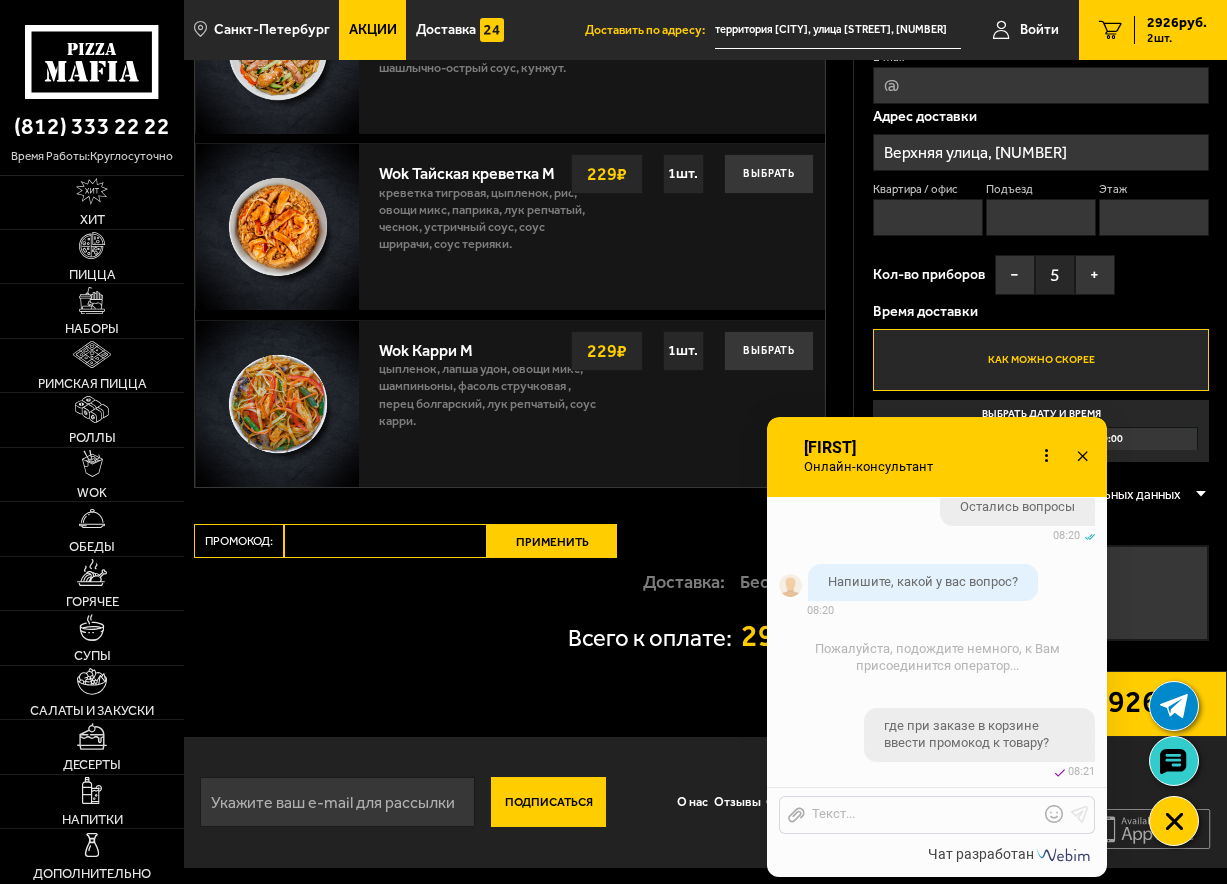 click on "Промокод:" at bounding box center [385, 541] 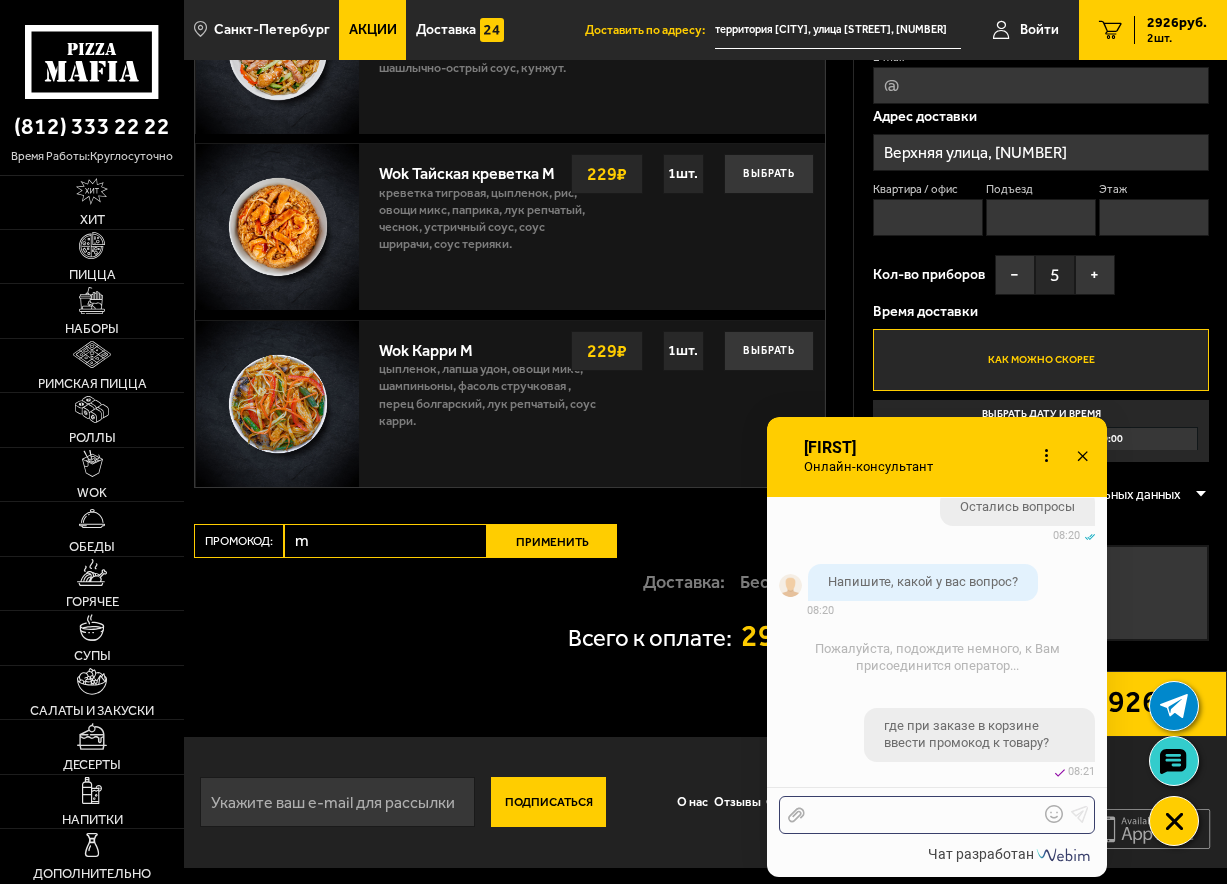 click at bounding box center (922, 815) 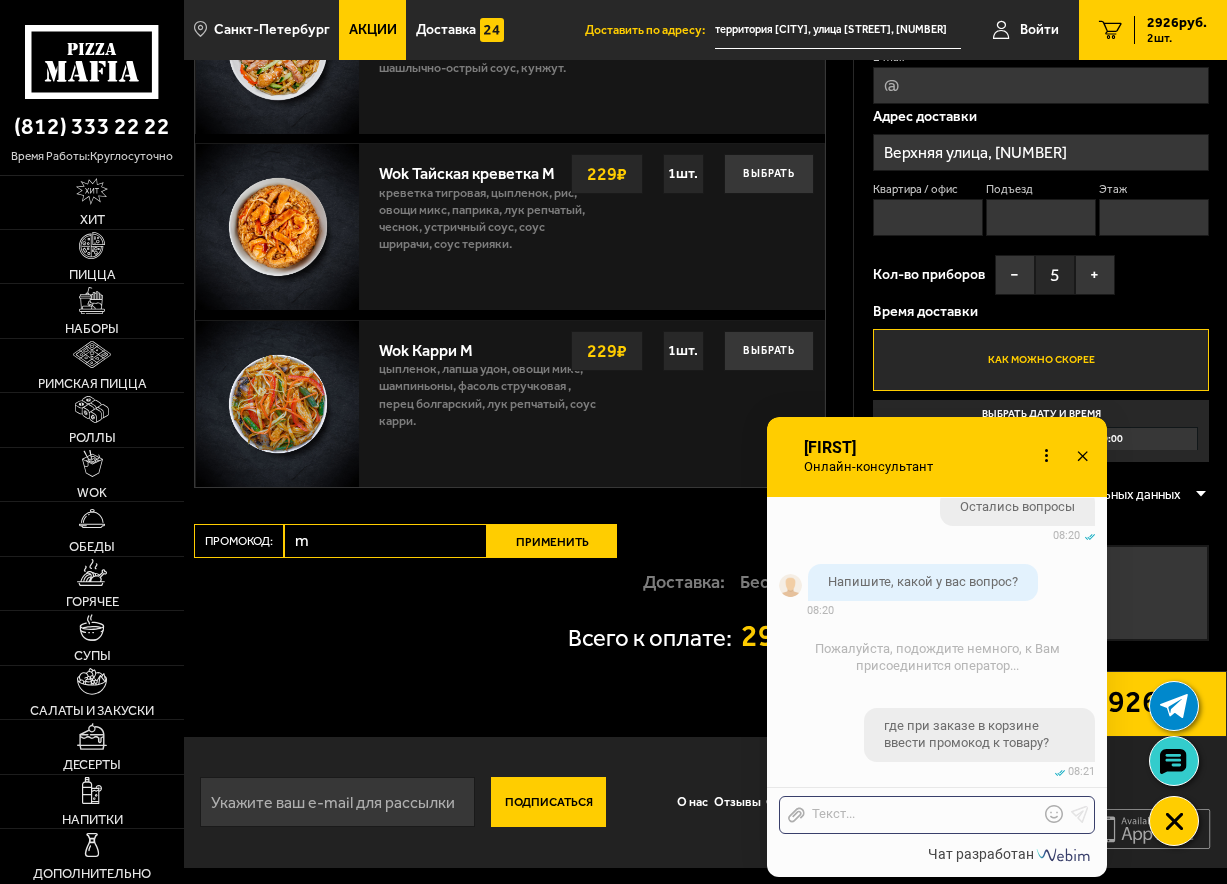 click 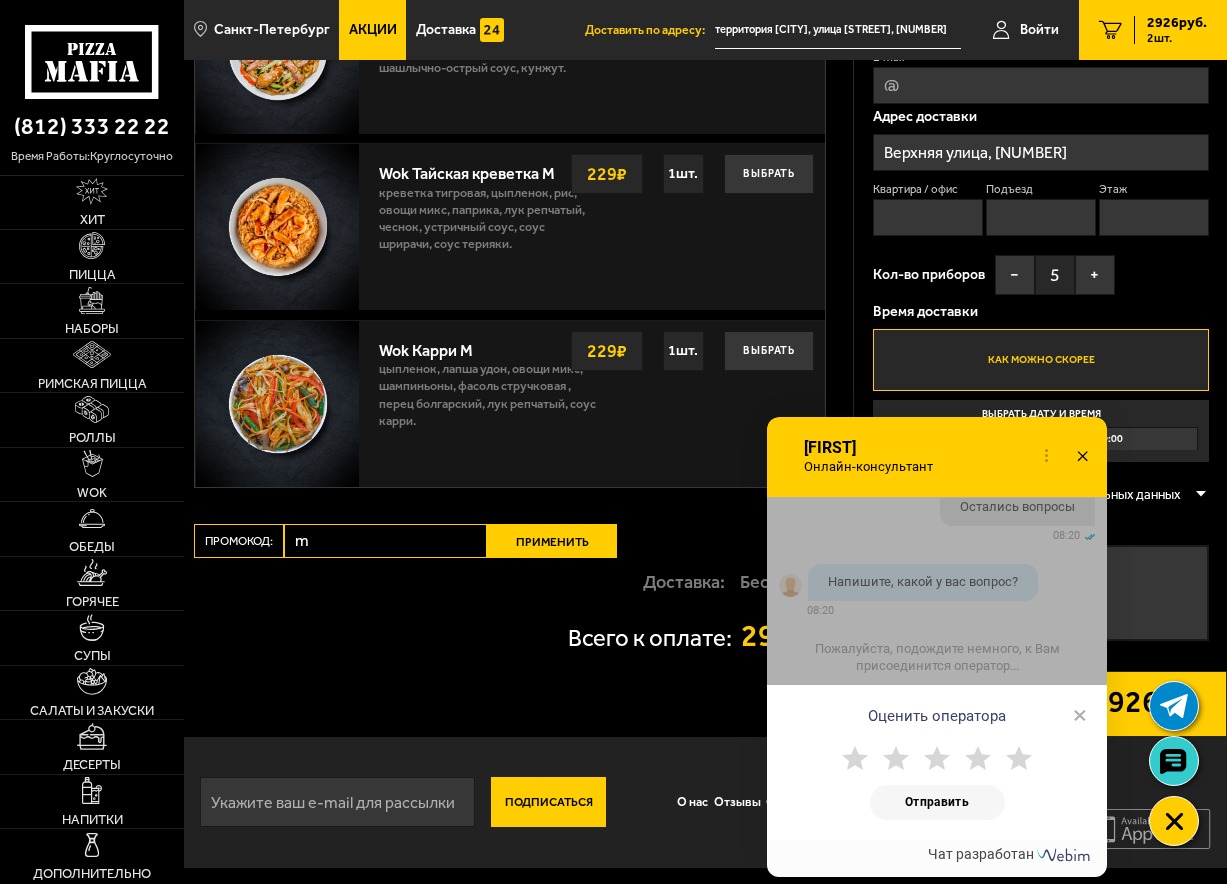 click on "m" at bounding box center (385, 541) 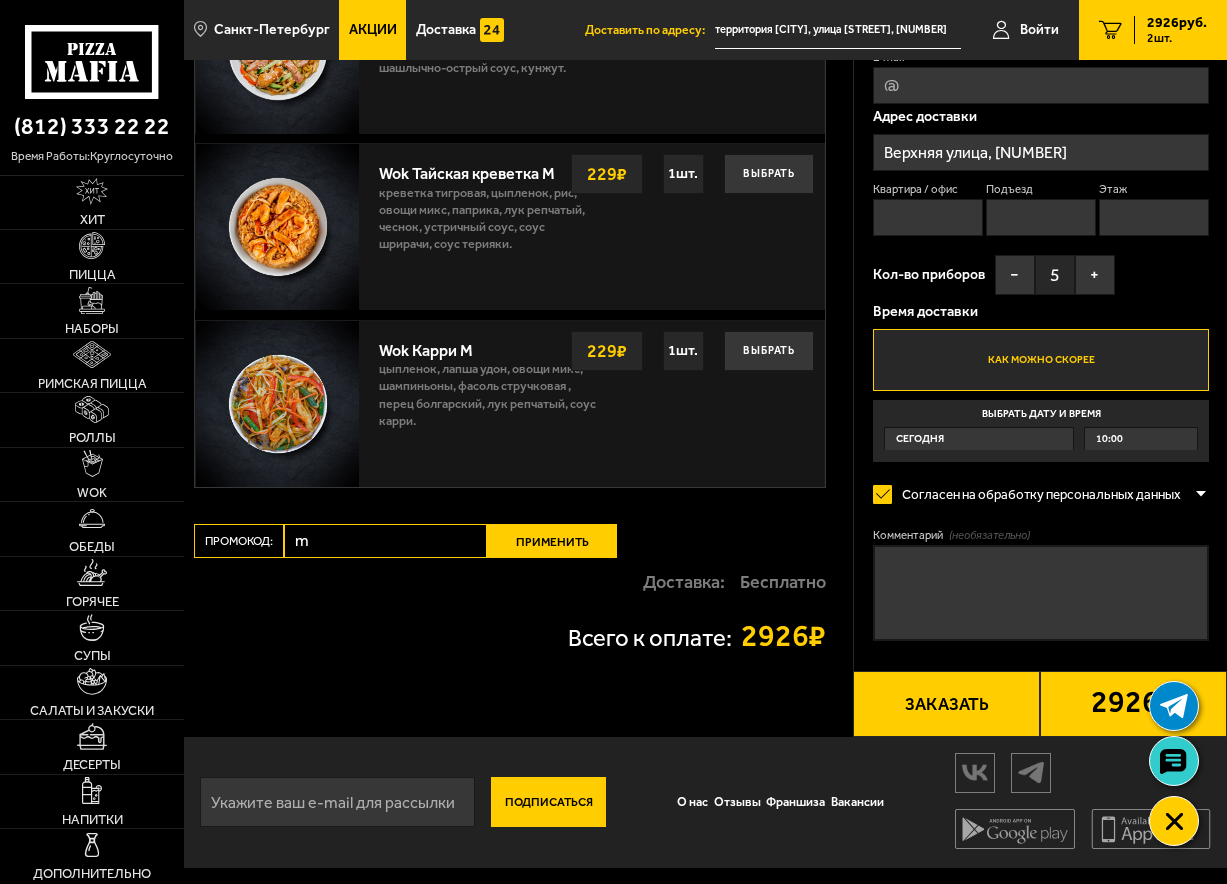 click on "m" at bounding box center (385, 541) 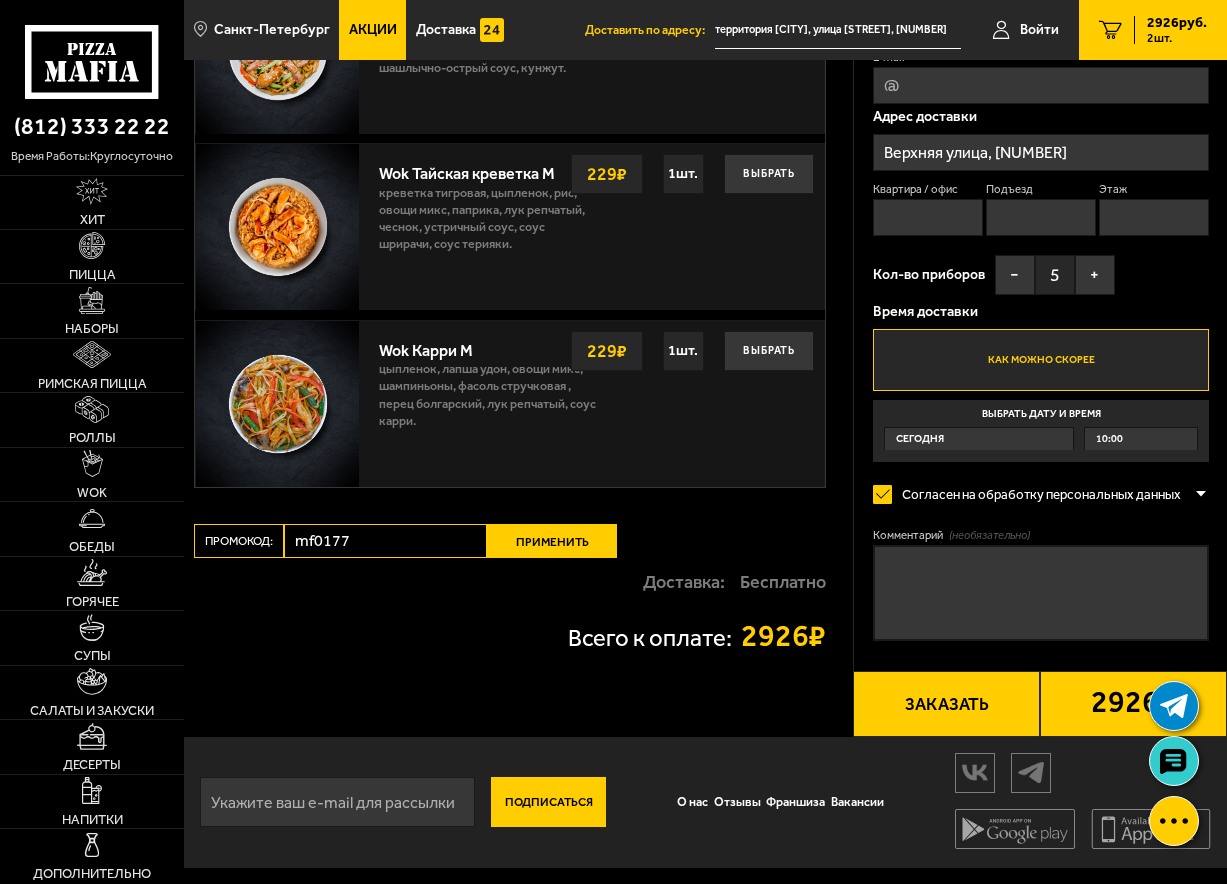 type on "mf0177" 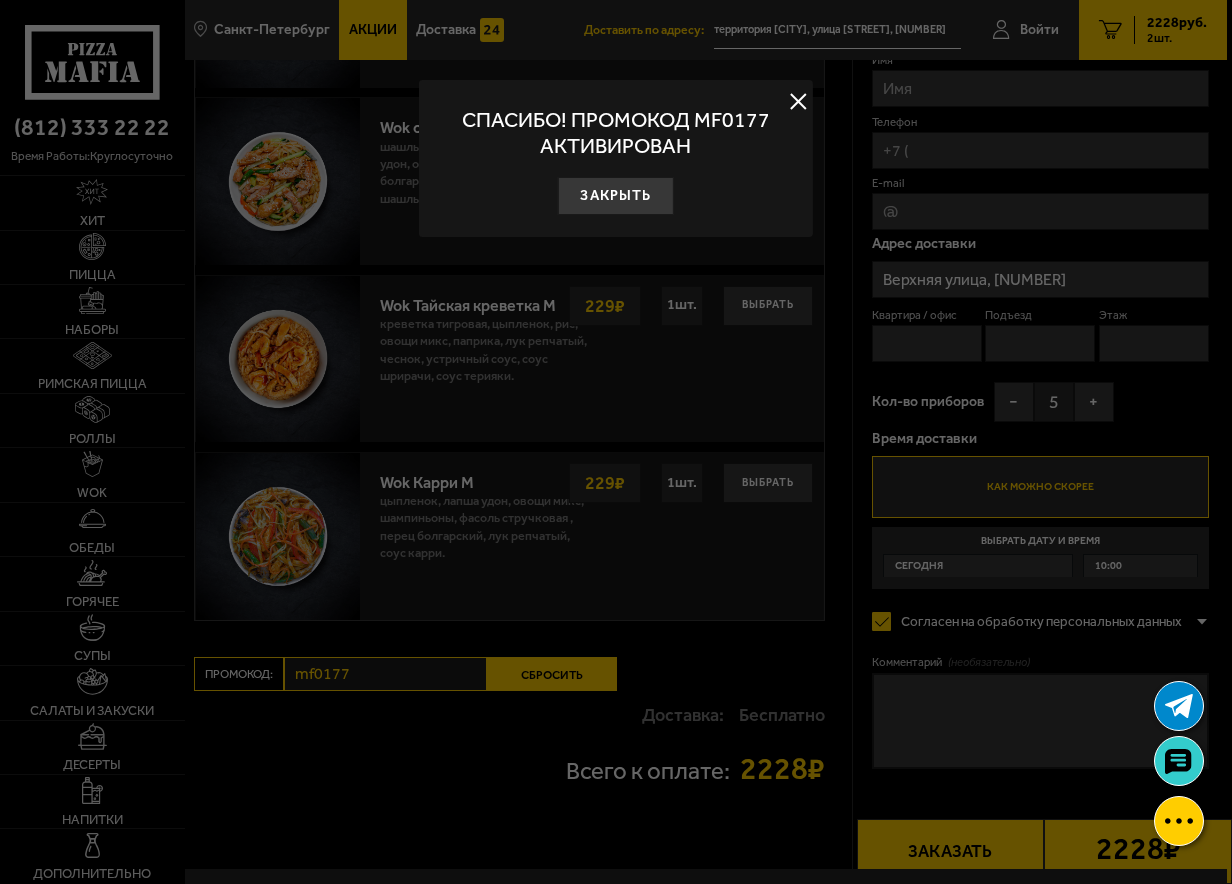 drag, startPoint x: 791, startPoint y: 637, endPoint x: 756, endPoint y: 491, distance: 150.13661 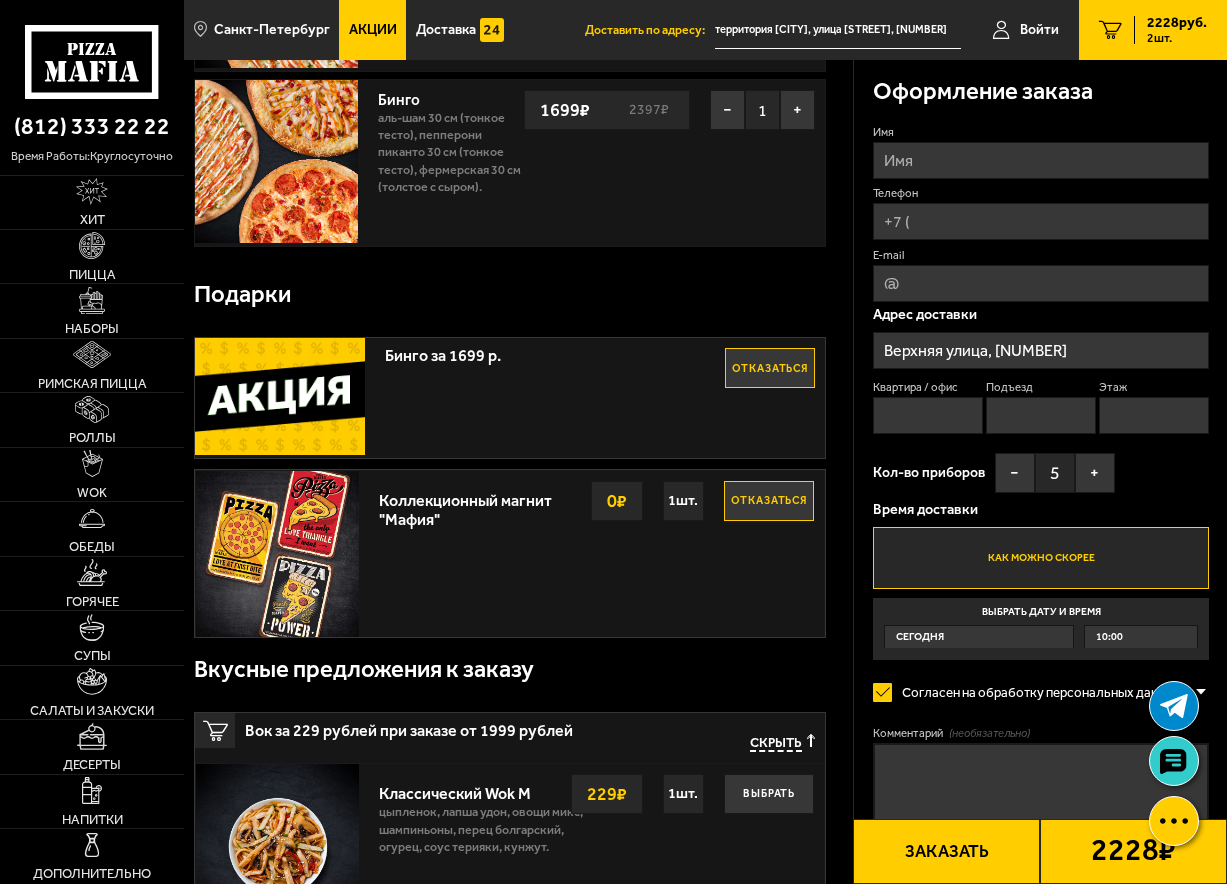 scroll, scrollTop: 0, scrollLeft: 0, axis: both 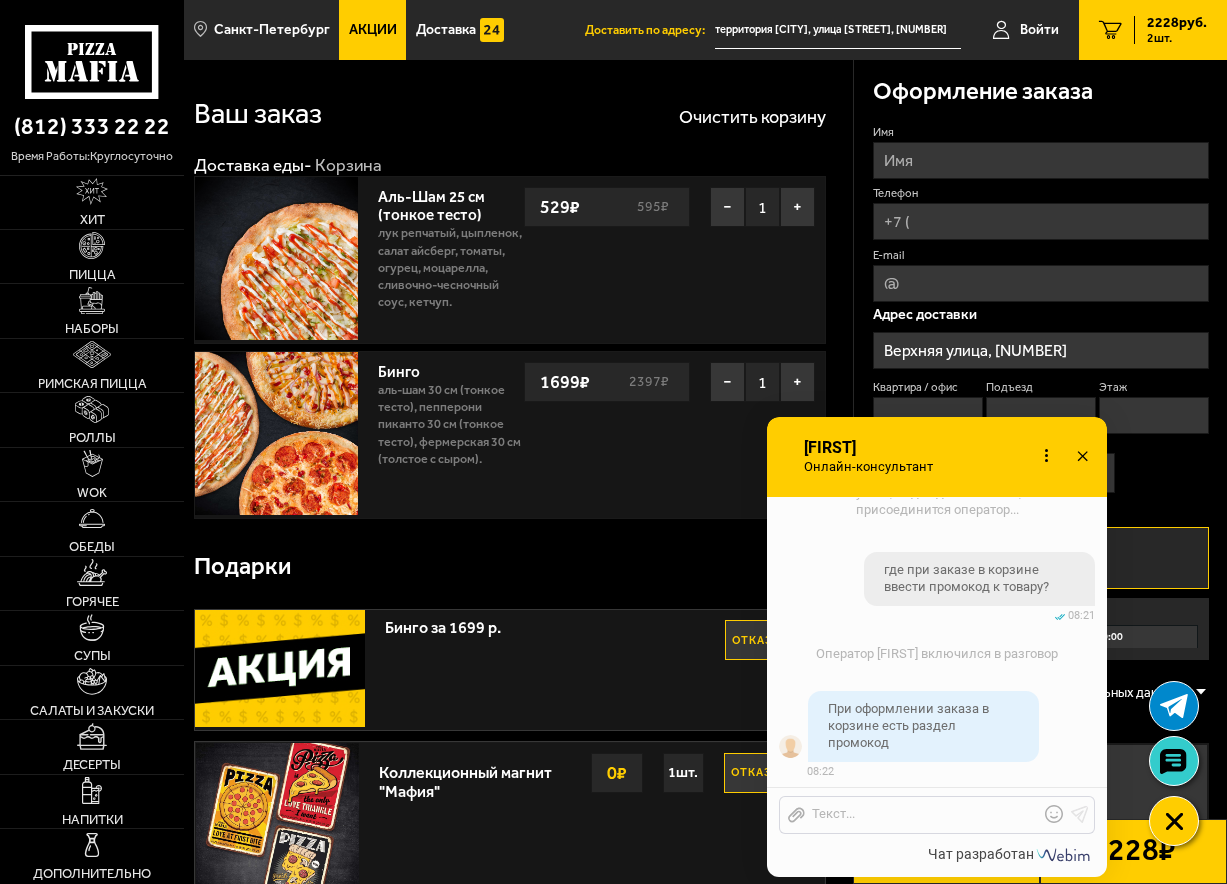 click on "Имя" at bounding box center (1041, 160) 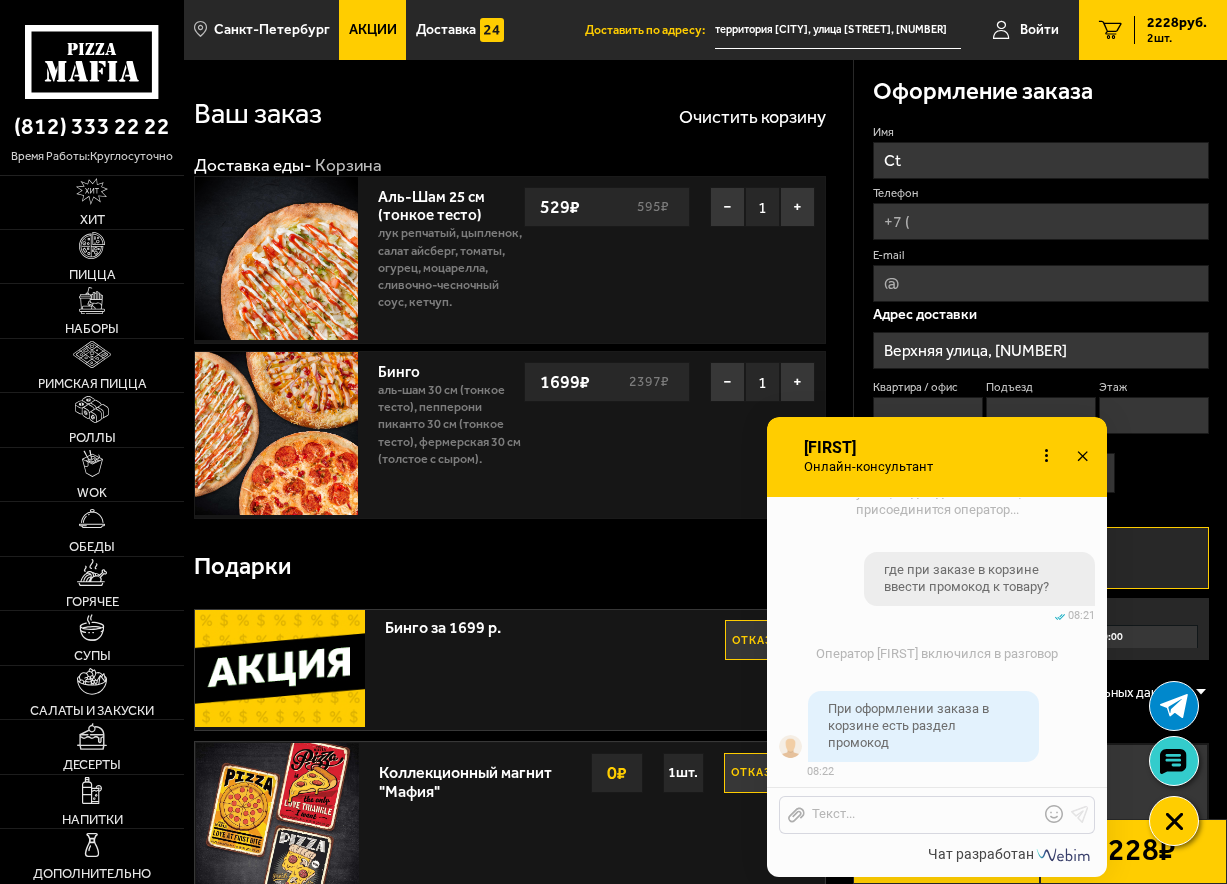 type on "C" 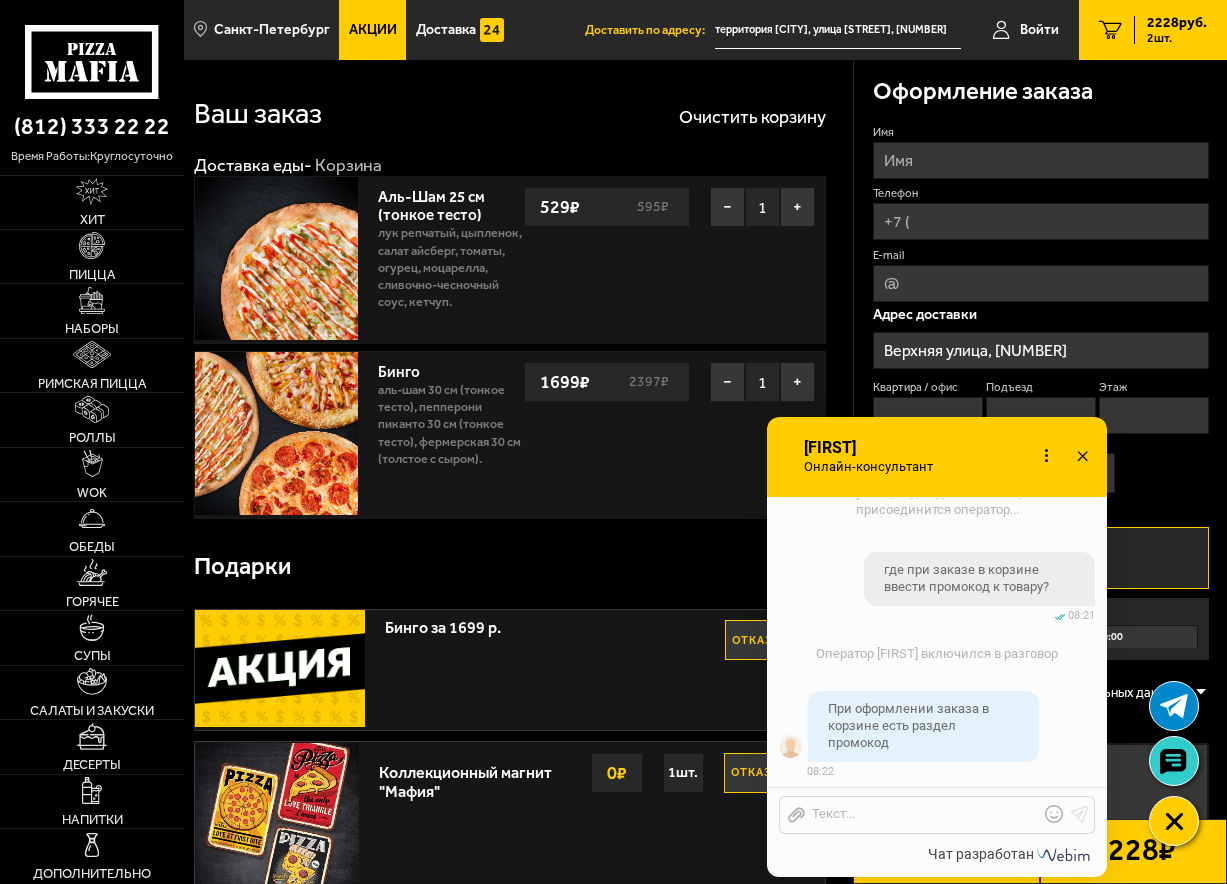 click 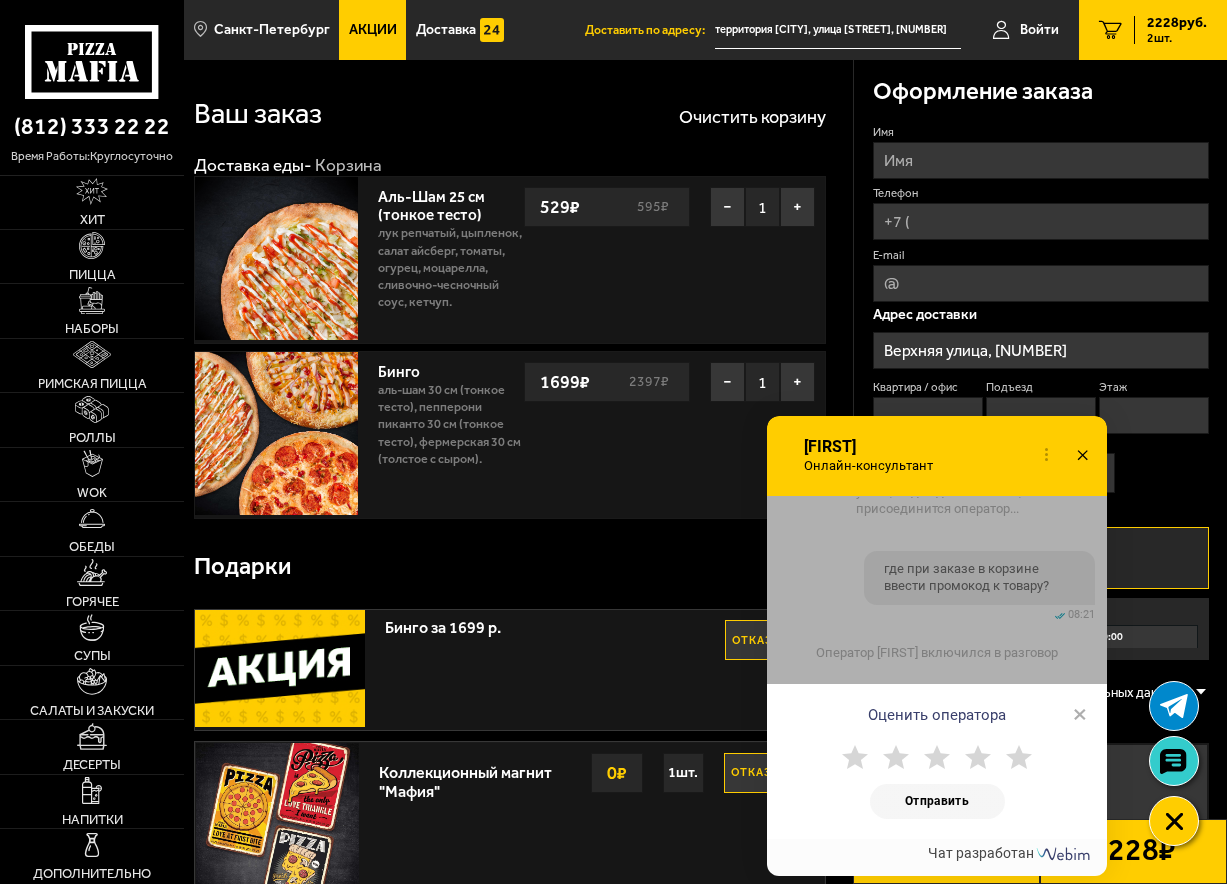 click 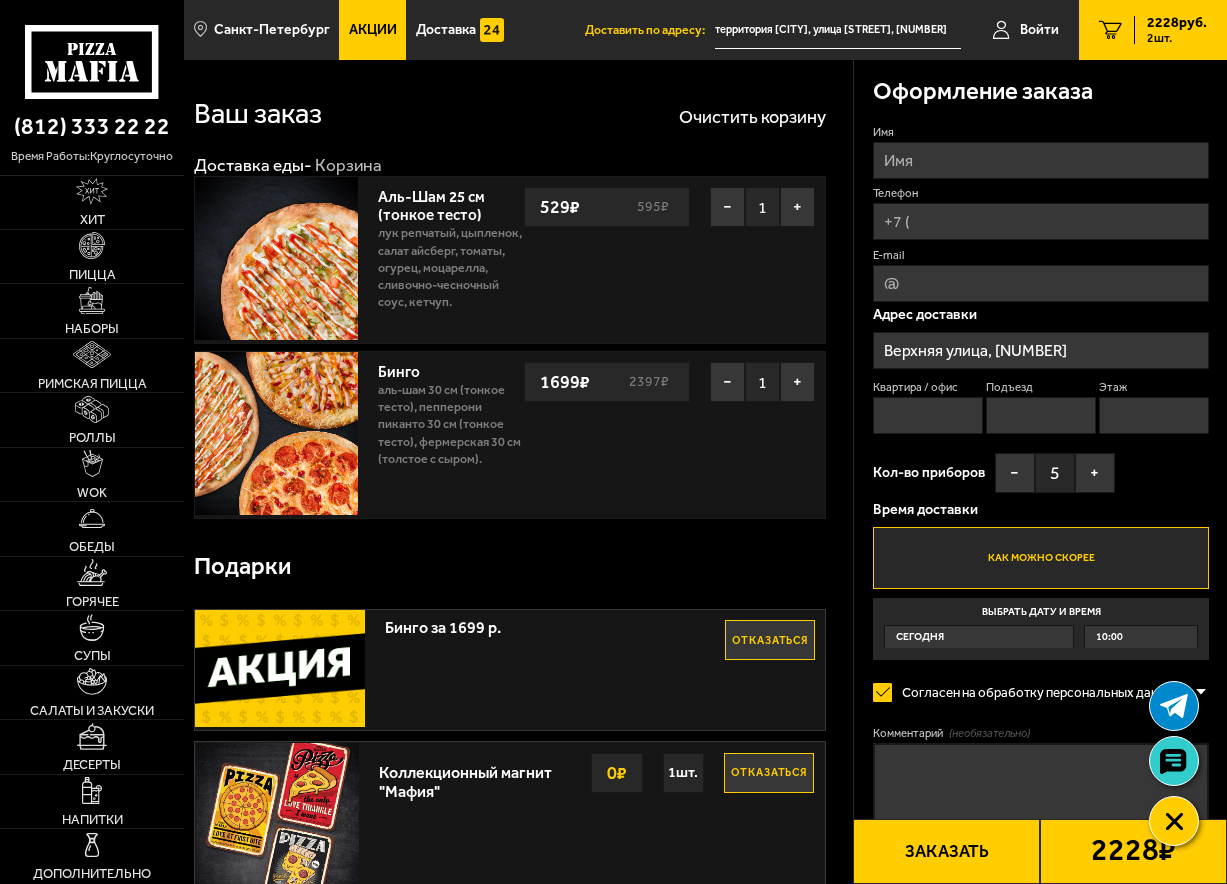 click on "Имя" at bounding box center [1041, 160] 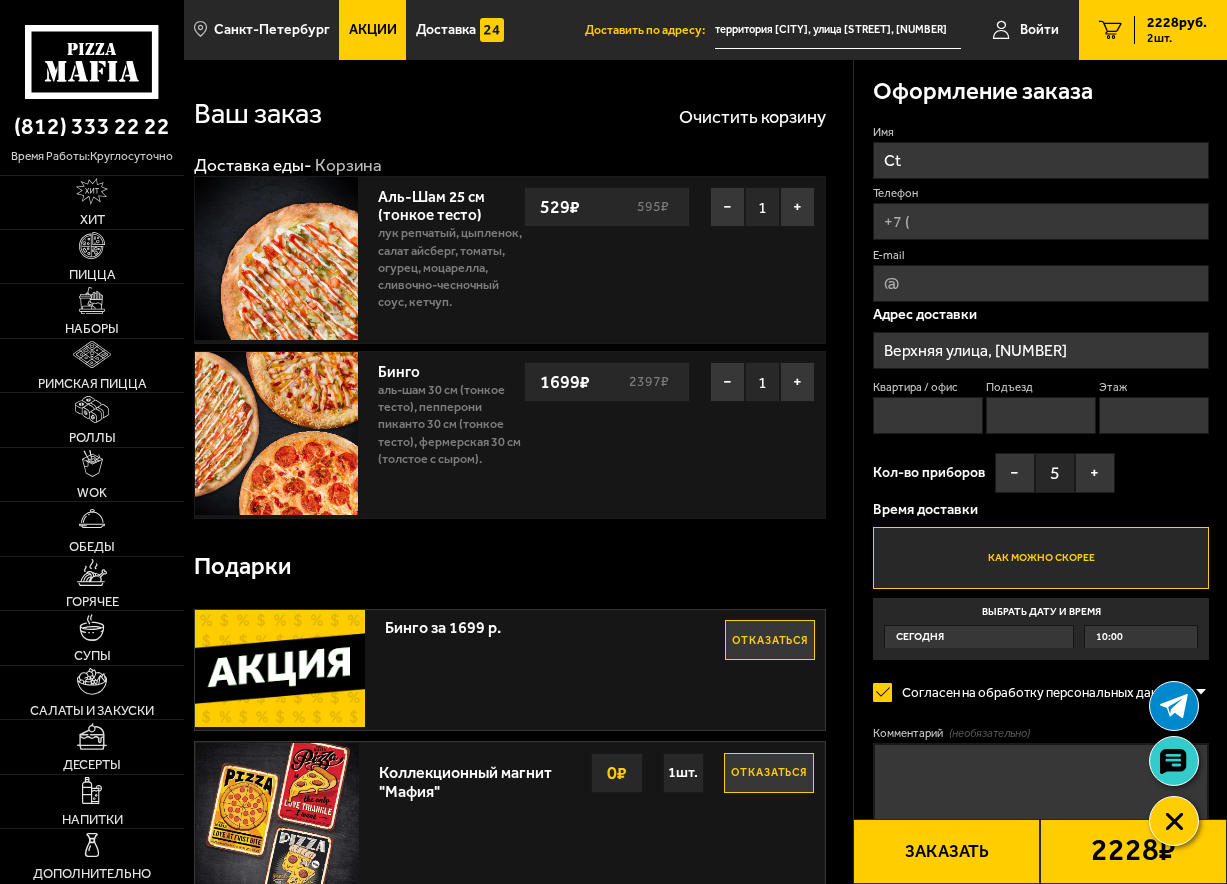 type on "C" 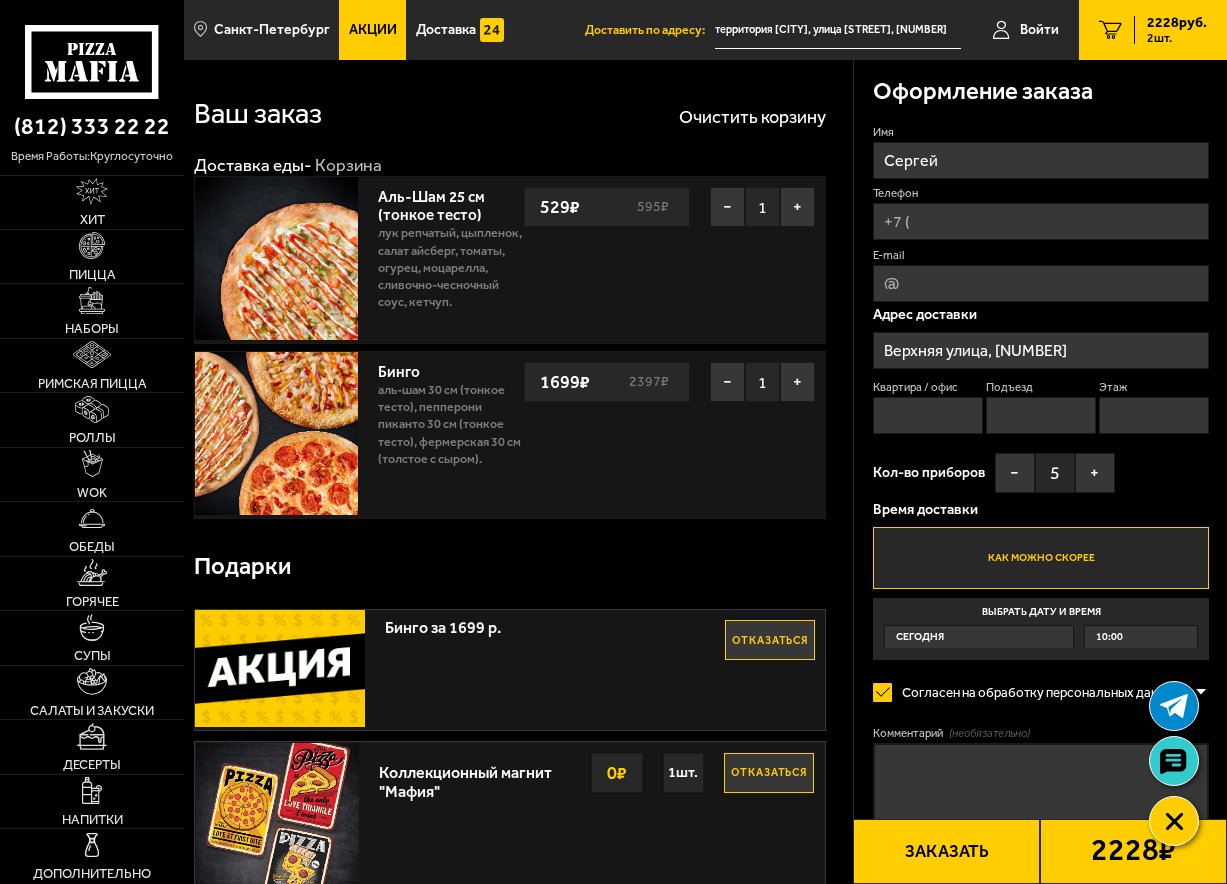 type on "Сергей" 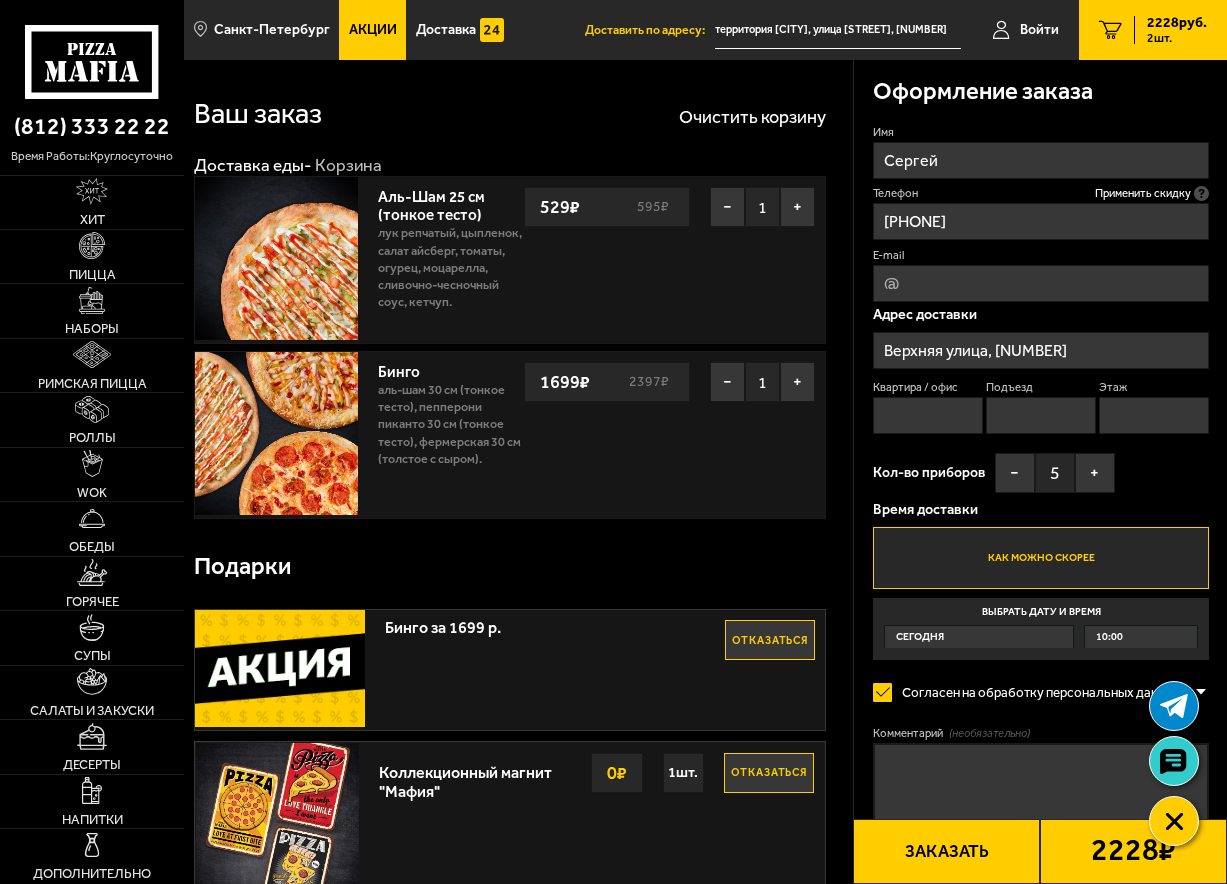 type on "[PHONE]" 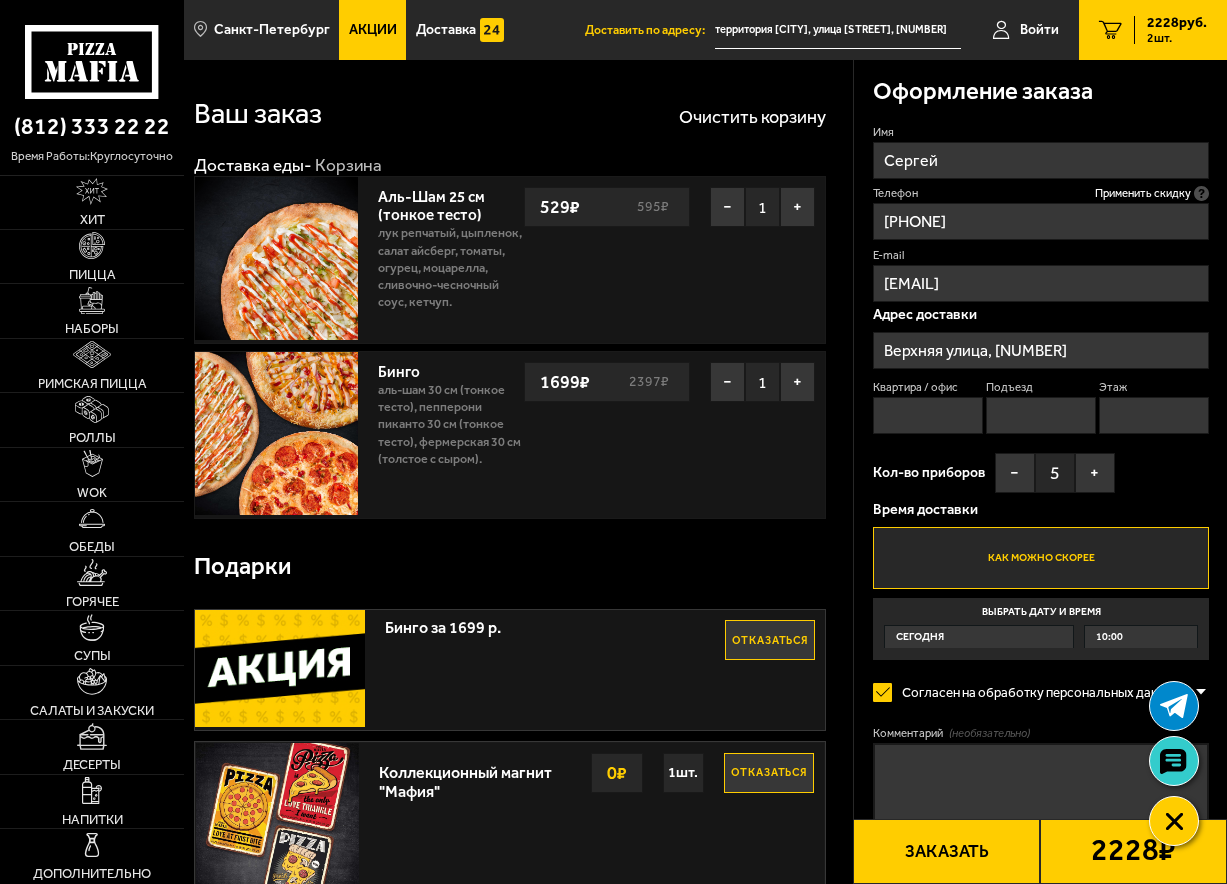 type on "[PHONE]" 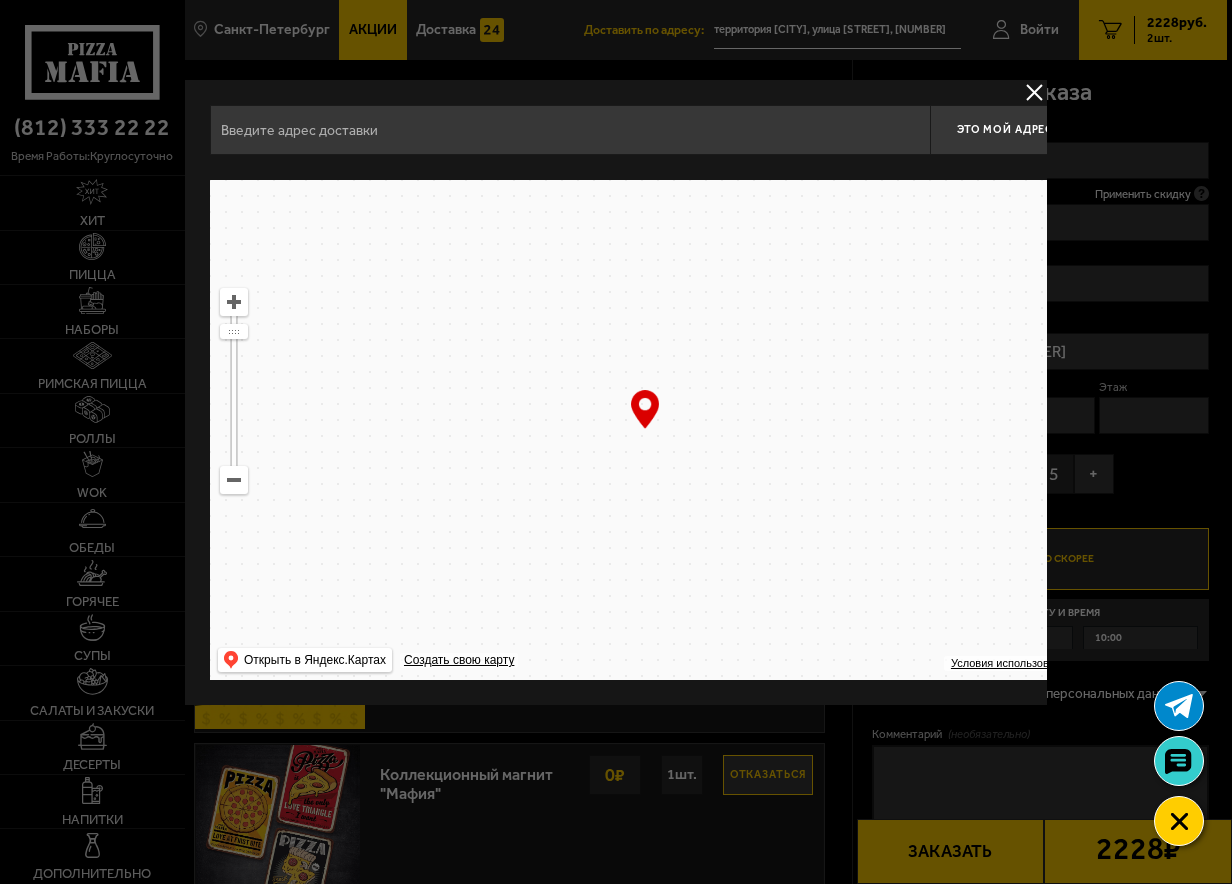 type on "территория [CITY], улица [STREET], [NUMBER]" 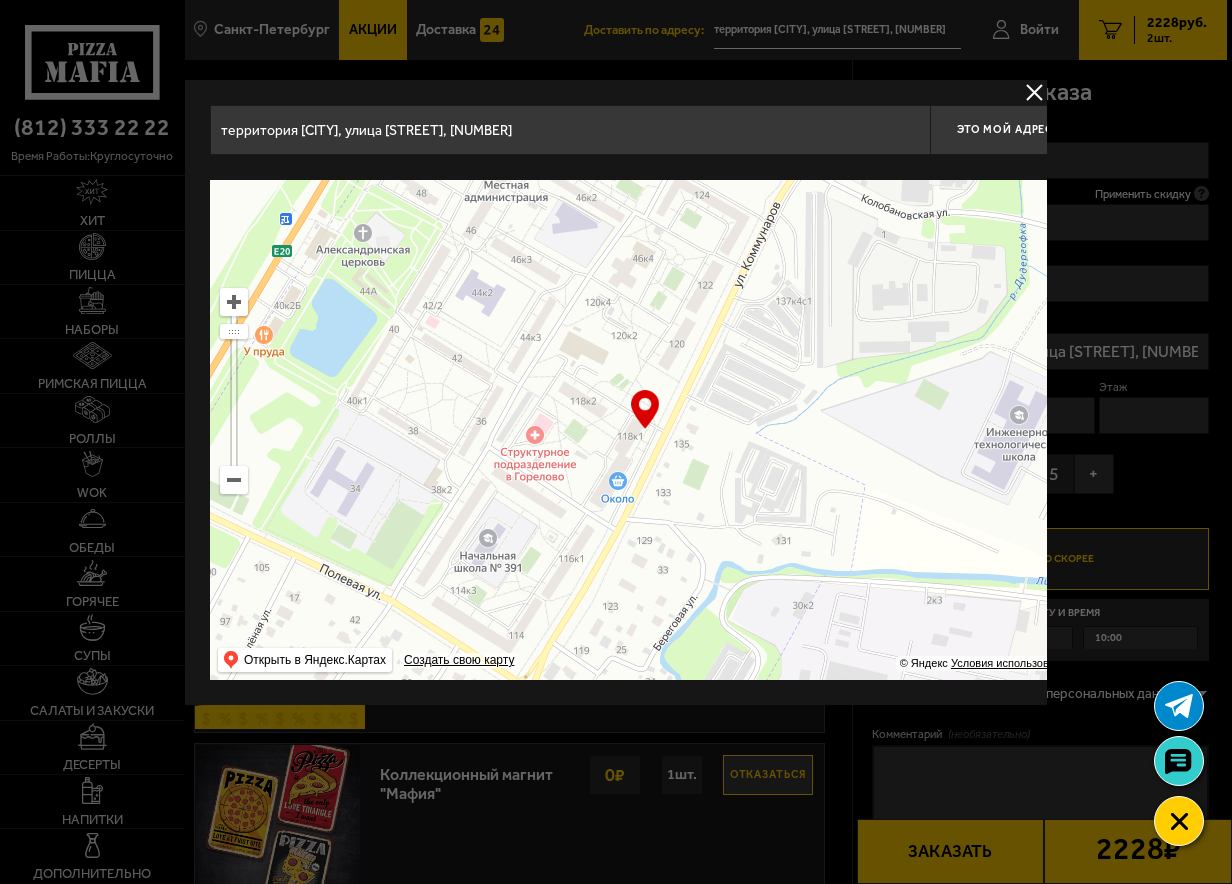 drag, startPoint x: 809, startPoint y: 304, endPoint x: 712, endPoint y: 380, distance: 123.22743 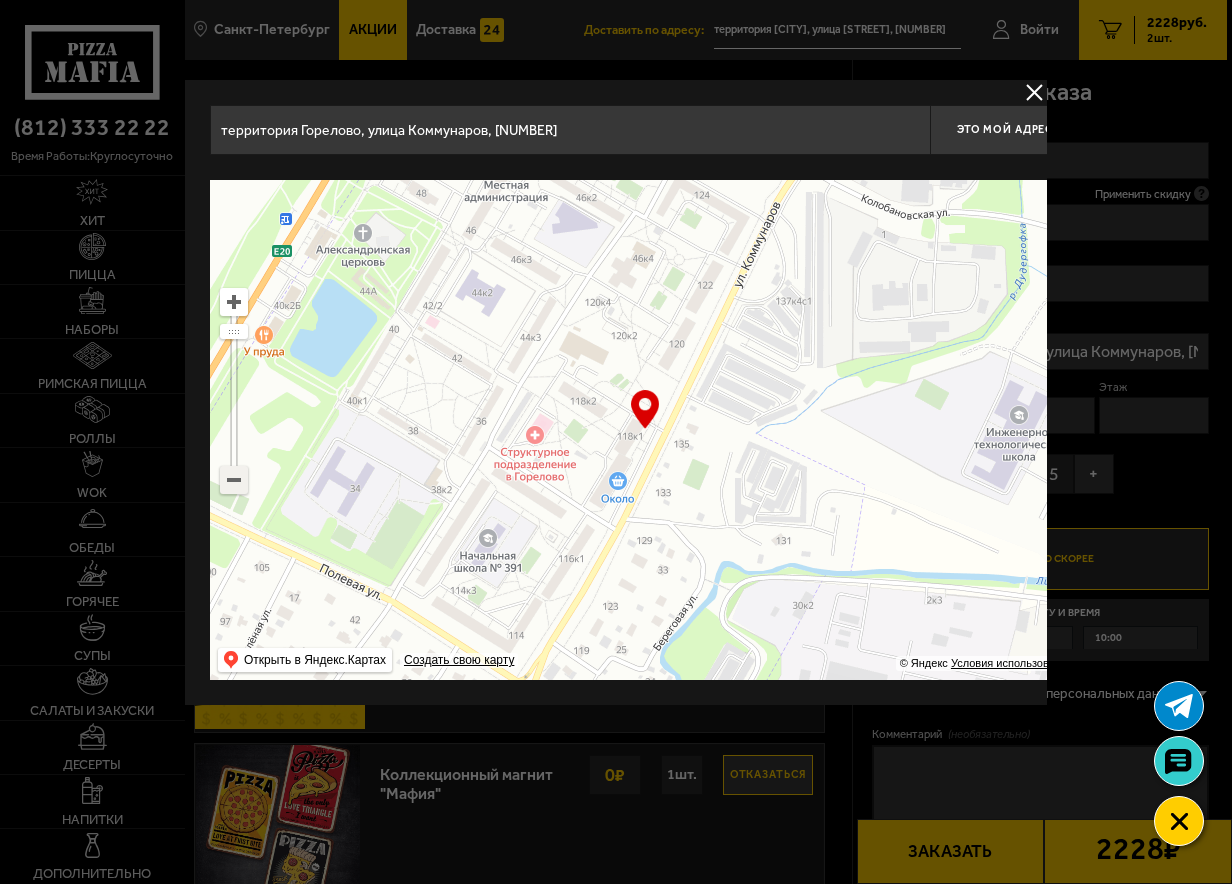 click at bounding box center (234, 480) 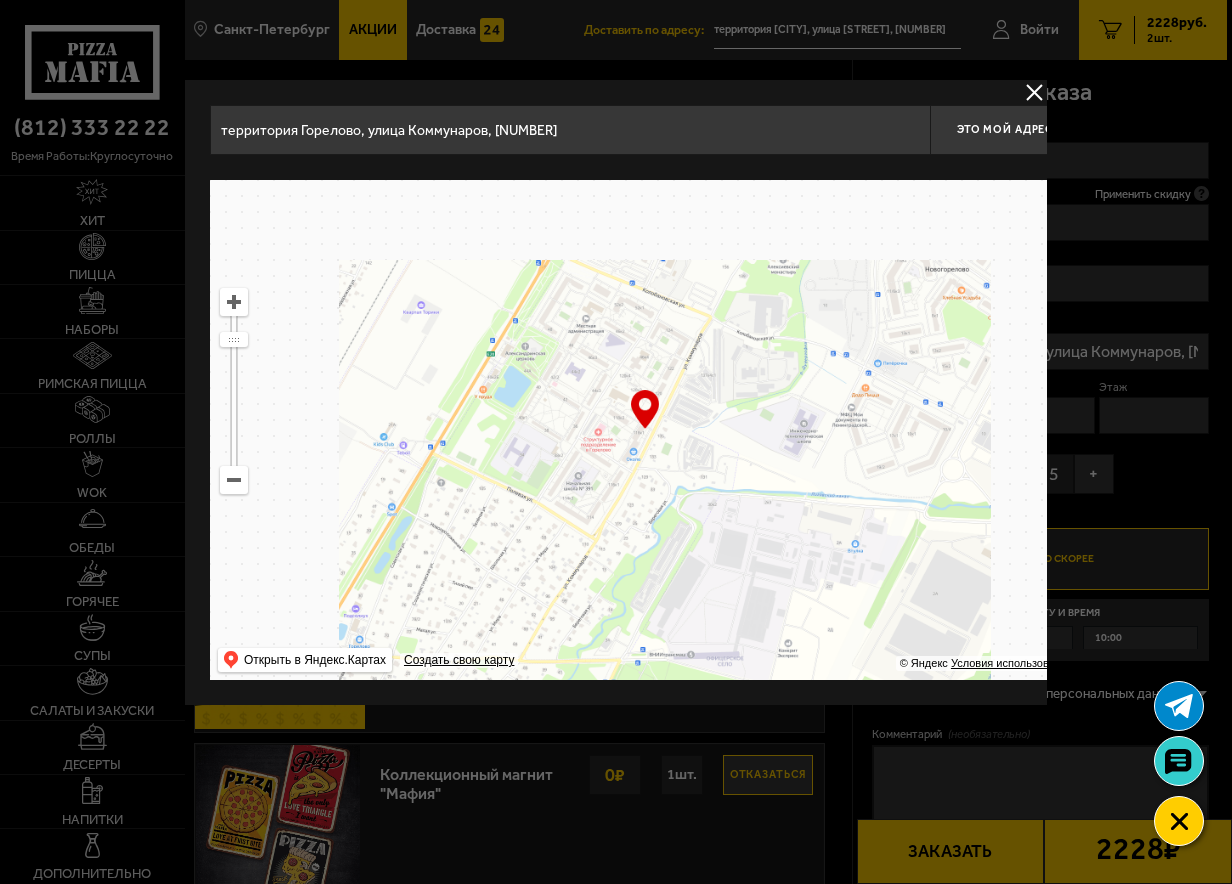 click at bounding box center [234, 480] 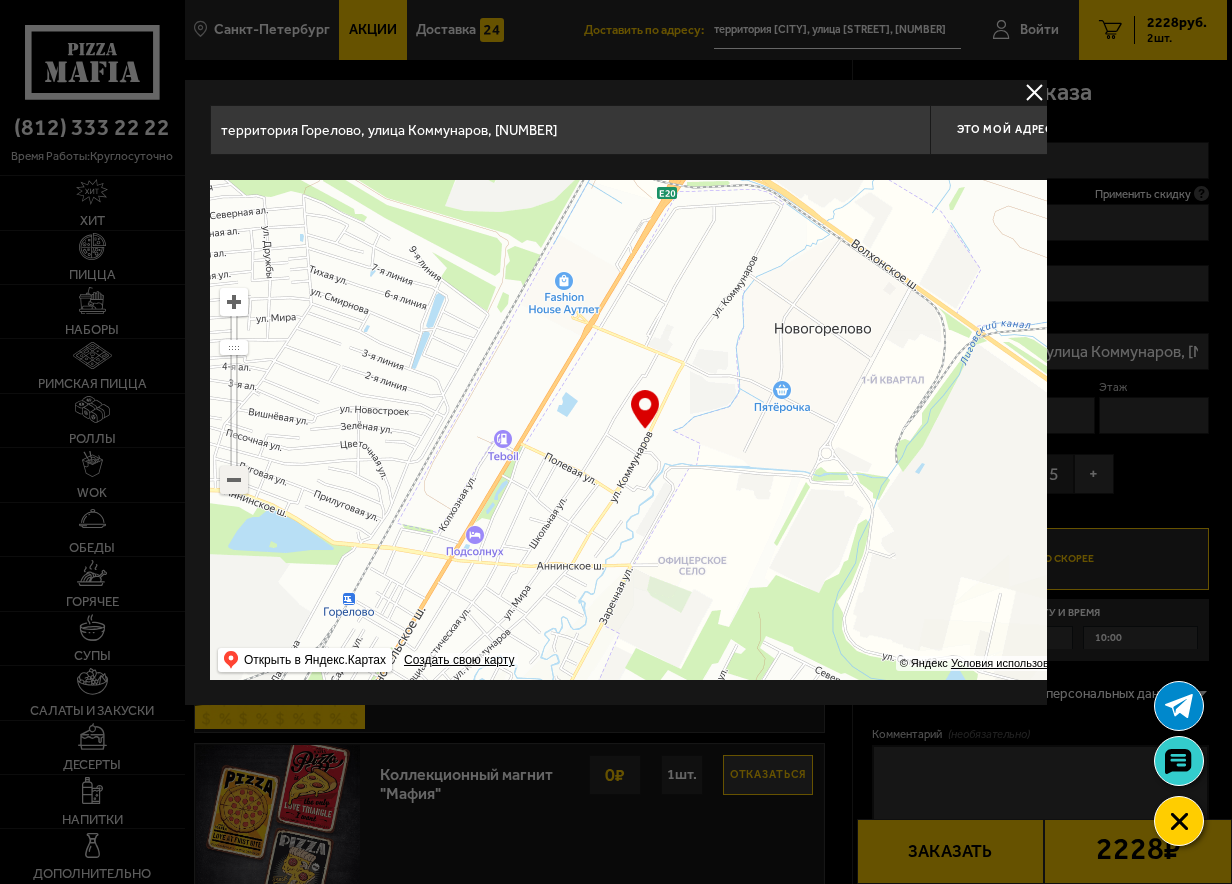 click at bounding box center (234, 480) 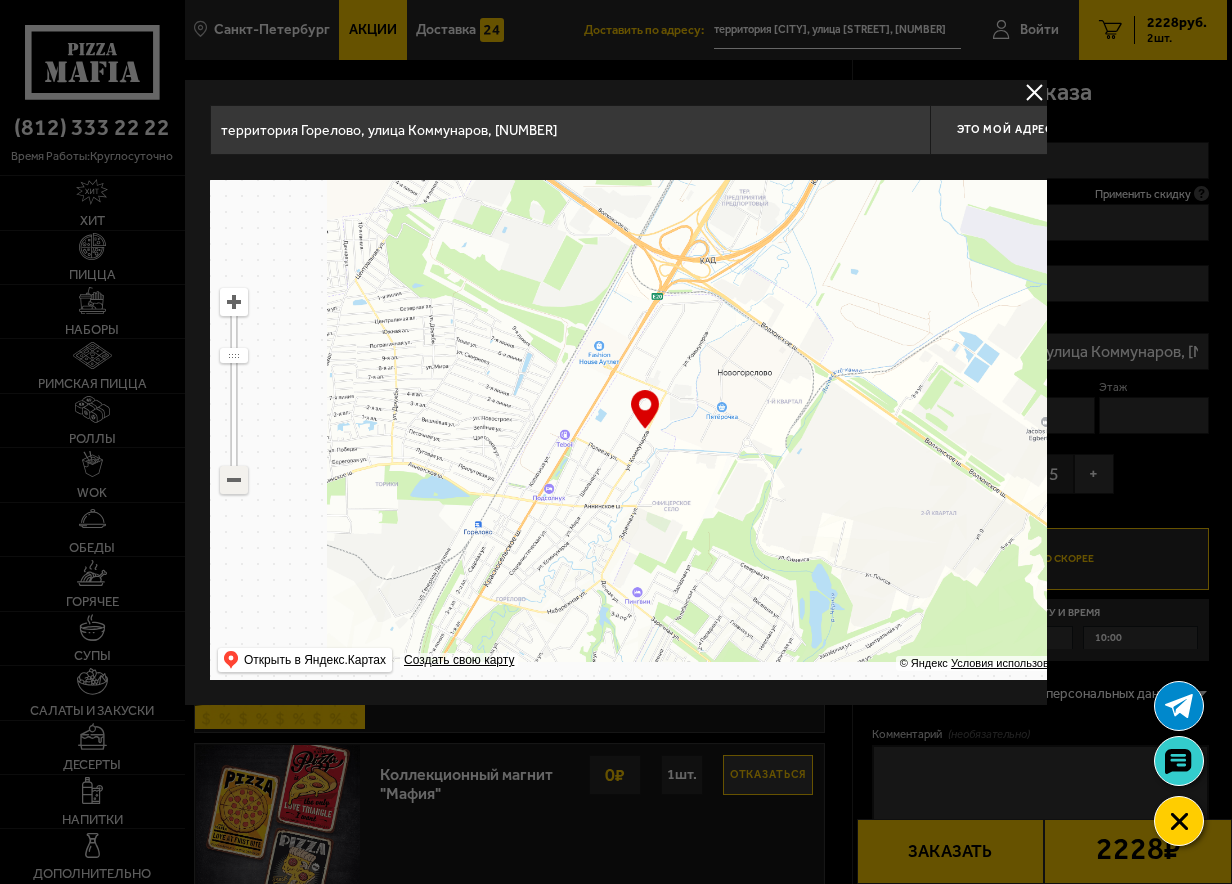 click at bounding box center (234, 480) 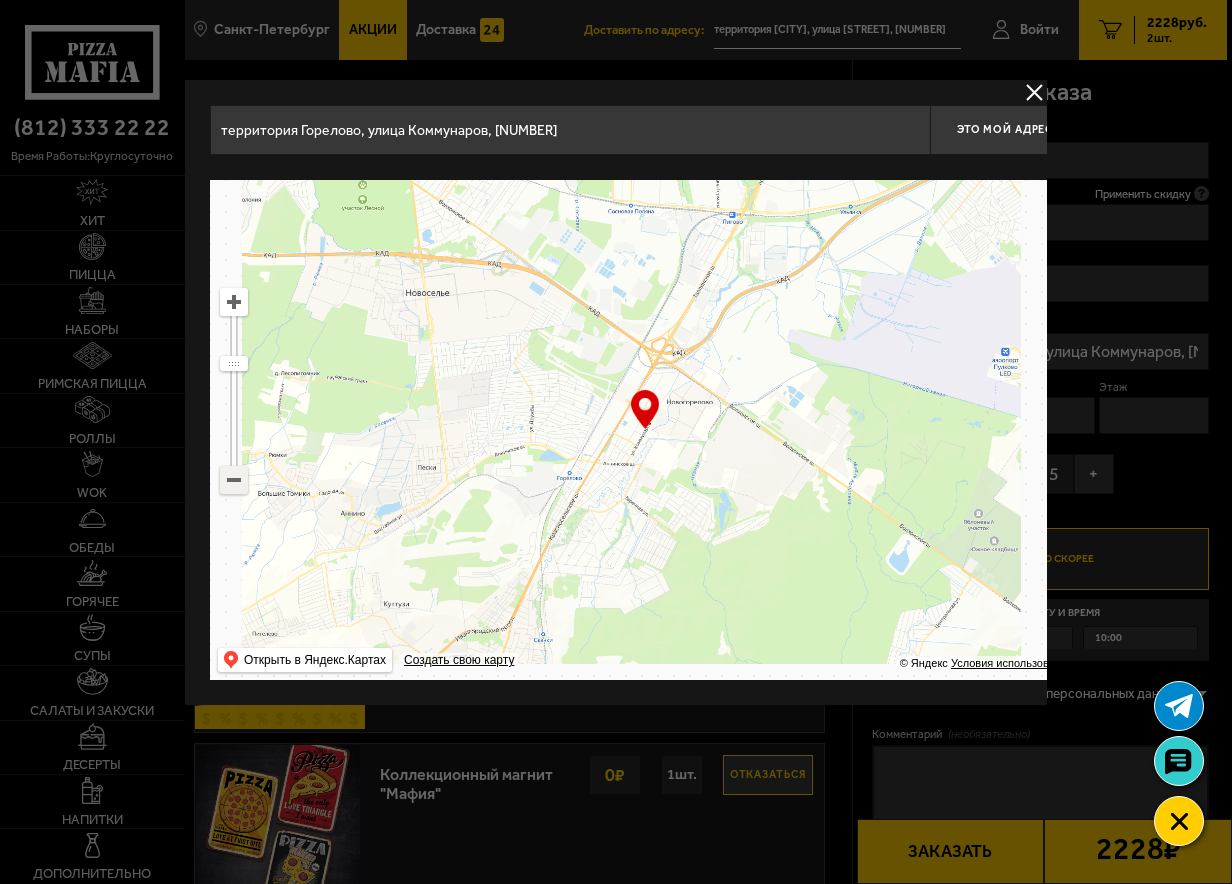 click at bounding box center [234, 480] 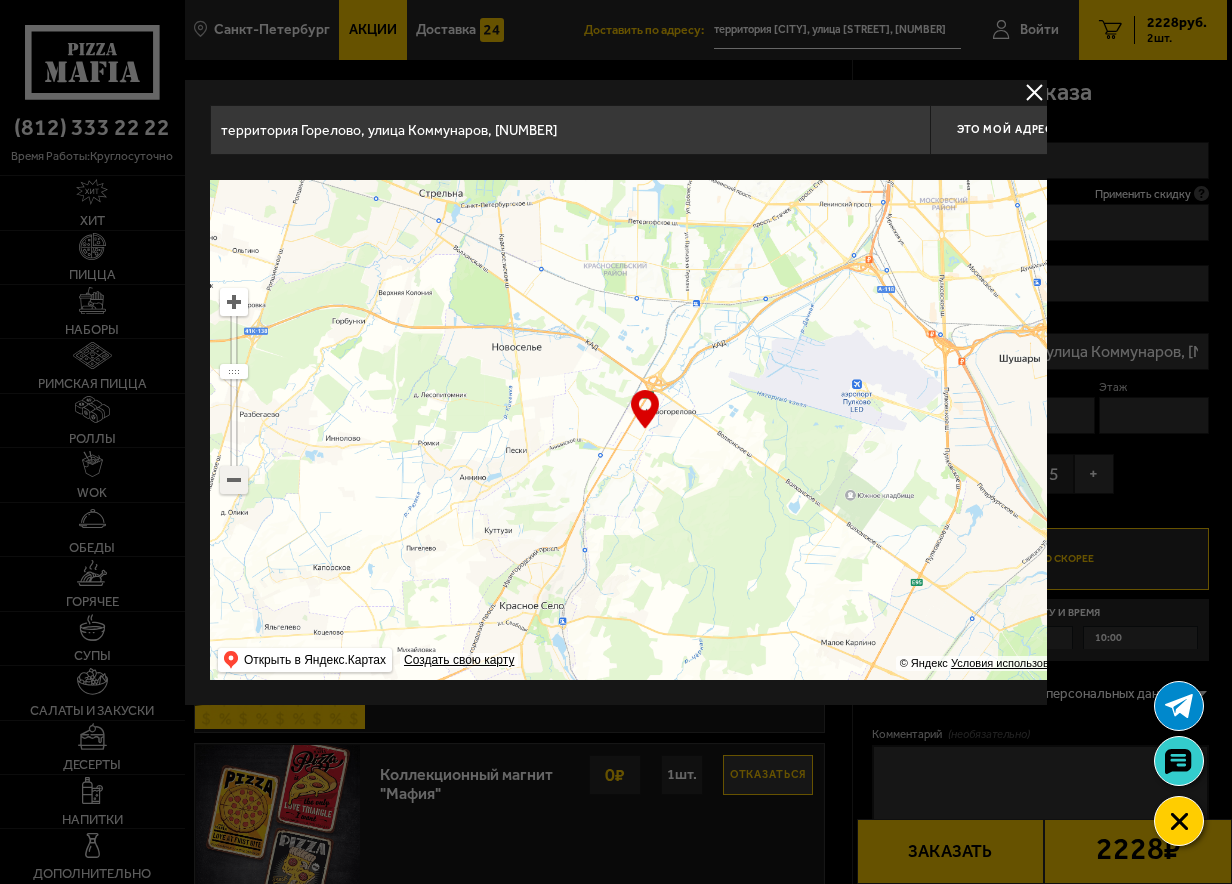 click at bounding box center [234, 480] 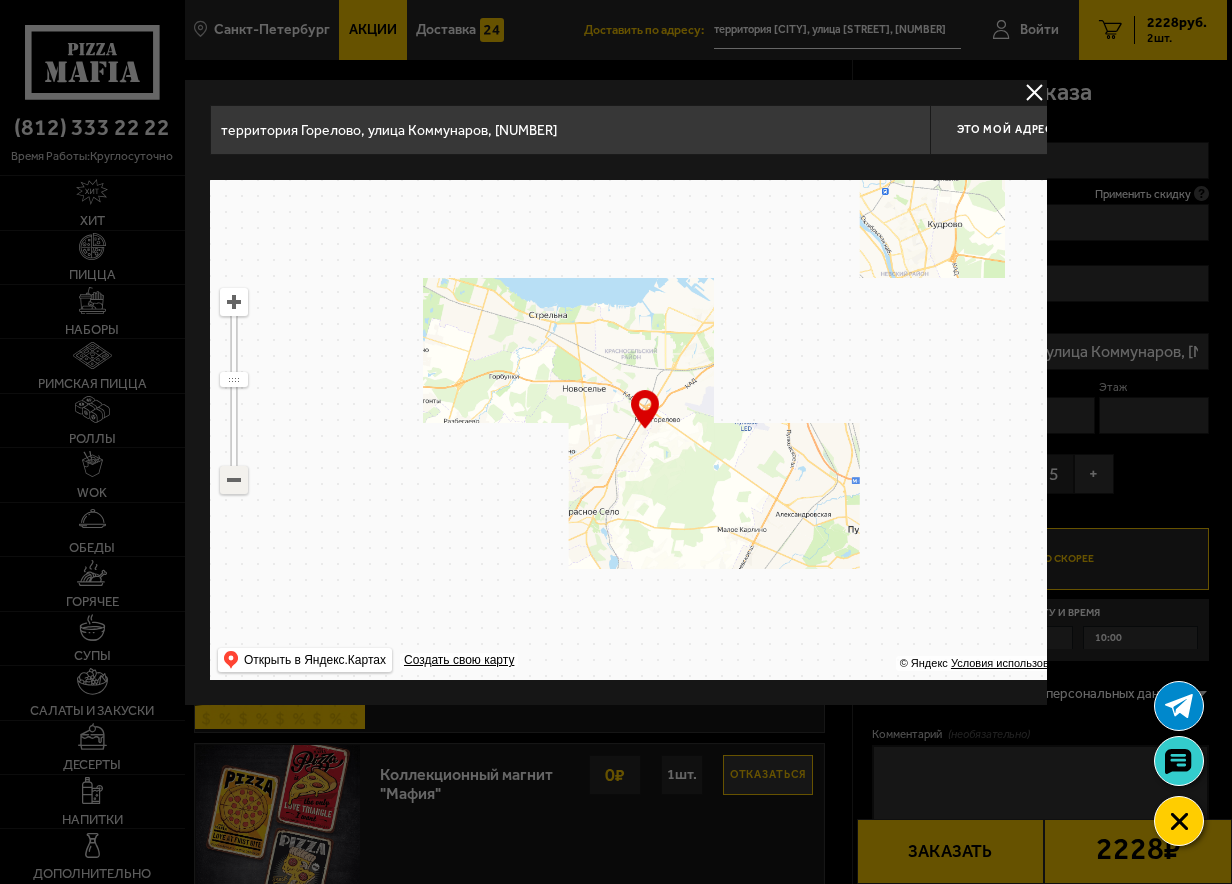 click at bounding box center (234, 480) 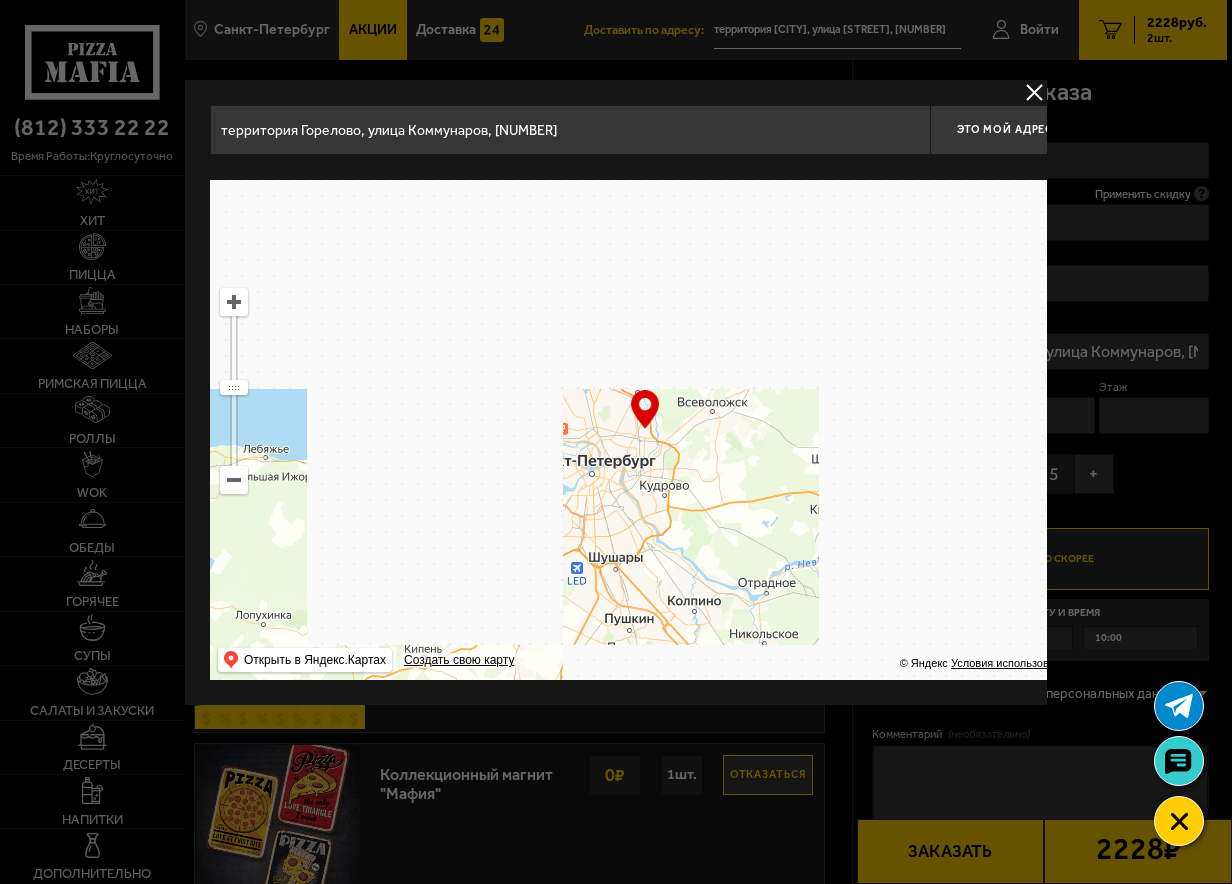 drag, startPoint x: 806, startPoint y: 366, endPoint x: 694, endPoint y: 520, distance: 190.4206 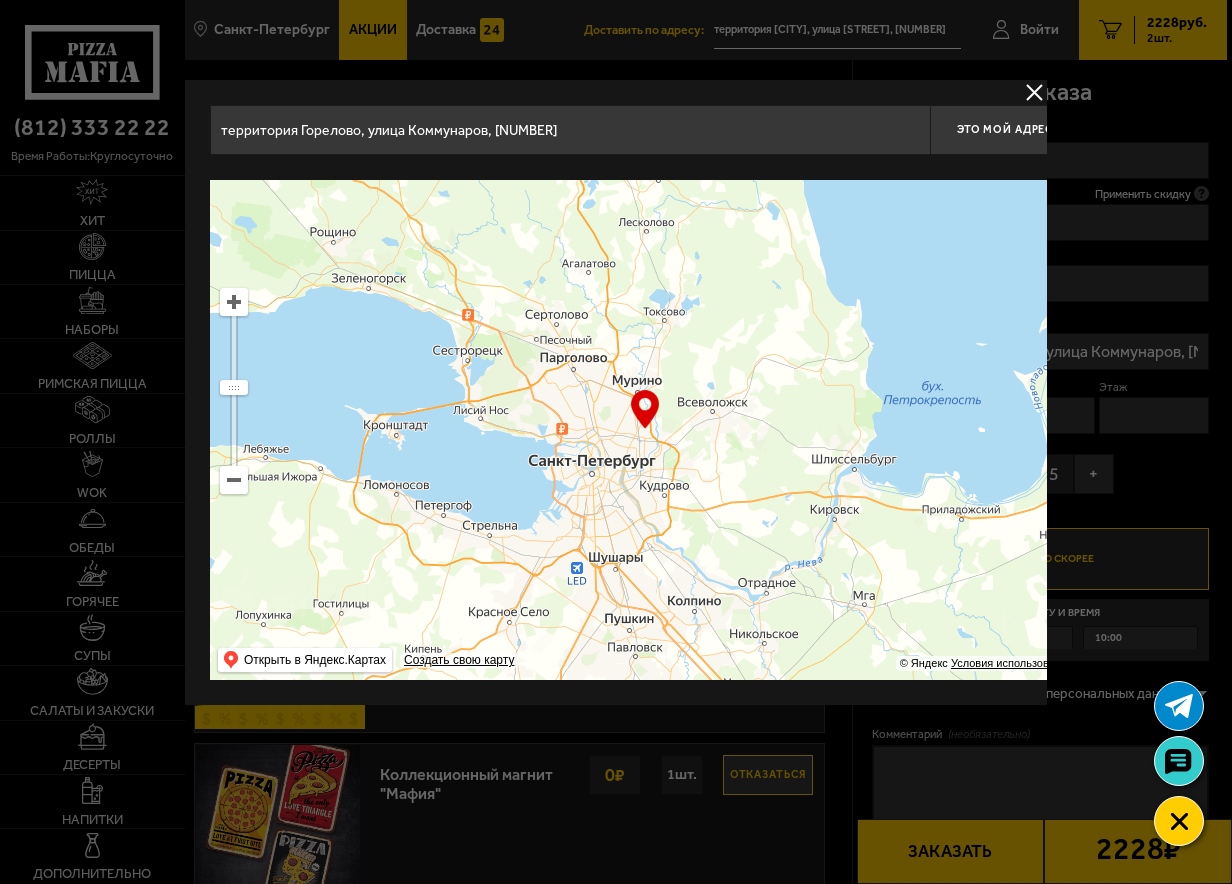 click at bounding box center [645, 430] 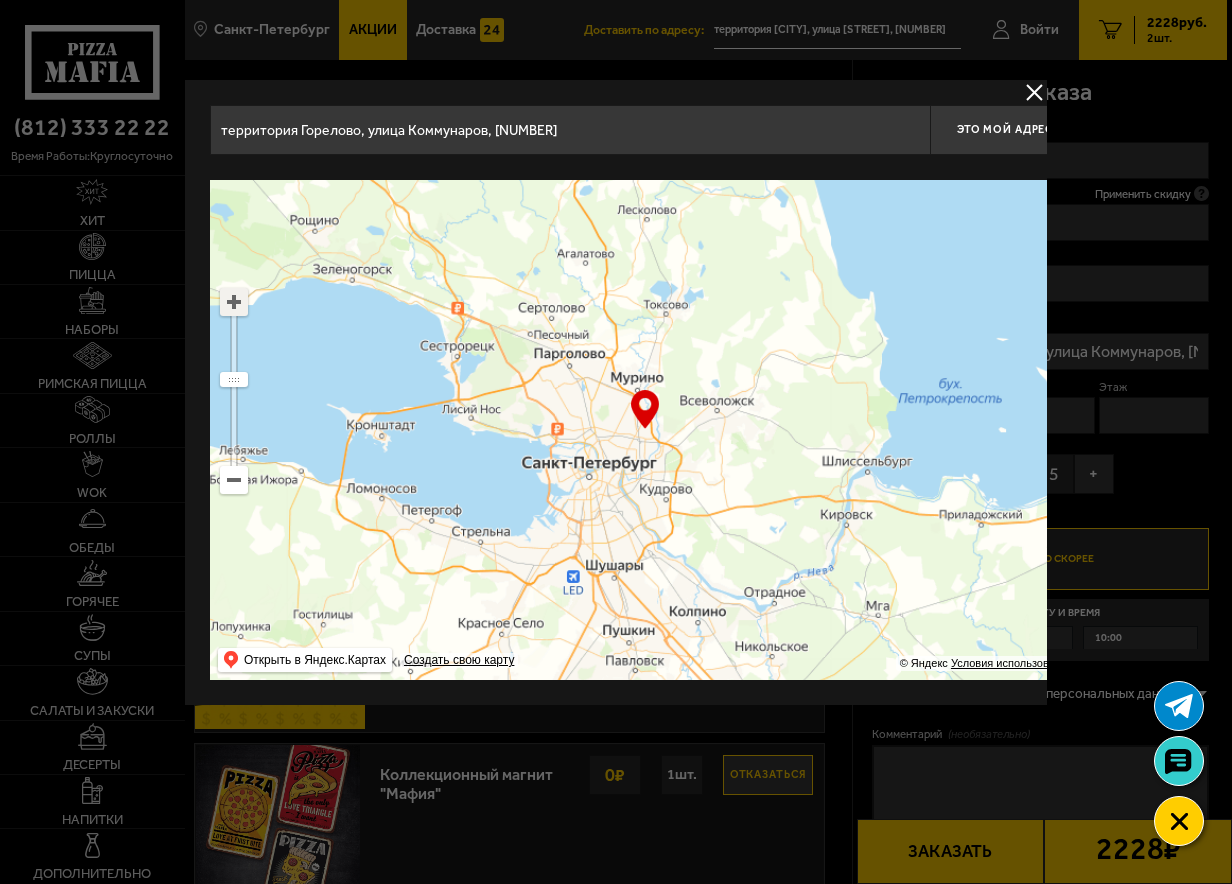 click at bounding box center [234, 302] 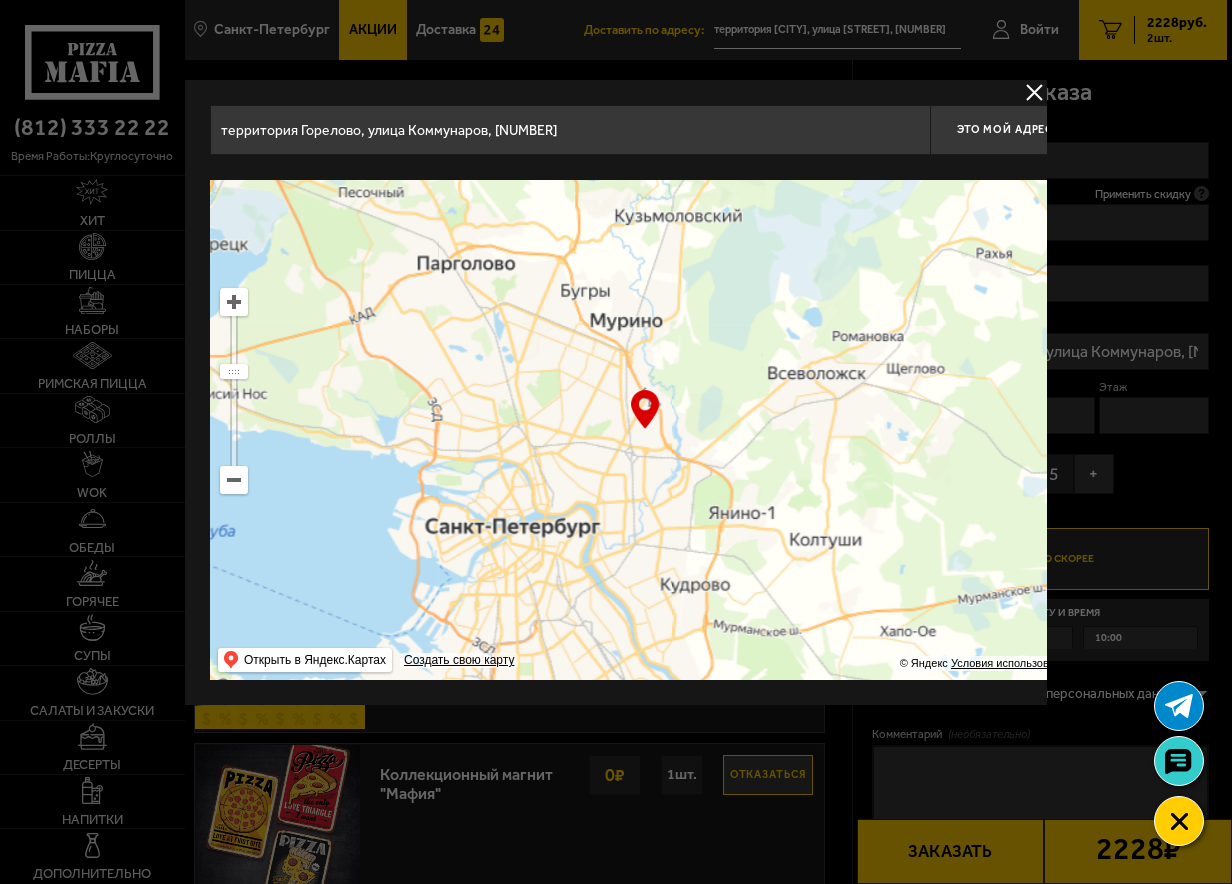 click at bounding box center (234, 302) 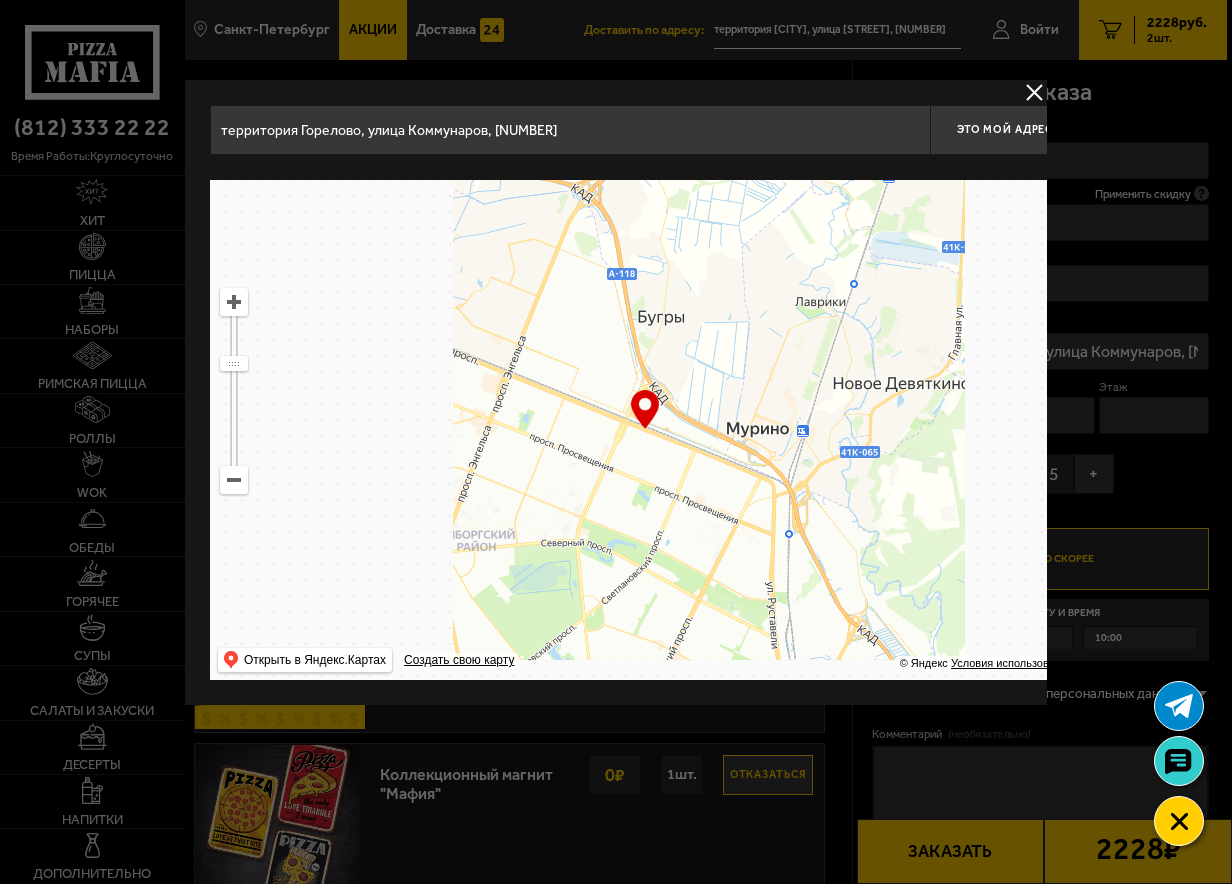 drag, startPoint x: 732, startPoint y: 343, endPoint x: 881, endPoint y: 619, distance: 313.6511 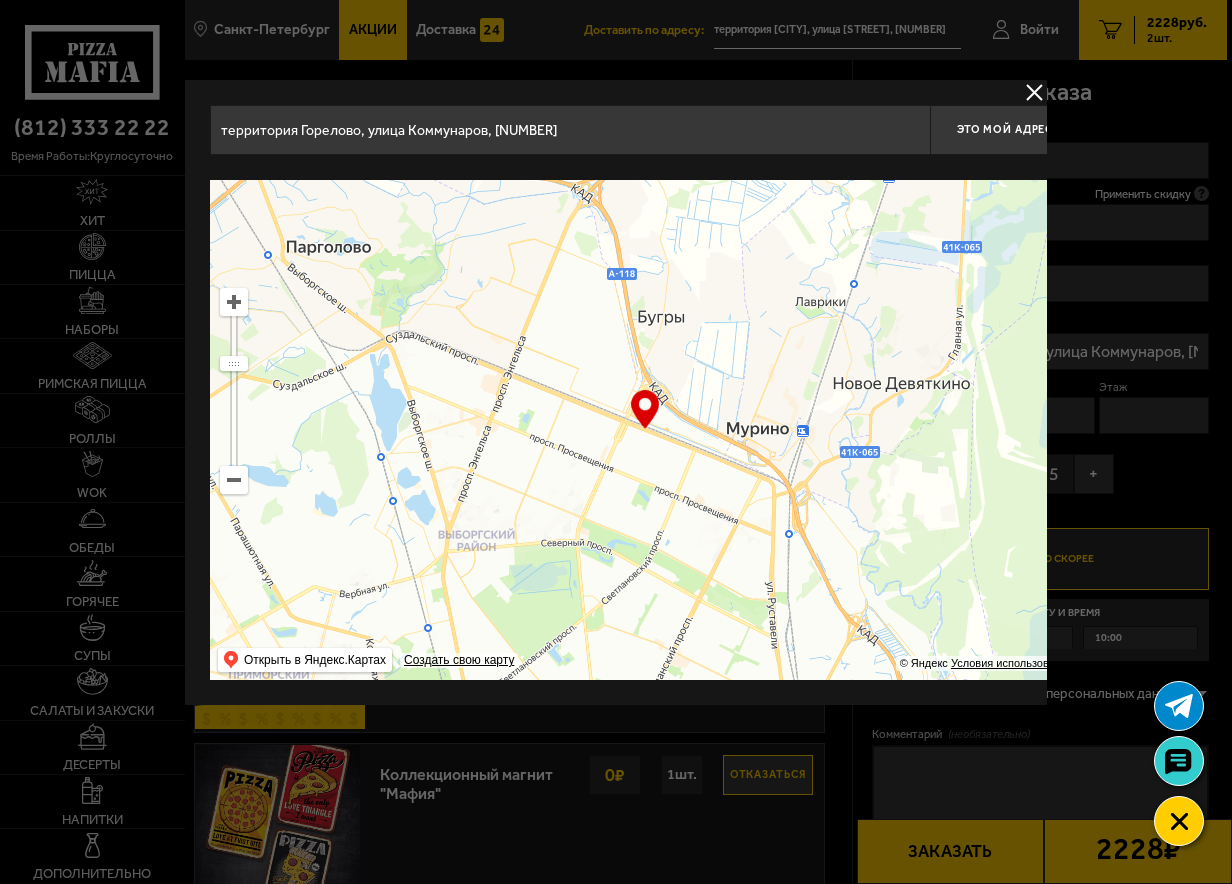click at bounding box center (645, 430) 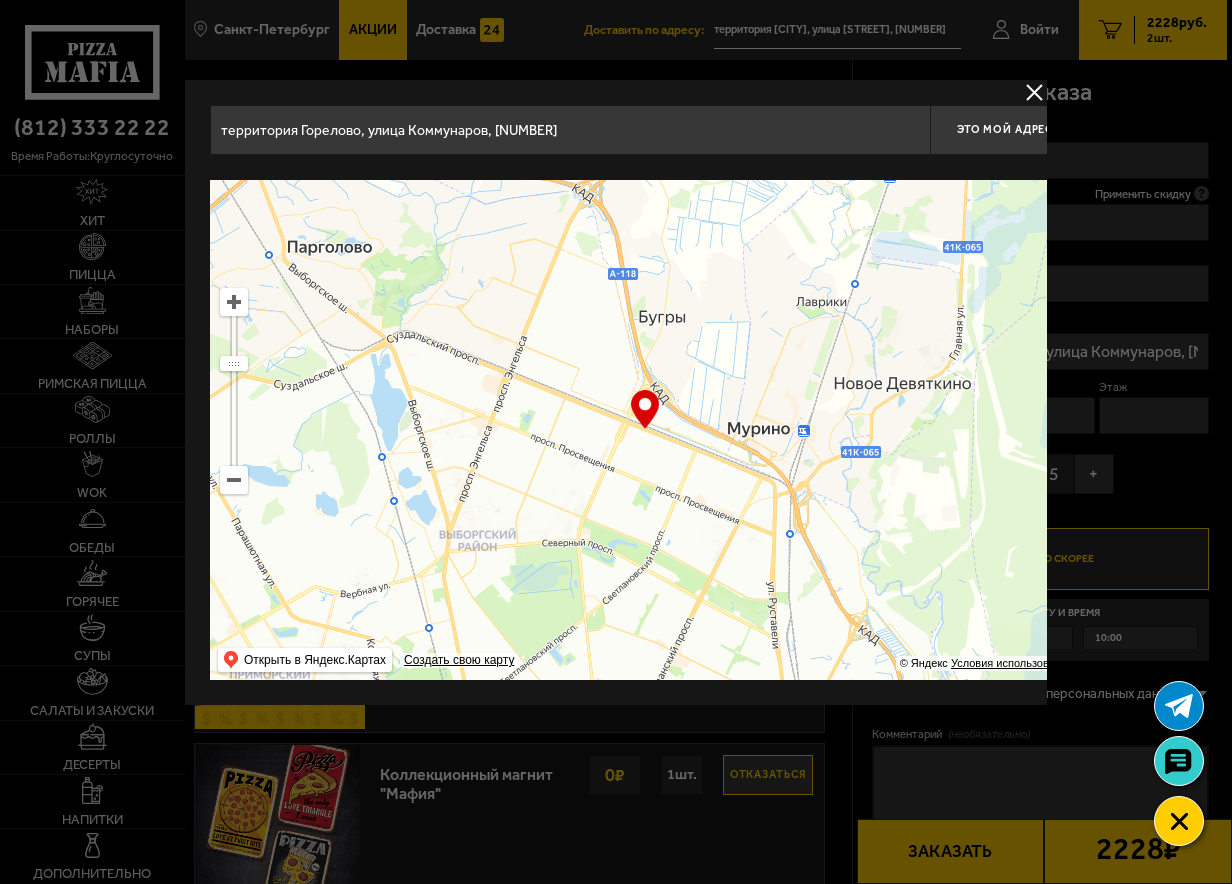 click at bounding box center [234, 302] 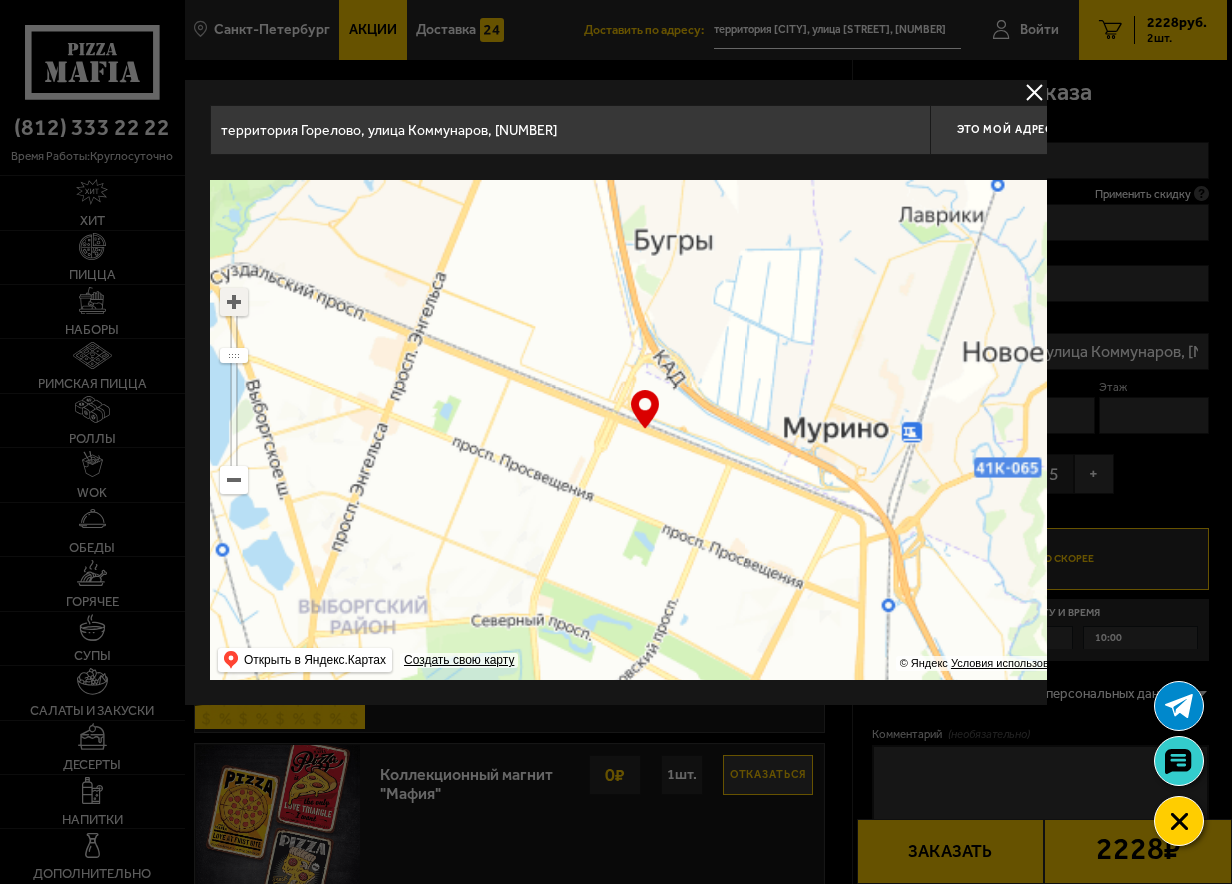 click at bounding box center (234, 302) 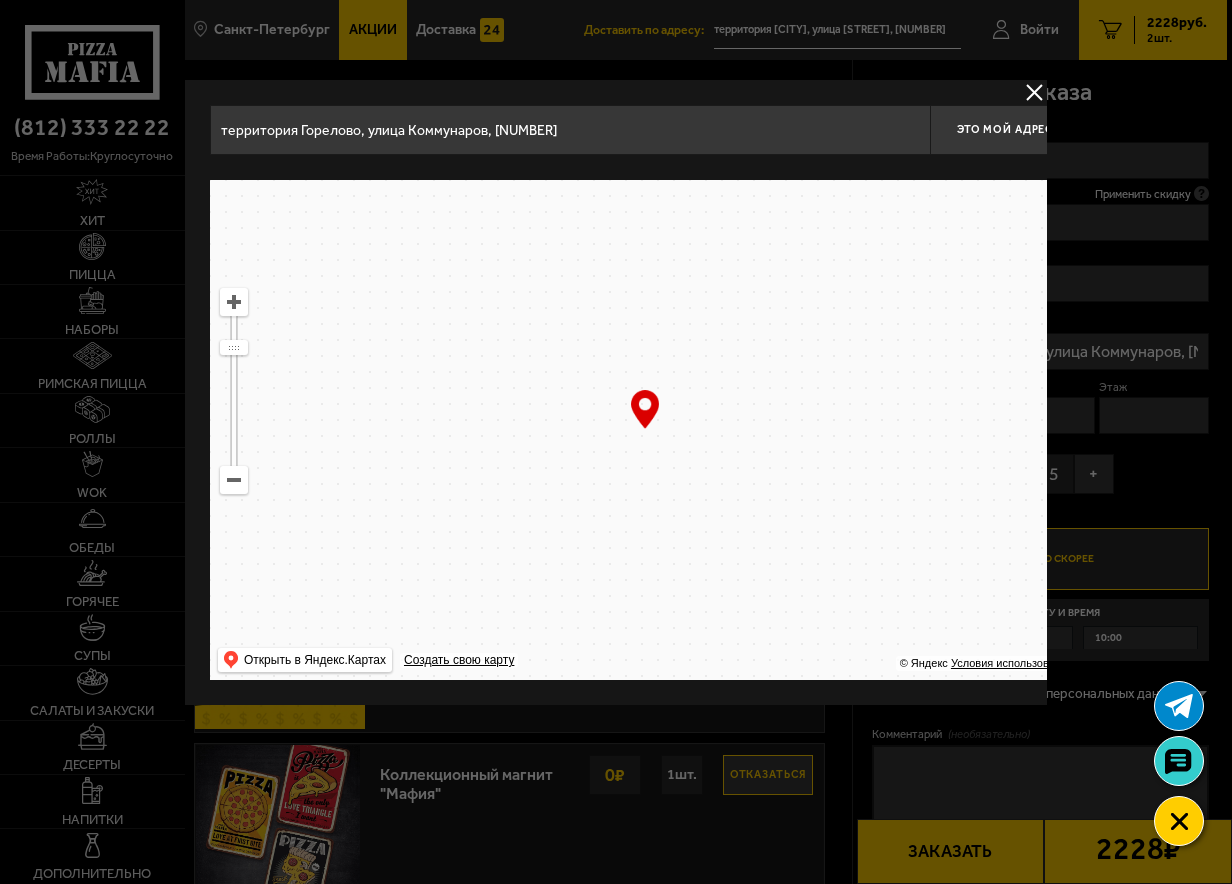 drag, startPoint x: 774, startPoint y: 376, endPoint x: 902, endPoint y: 428, distance: 138.15933 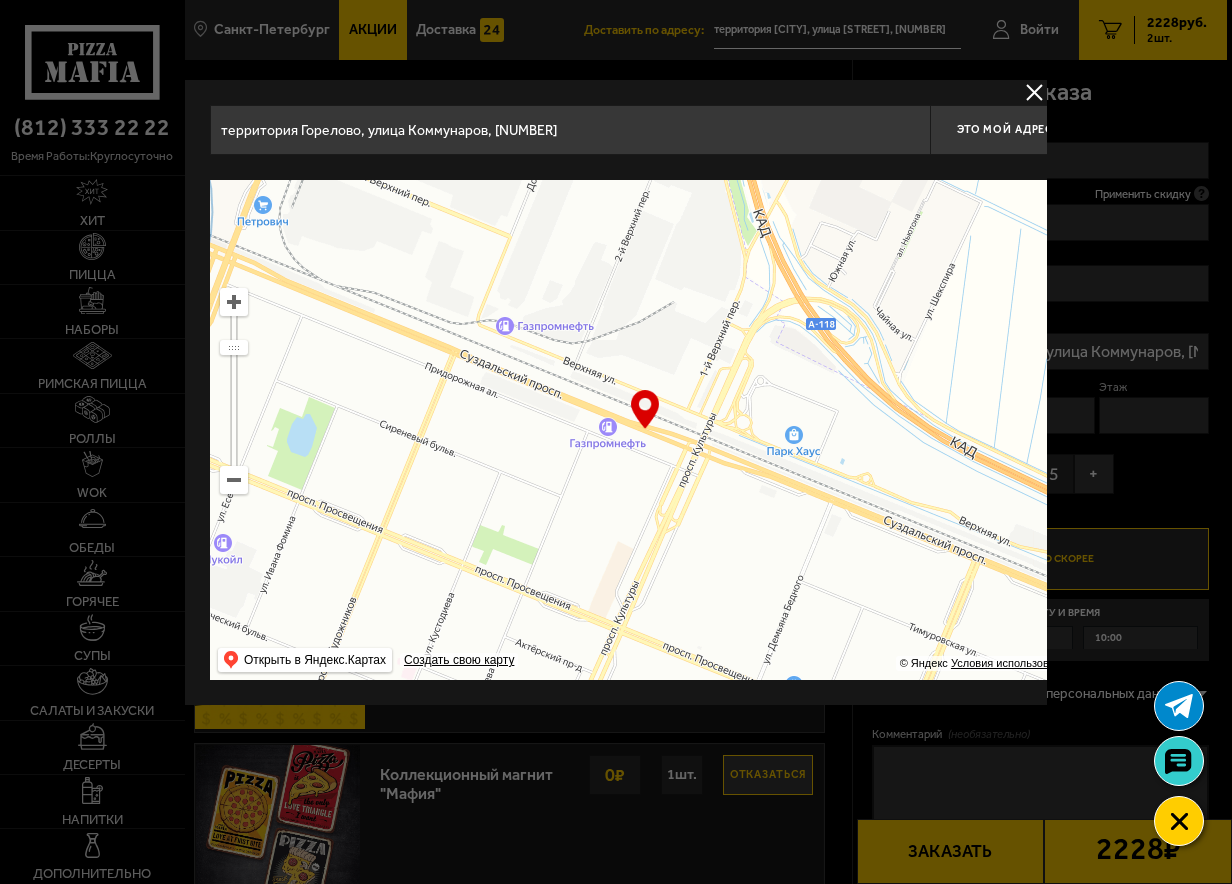 click at bounding box center [645, 430] 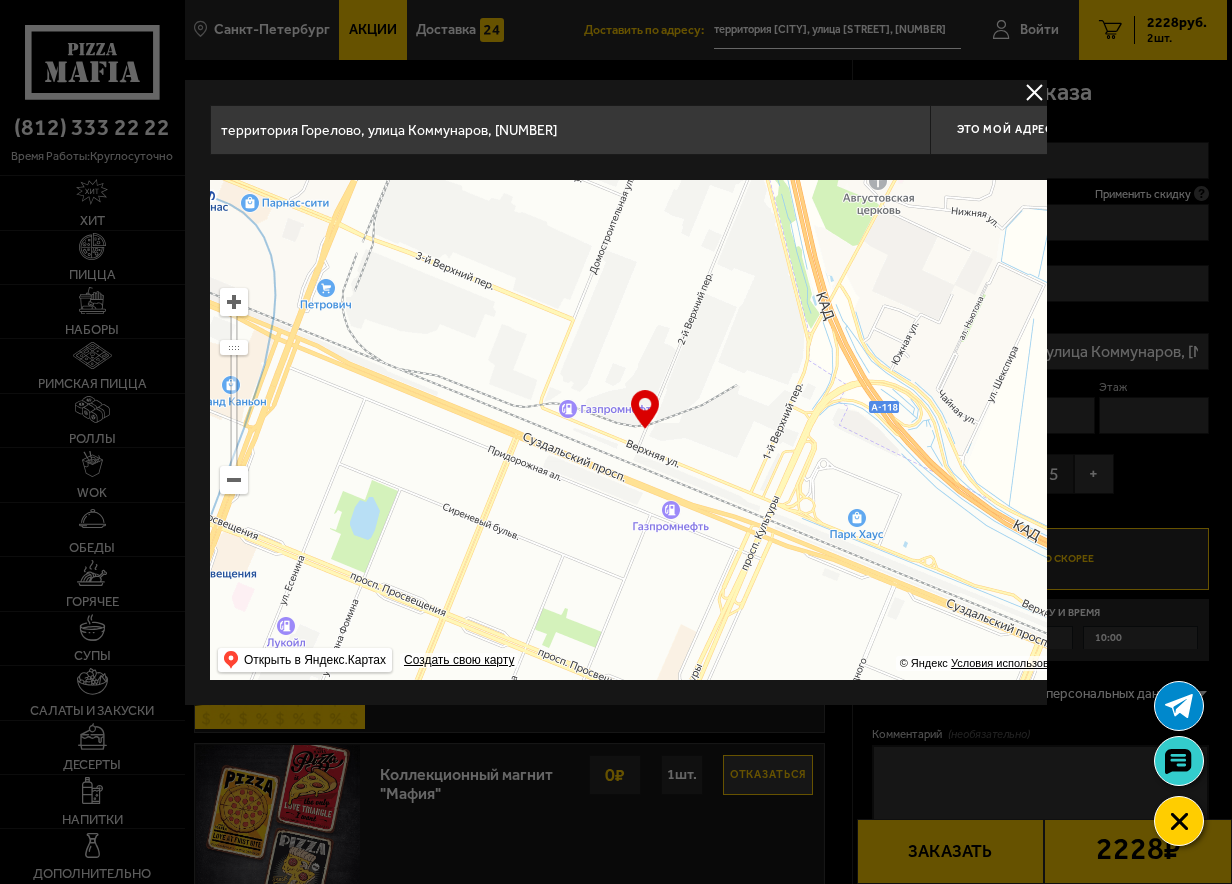 drag, startPoint x: 722, startPoint y: 382, endPoint x: 785, endPoint y: 466, distance: 105 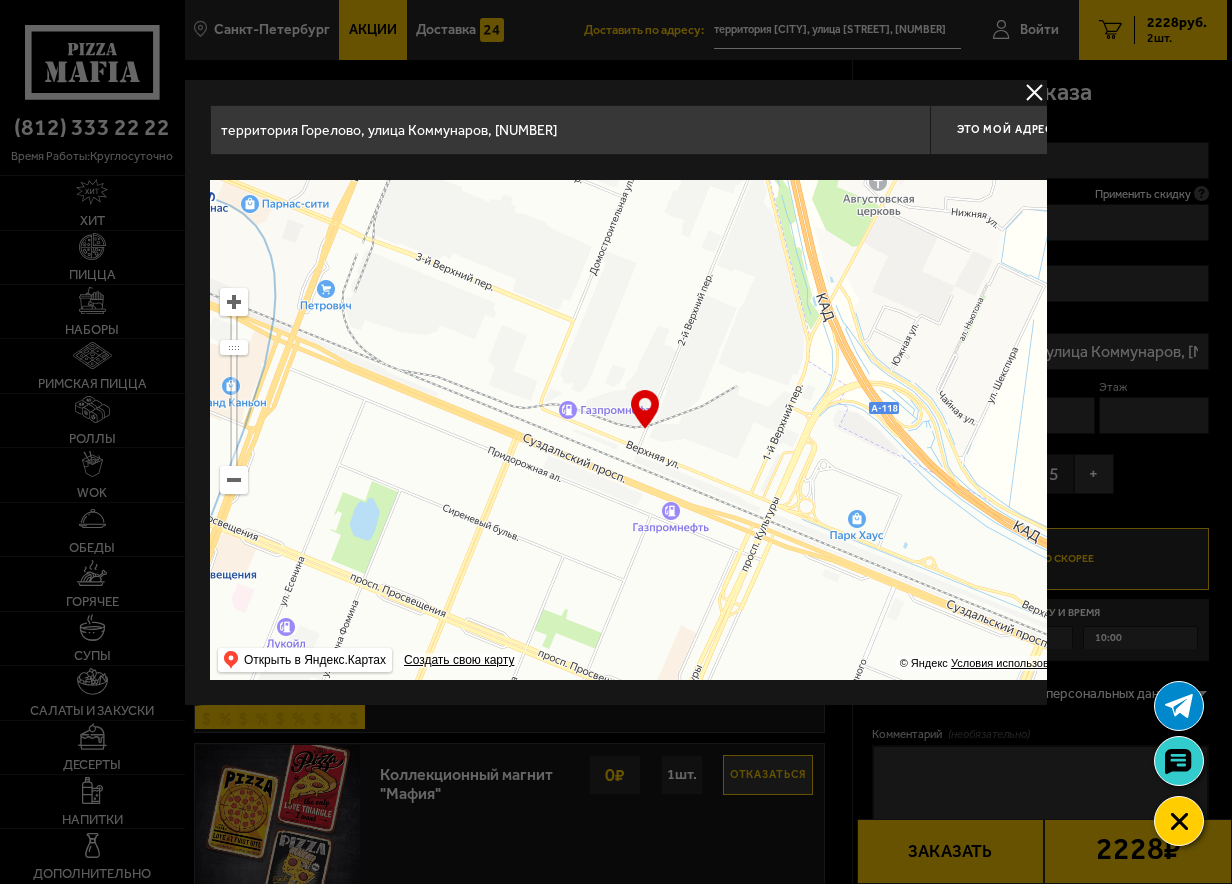 click at bounding box center [234, 302] 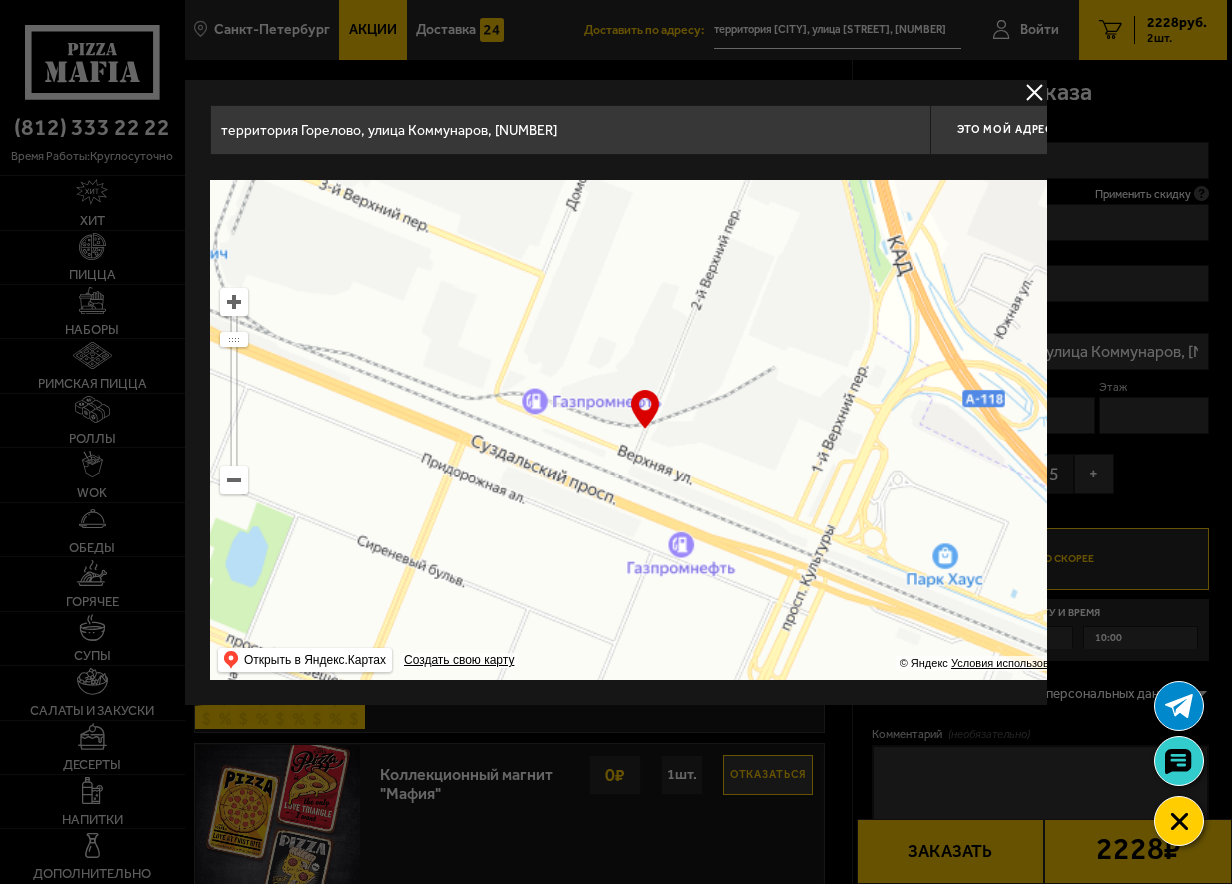 click at bounding box center (234, 302) 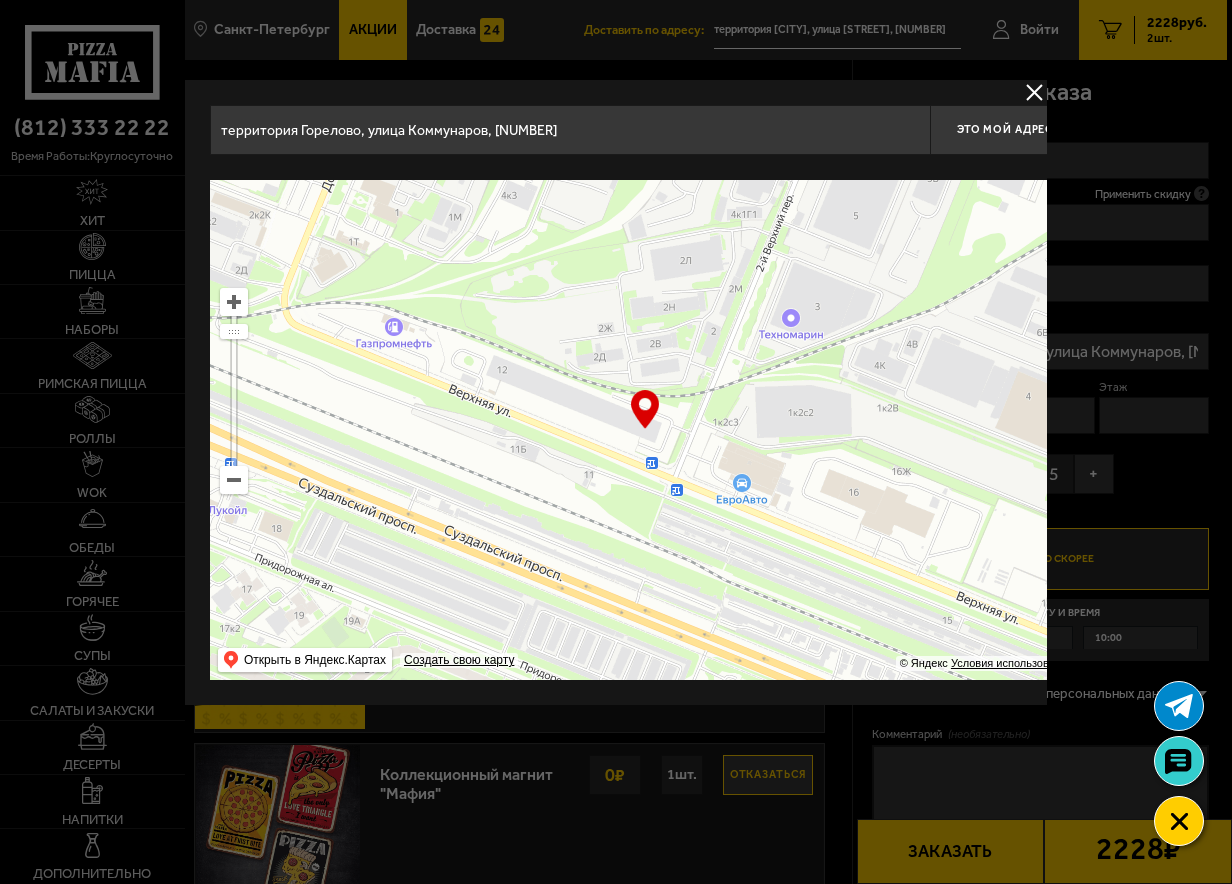 type on "Верхняя улица, [NUMBER]" 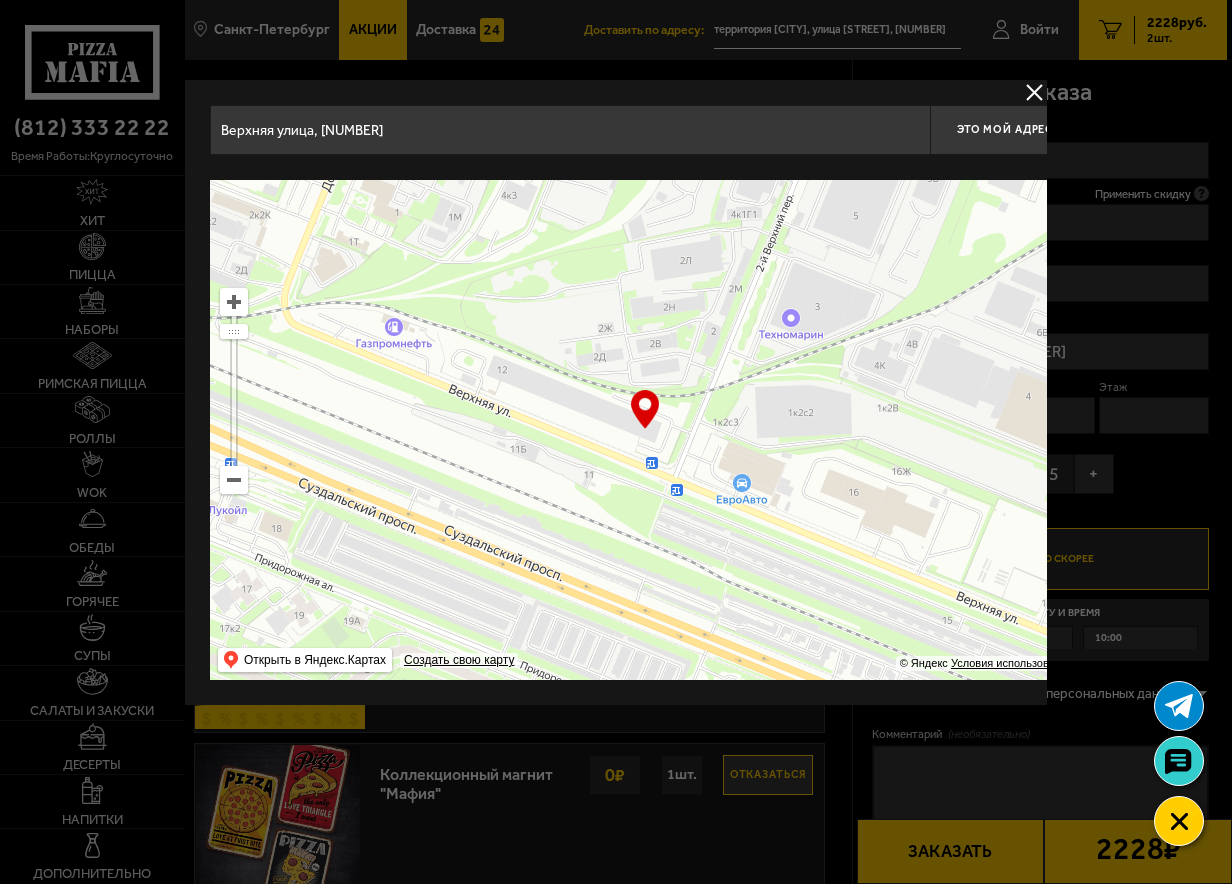drag, startPoint x: 682, startPoint y: 349, endPoint x: 739, endPoint y: 324, distance: 62.241467 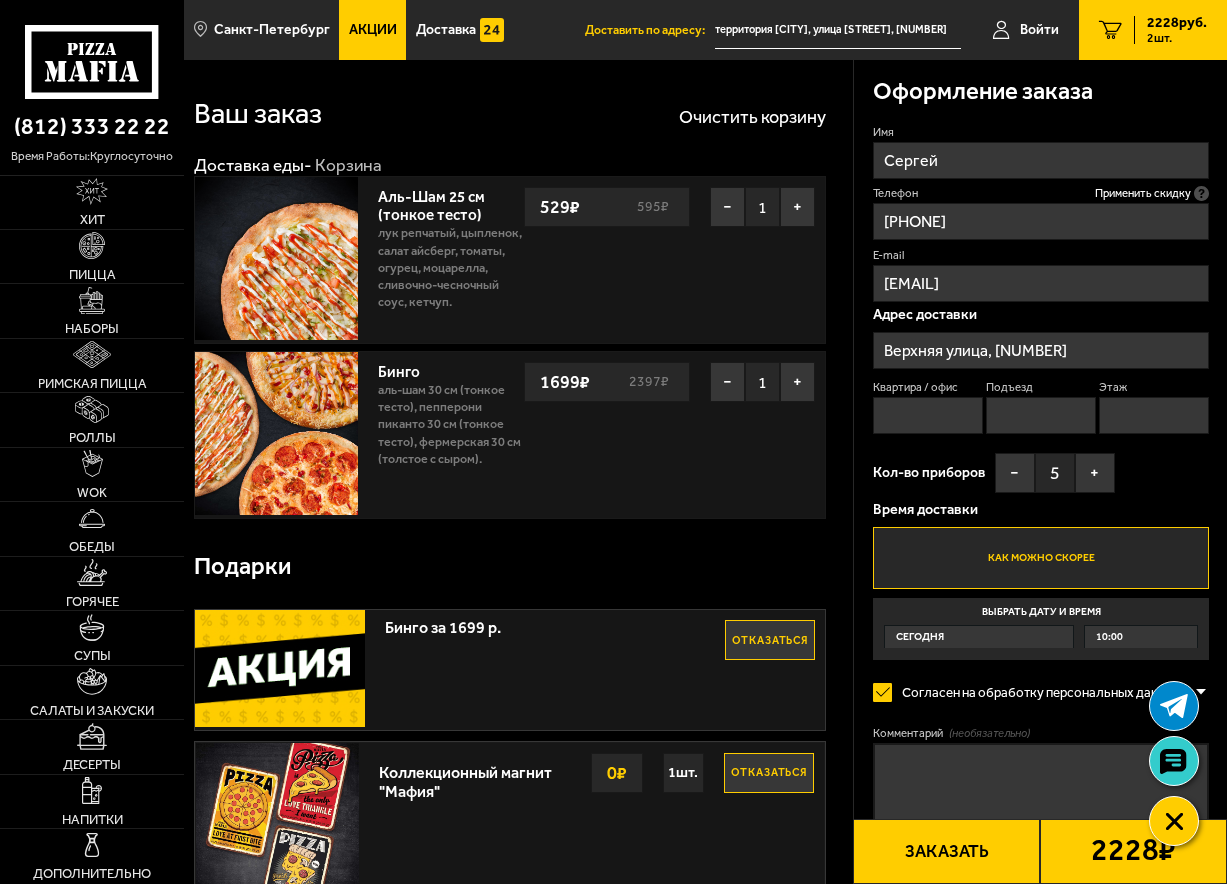 click on "территория [CITY], улица [STREET], [NUMBER]" at bounding box center [837, 30] 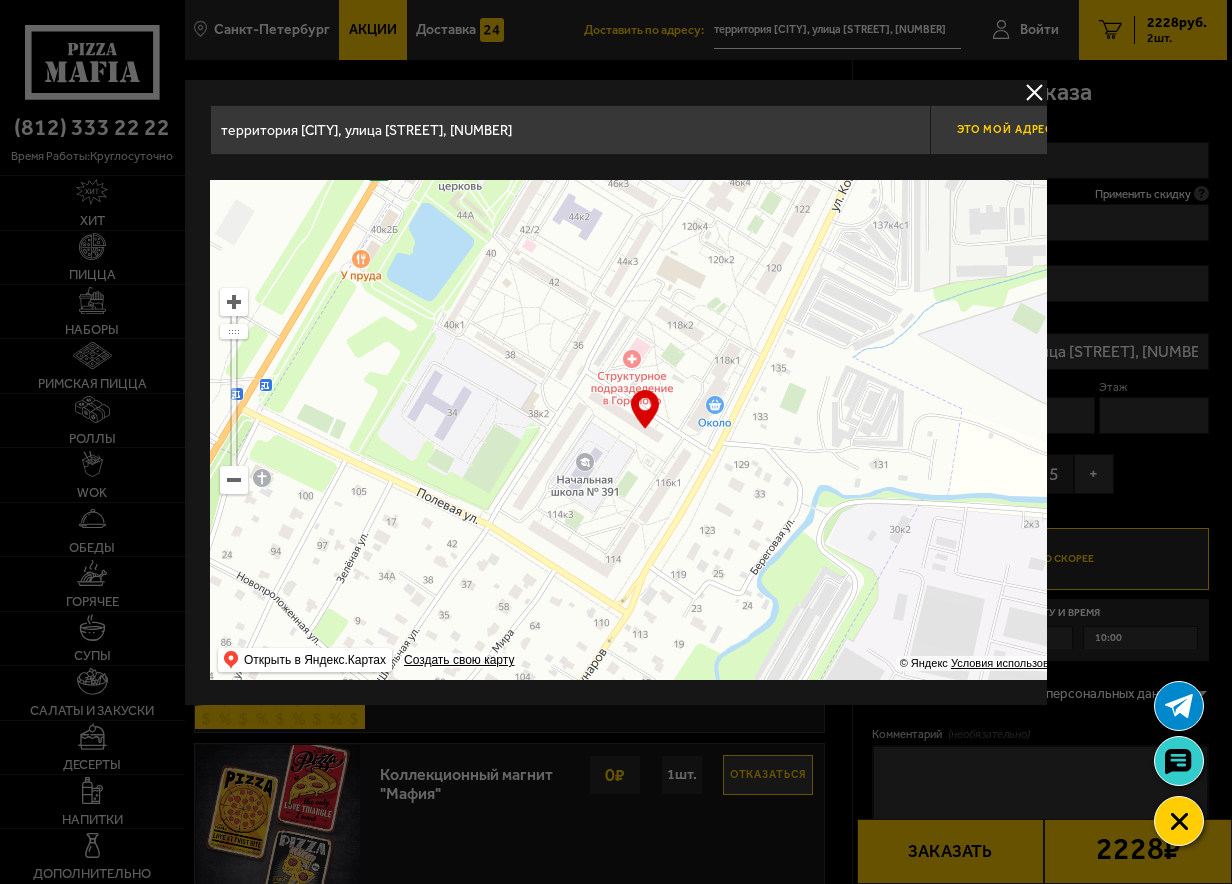 click on "Это мой адрес" at bounding box center (1005, 129) 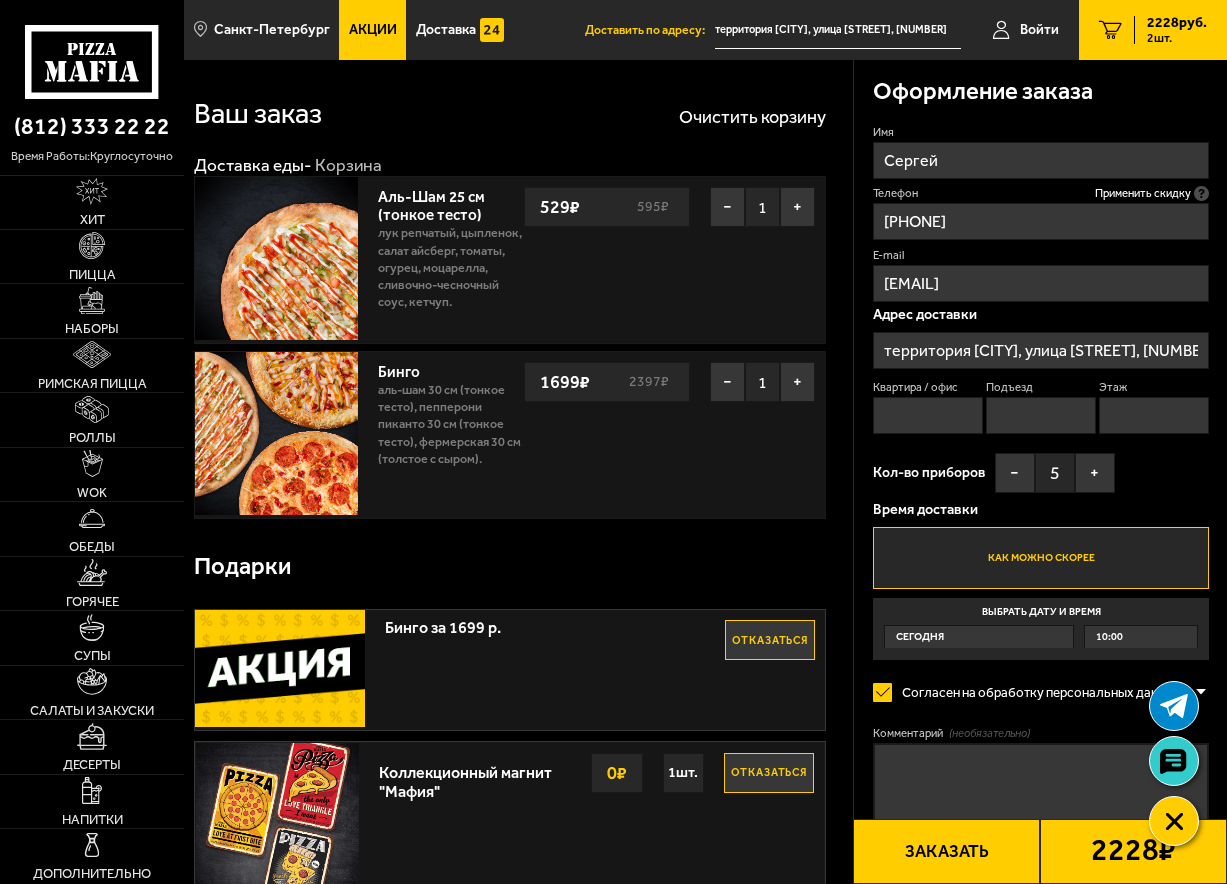 click on "территория [CITY], улица [STREET], [NUMBER]" at bounding box center [837, 30] 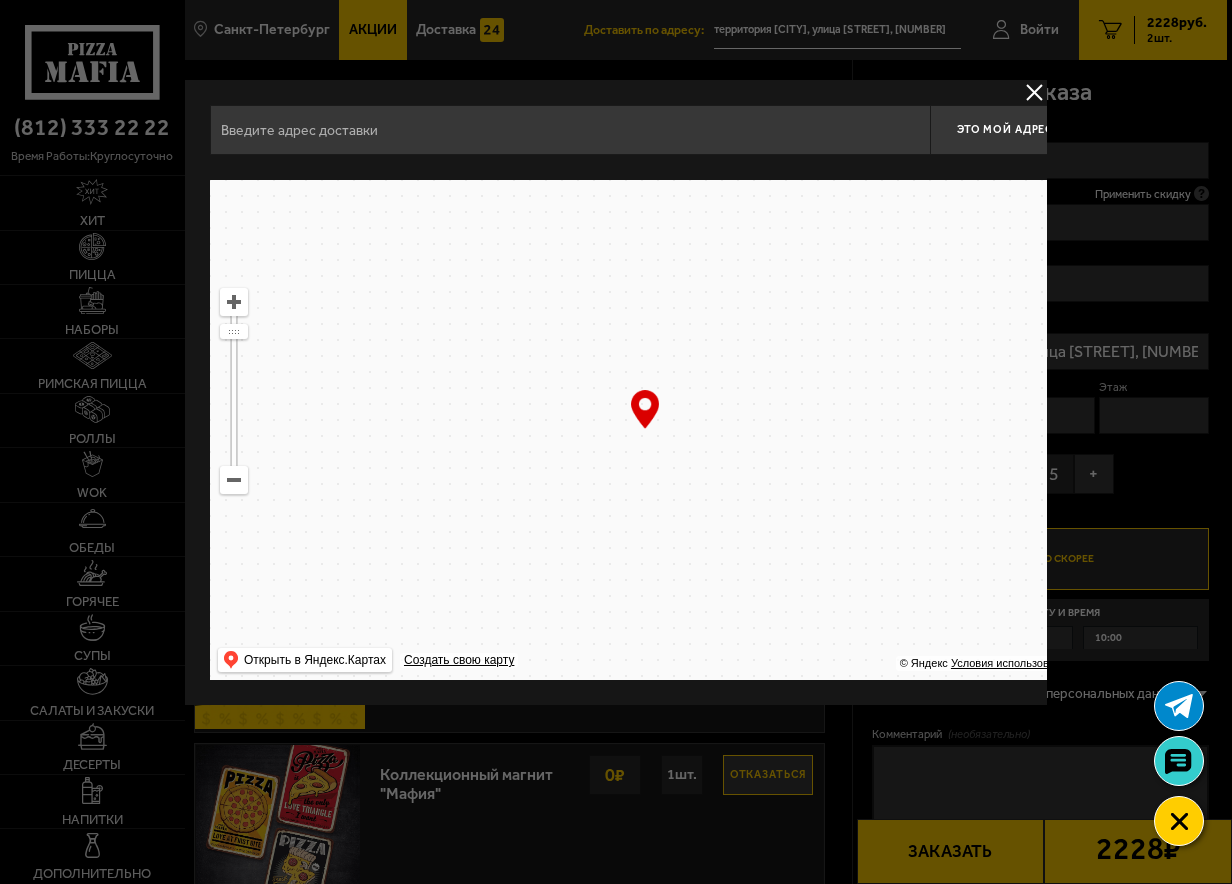 type on "территория [CITY], улица [STREET], [NUMBER]" 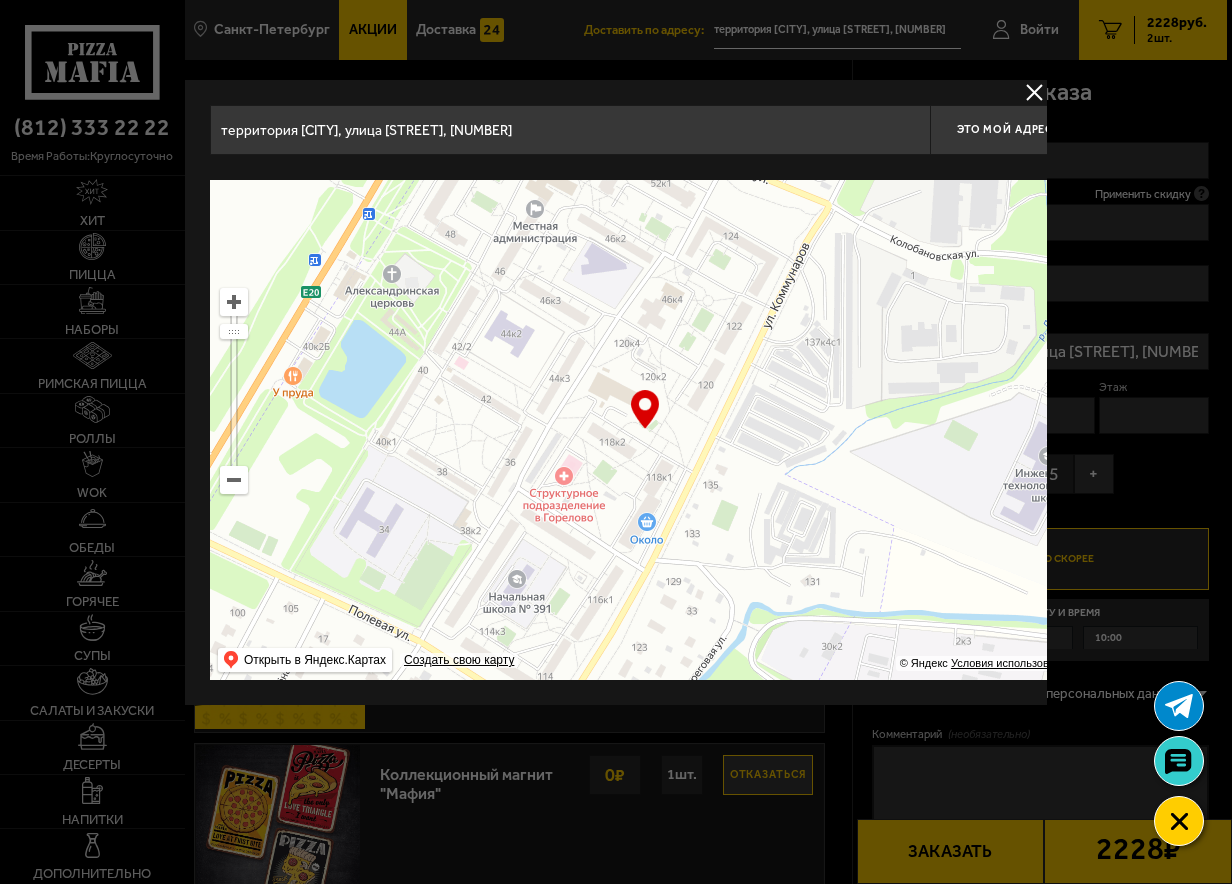 drag, startPoint x: 835, startPoint y: 433, endPoint x: 791, endPoint y: 529, distance: 105.60303 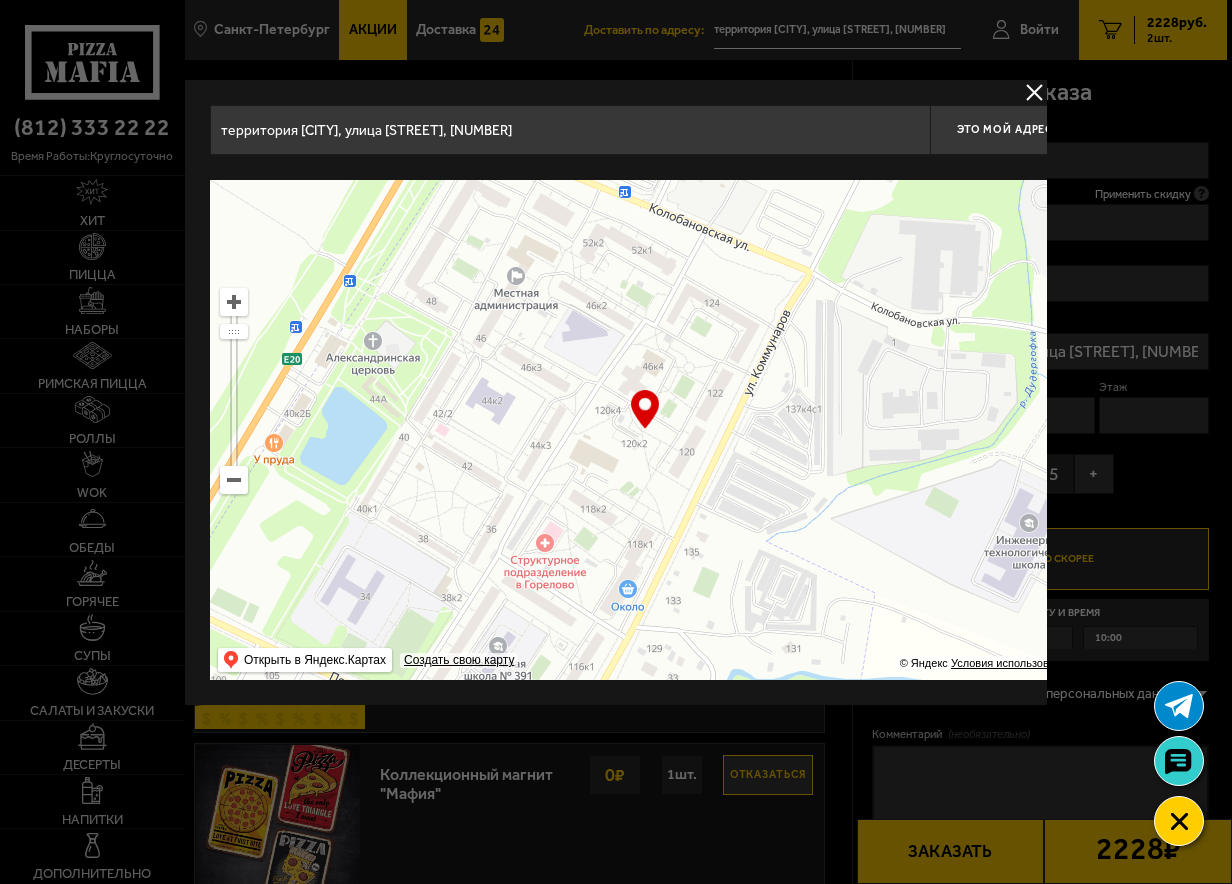 drag, startPoint x: 840, startPoint y: 344, endPoint x: 781, endPoint y: 460, distance: 130.14223 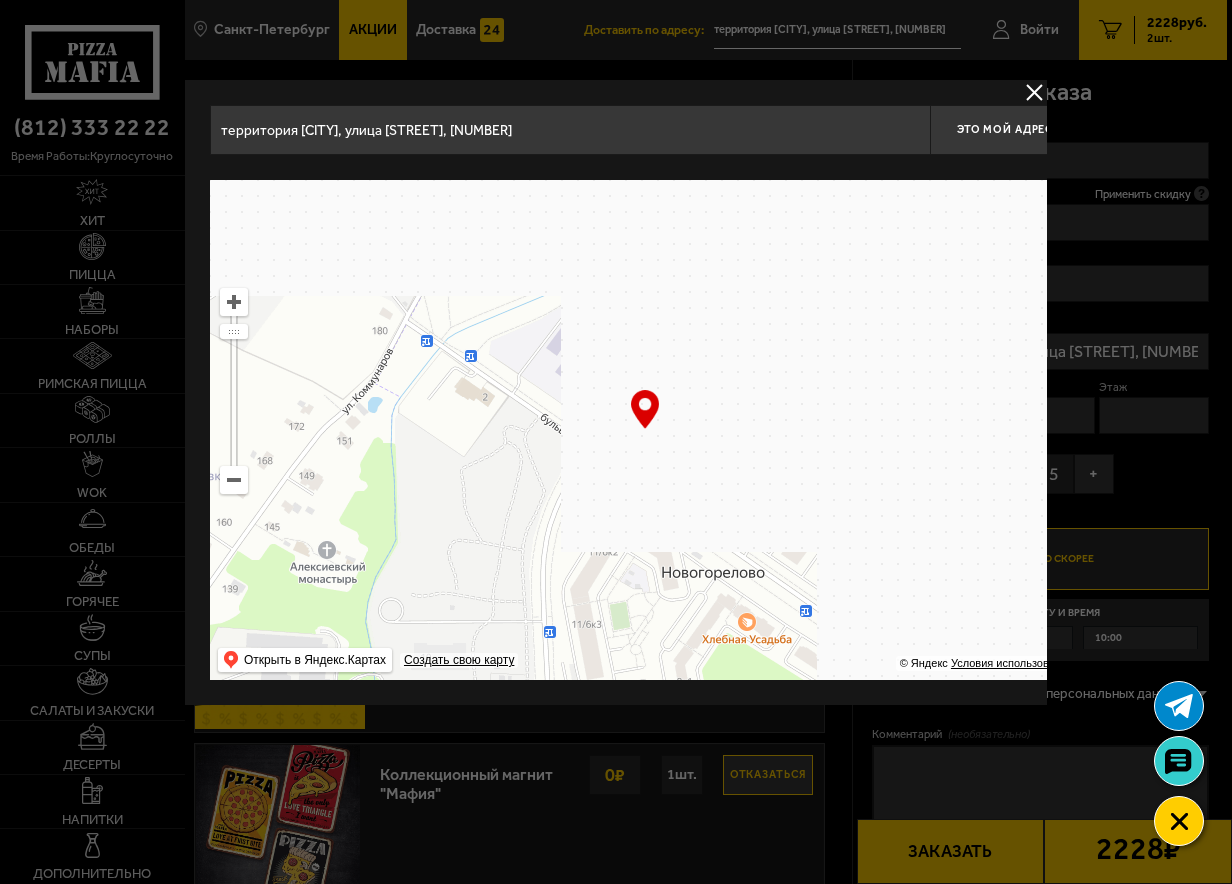 drag, startPoint x: 845, startPoint y: 409, endPoint x: 815, endPoint y: 575, distance: 168.68906 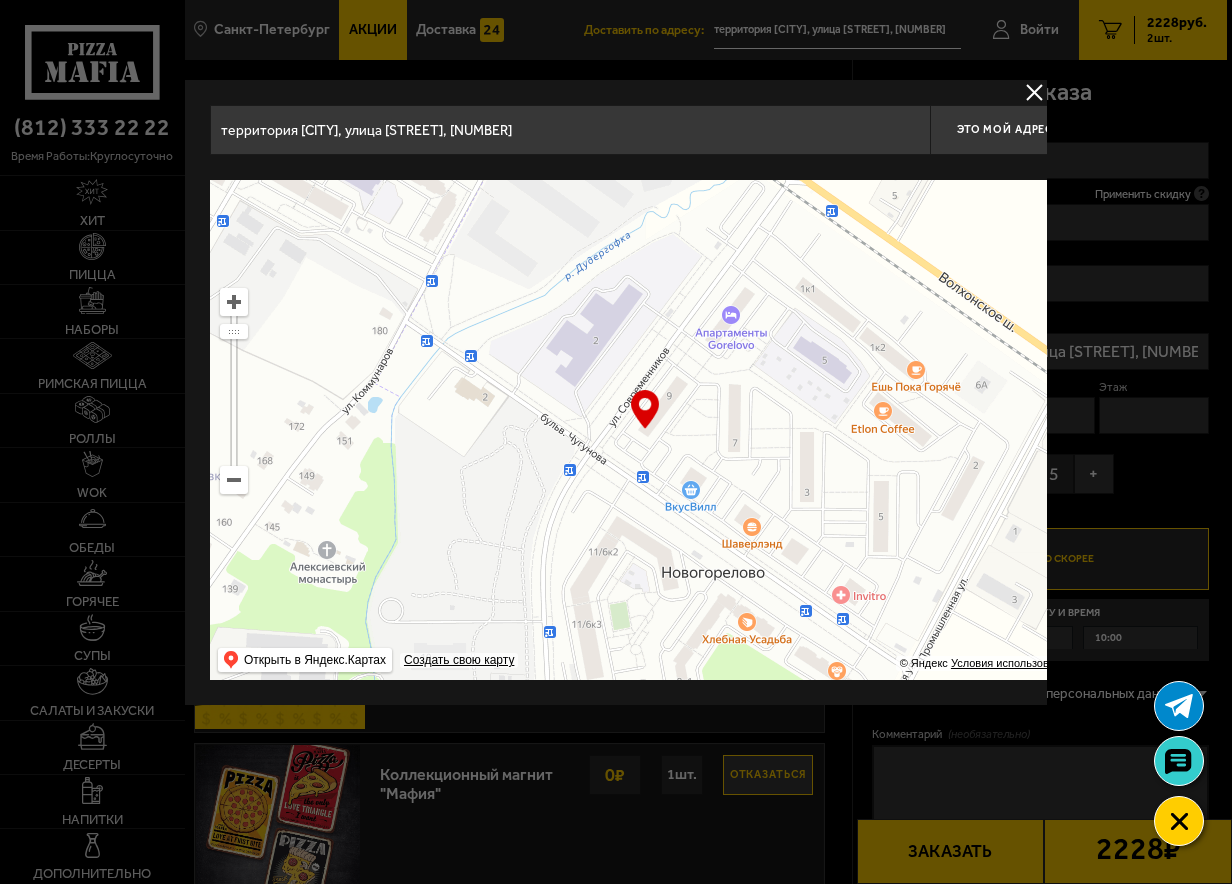 click at bounding box center (645, 430) 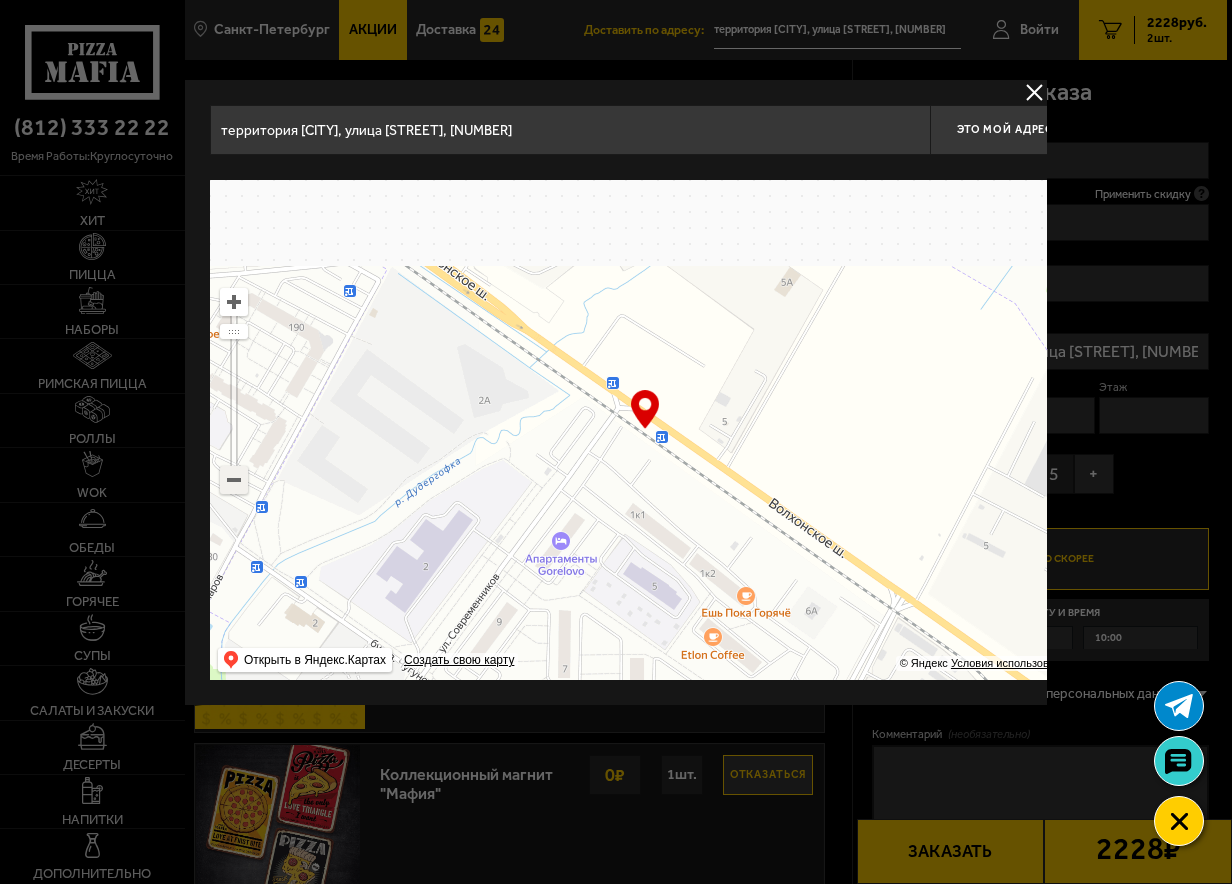 click at bounding box center [234, 480] 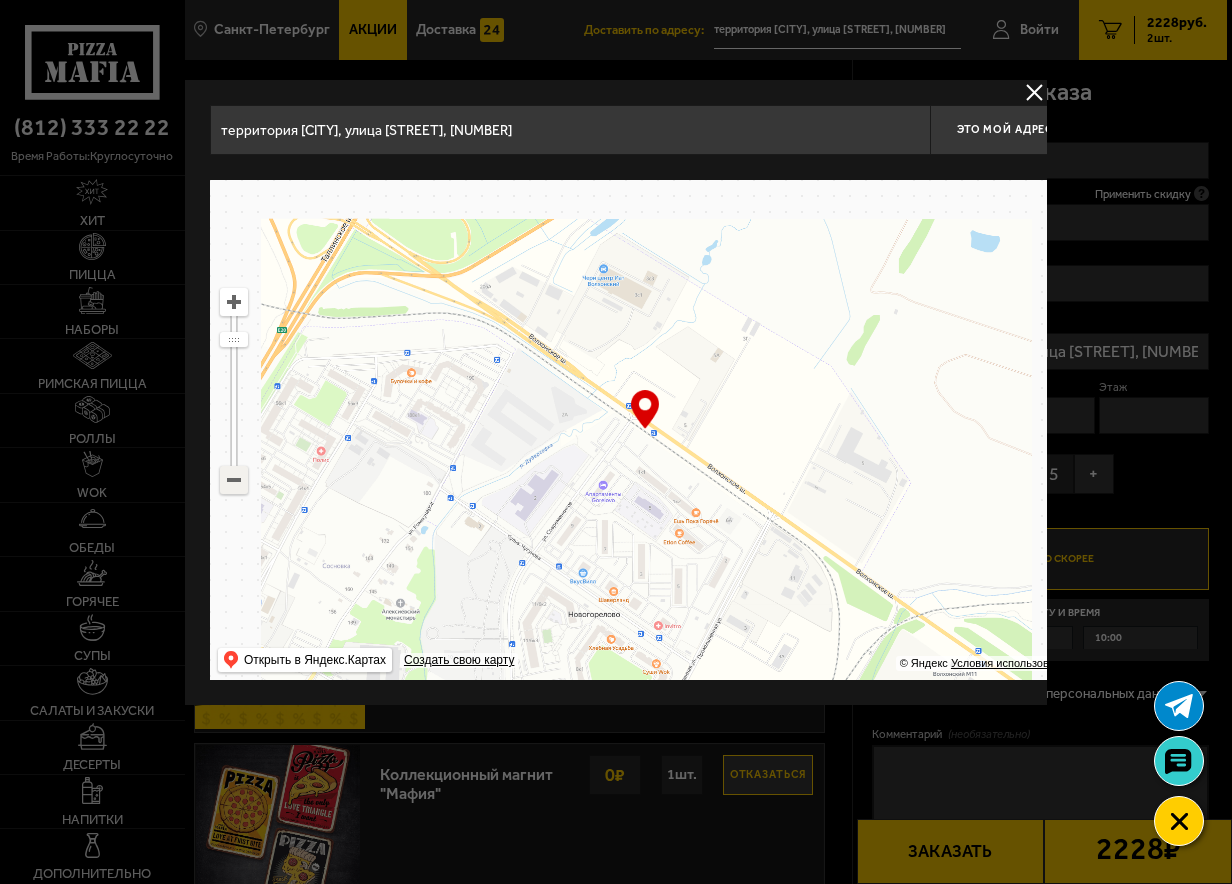 click at bounding box center [234, 480] 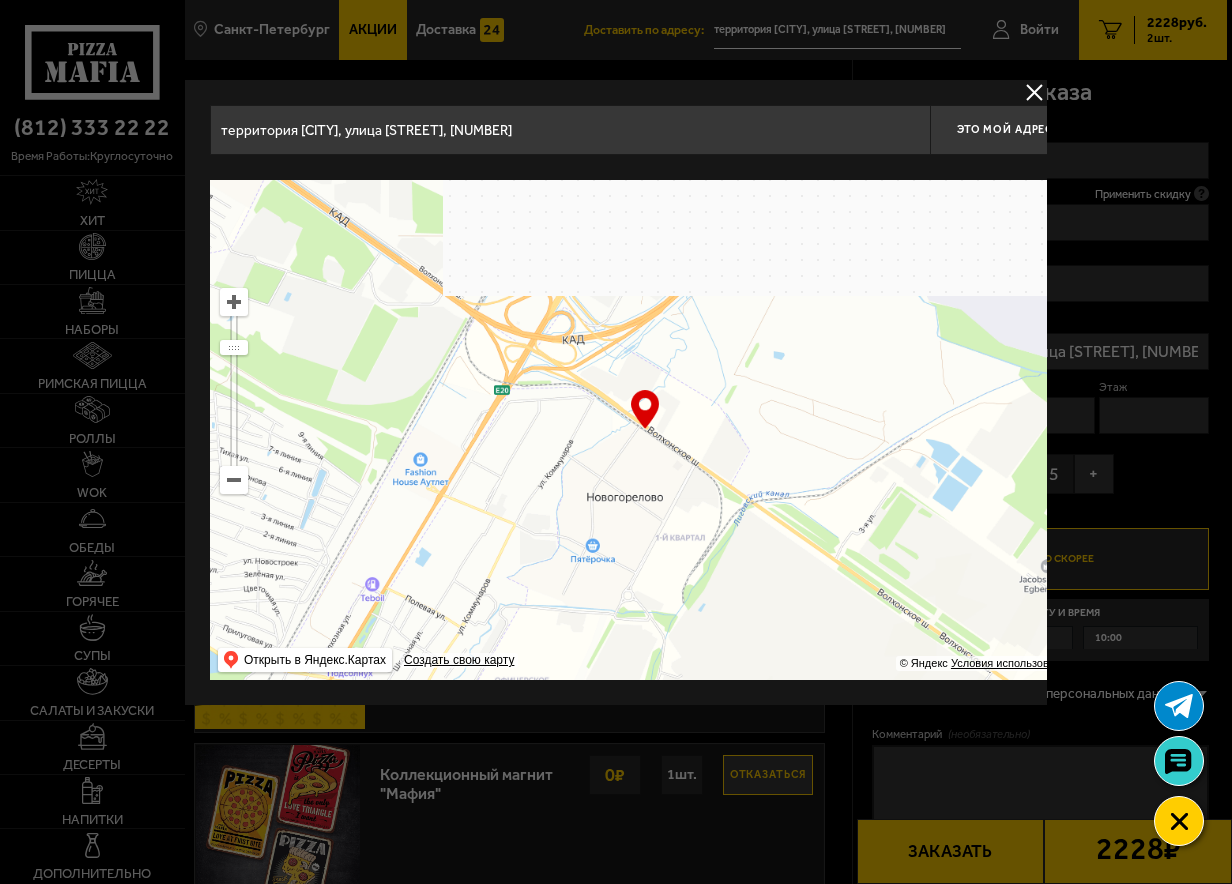 click at bounding box center [234, 480] 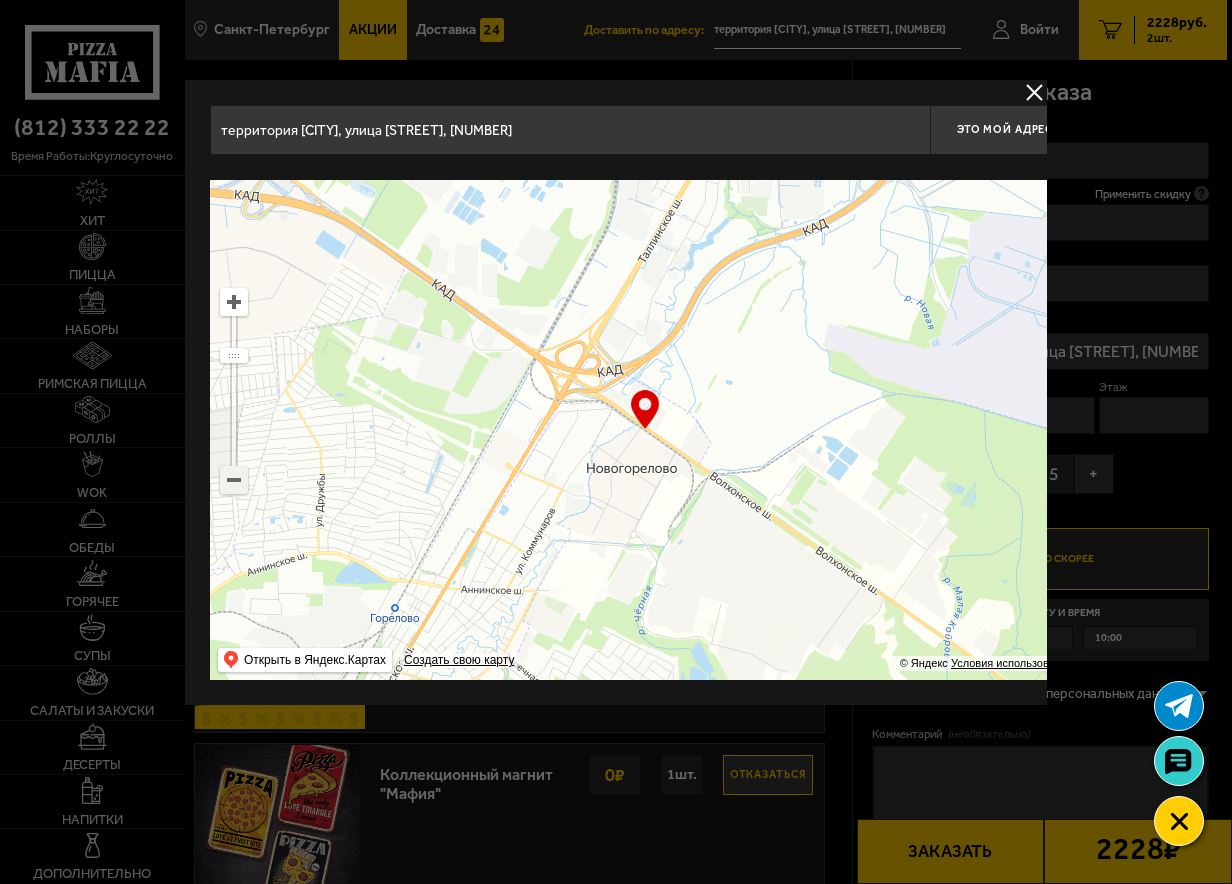 click at bounding box center (234, 480) 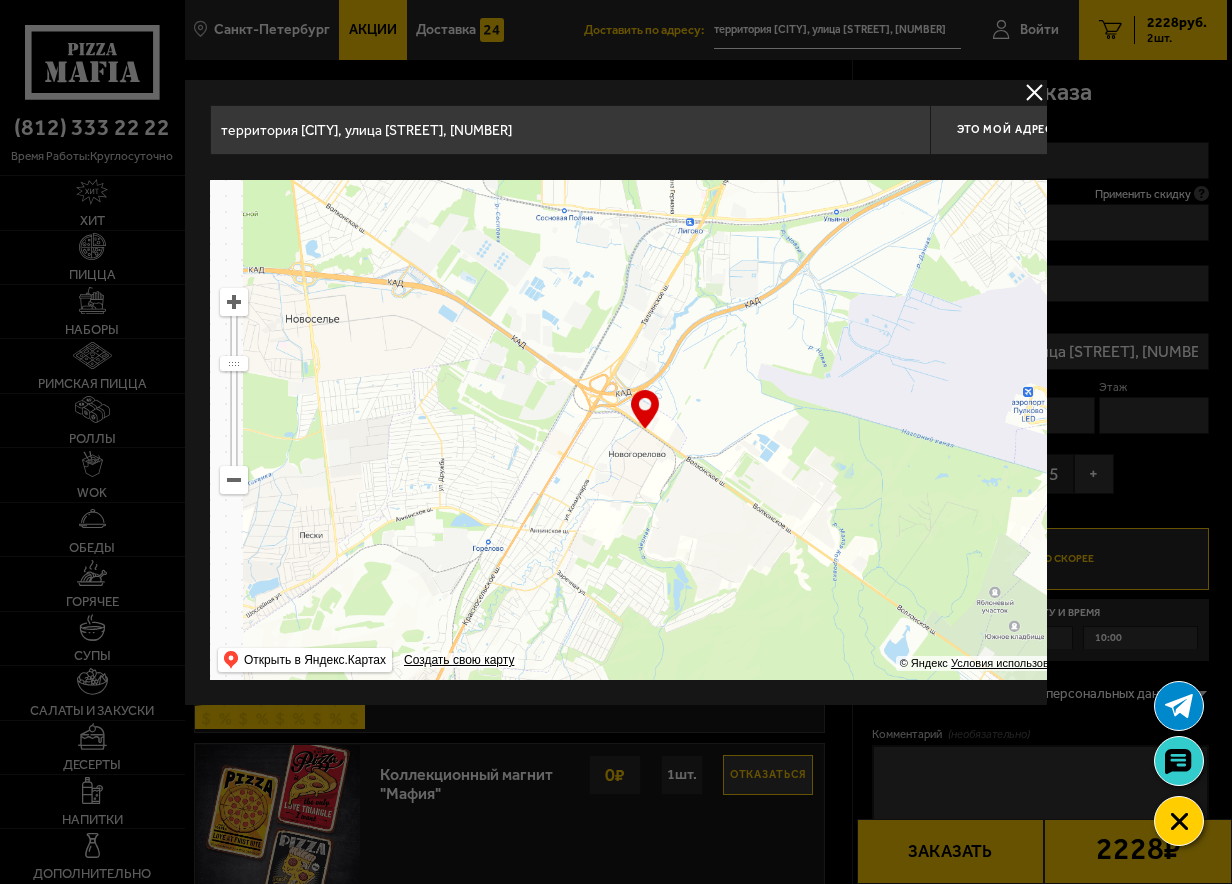 click at bounding box center [234, 480] 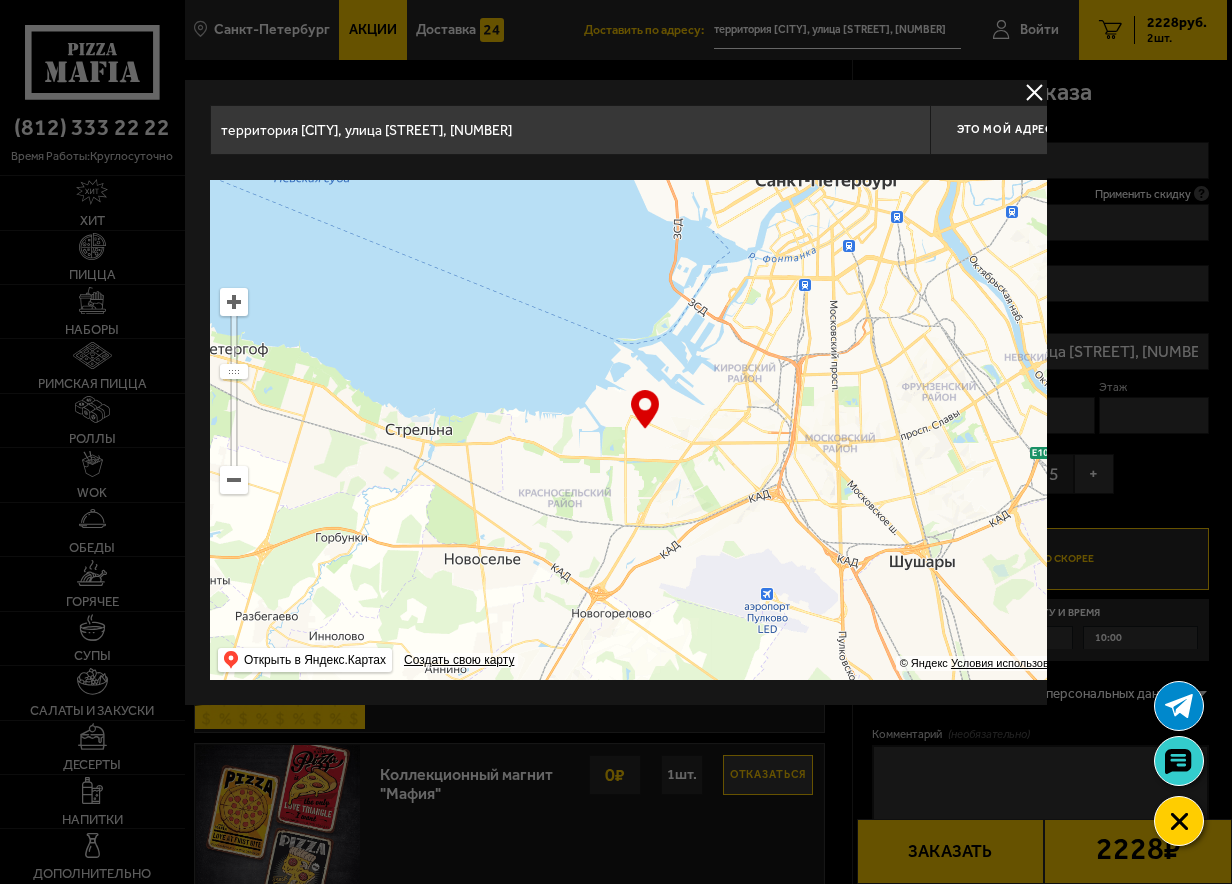 drag, startPoint x: 805, startPoint y: 413, endPoint x: 742, endPoint y: 656, distance: 251.03386 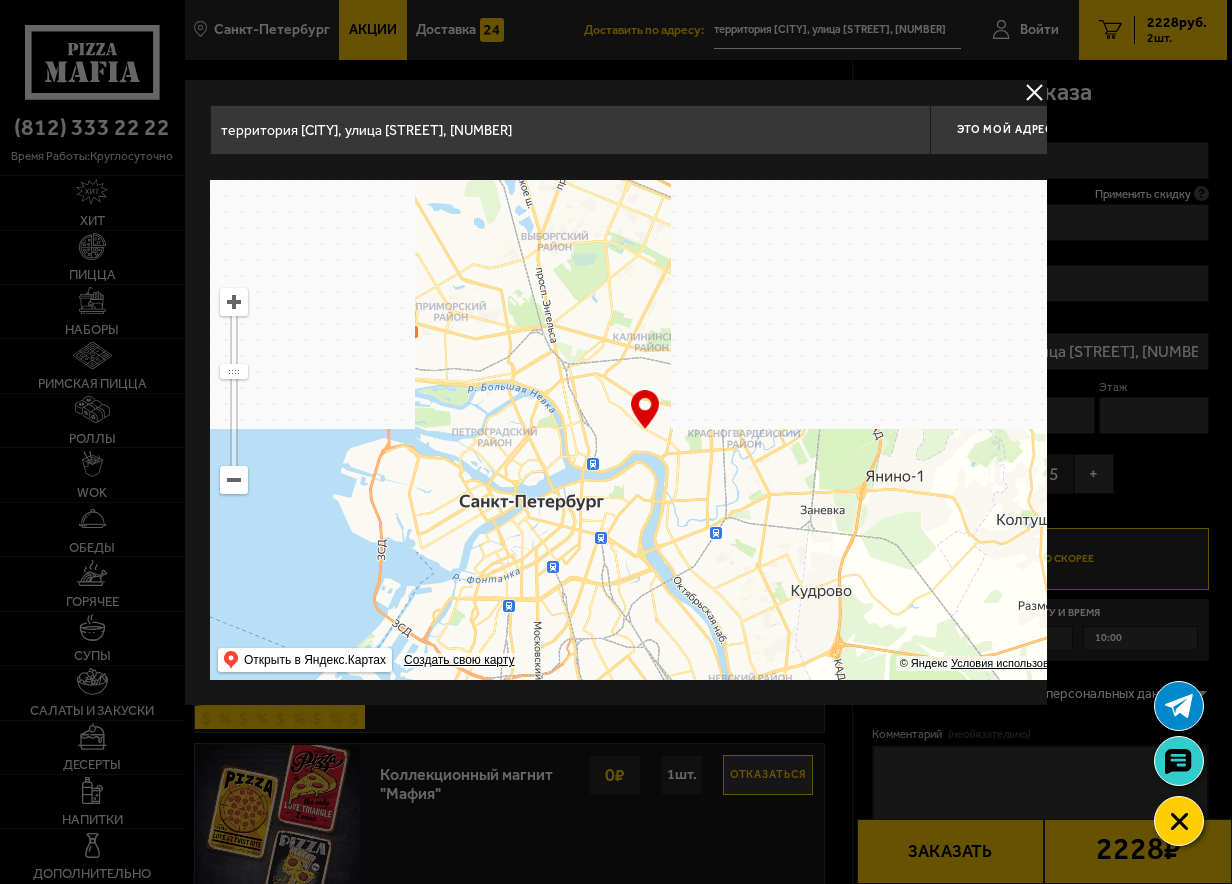 drag, startPoint x: 784, startPoint y: 422, endPoint x: 594, endPoint y: 506, distance: 207.74022 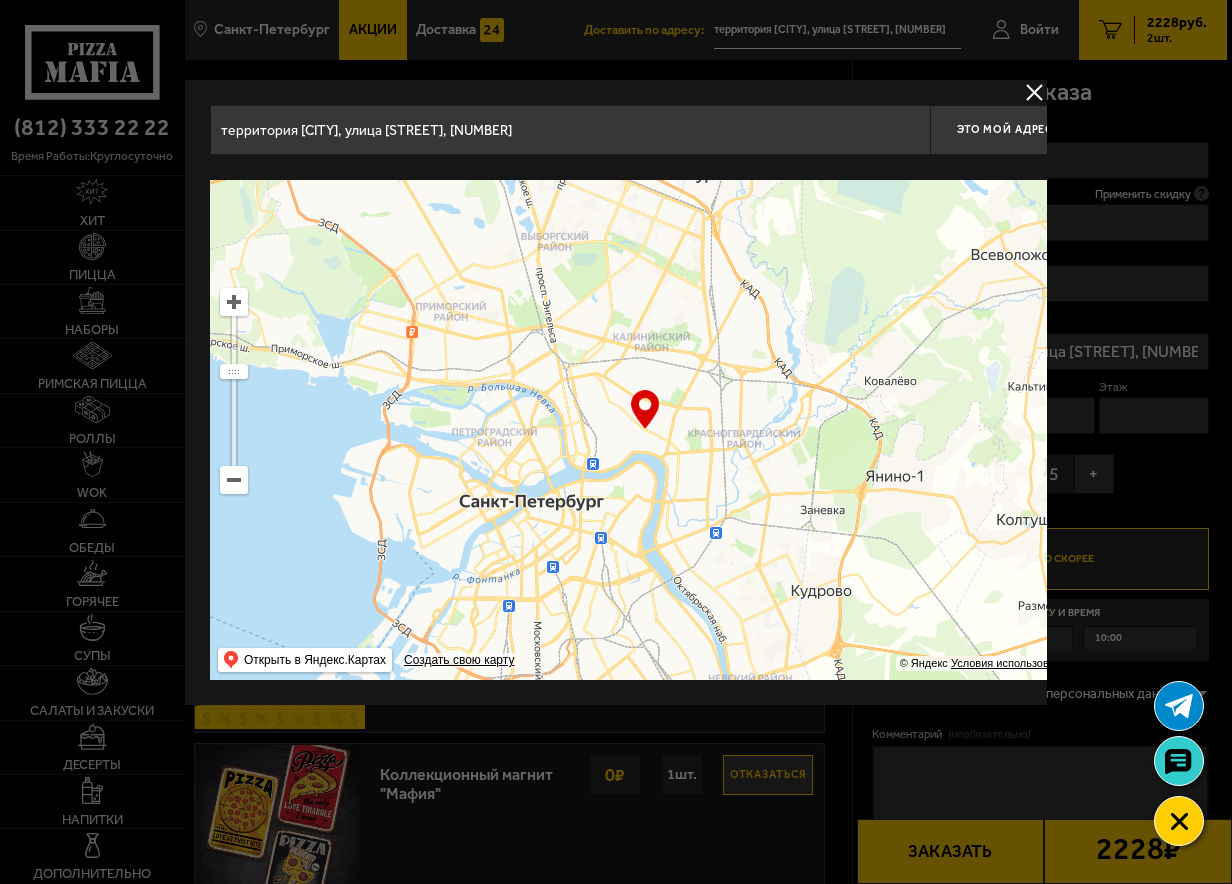 click at bounding box center (645, 430) 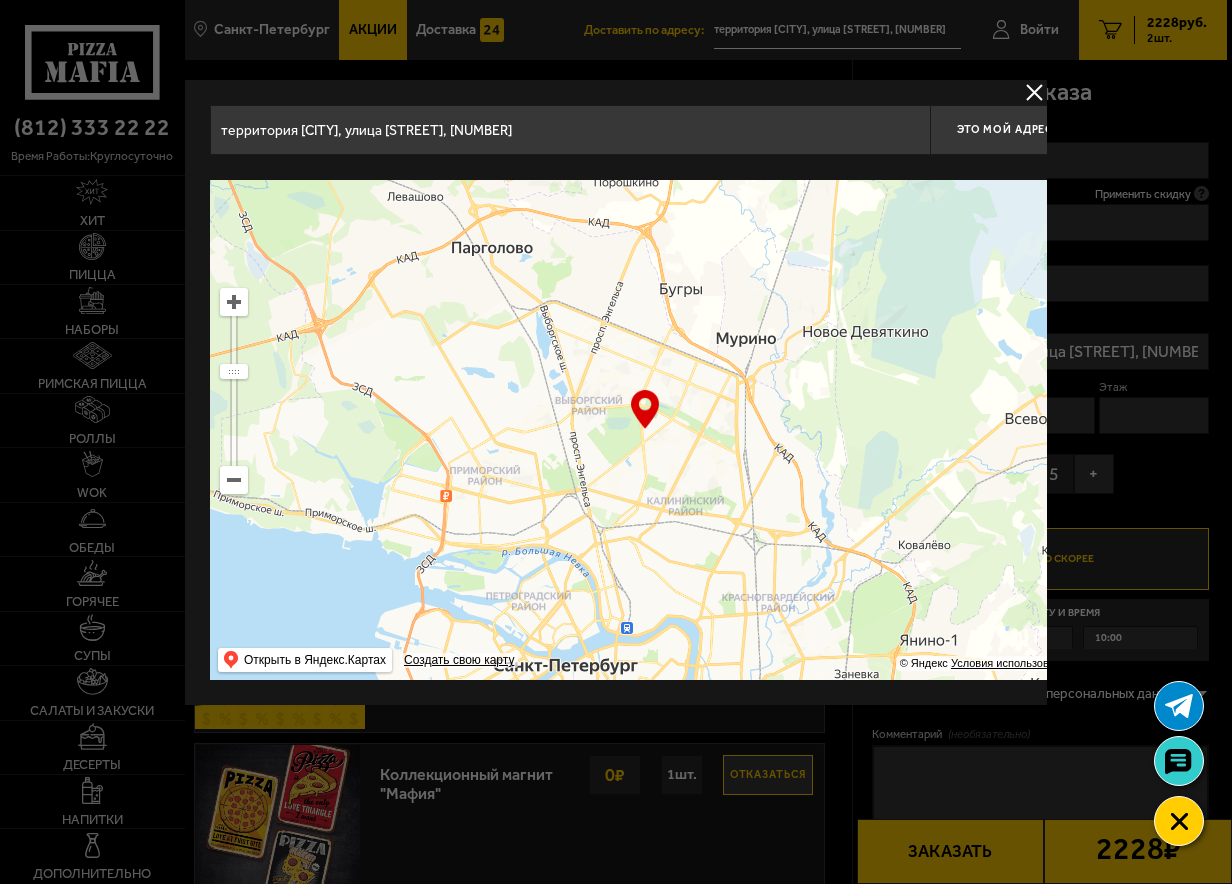 drag, startPoint x: 780, startPoint y: 442, endPoint x: 845, endPoint y: 600, distance: 170.84789 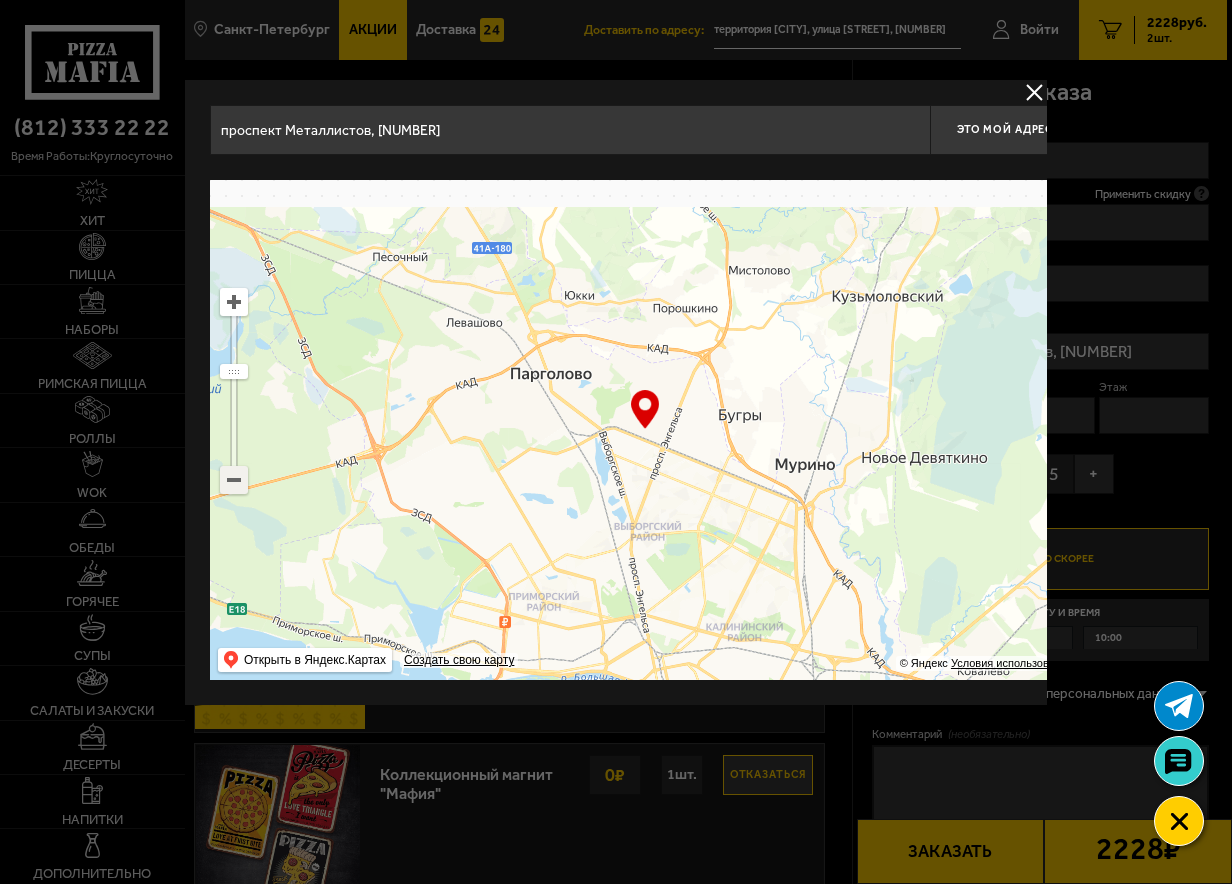 click at bounding box center [234, 480] 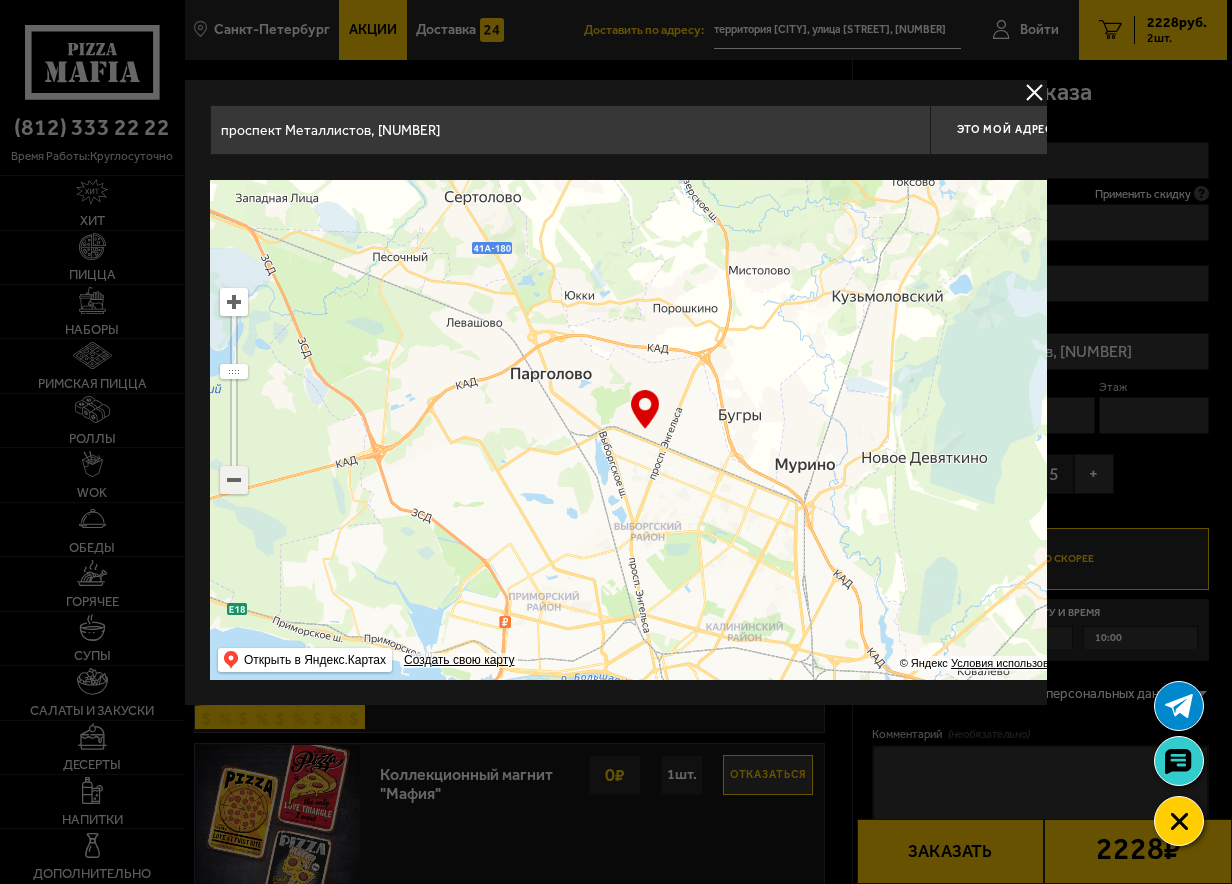click at bounding box center [234, 480] 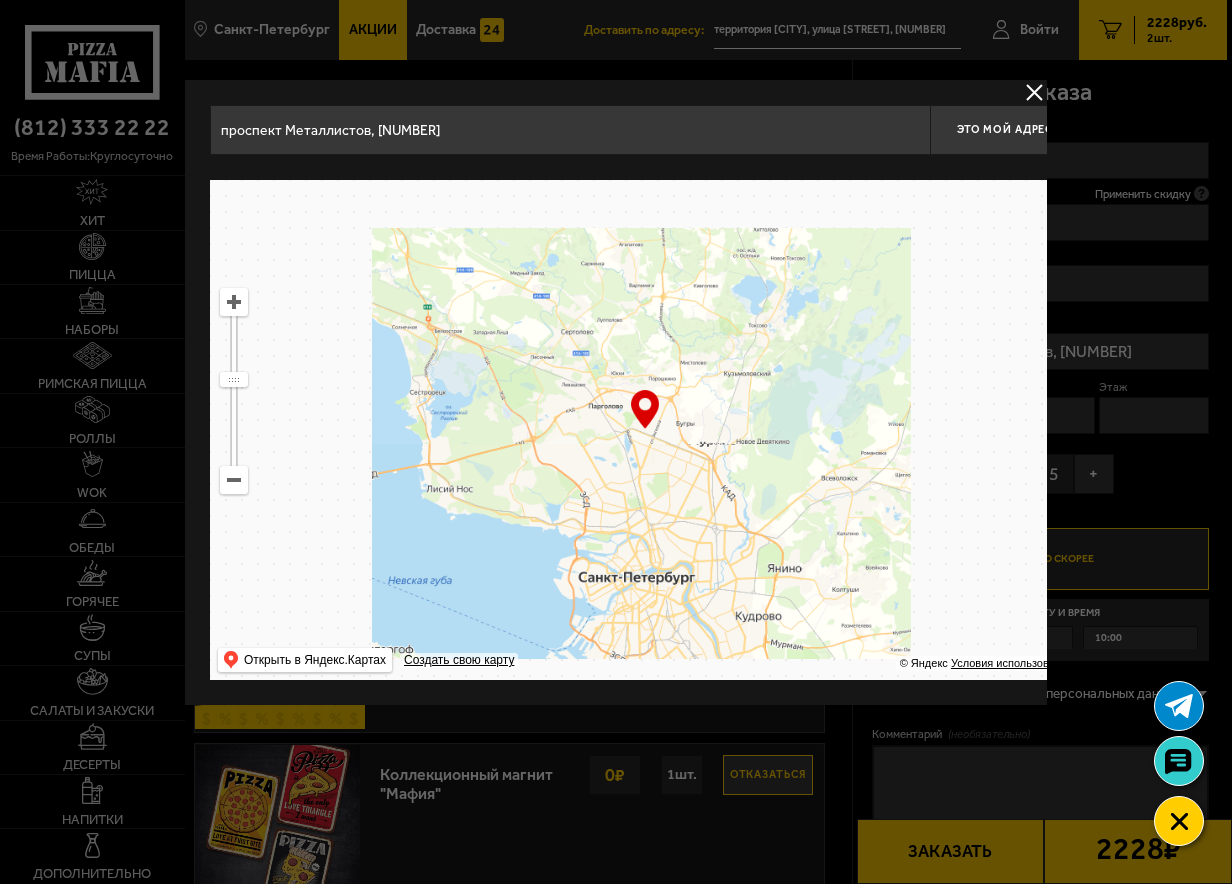 click at bounding box center [234, 480] 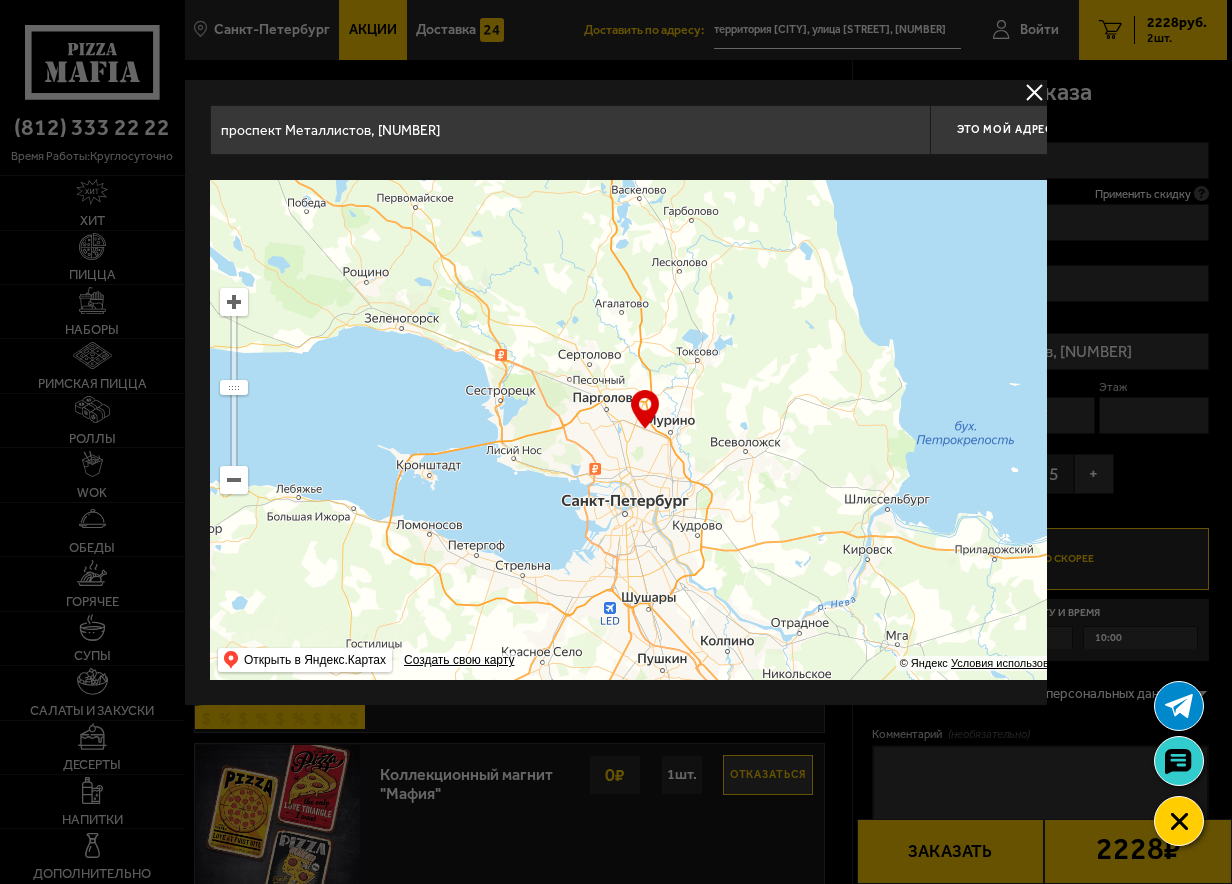 click at bounding box center (645, 430) 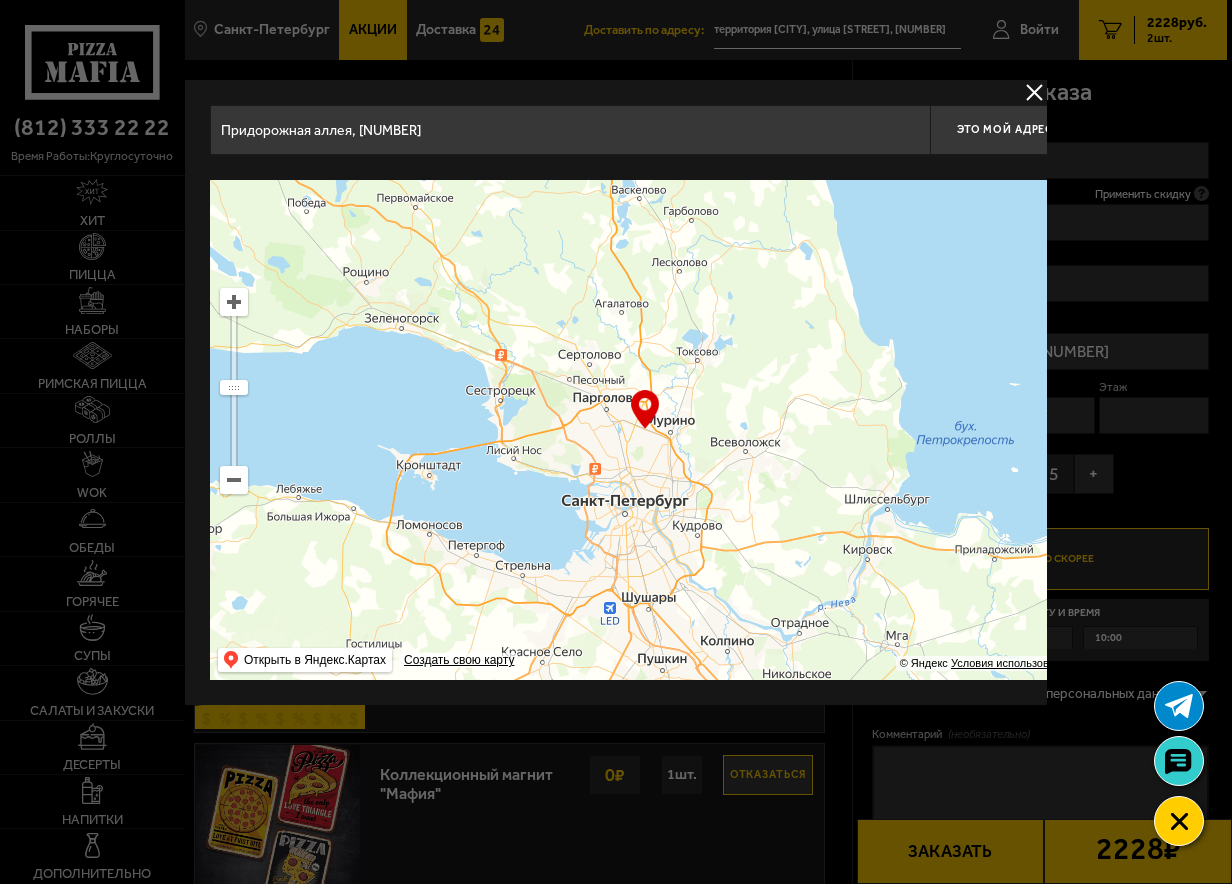 click at bounding box center (234, 302) 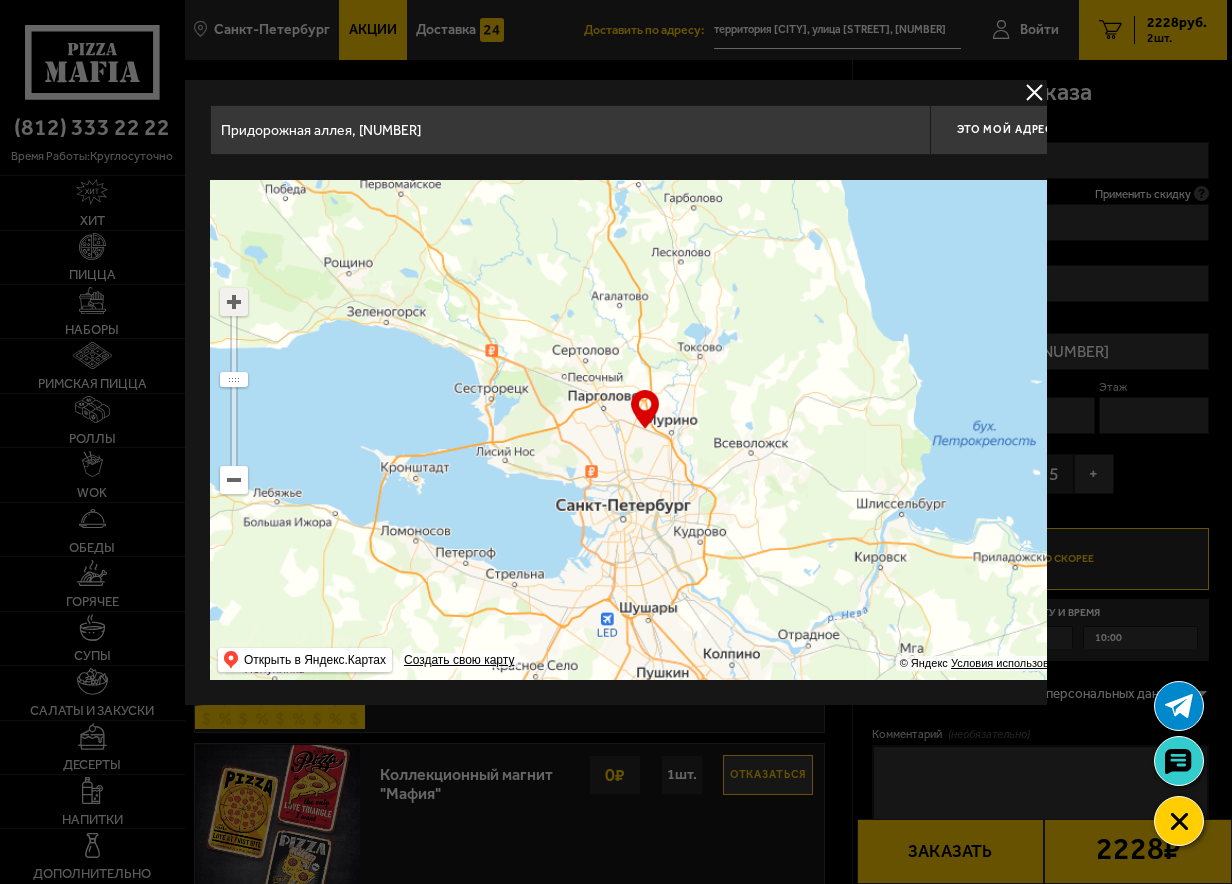 click at bounding box center [234, 302] 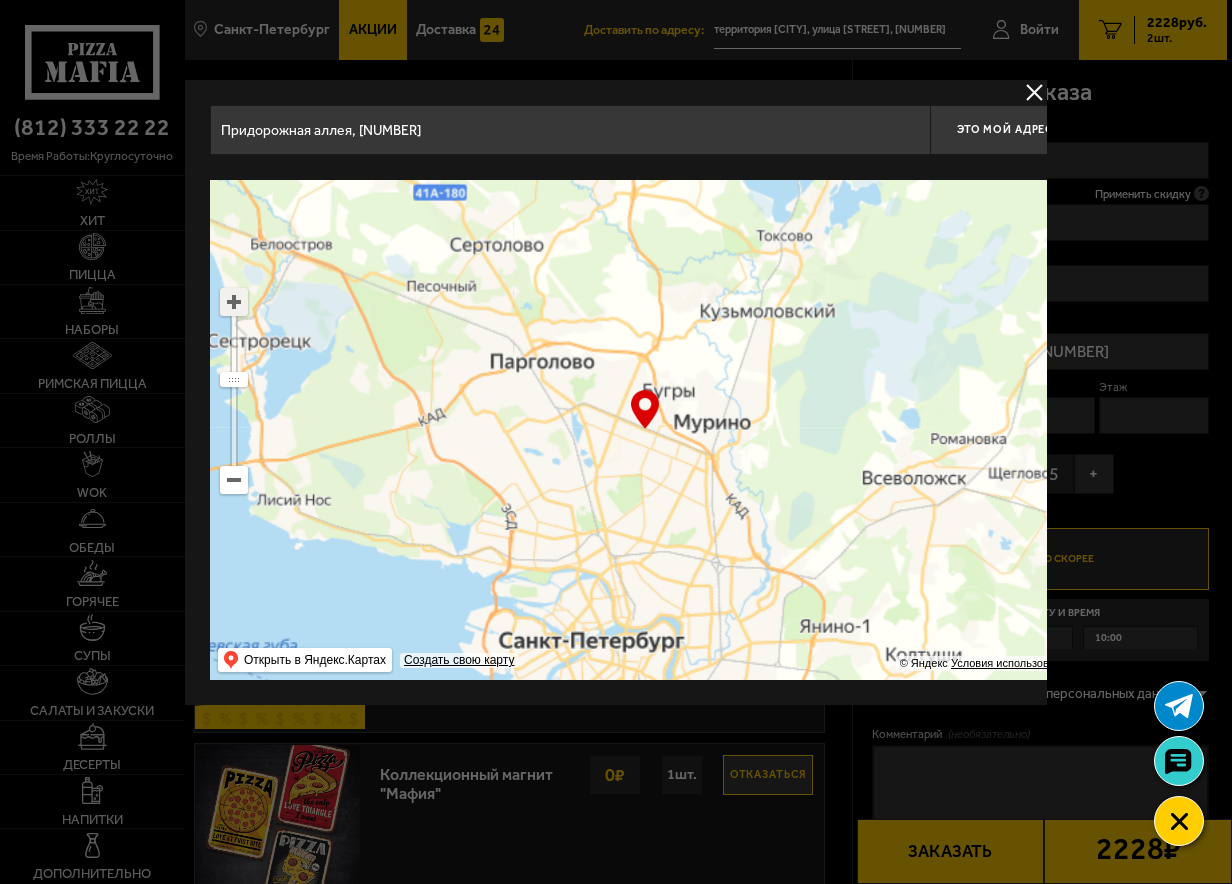 click at bounding box center (234, 302) 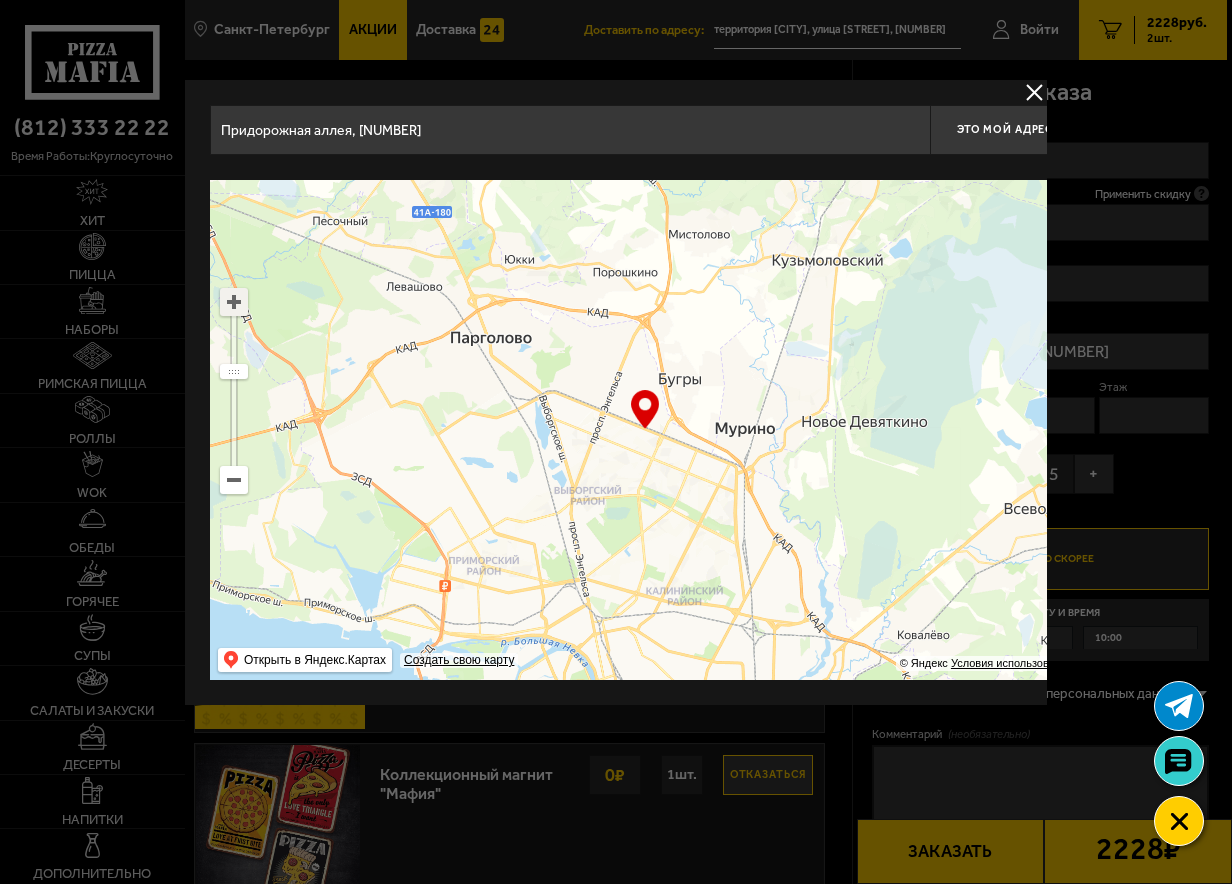 click at bounding box center (234, 302) 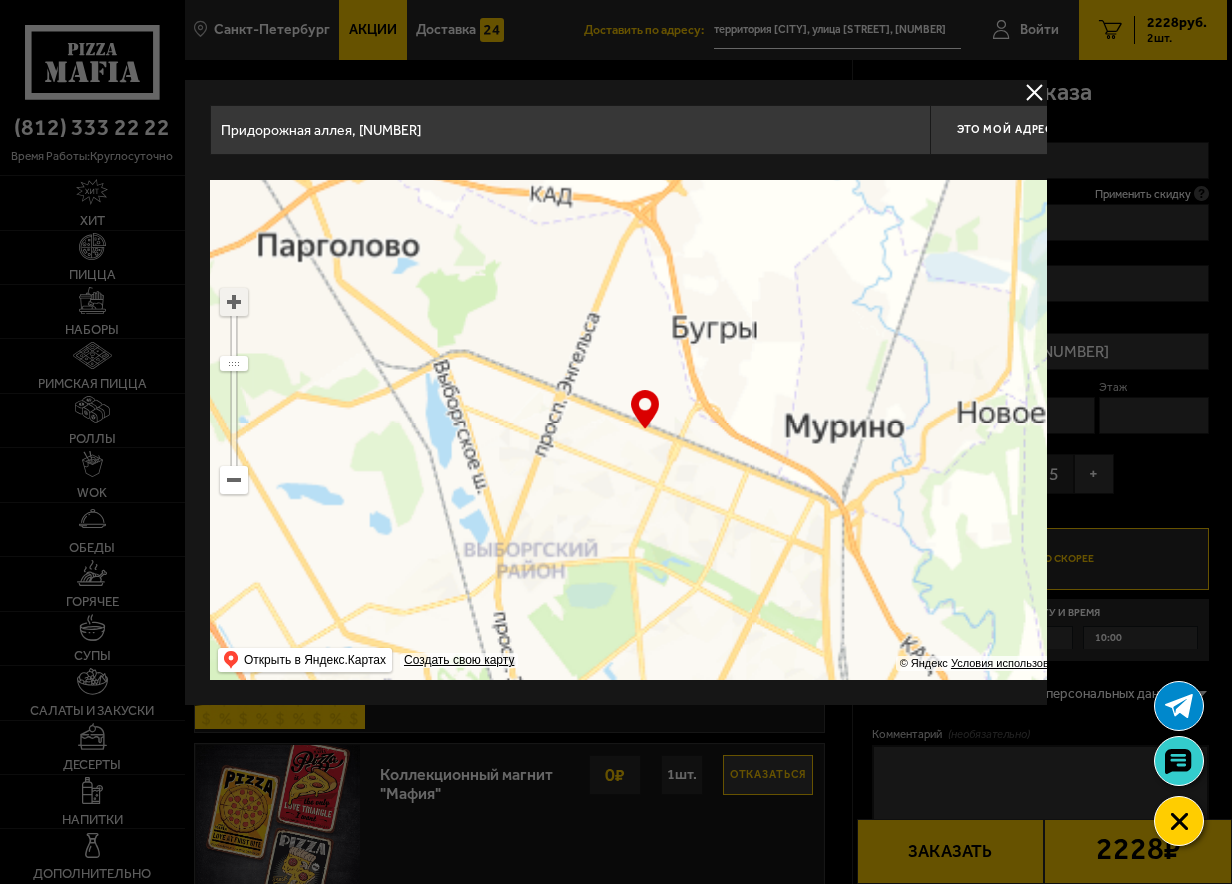 click at bounding box center [234, 302] 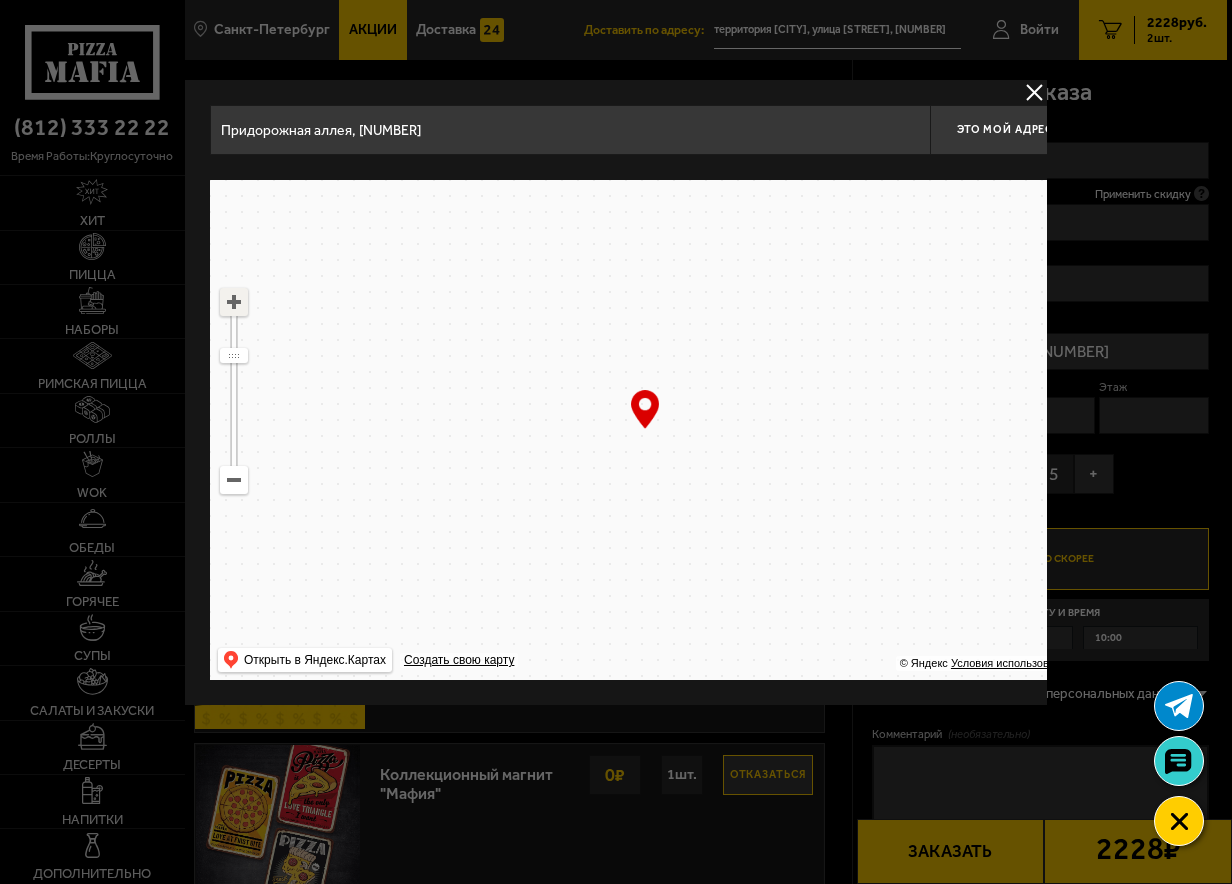click at bounding box center (234, 302) 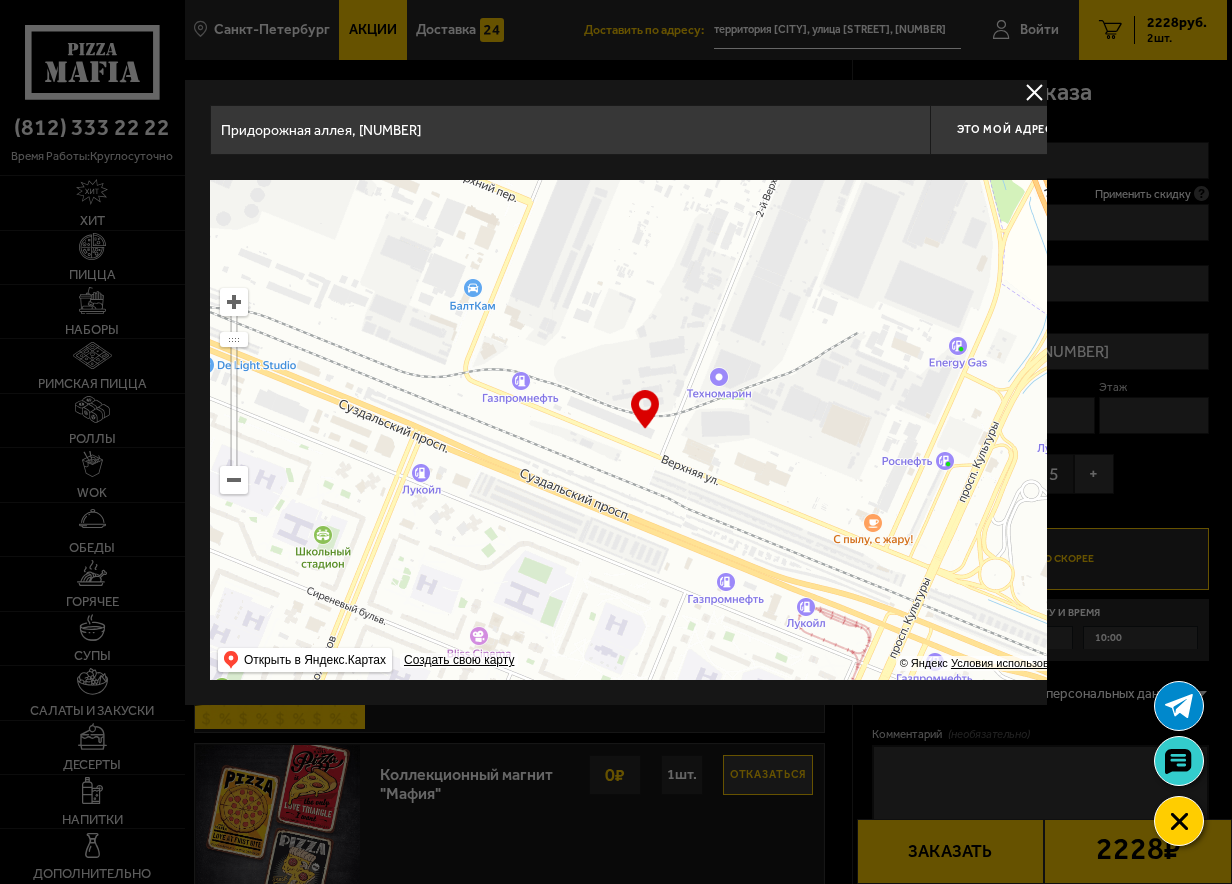 drag, startPoint x: 682, startPoint y: 510, endPoint x: 660, endPoint y: 600, distance: 92.64988 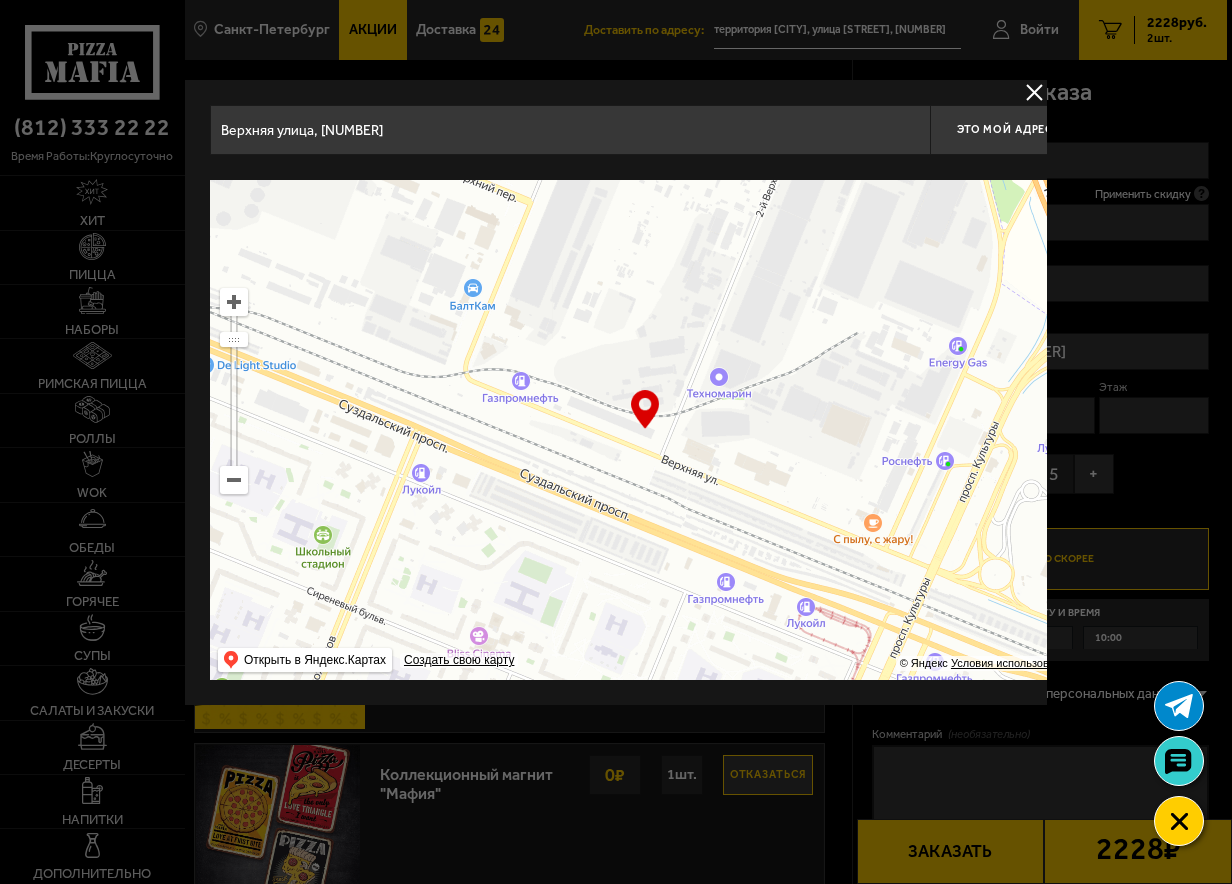 click at bounding box center (234, 302) 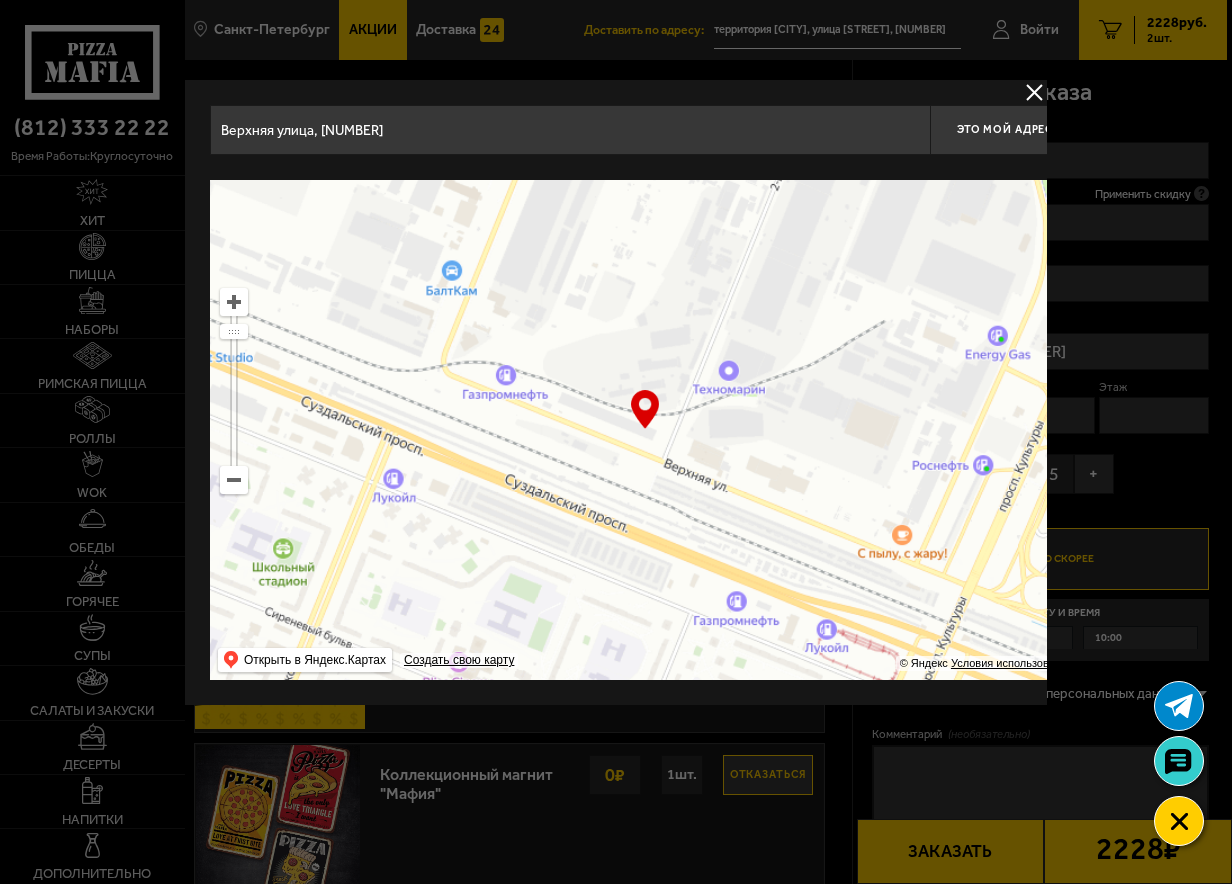 click at bounding box center (234, 302) 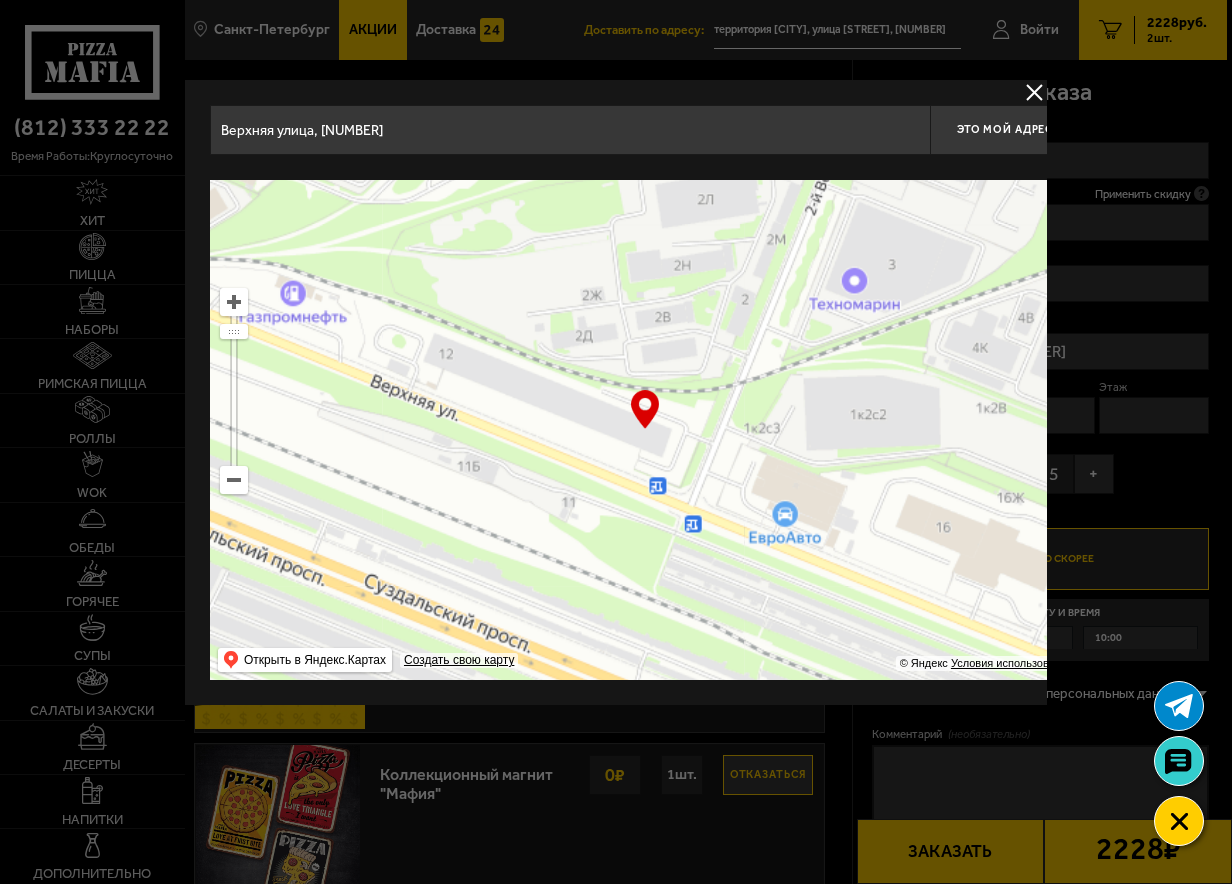 click at bounding box center [234, 302] 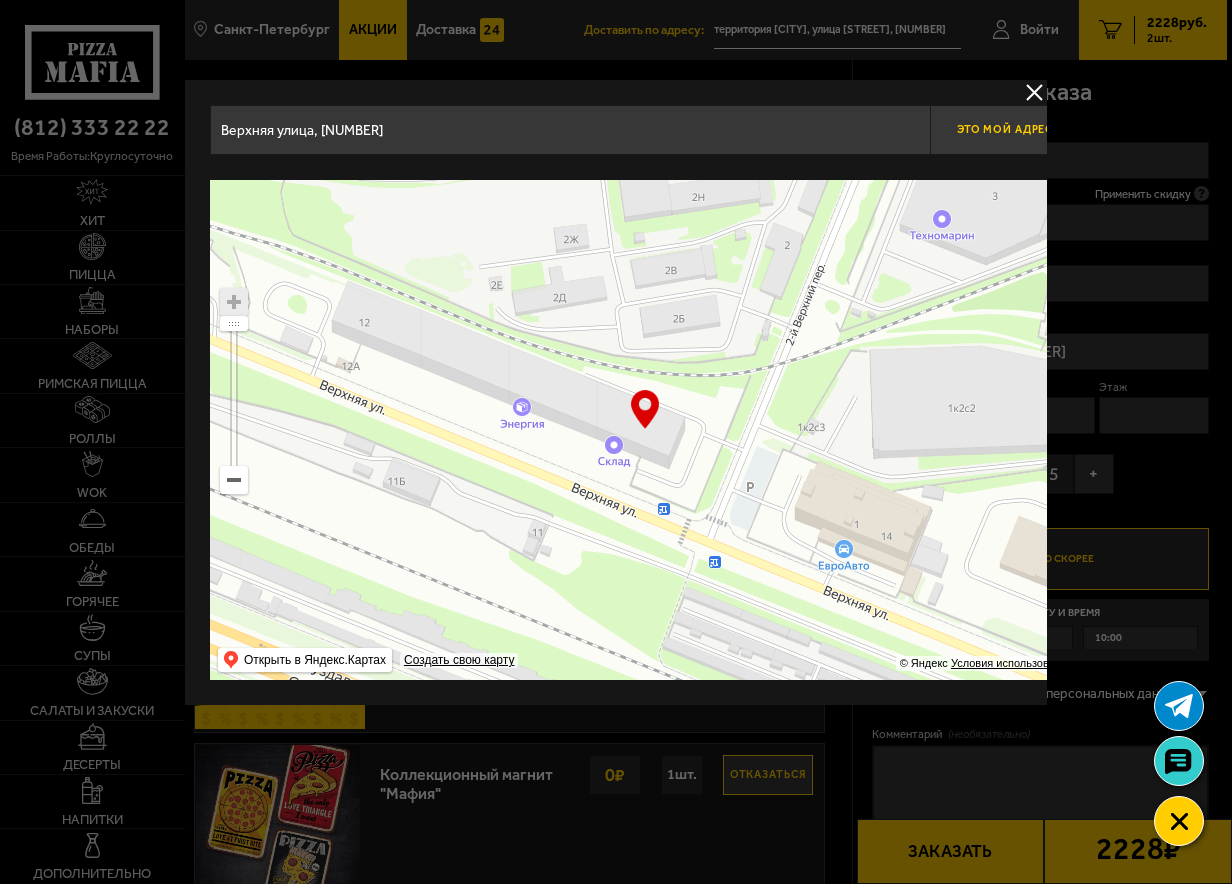 click on "Это мой адрес" at bounding box center [1005, 129] 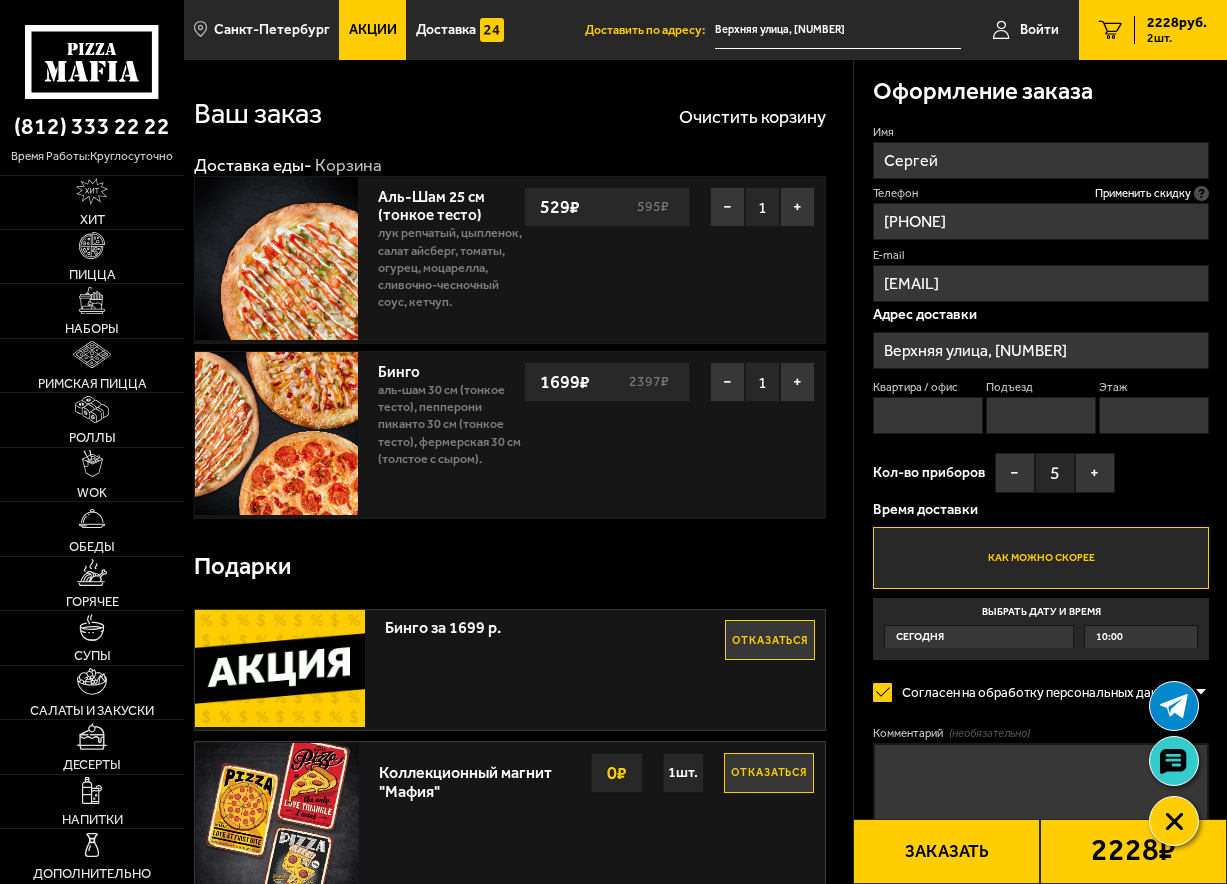 click on "Квартира / офис" at bounding box center [928, 415] 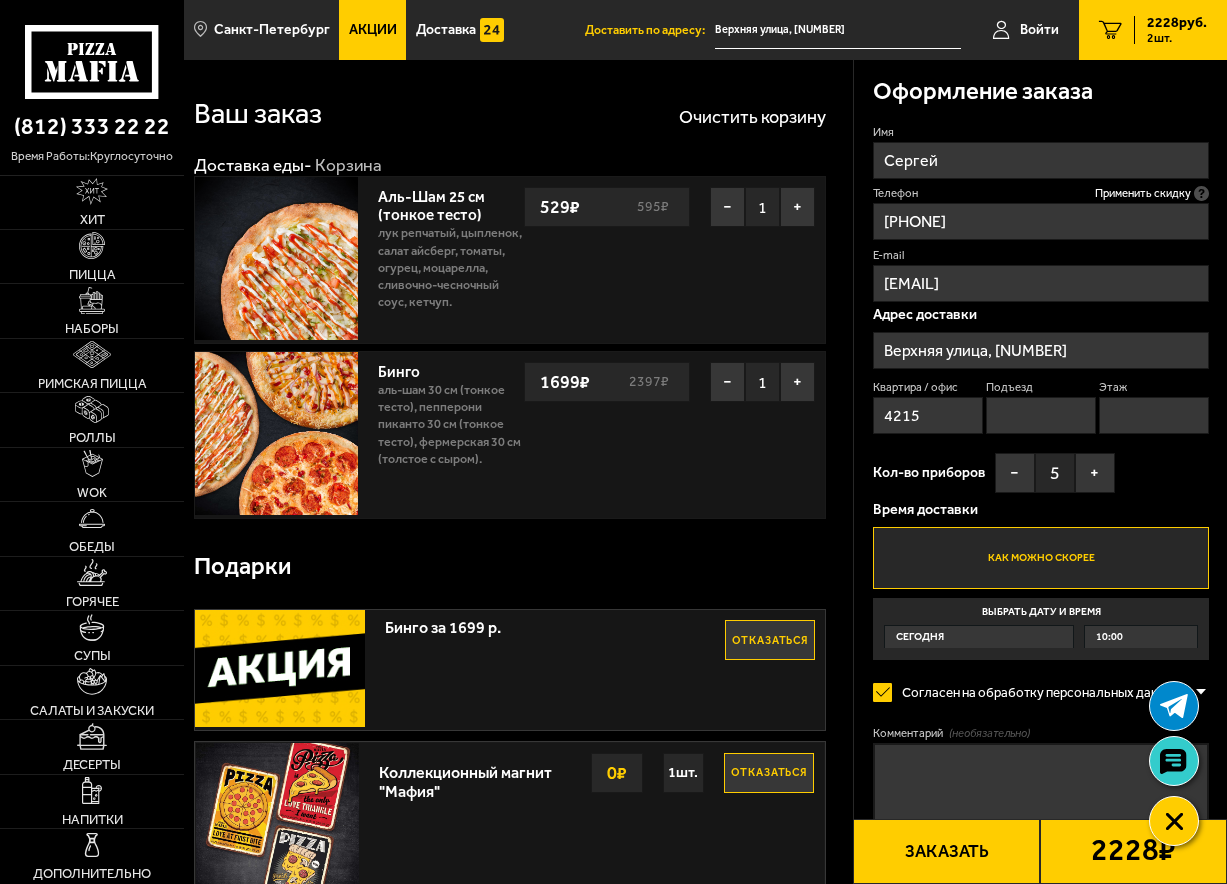 type on "4215" 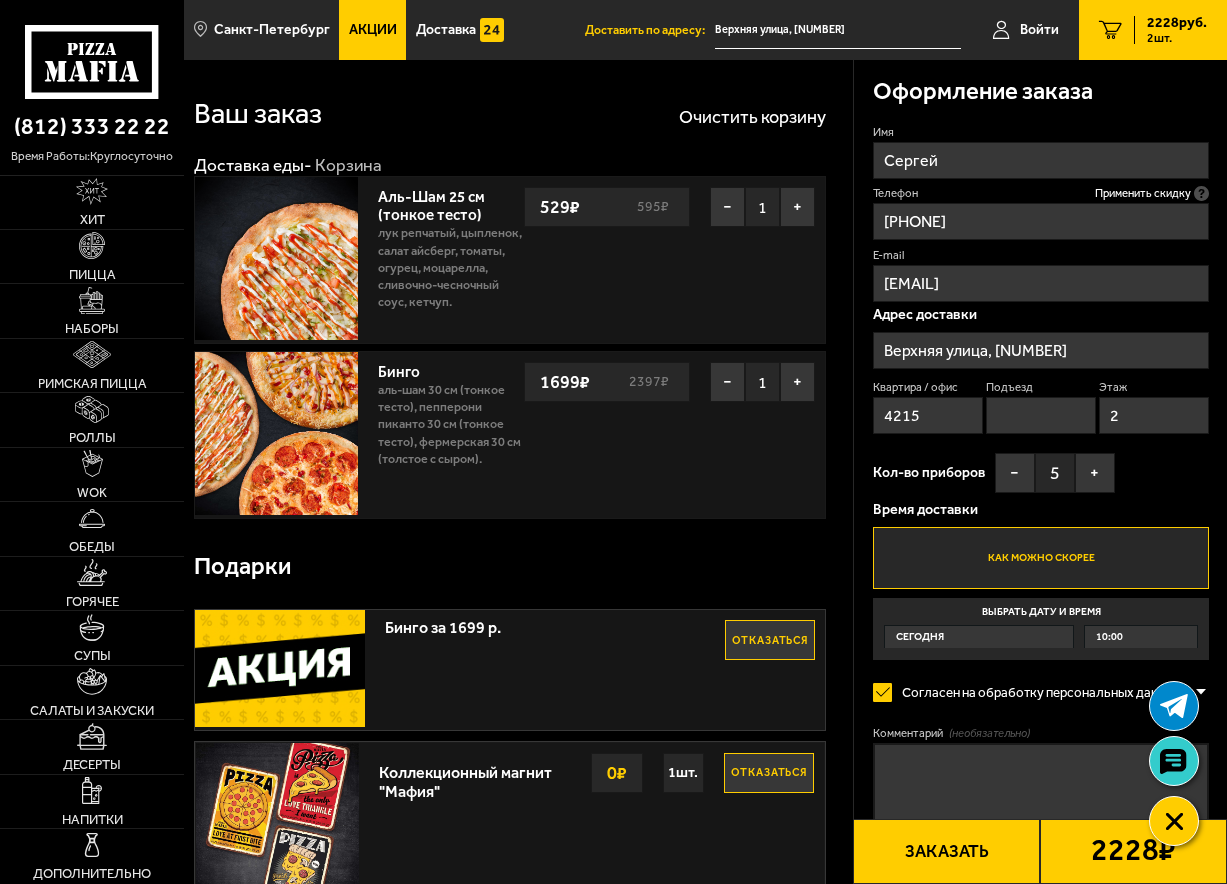 type on "2" 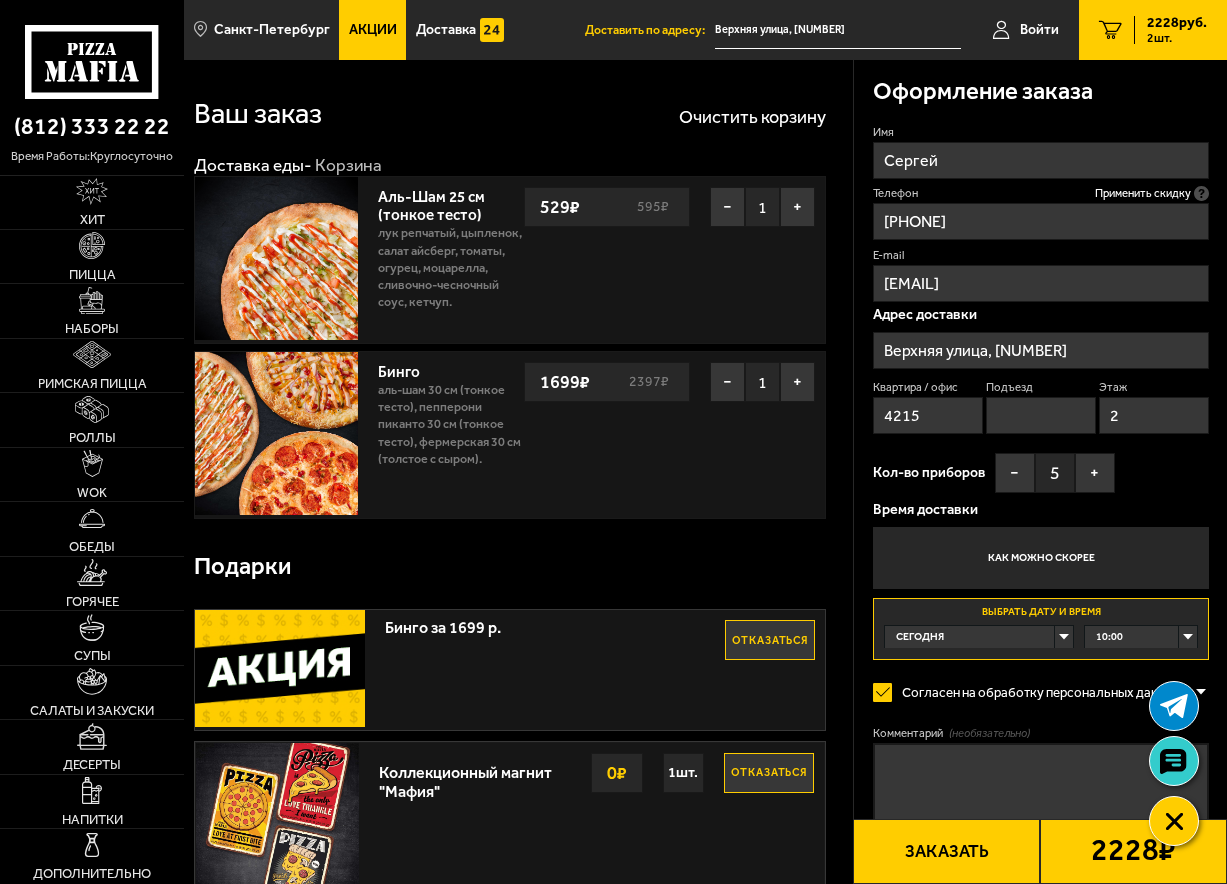 click on "Сегодня" at bounding box center (979, 637) 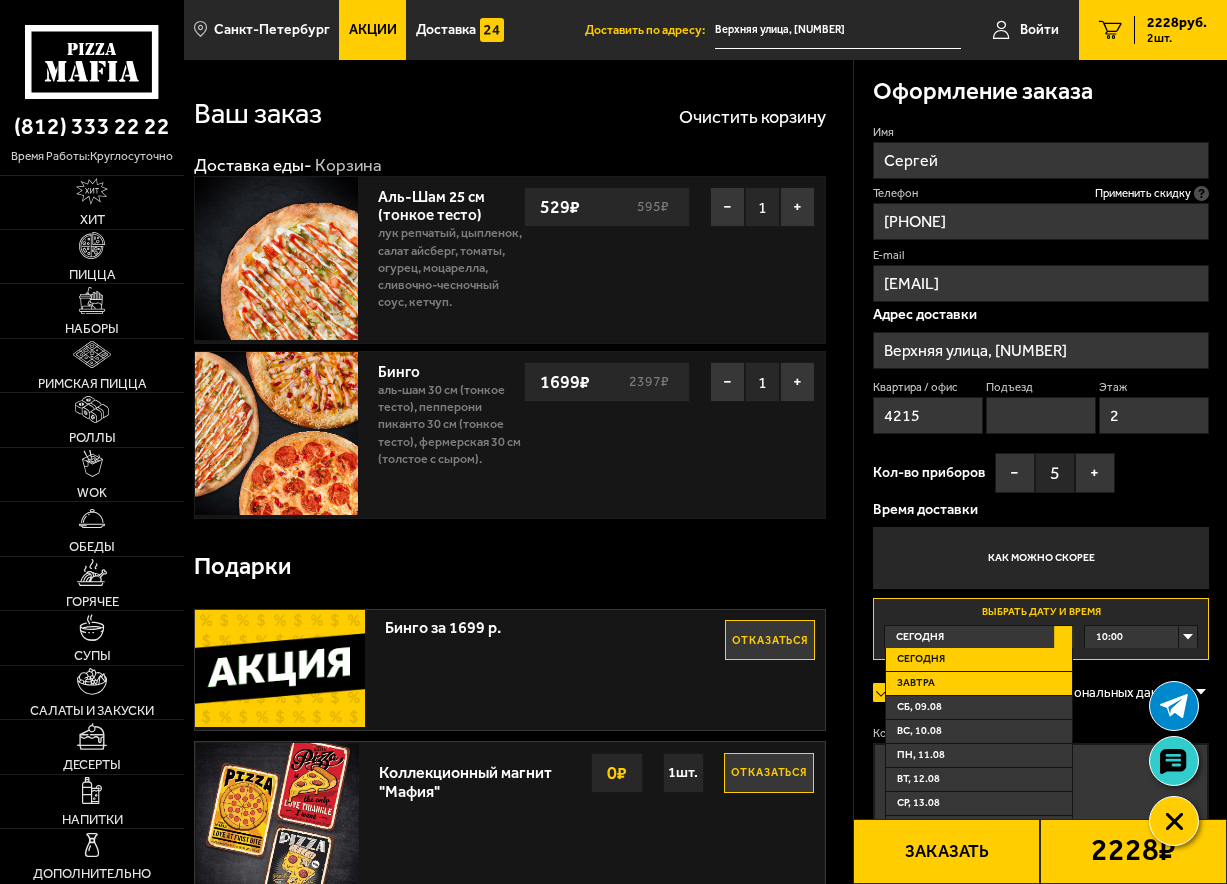 click on "Завтра" at bounding box center [979, 684] 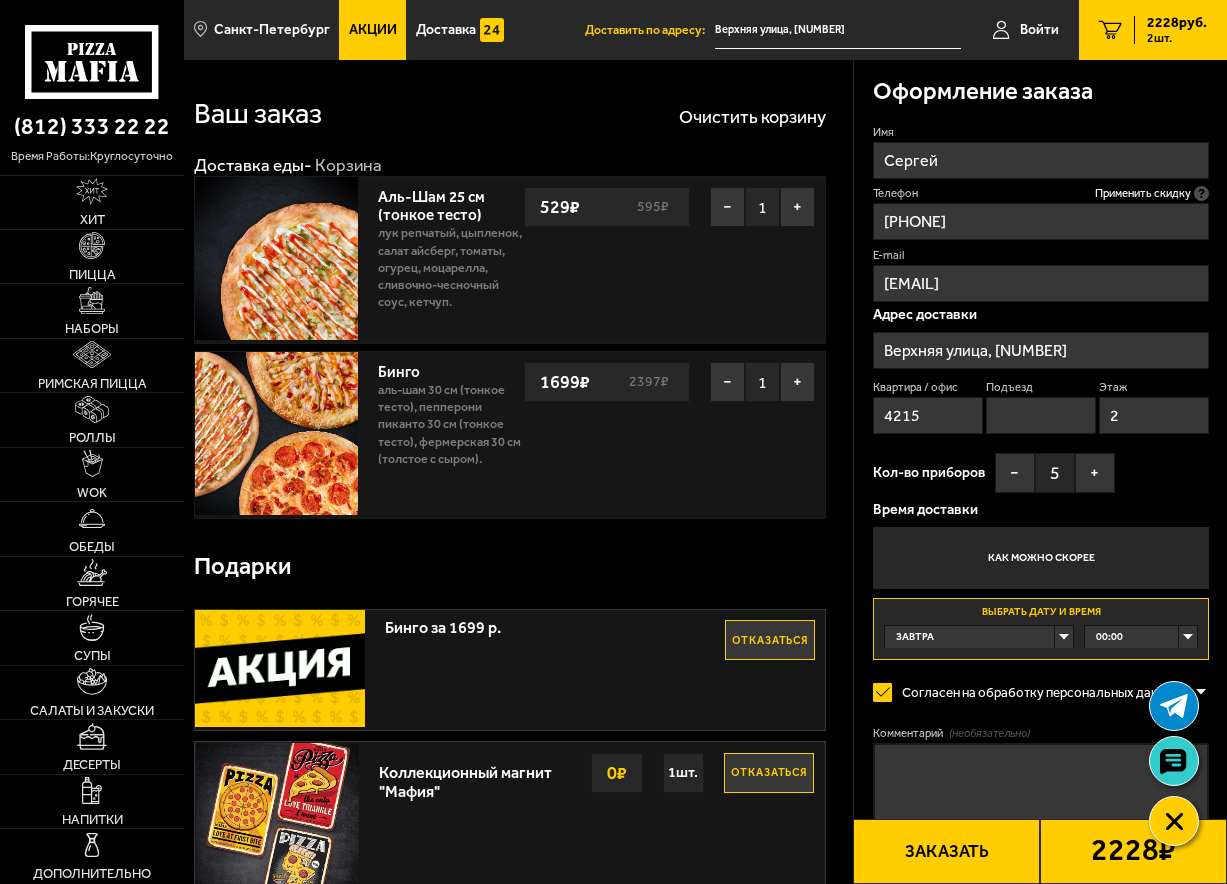 click on "00:00" at bounding box center (1141, 637) 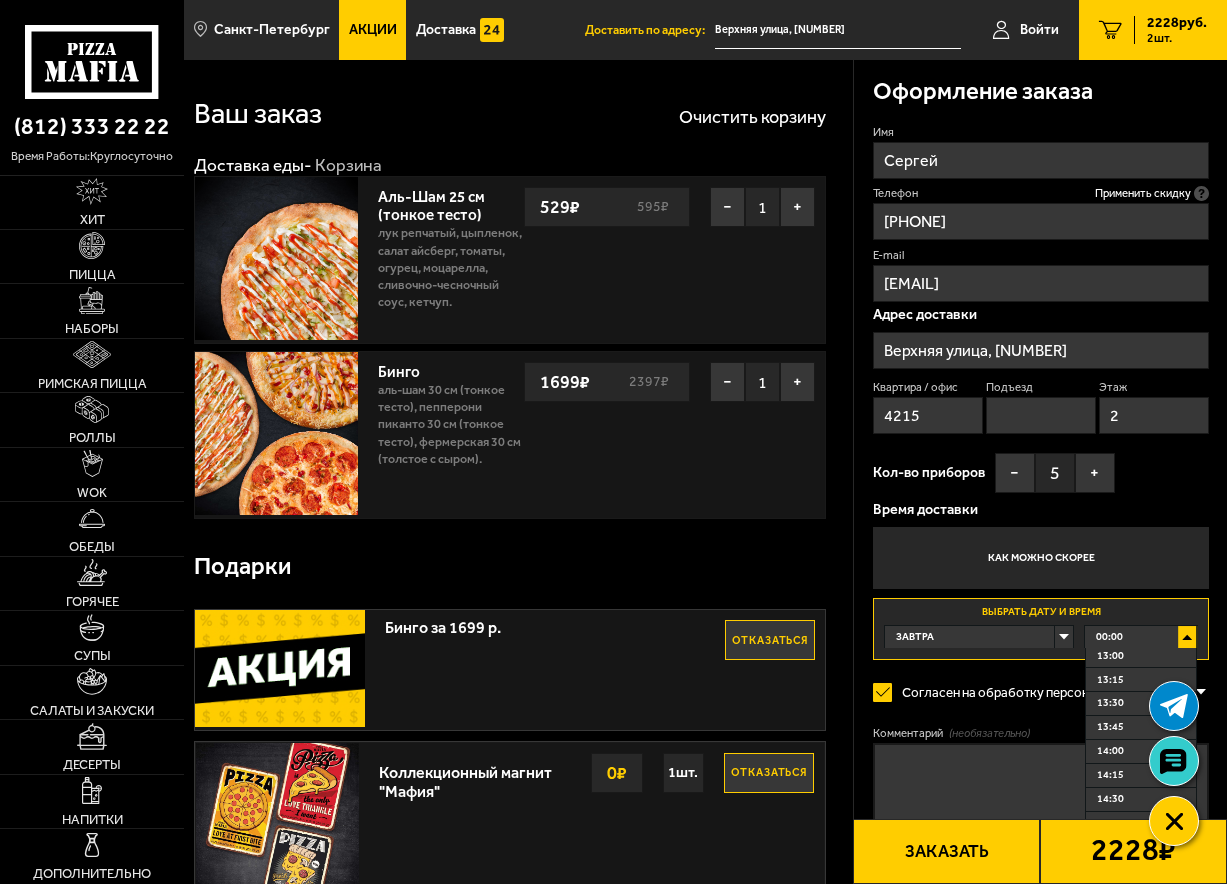 scroll, scrollTop: 1200, scrollLeft: 0, axis: vertical 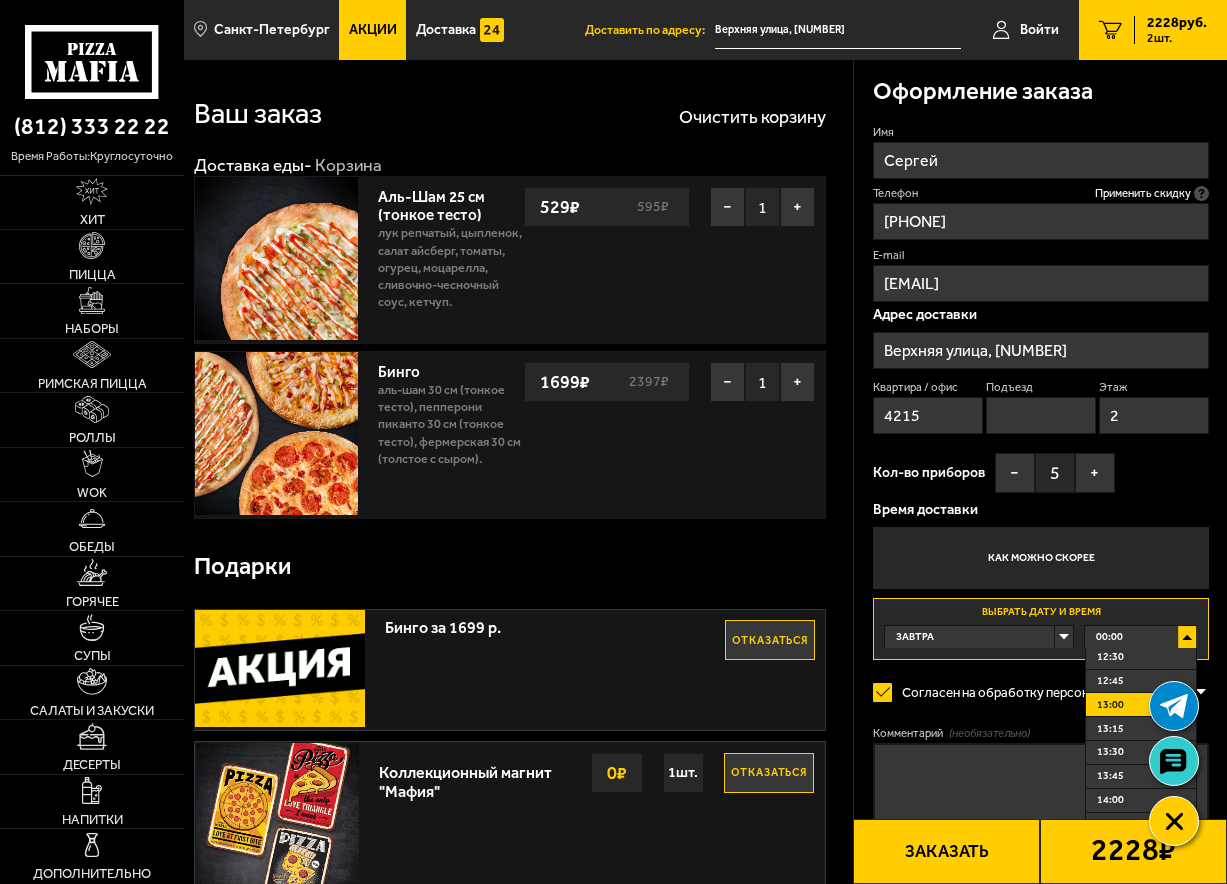 click on "13:00" at bounding box center [1110, 705] 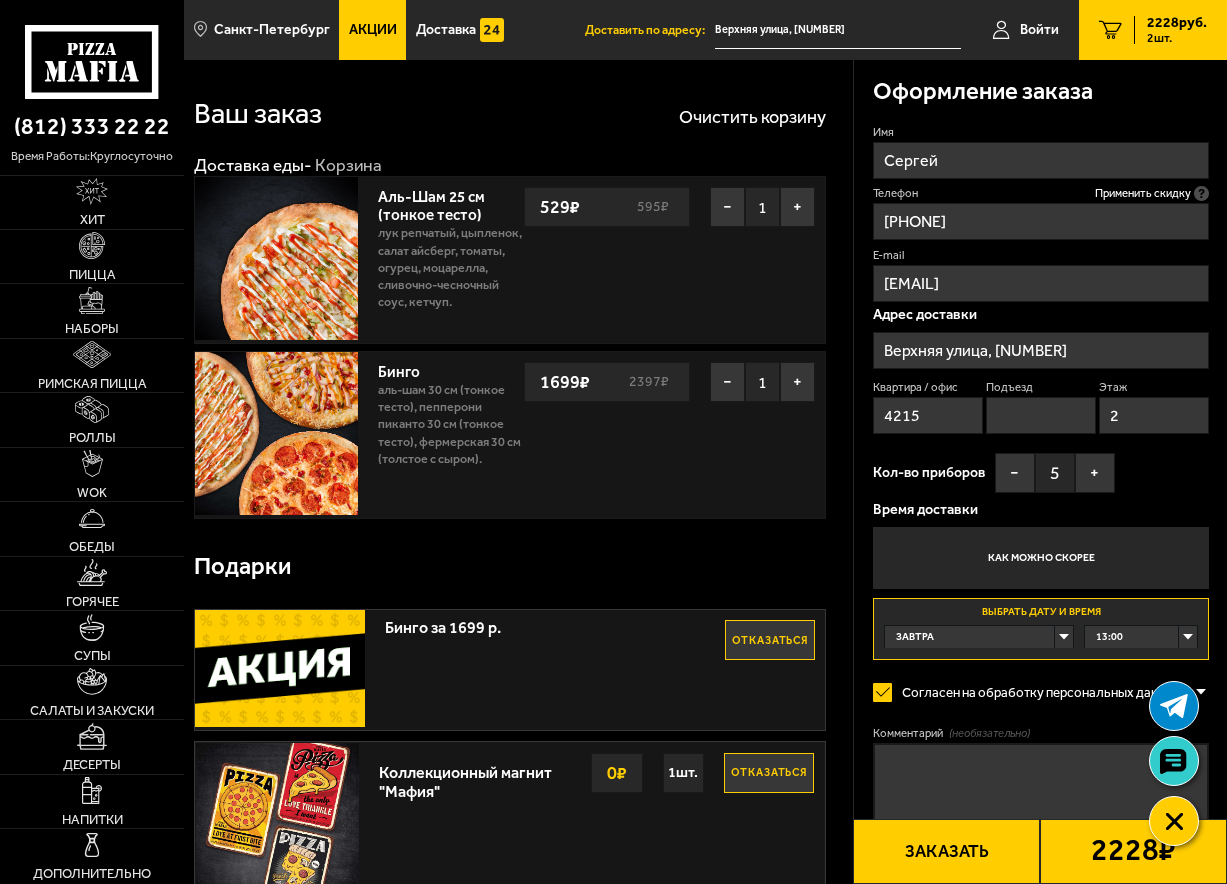 click on "Комментарий   (необязательно)" at bounding box center (1041, 791) 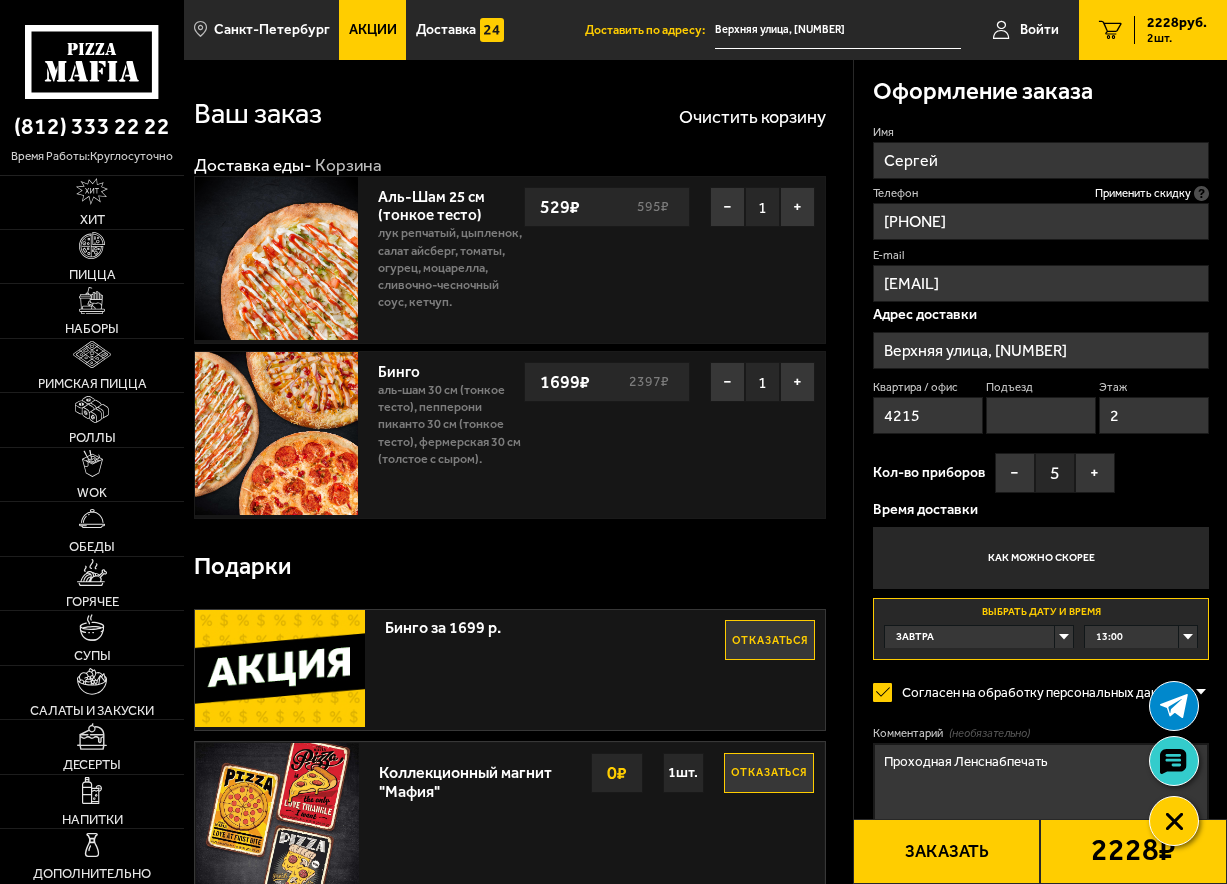 click on "Проходная Ленснабпечать" at bounding box center (1041, 791) 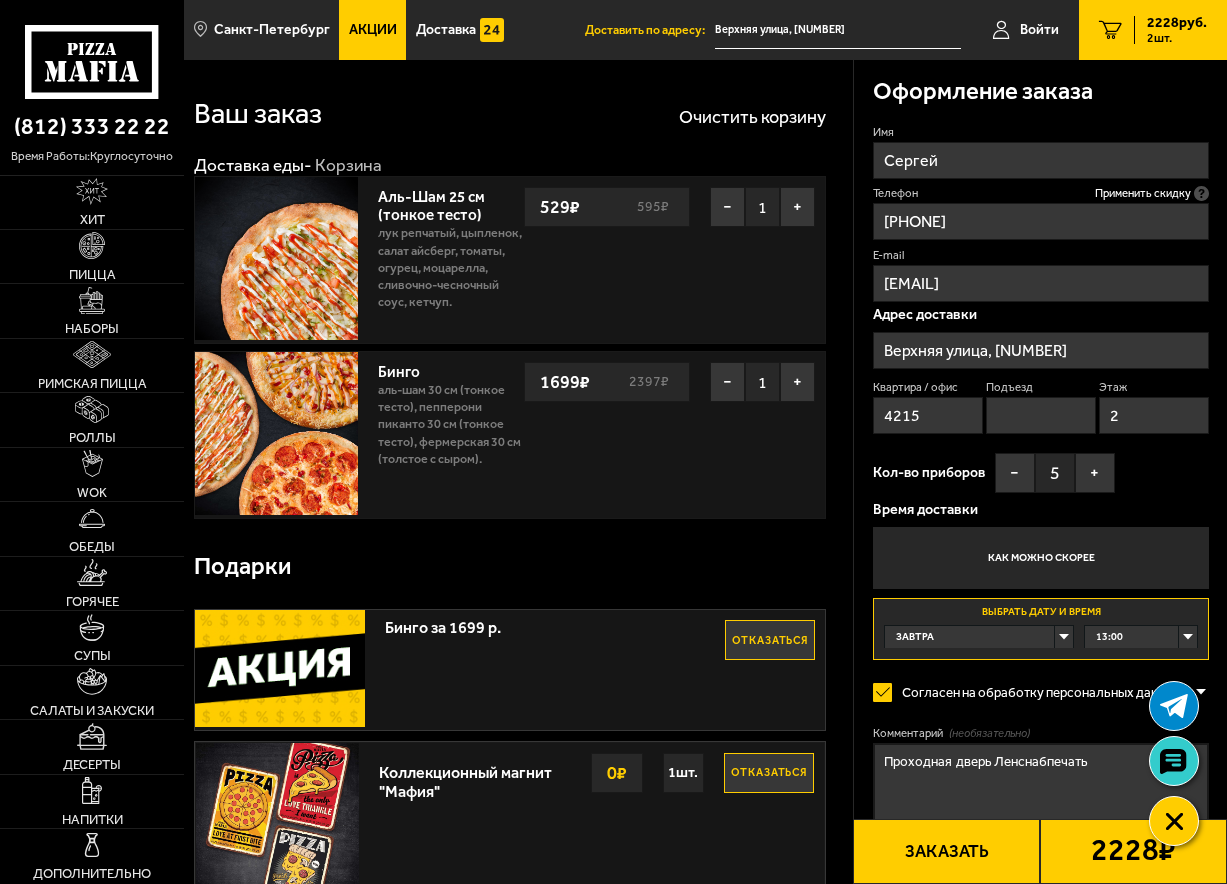 click on "Проходная  дверь Ленснабпечать" at bounding box center (1041, 791) 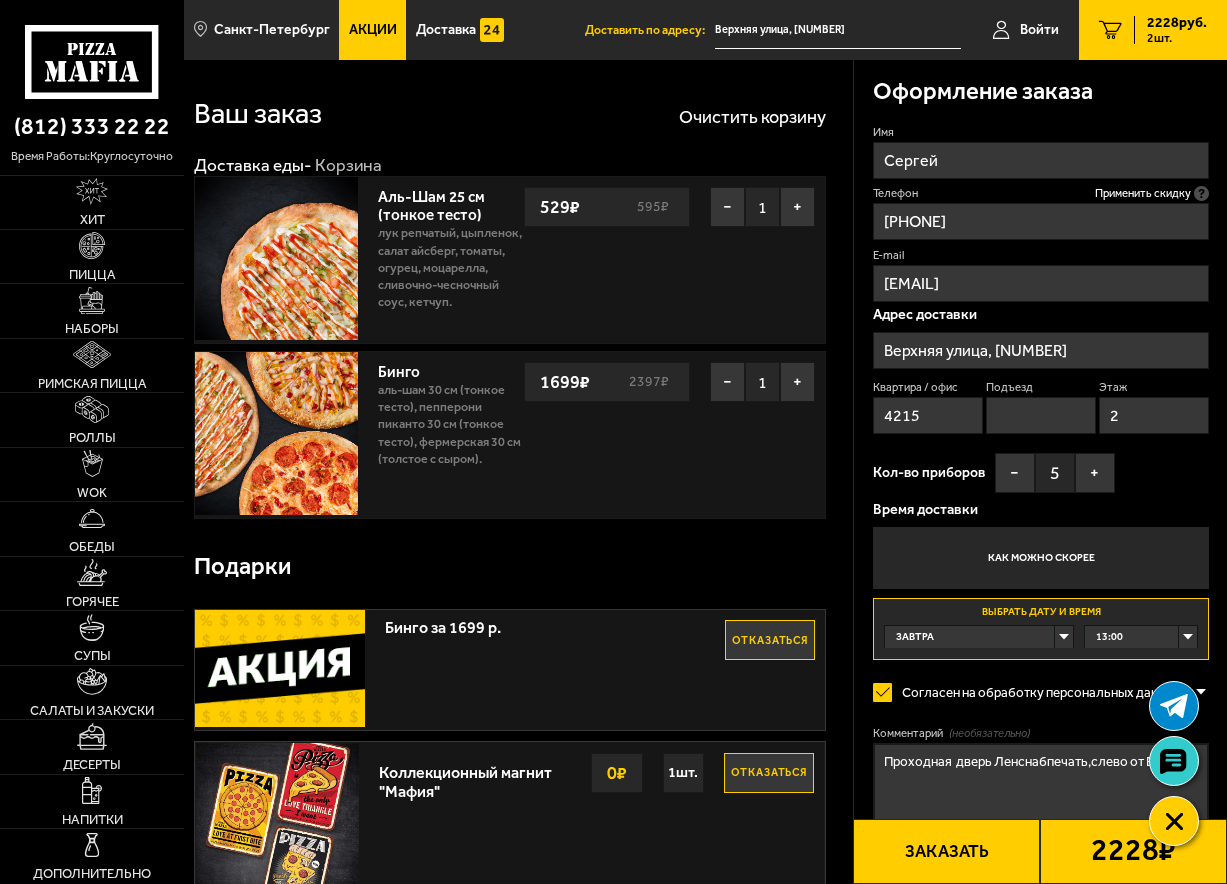 click on "Проходная  дверь Ленснабпечать,слево от Бистро" at bounding box center [1041, 791] 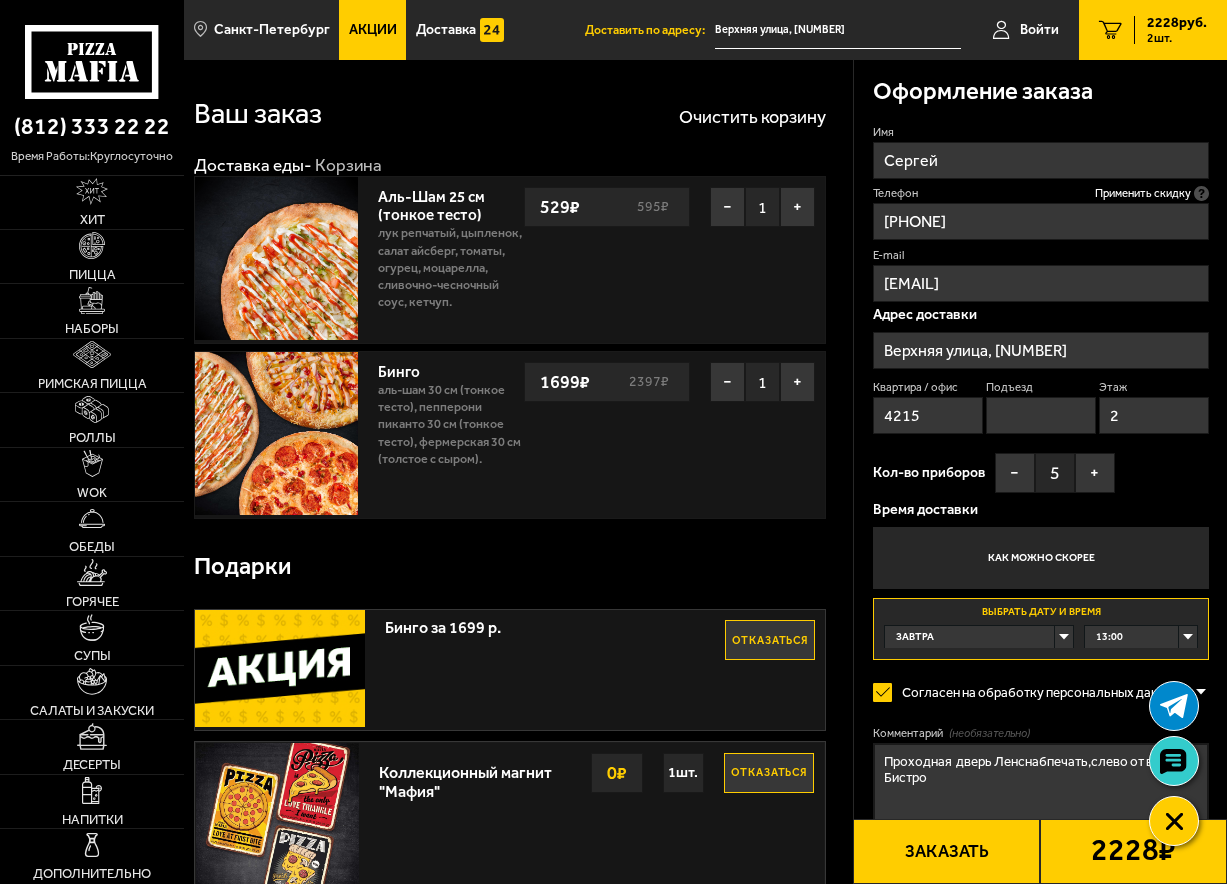 click on "Проходная  дверь Ленснабпечать,слево от вывиски Бистро" at bounding box center [1041, 791] 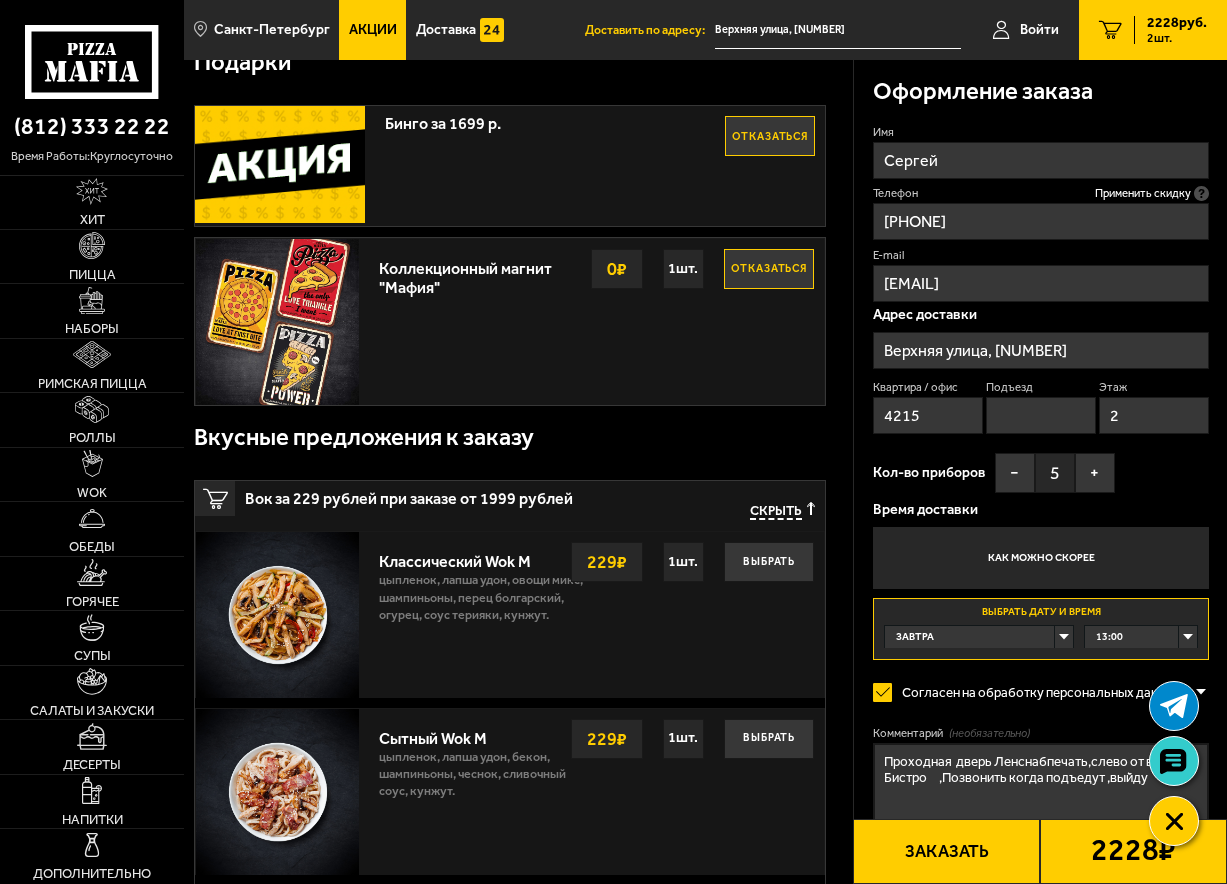 scroll, scrollTop: 304, scrollLeft: 0, axis: vertical 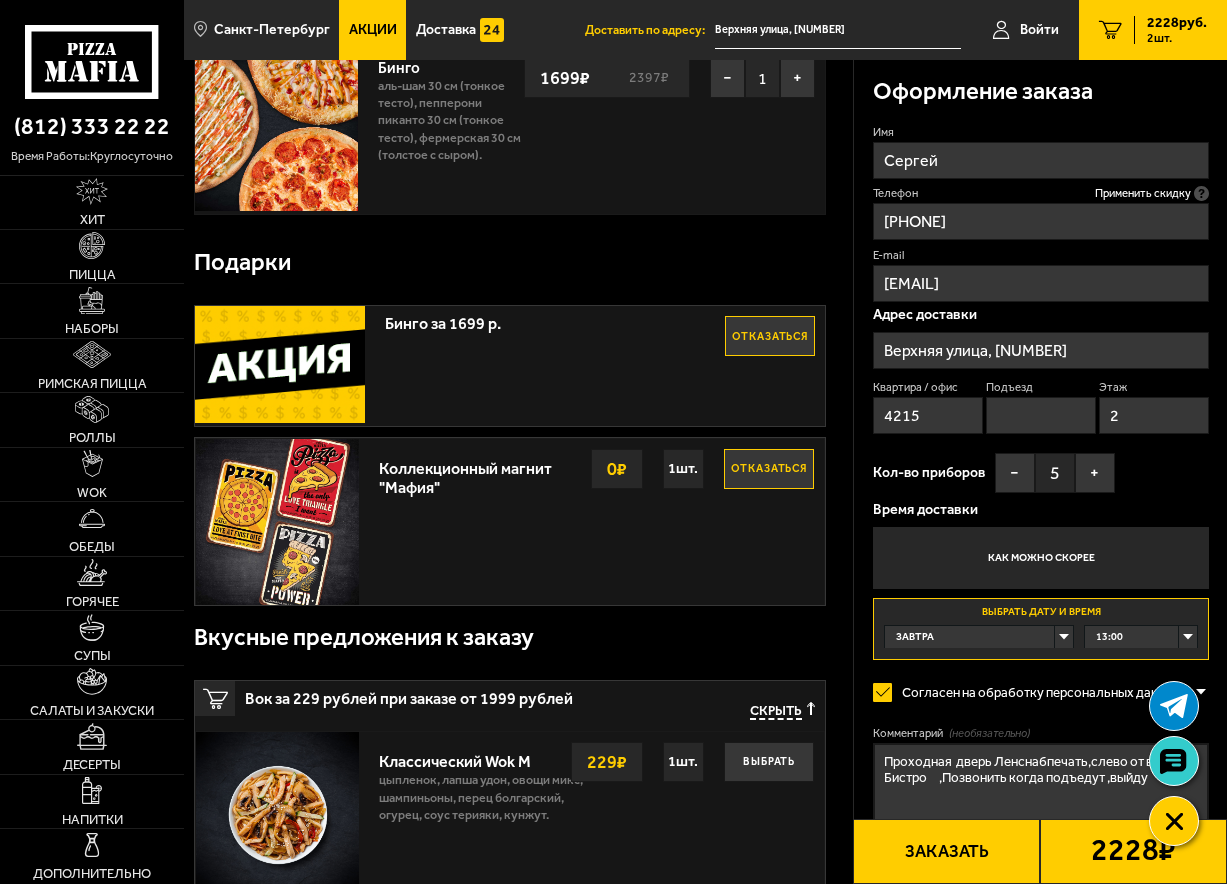 click on "Подъезд" at bounding box center (1041, 415) 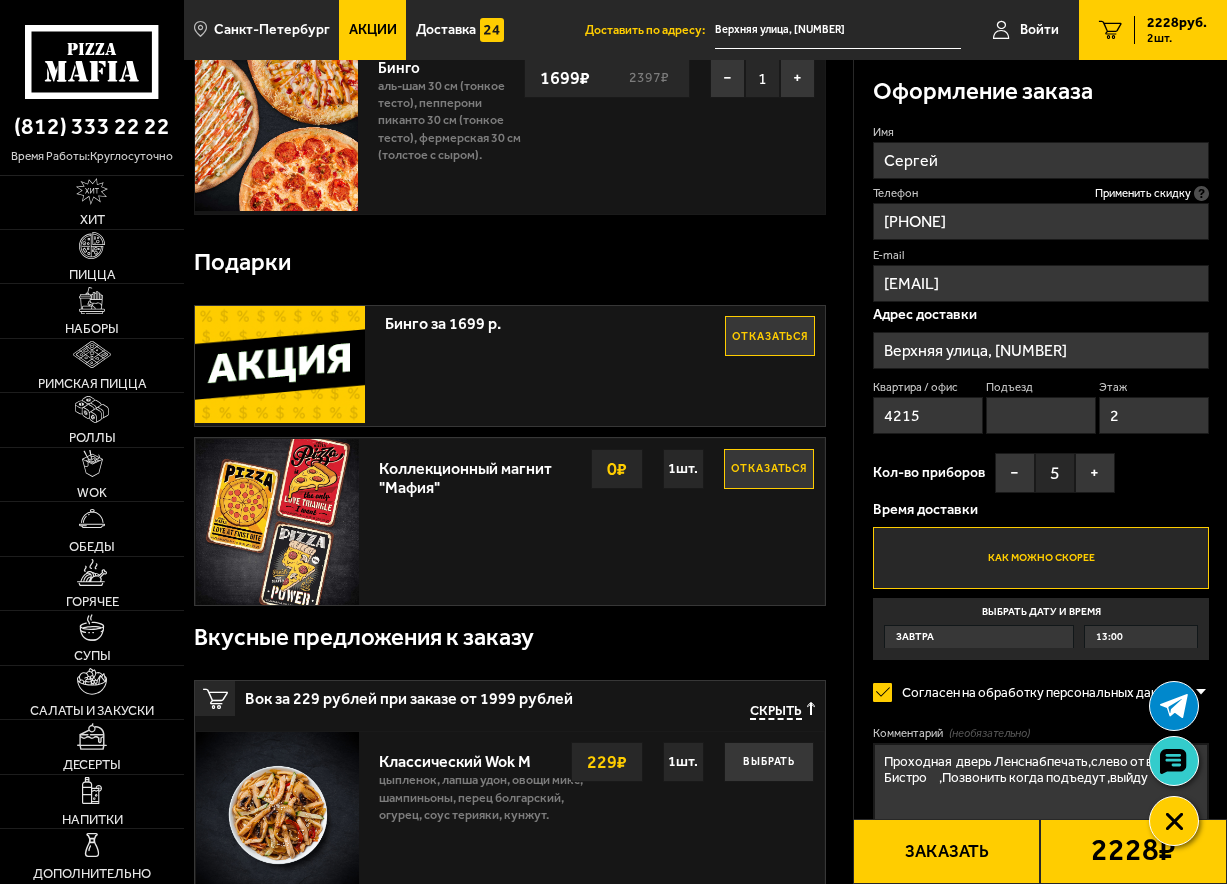 click on "Коллекционный магнит "Мафия" Отказаться 0  ₽ 1  шт." at bounding box center [596, 522] 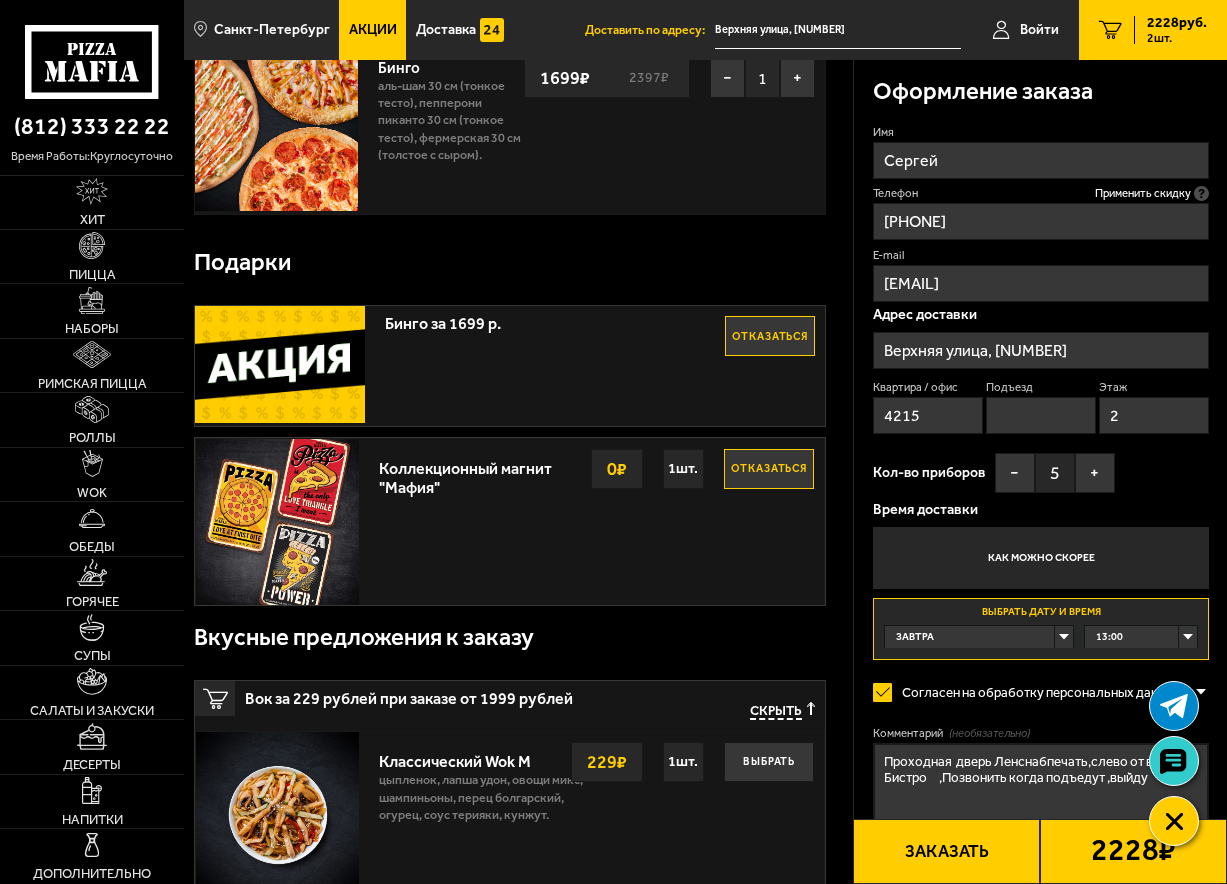 click on "Завтра" at bounding box center (979, 637) 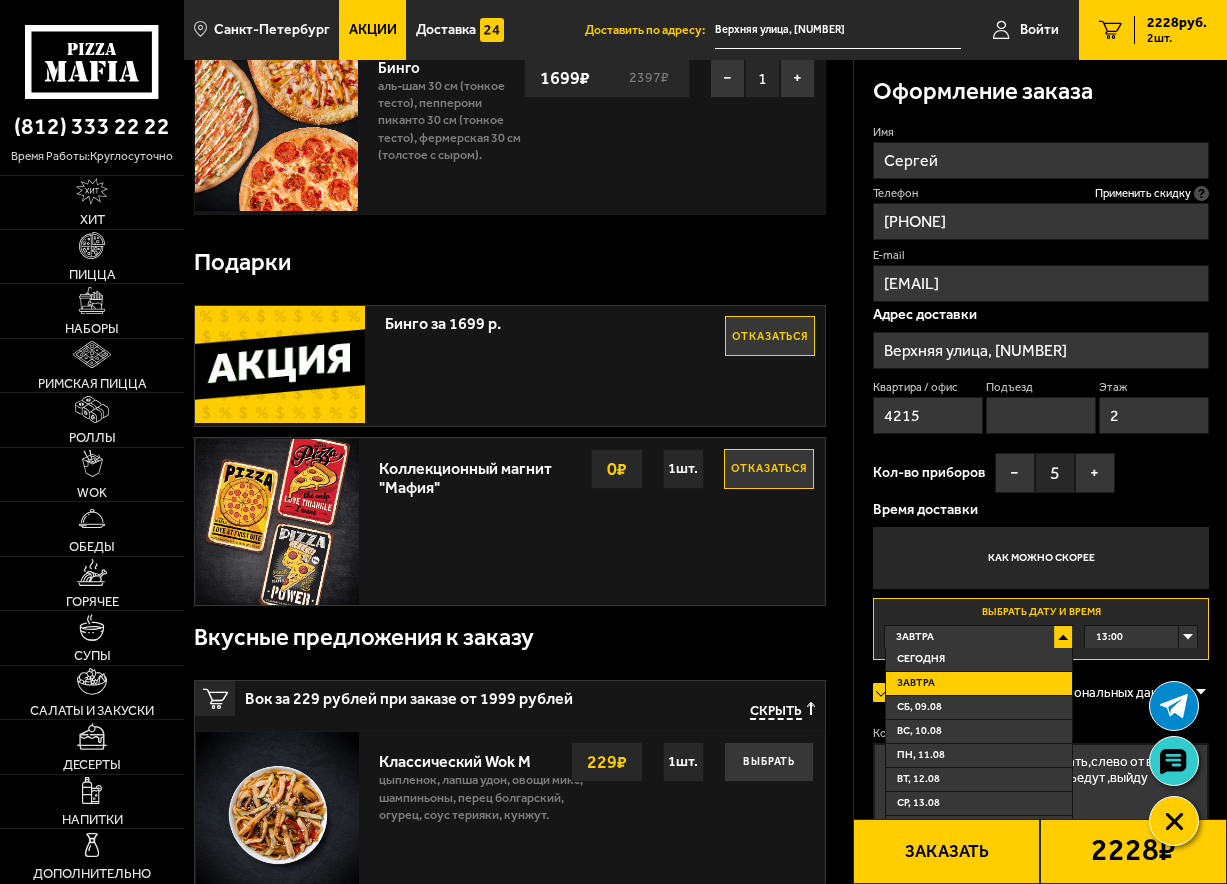 click on "Завтра" at bounding box center [916, 683] 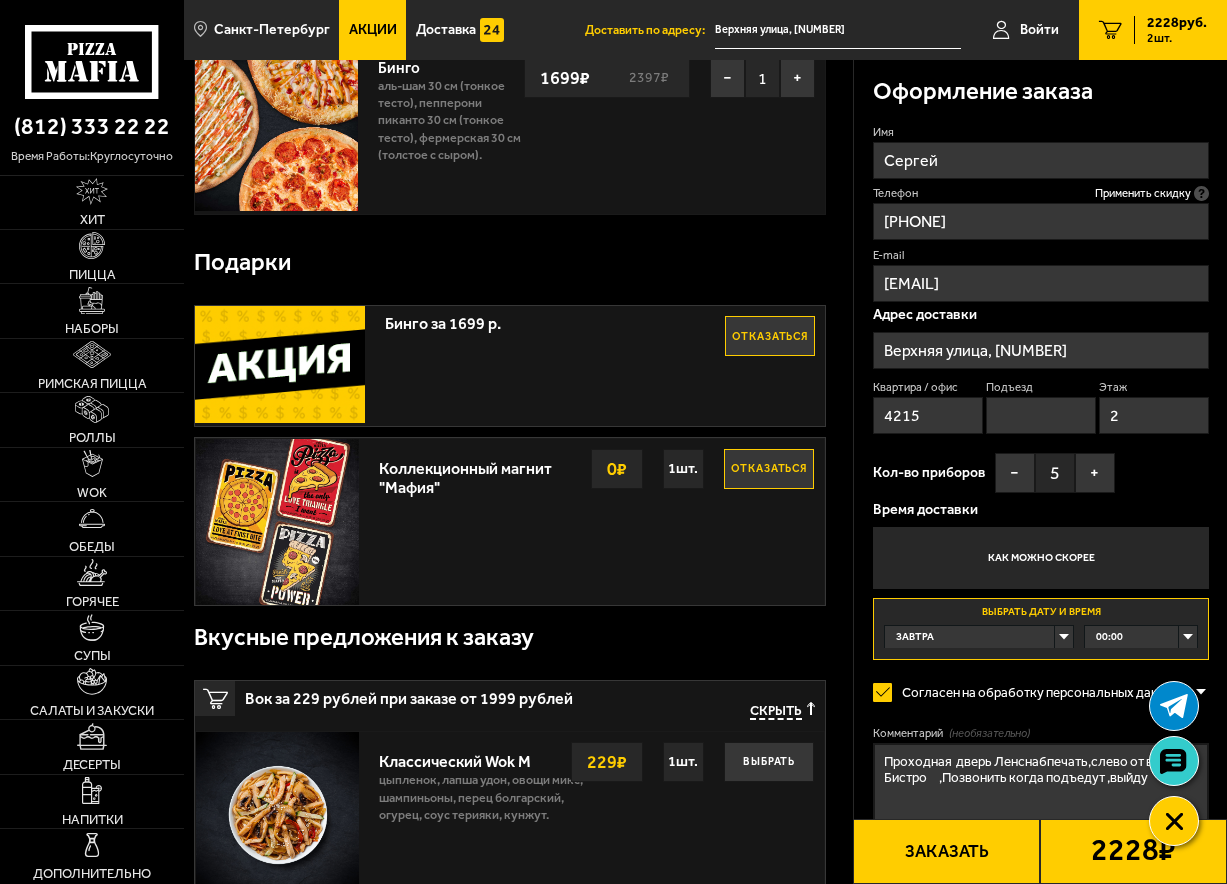 click on "00:00" at bounding box center [1141, 637] 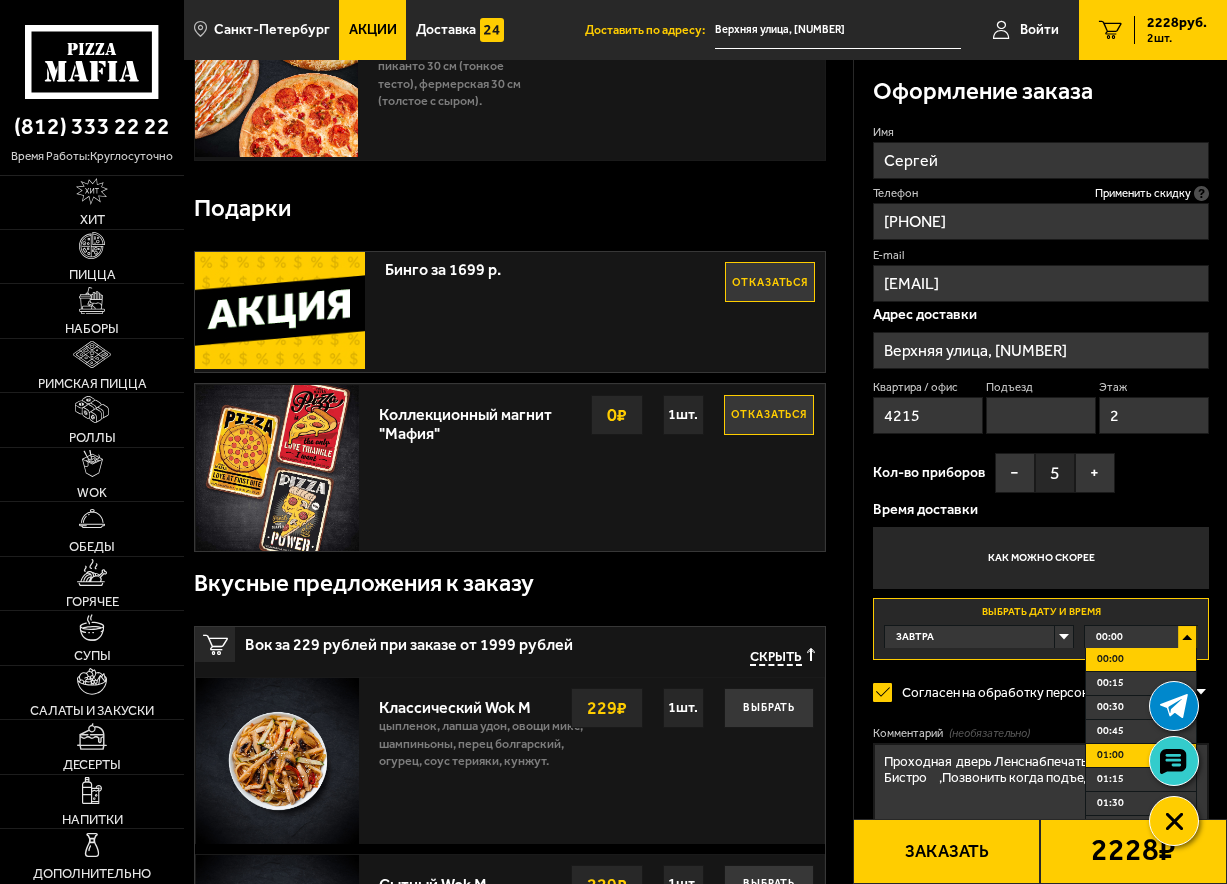 scroll, scrollTop: 404, scrollLeft: 0, axis: vertical 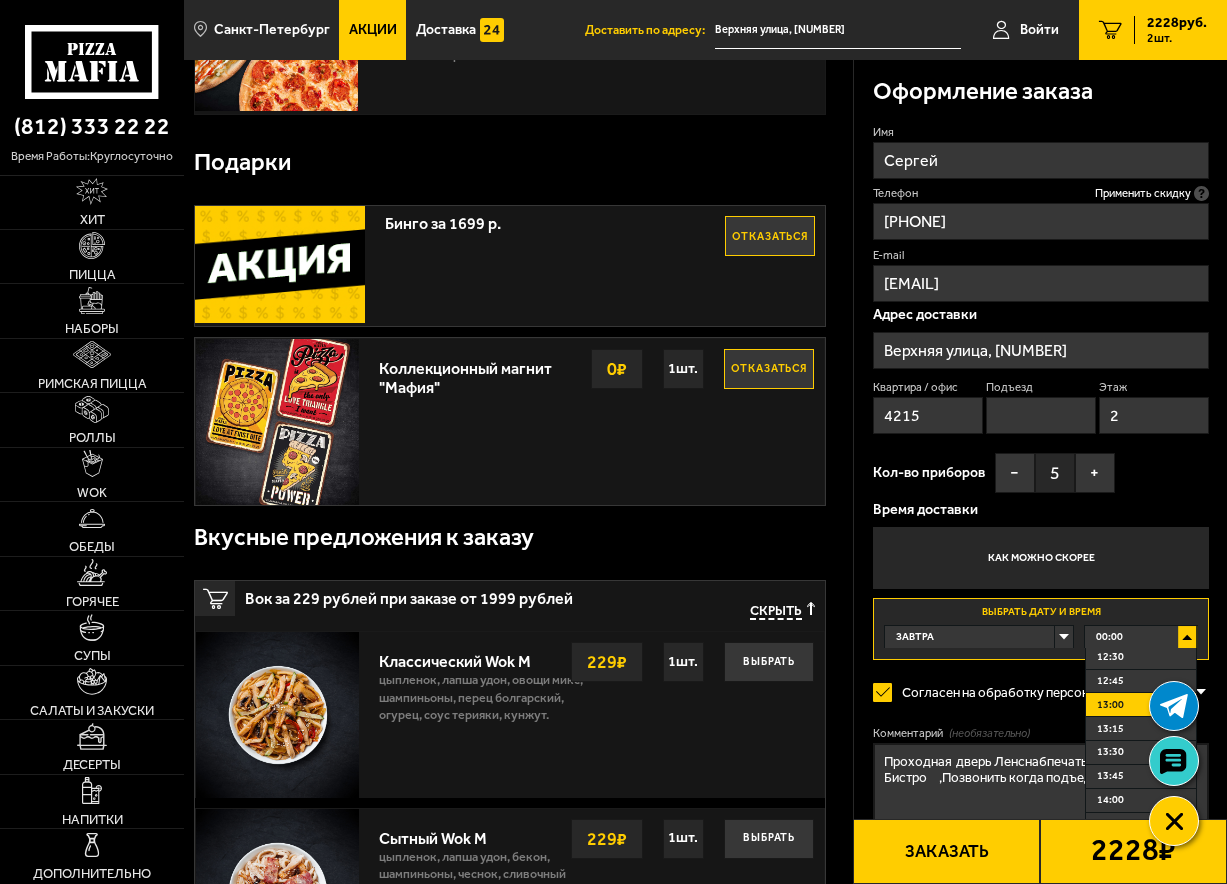 click on "13:00" at bounding box center [1110, 705] 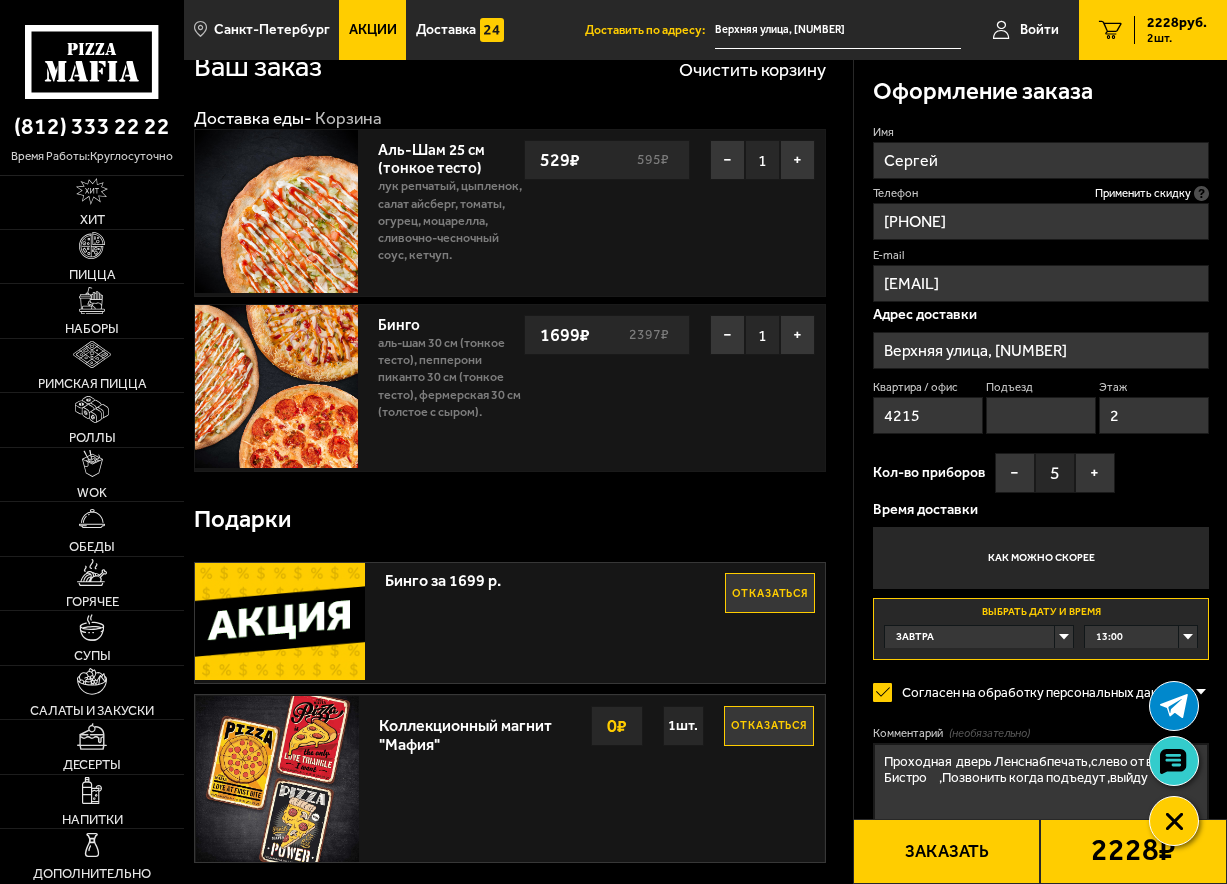 scroll, scrollTop: 0, scrollLeft: 0, axis: both 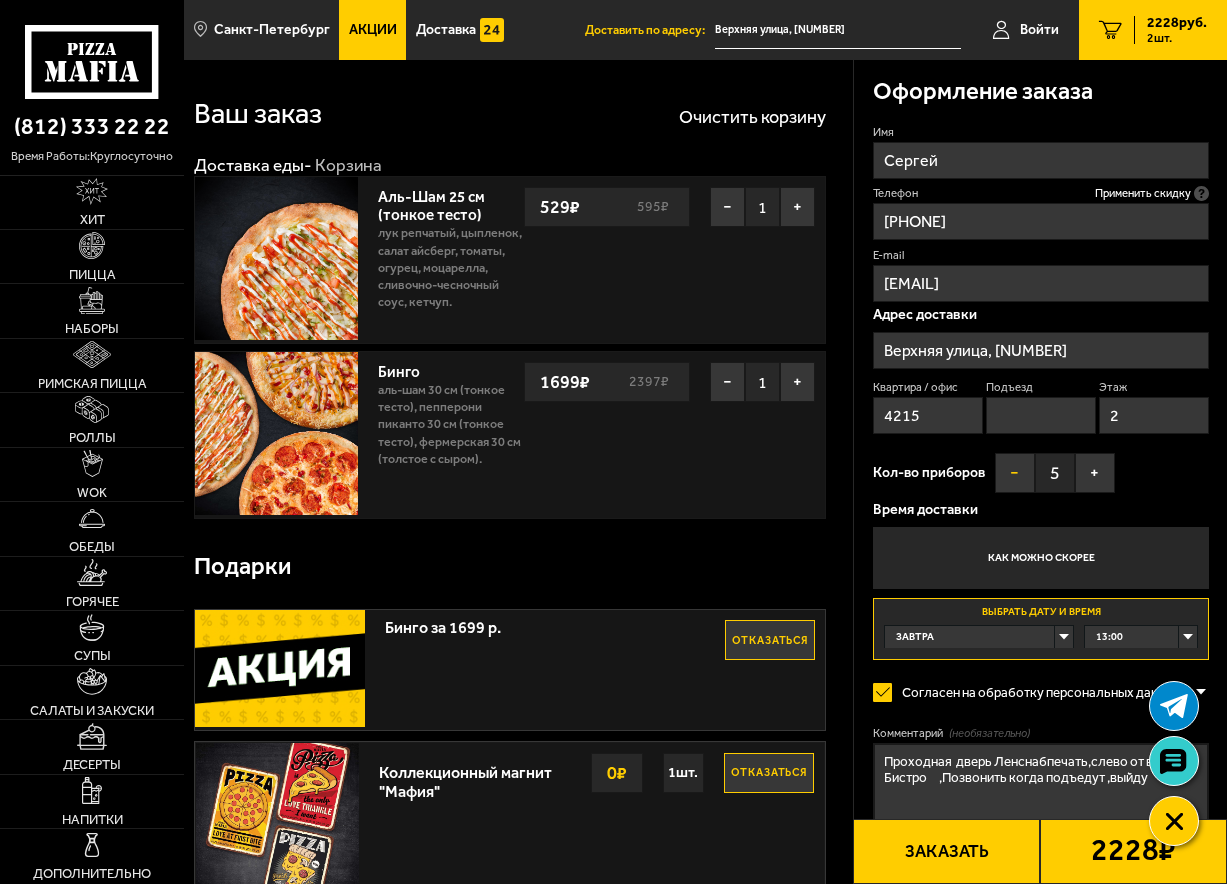 click on "−" at bounding box center (1015, 473) 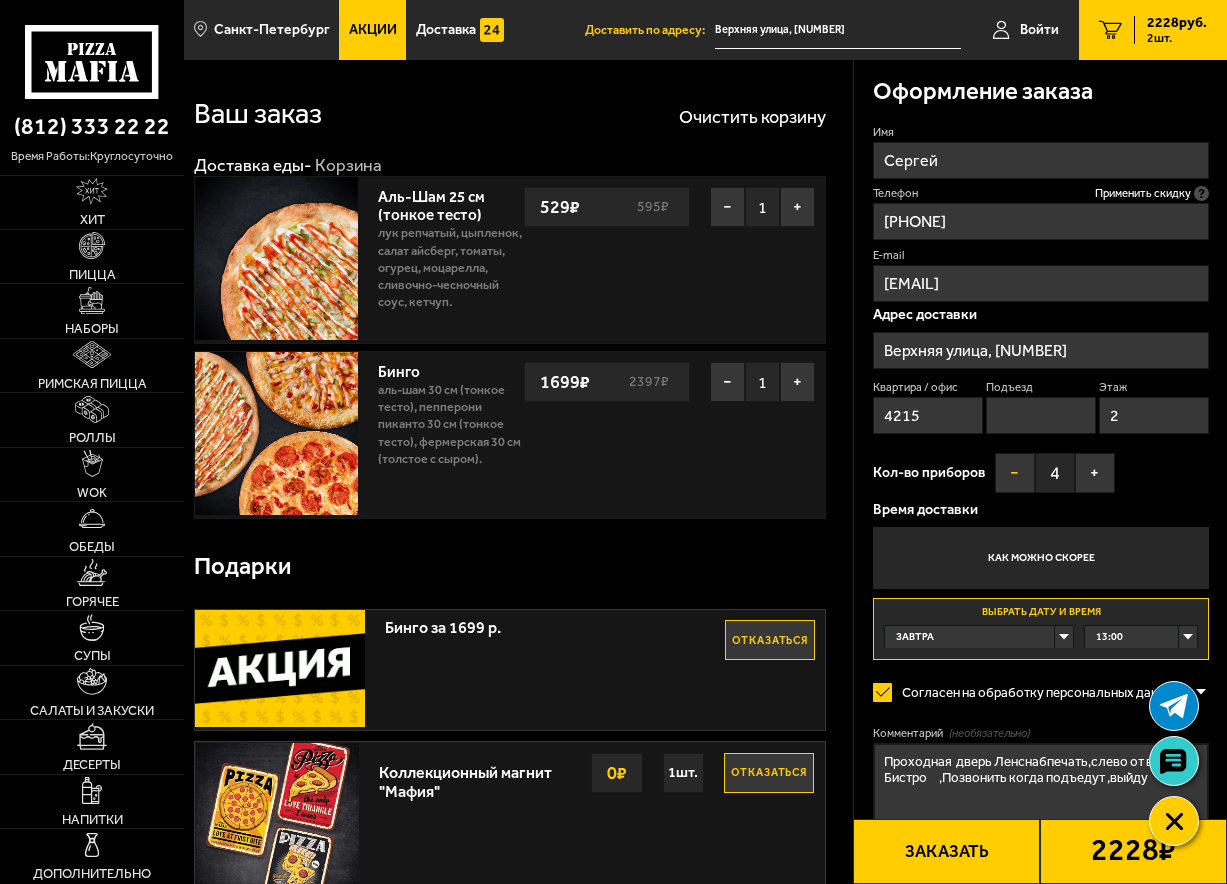click on "−" at bounding box center (1015, 473) 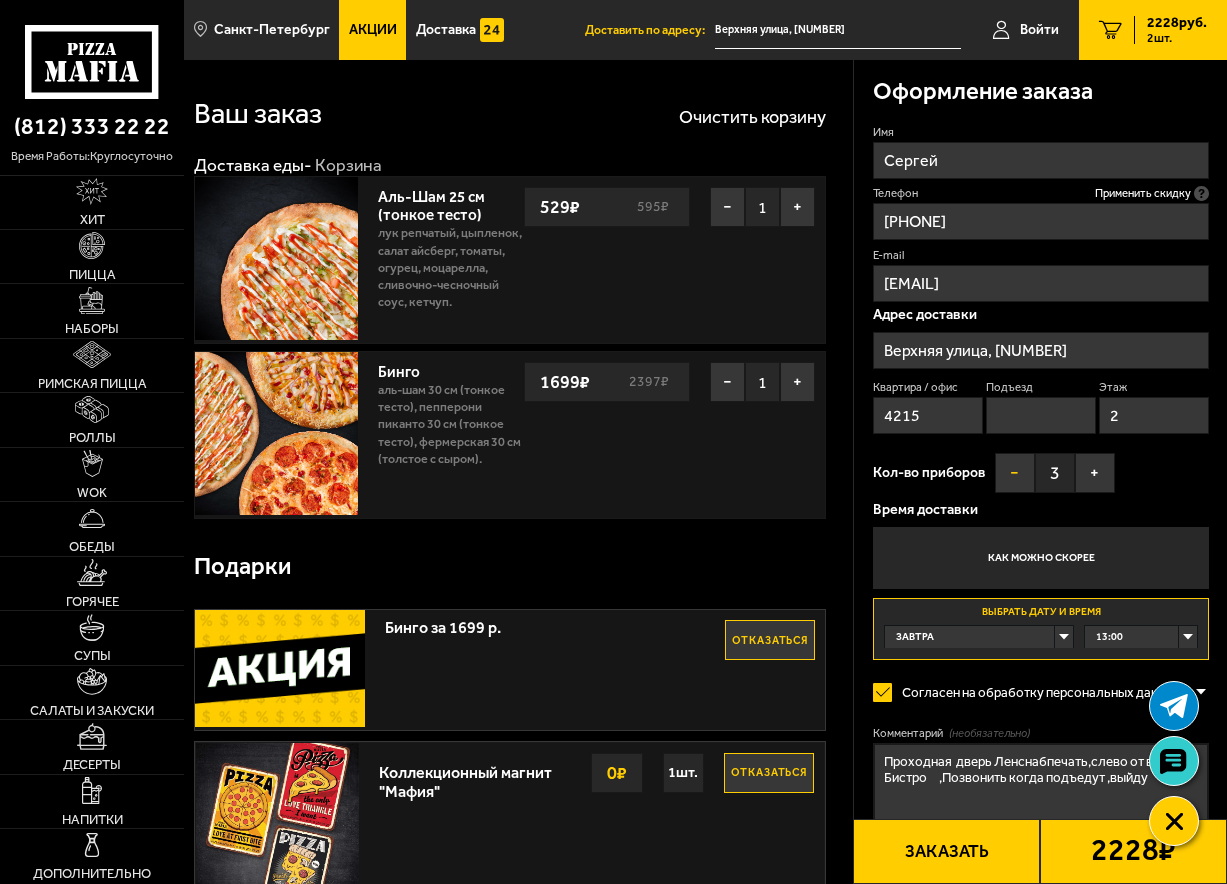 click on "−" at bounding box center (1015, 473) 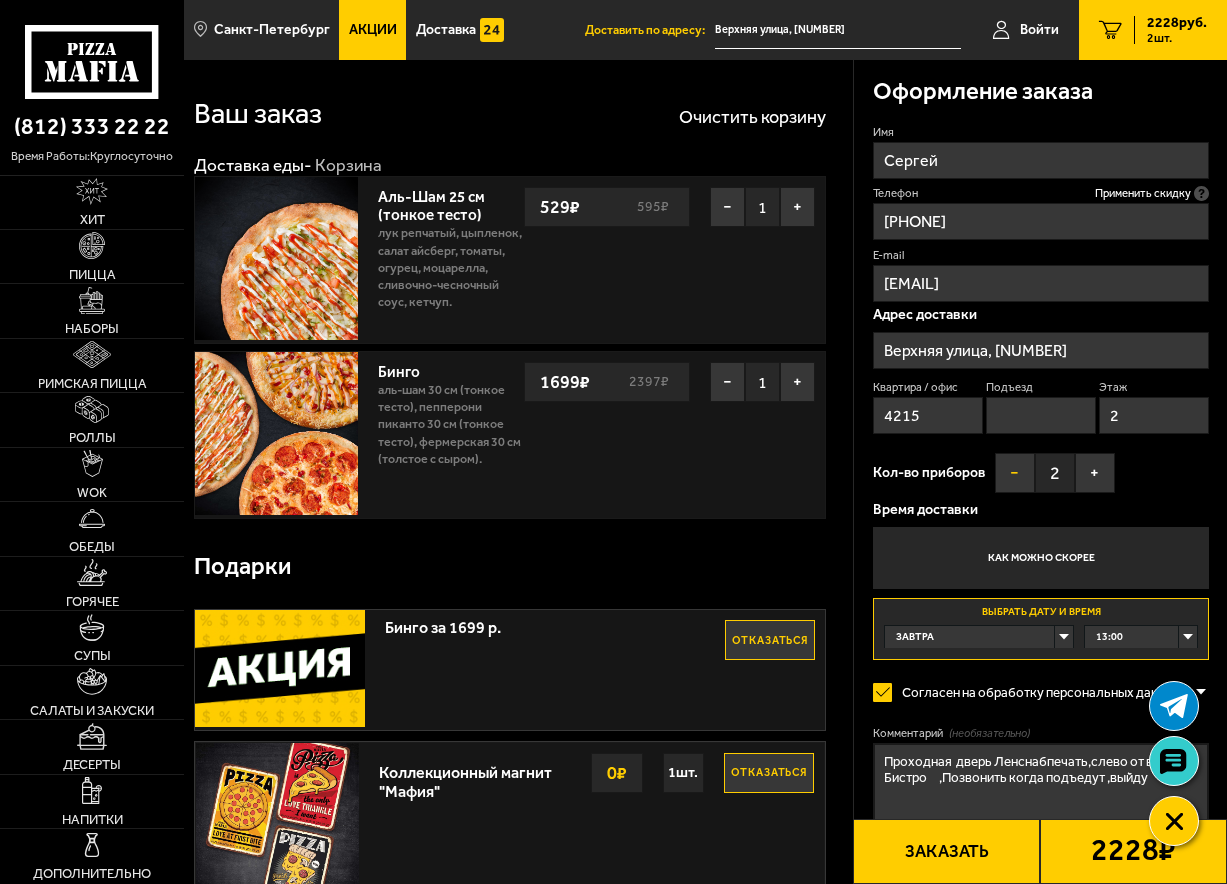 click on "−" at bounding box center (1015, 473) 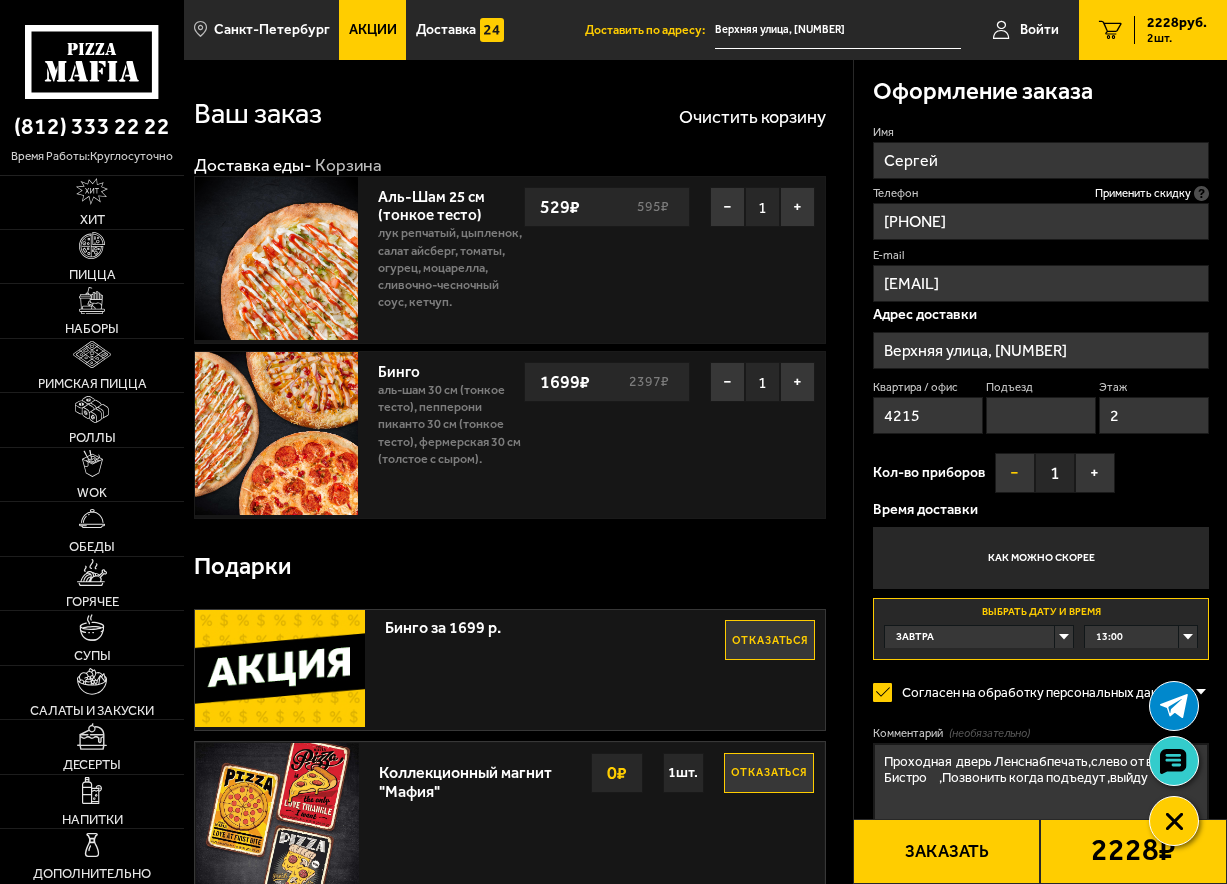 click on "−" at bounding box center [1015, 473] 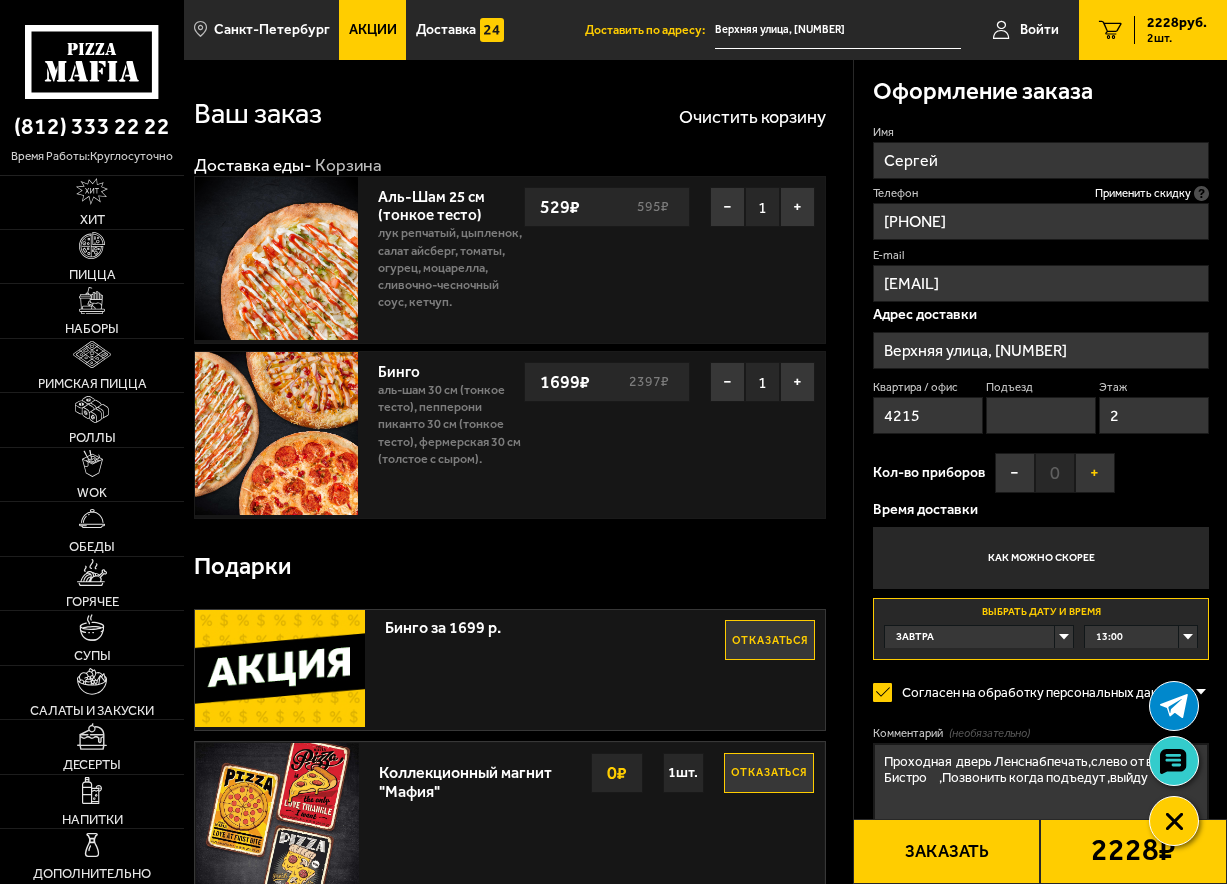 click on "+" at bounding box center [1095, 473] 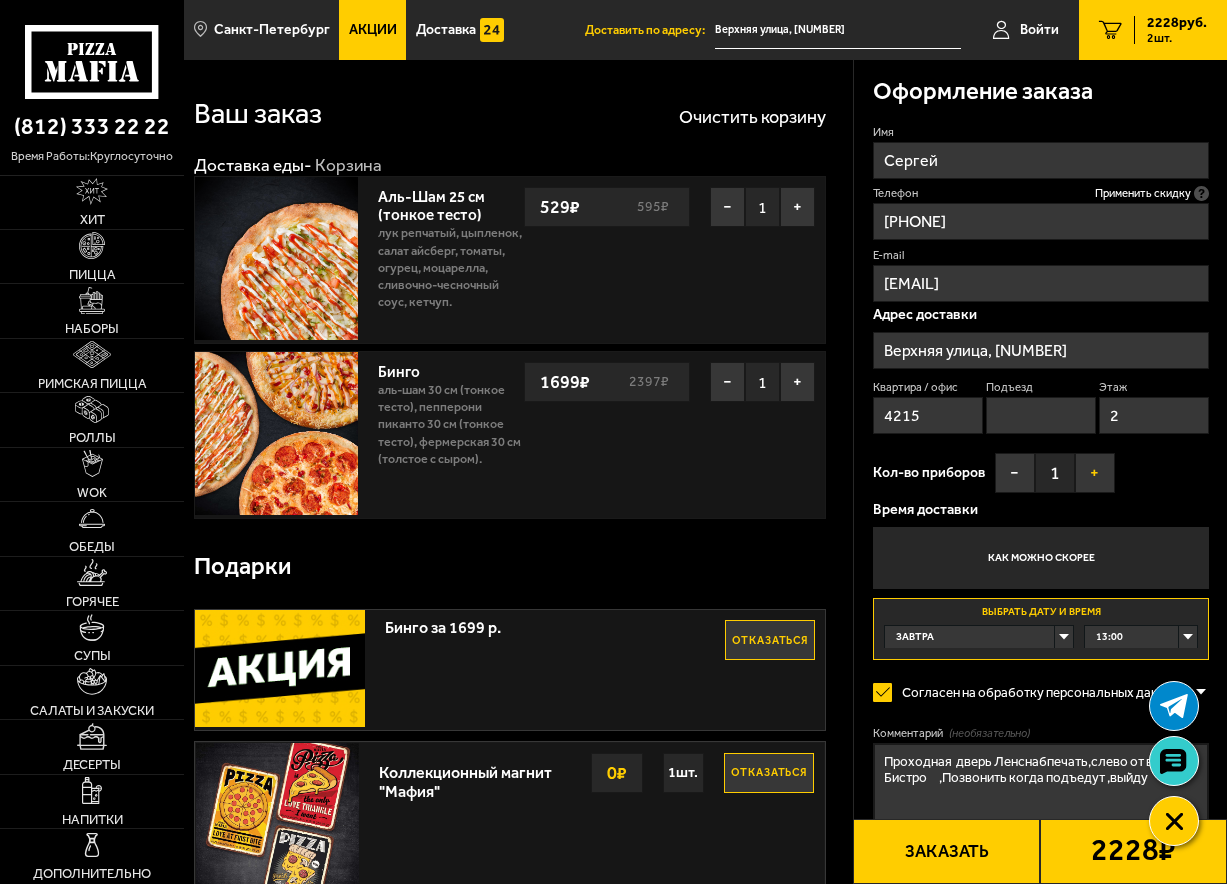 click on "+" at bounding box center (1095, 473) 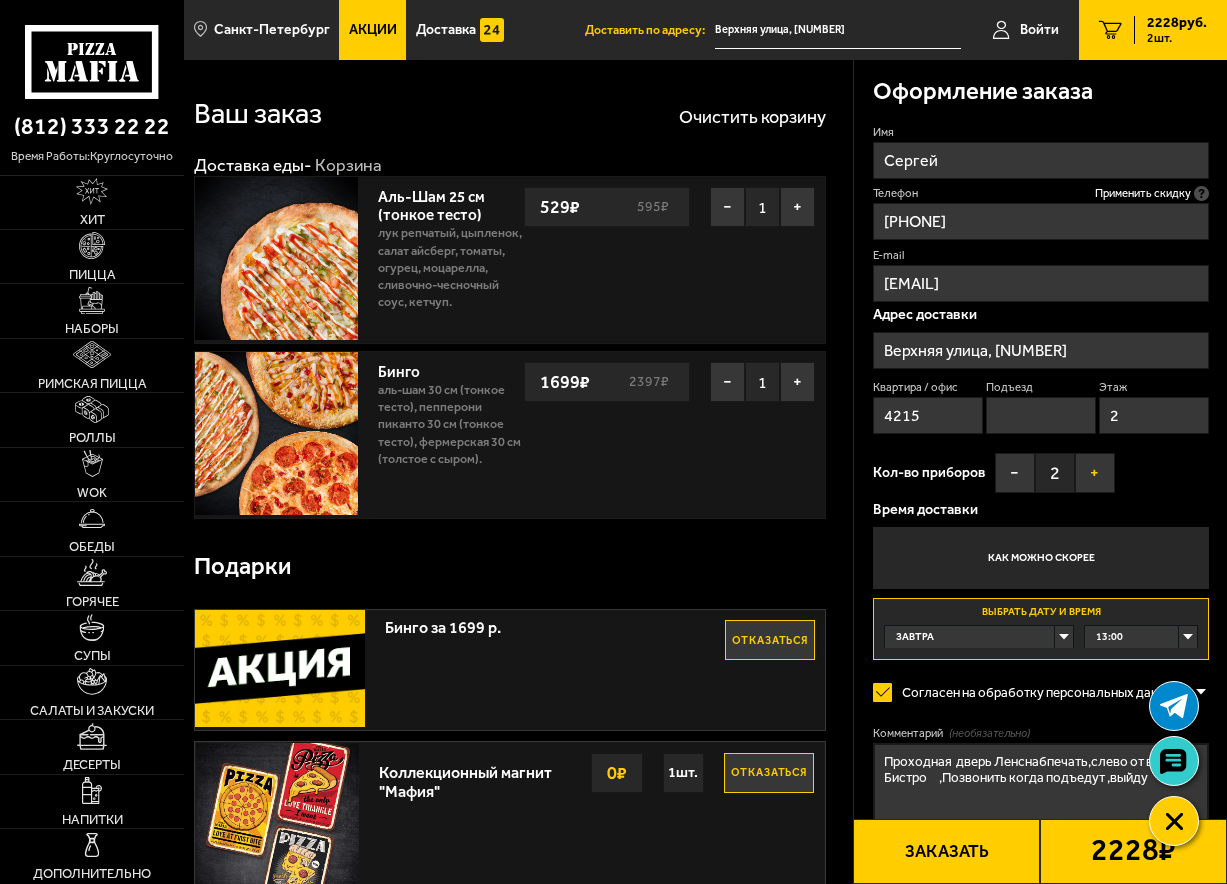 click on "+" at bounding box center [1095, 473] 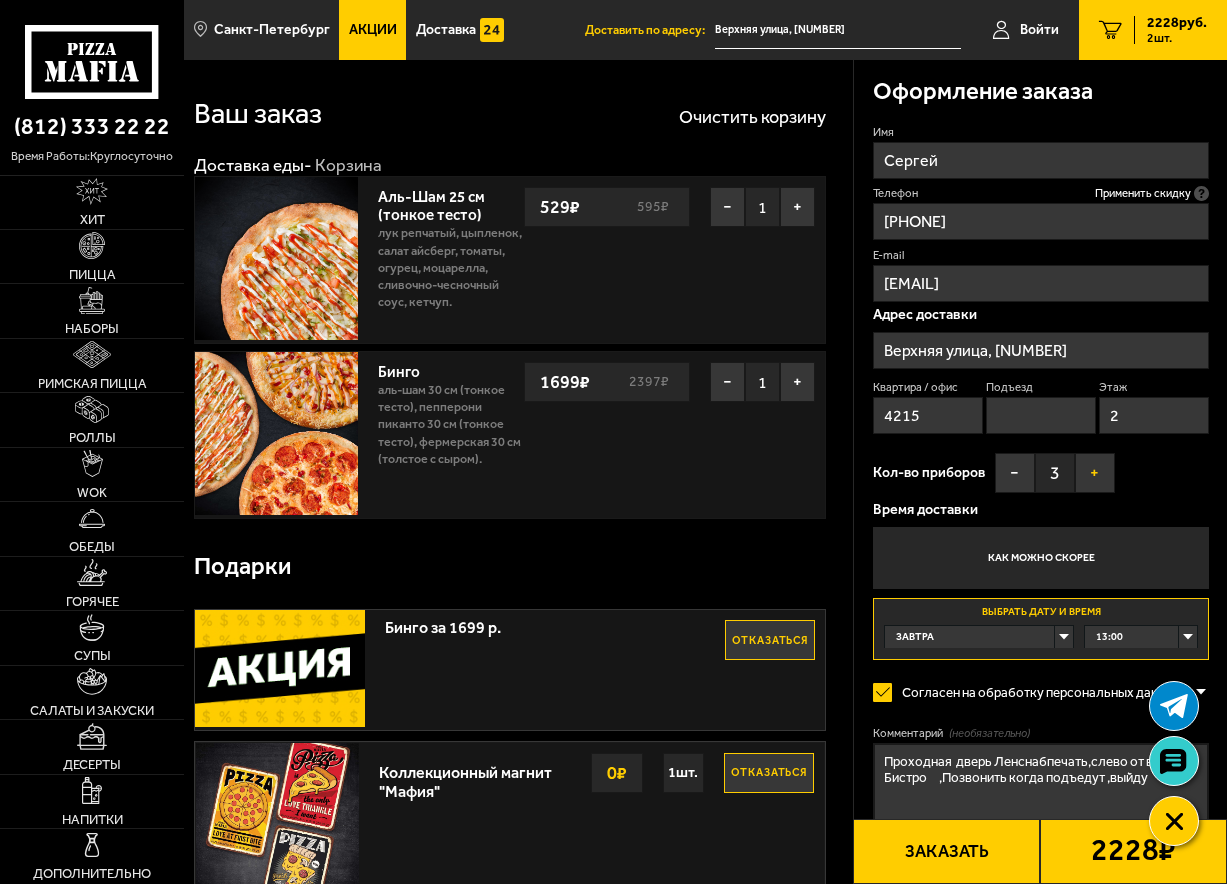 click on "+" at bounding box center [1095, 473] 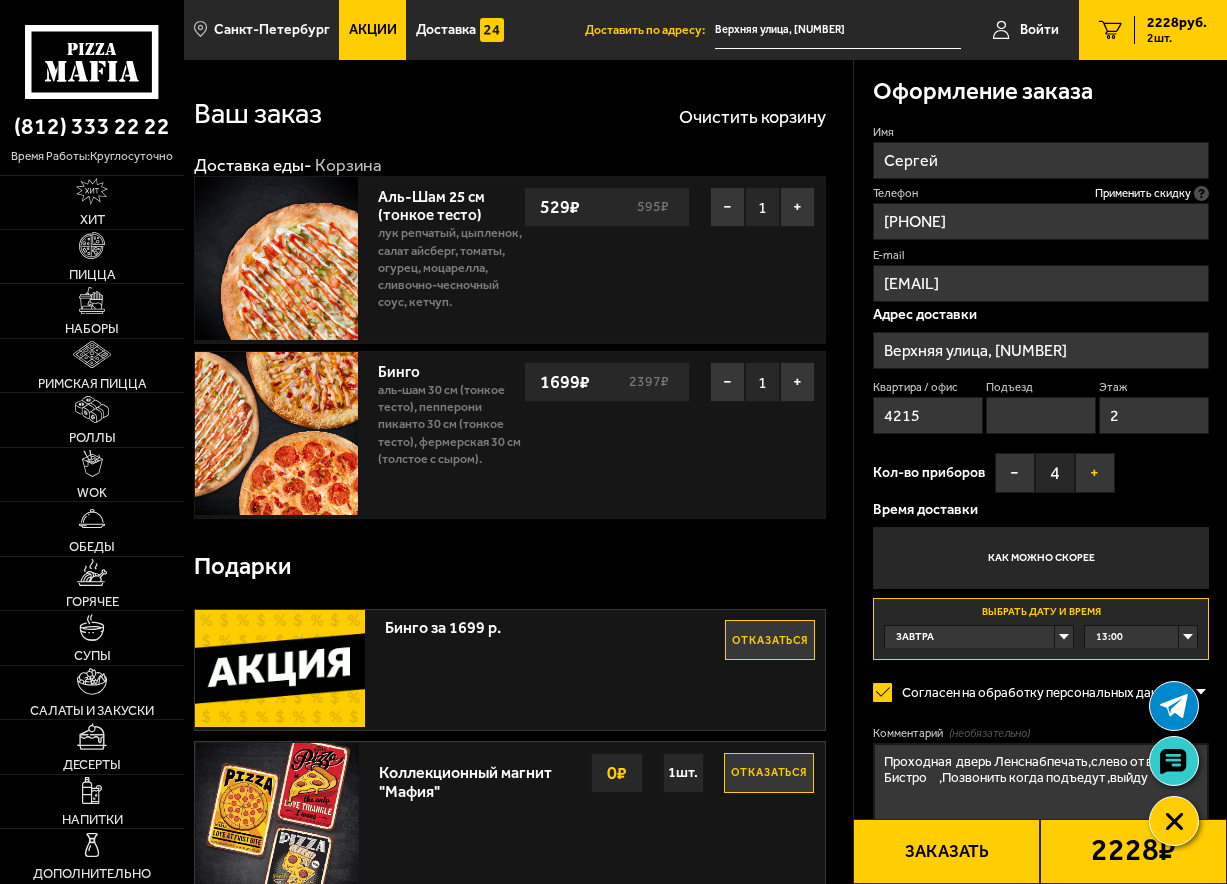 click on "+" at bounding box center (1095, 473) 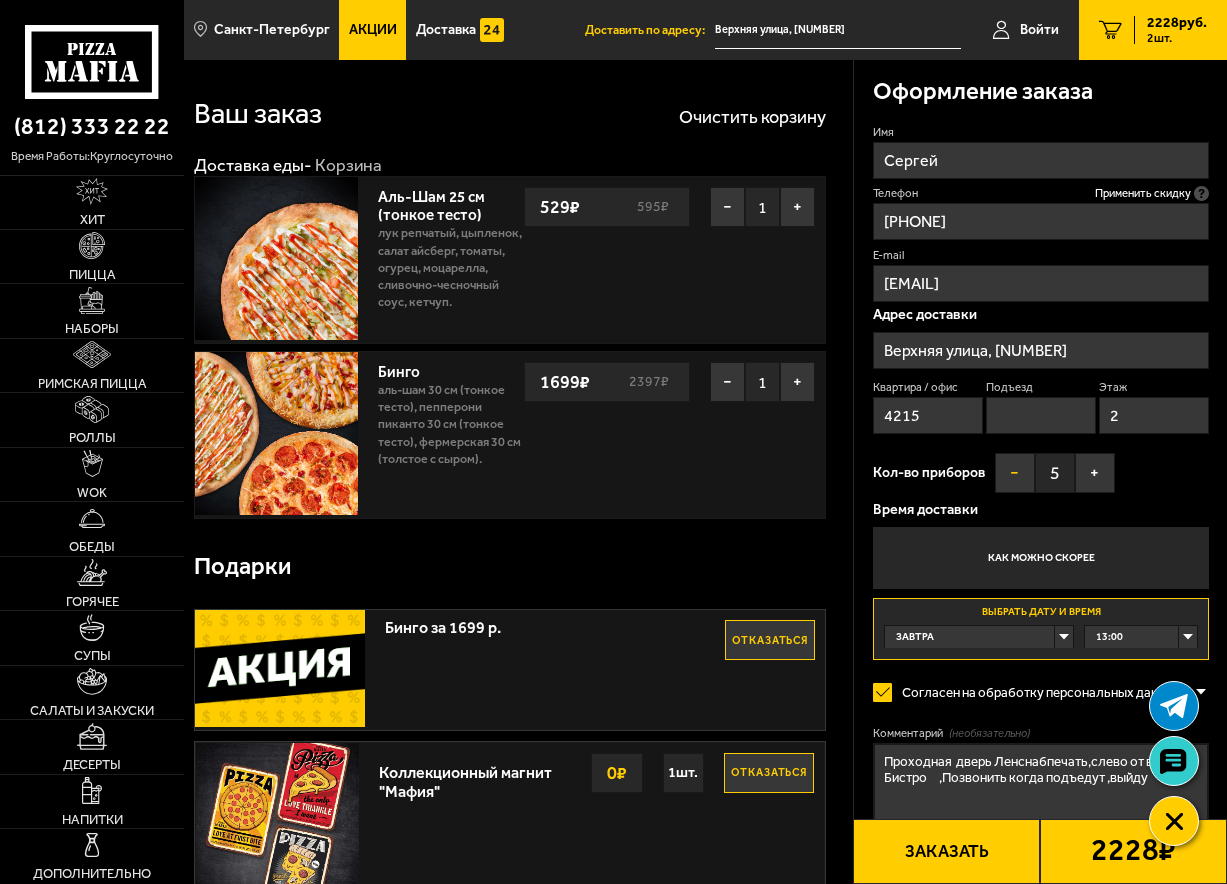 click on "−" at bounding box center [1015, 473] 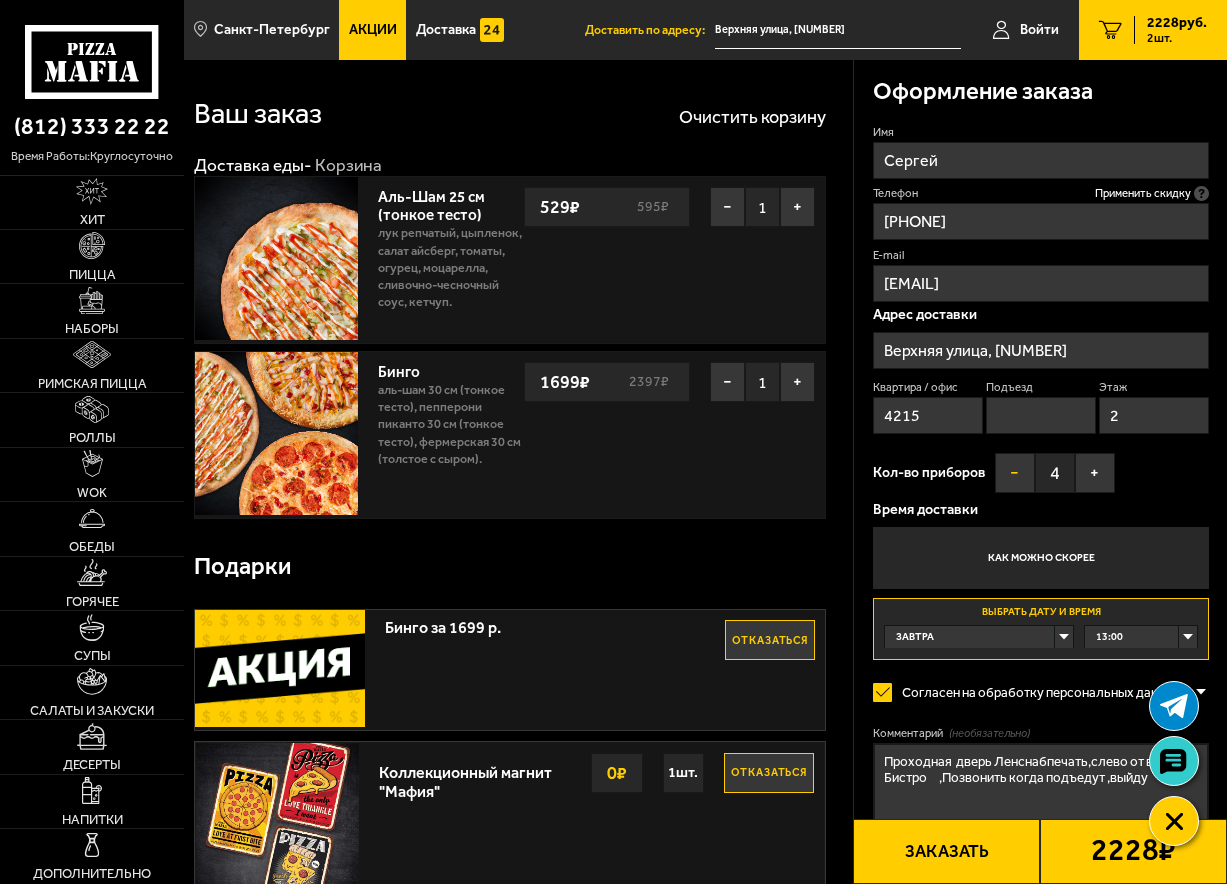 click on "−" at bounding box center [1015, 473] 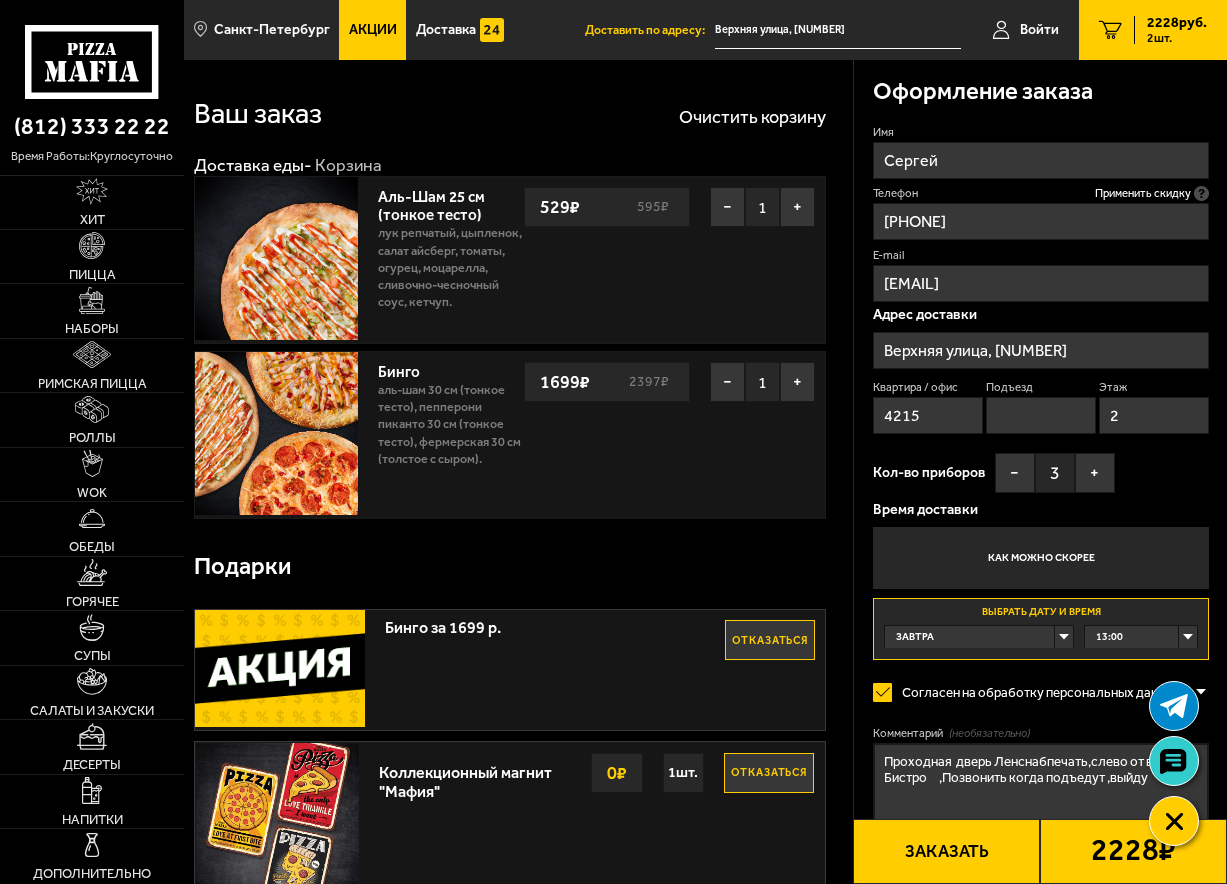 scroll, scrollTop: 100, scrollLeft: 0, axis: vertical 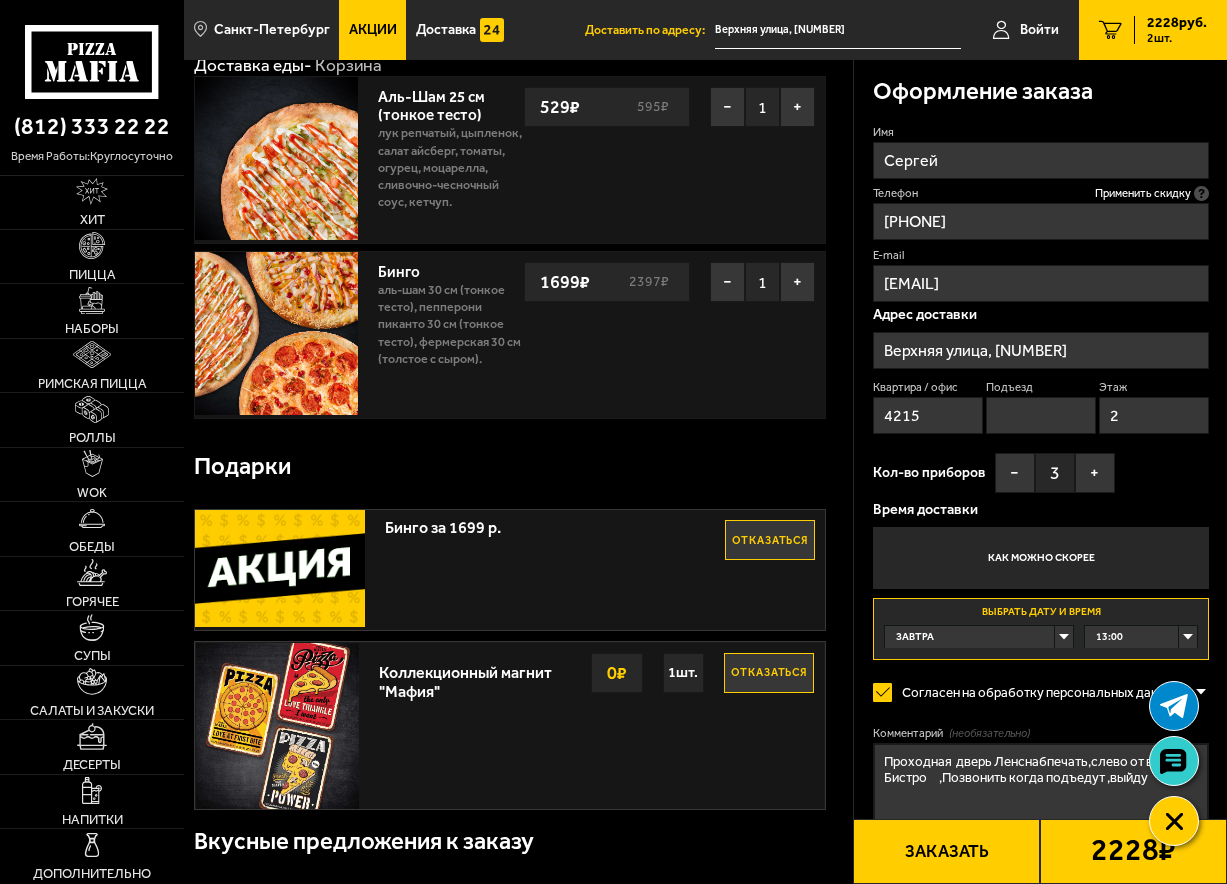 click on "Проходная  дверь Ленснабпечать,слево от вывиски Бистро      ,Позвонить когда подъедут ,выйду" at bounding box center (1041, 791) 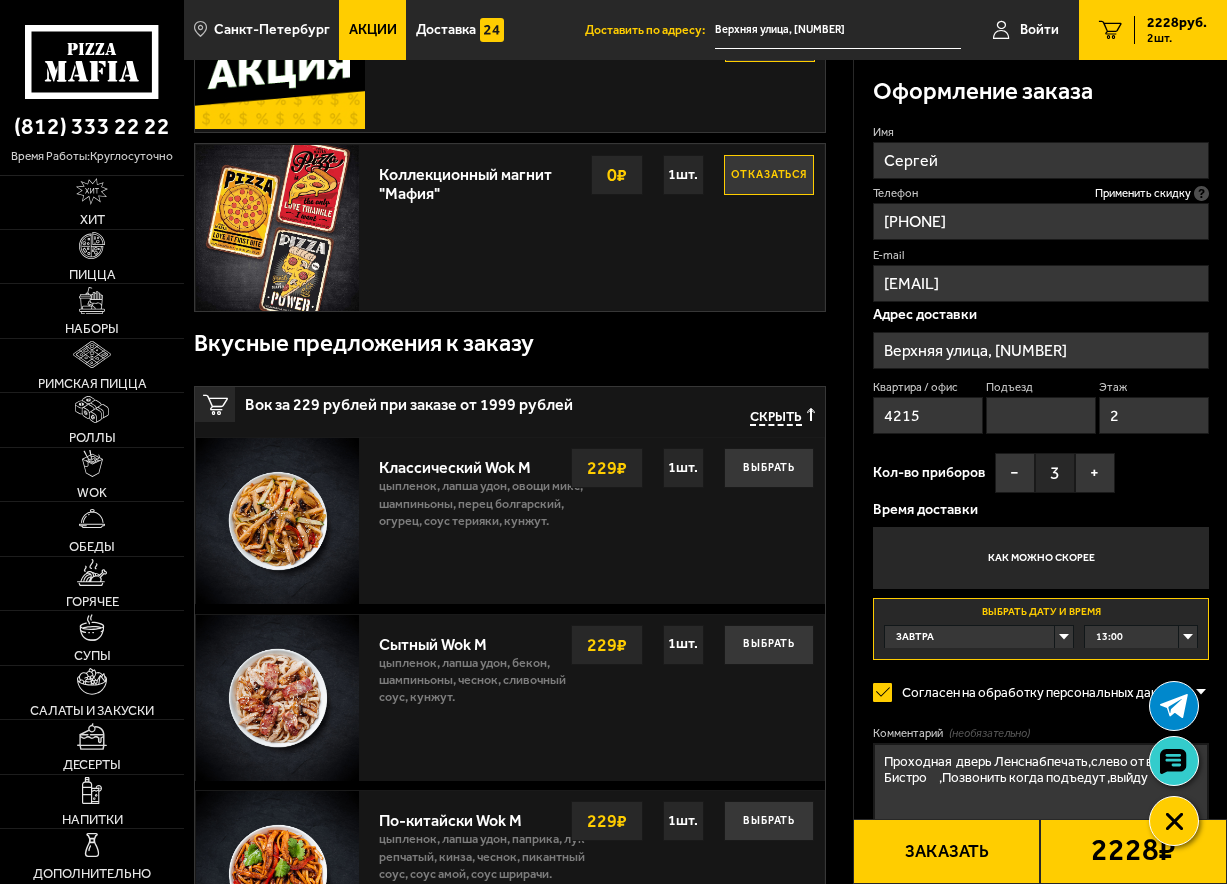 scroll, scrollTop: 600, scrollLeft: 0, axis: vertical 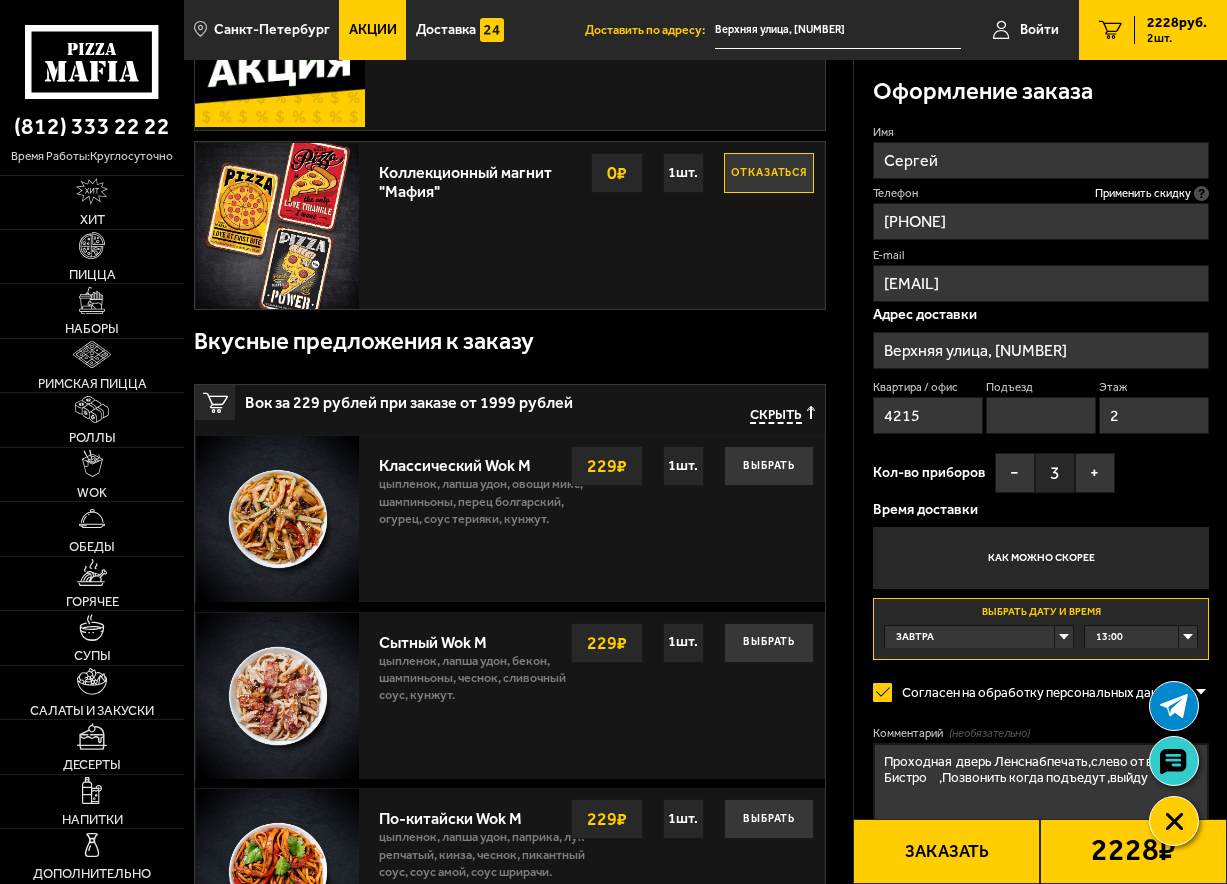 drag, startPoint x: 1112, startPoint y: 781, endPoint x: 1145, endPoint y: 778, distance: 33.13608 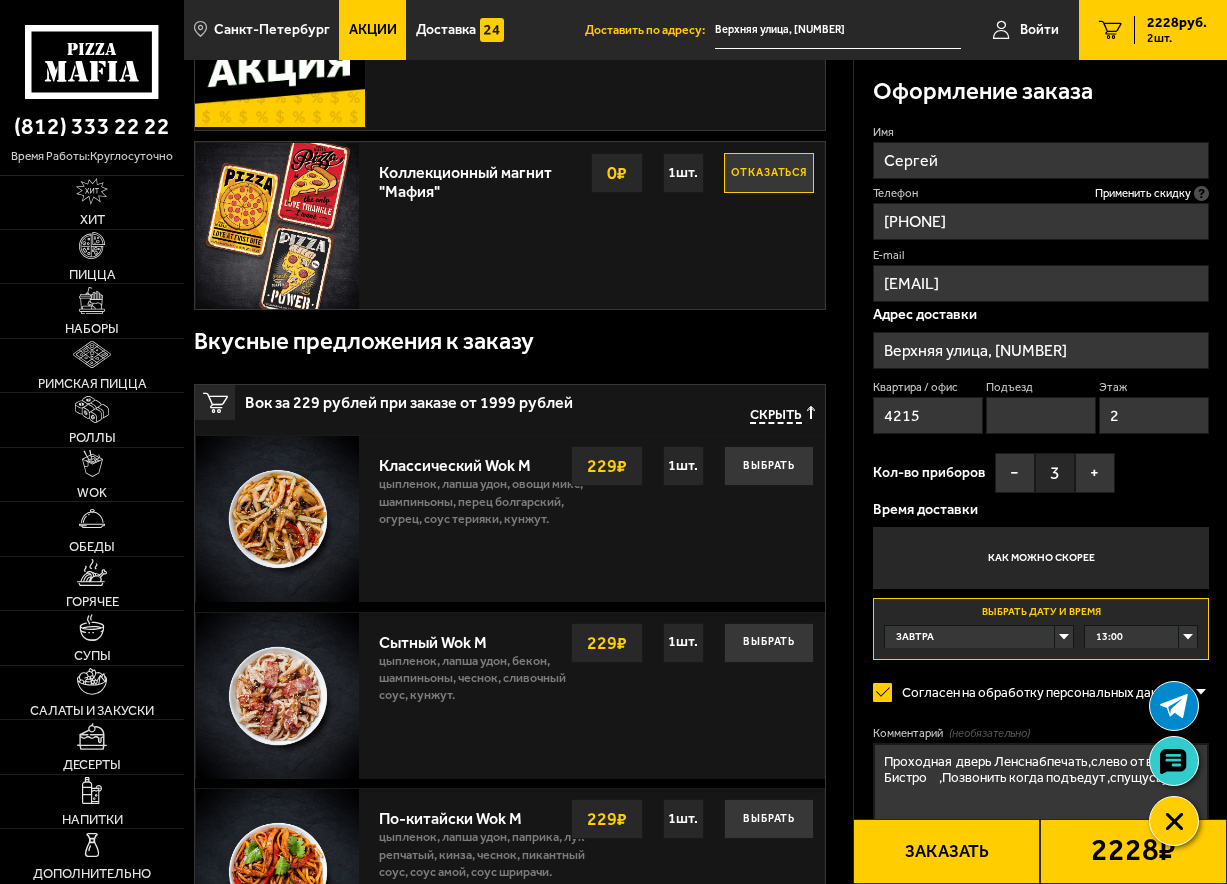 click on "Проходная  дверь Ленснабпечать,слево от вывиски Бистро      ,Позвонить когда подъедут ,спущусьу" at bounding box center [1041, 791] 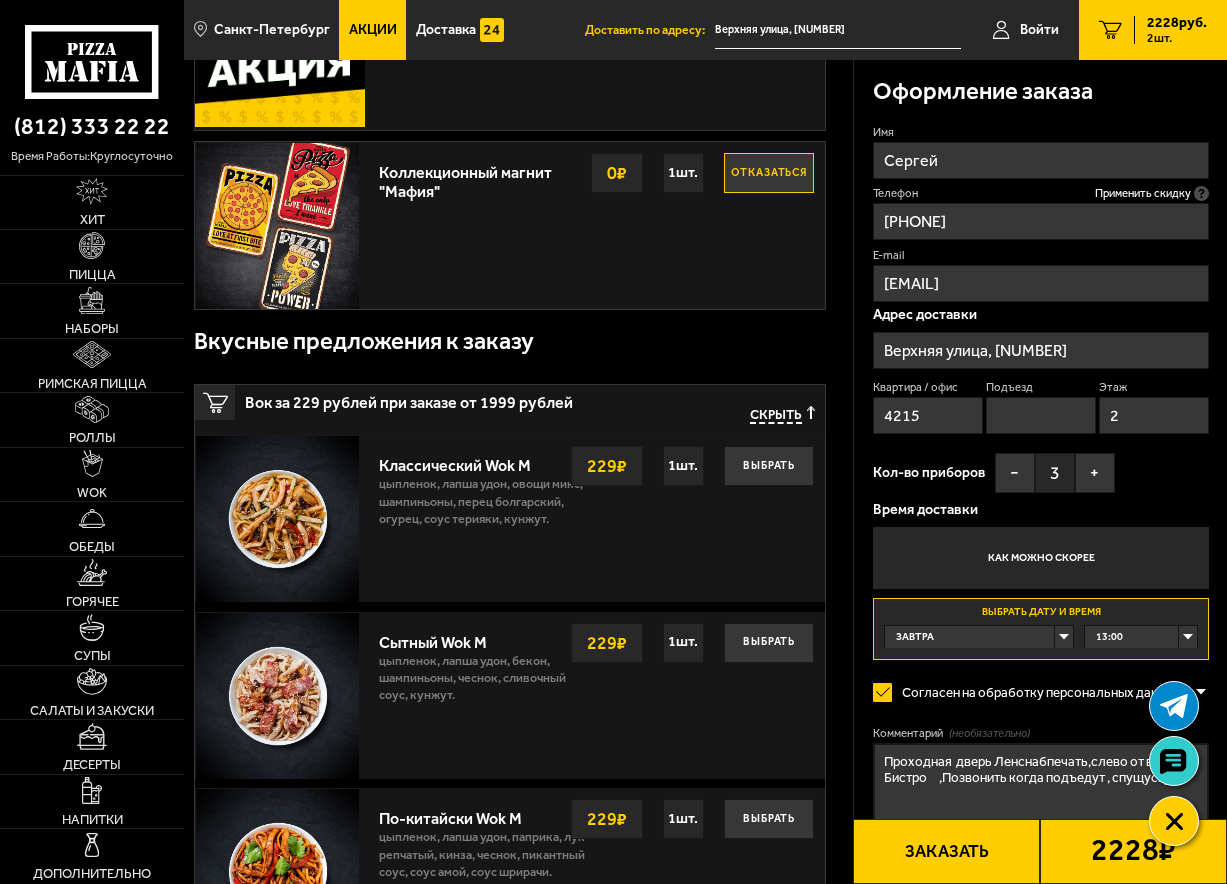 click on "Проходная  дверь Ленснабпечать,слево от вывиски Бистро      ,Позвонить когда подъедут , спущусьу" at bounding box center (1041, 791) 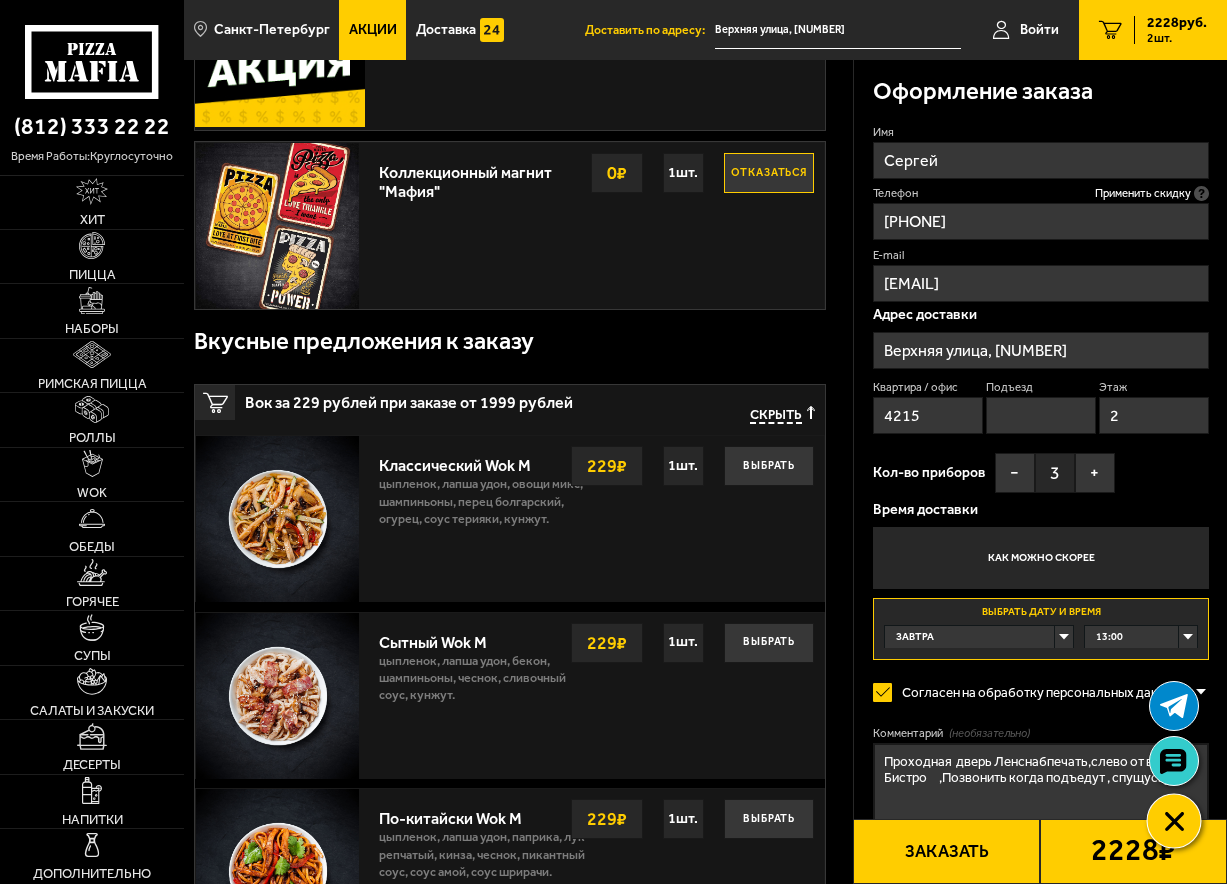 drag, startPoint x: 1036, startPoint y: 780, endPoint x: 1173, endPoint y: 796, distance: 137.93114 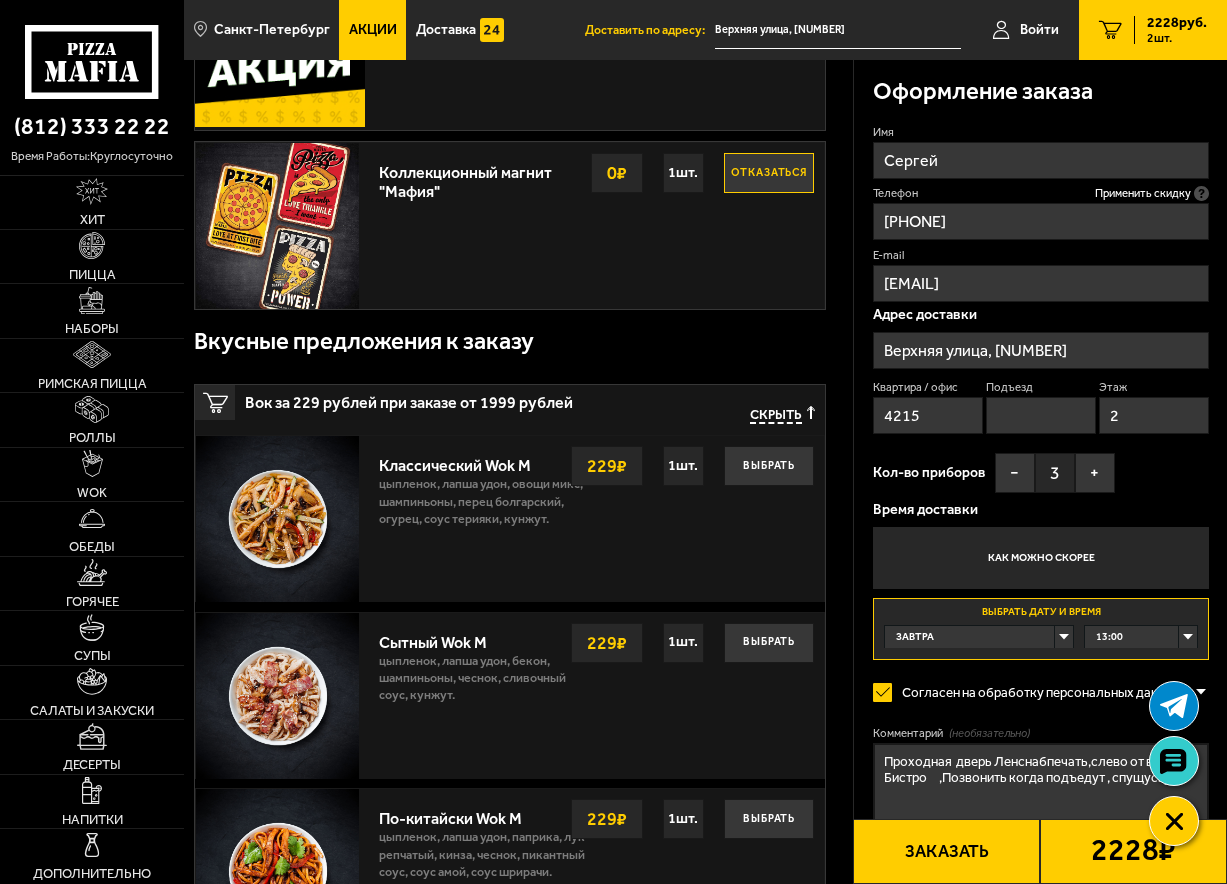 click on "Проходная  дверь Ленснабпечать,слево от вывиски Бистро      ,Позвонить когда подъедут , спущусьу" at bounding box center (1041, 791) 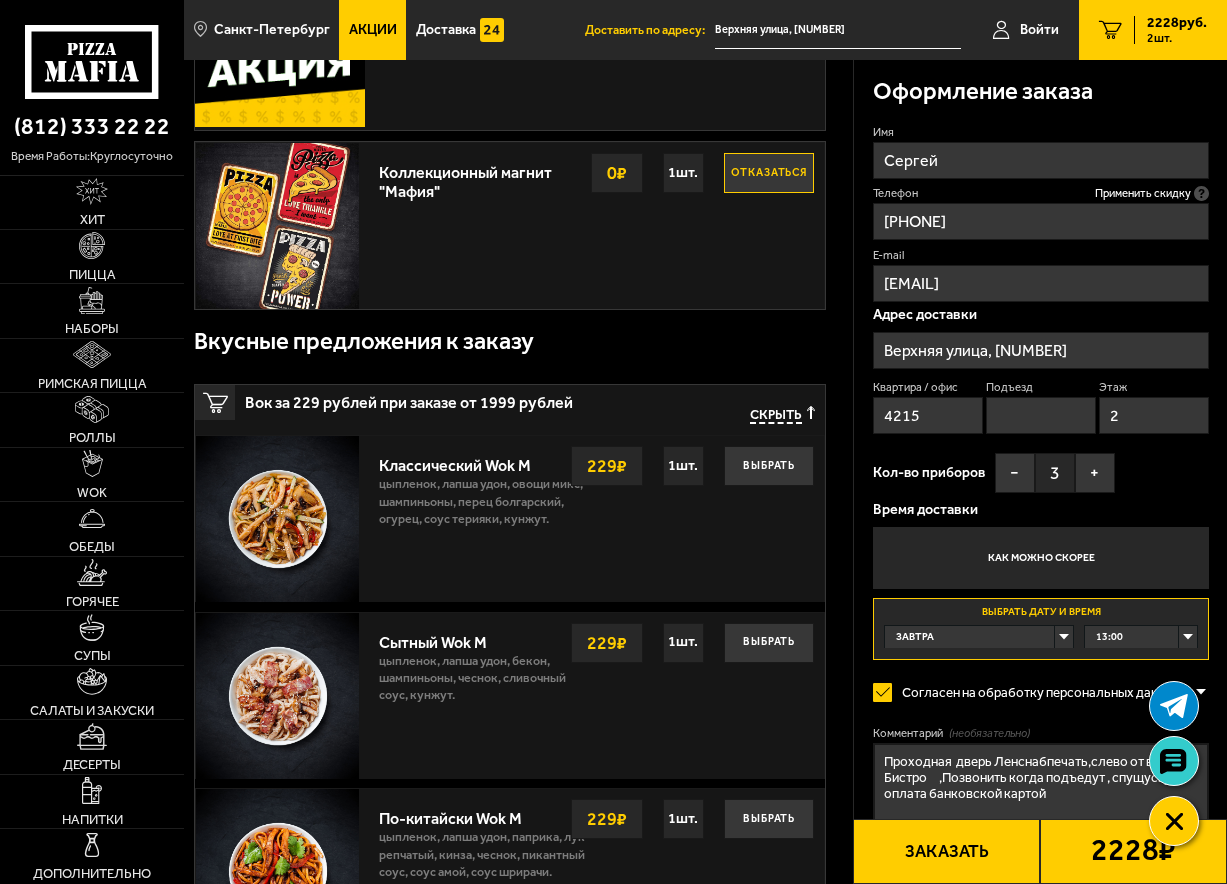 type on "Проходная  дверь Ленснабпечать,слево от вывиски Бистро      ,Позвонить когда подъедут , спущусьу
оплата банковской картой" 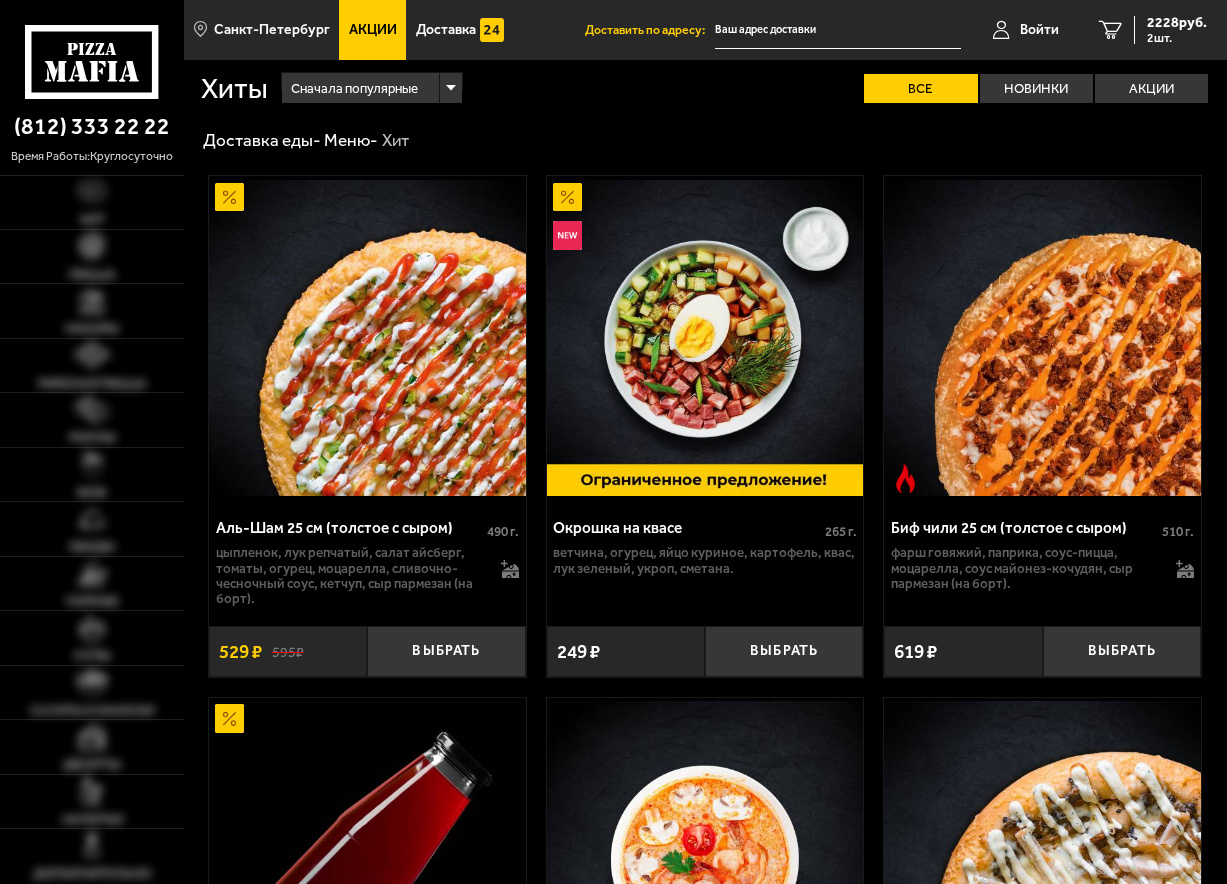 scroll, scrollTop: 0, scrollLeft: 0, axis: both 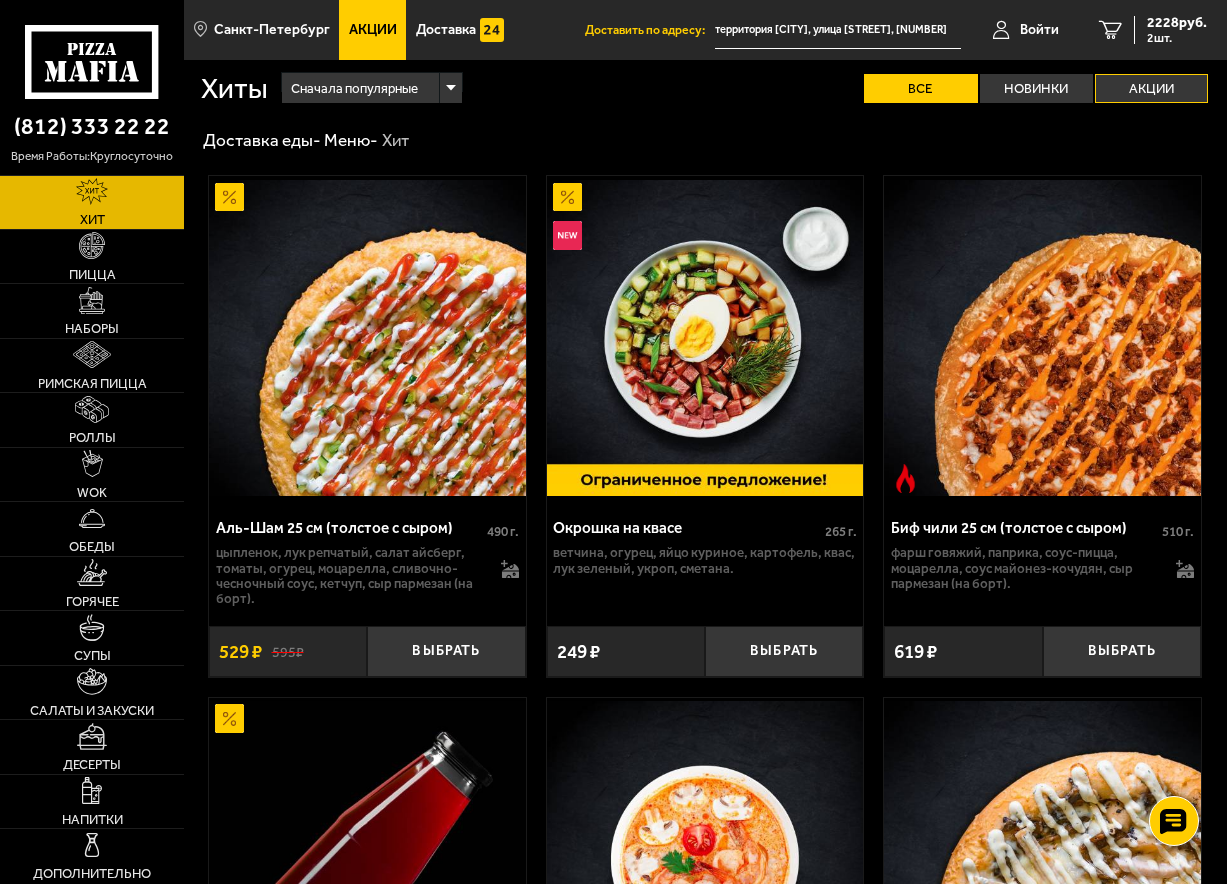 click on "Акции" at bounding box center [1151, 88] 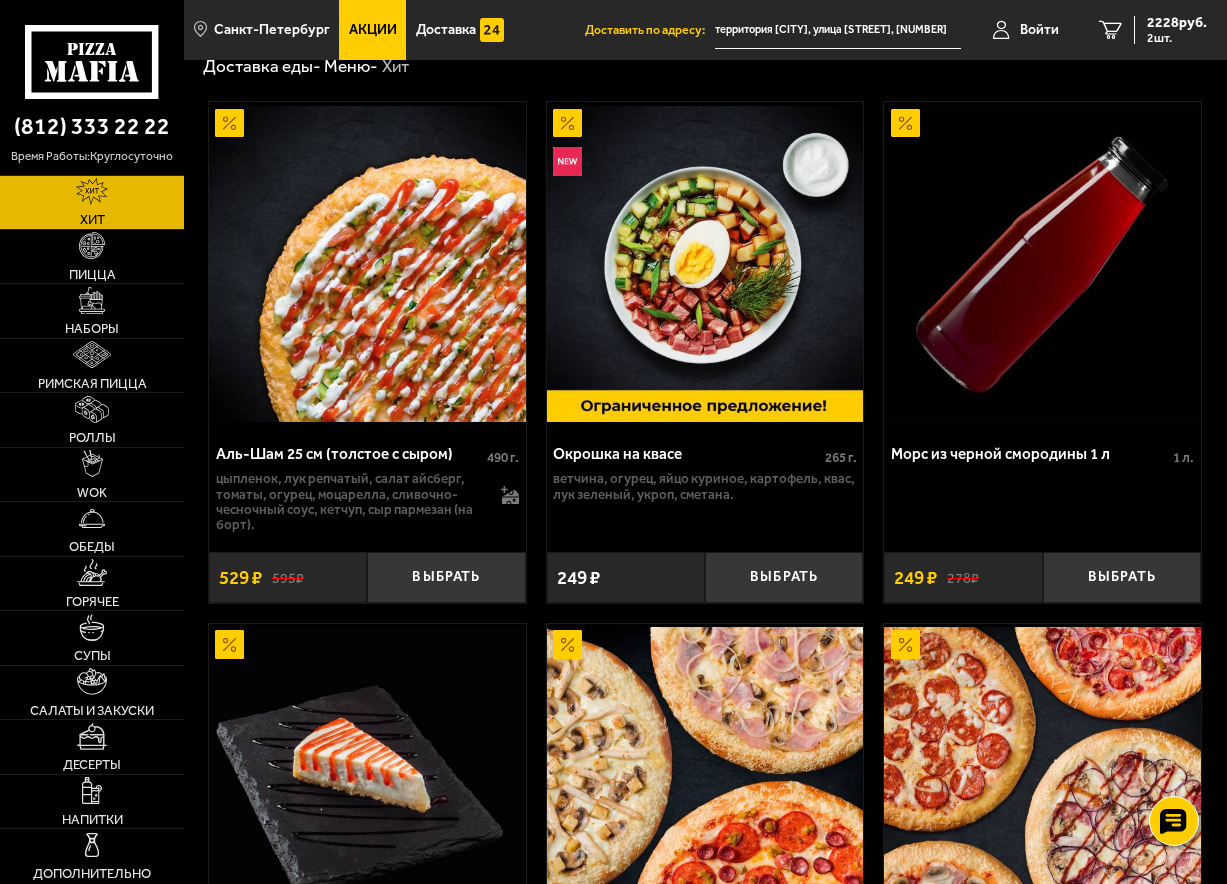 scroll, scrollTop: 0, scrollLeft: 0, axis: both 